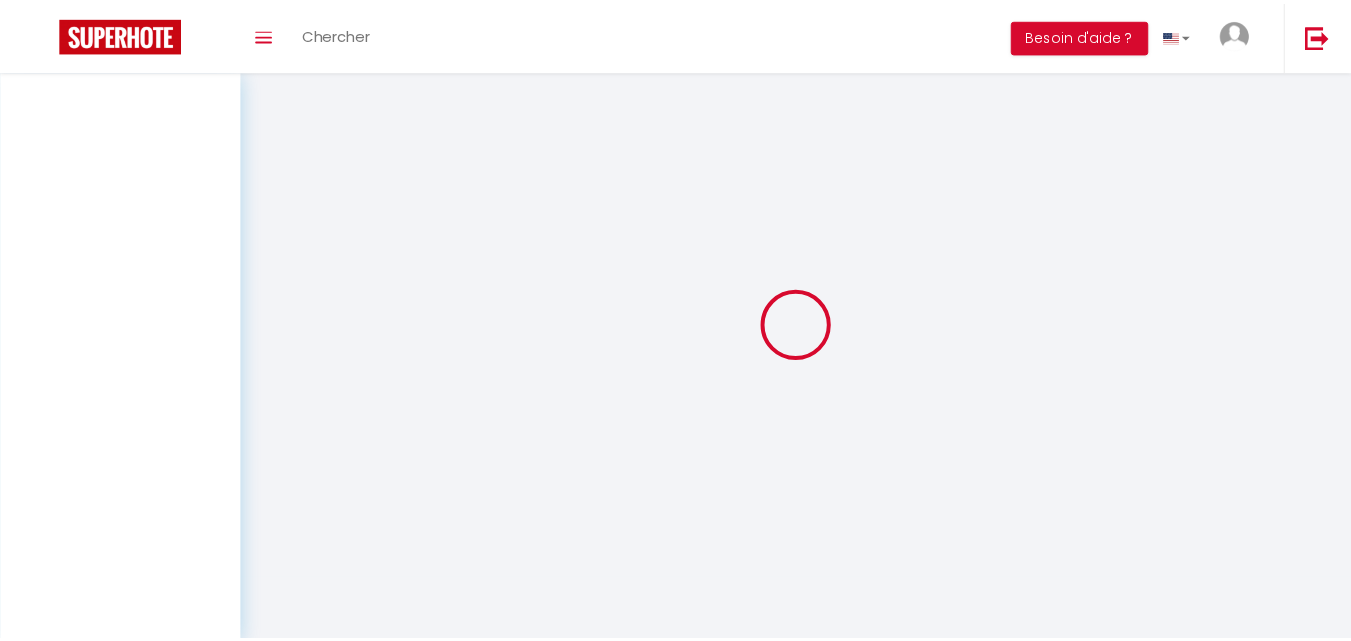 scroll, scrollTop: 0, scrollLeft: 0, axis: both 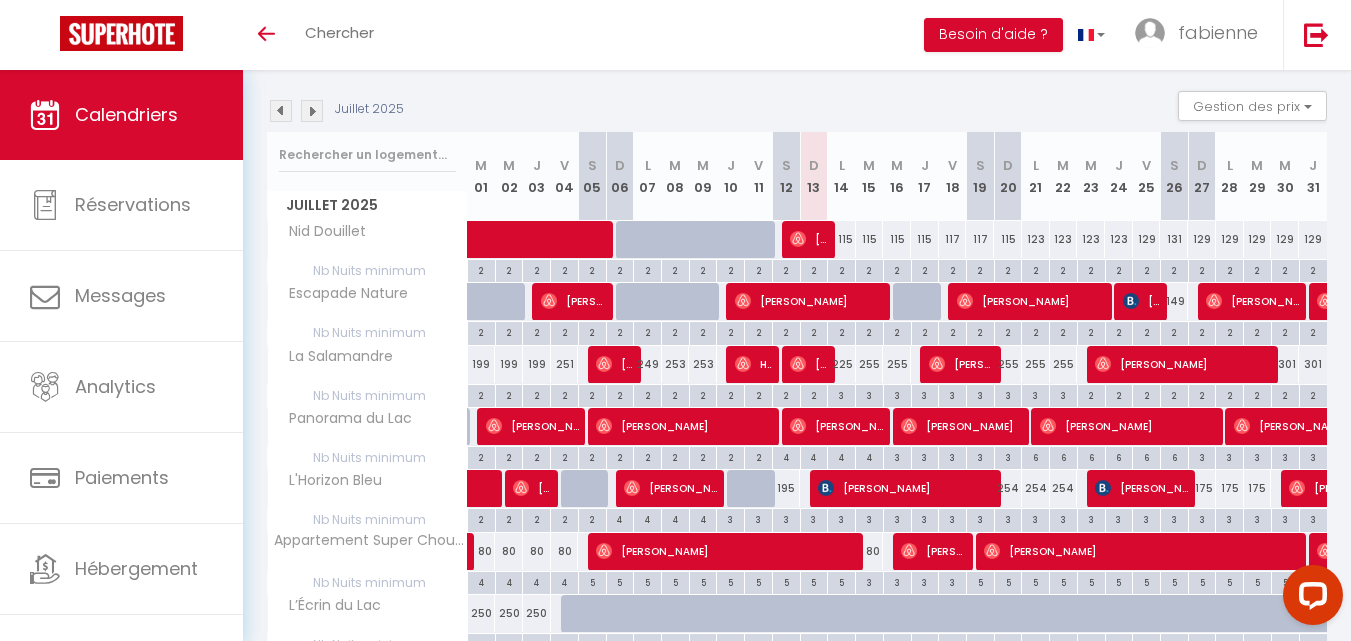 click at bounding box center [281, 111] 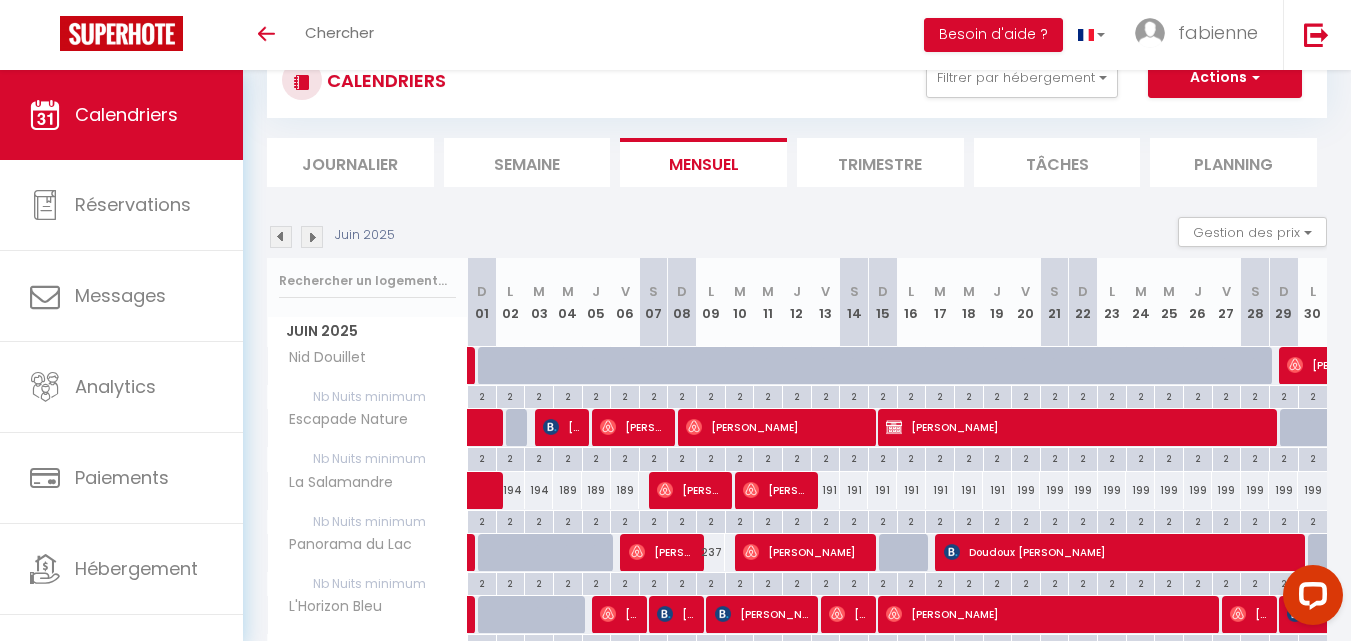scroll, scrollTop: 196, scrollLeft: 0, axis: vertical 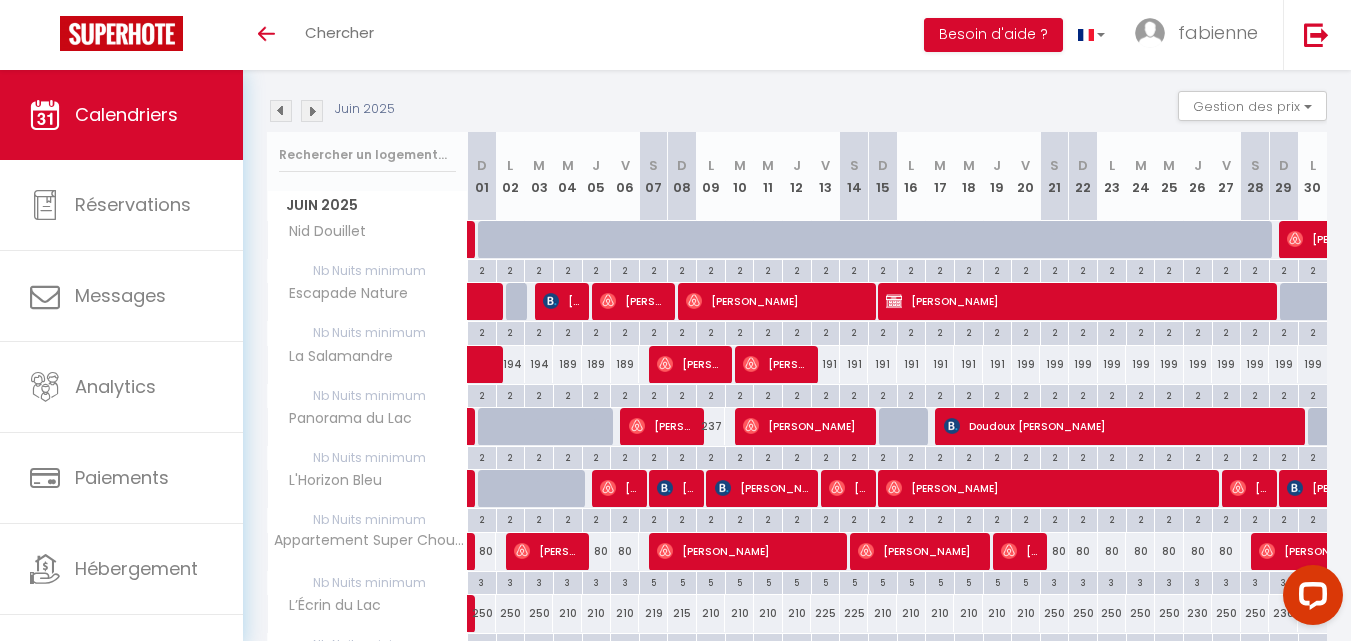click at bounding box center (312, 111) 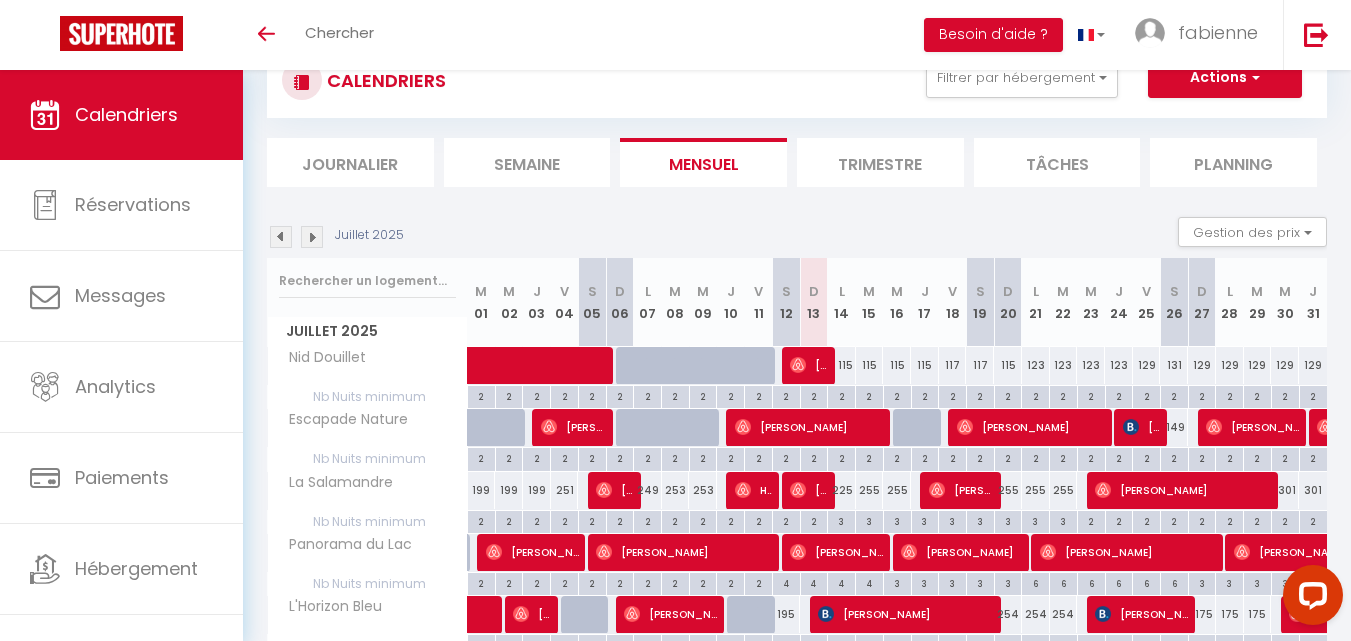 scroll, scrollTop: 196, scrollLeft: 0, axis: vertical 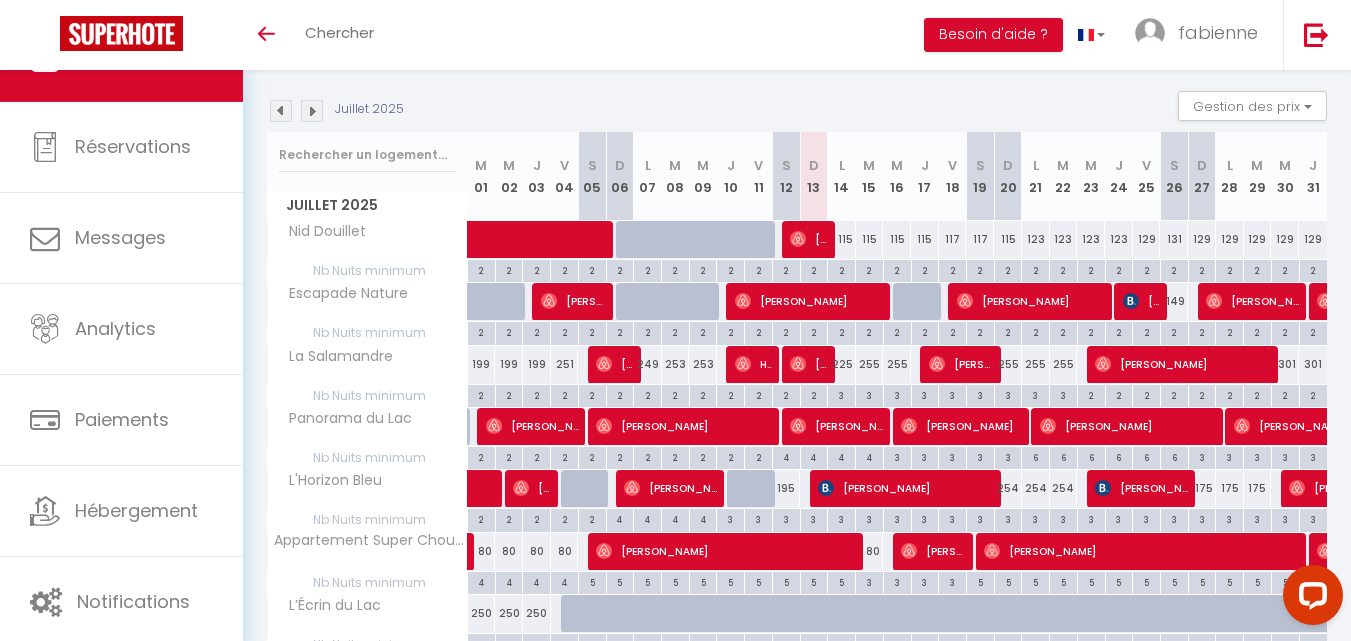 click at bounding box center (312, 111) 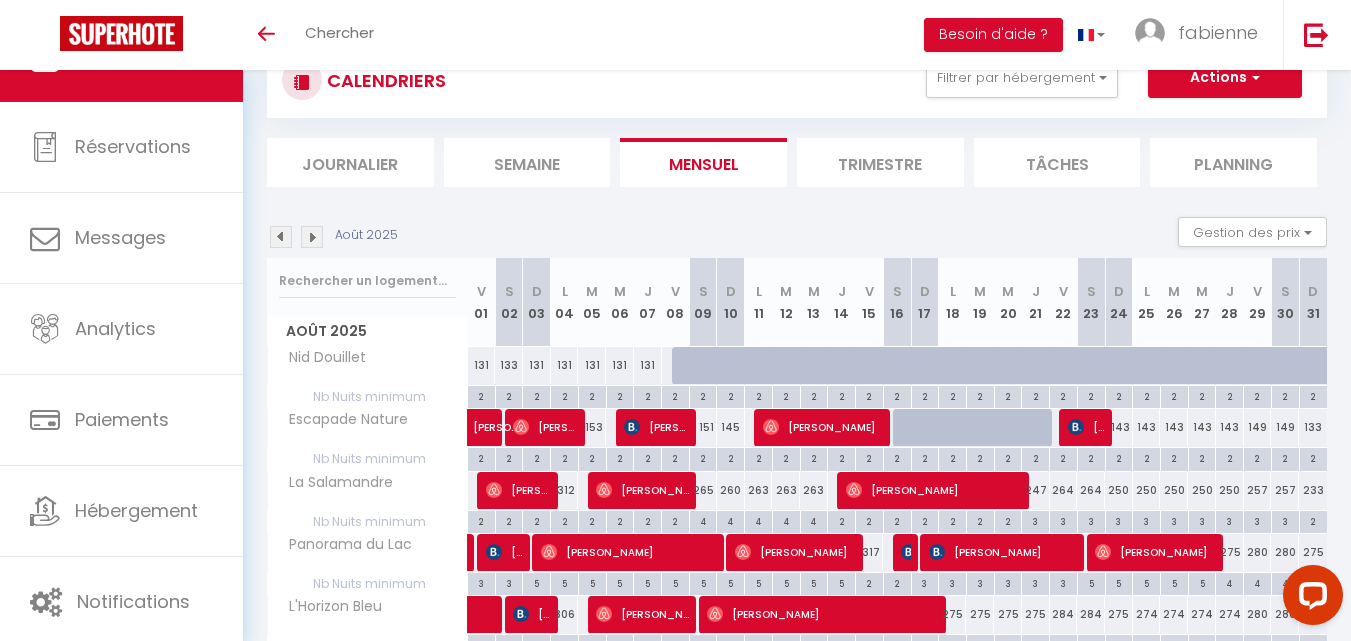 scroll, scrollTop: 196, scrollLeft: 0, axis: vertical 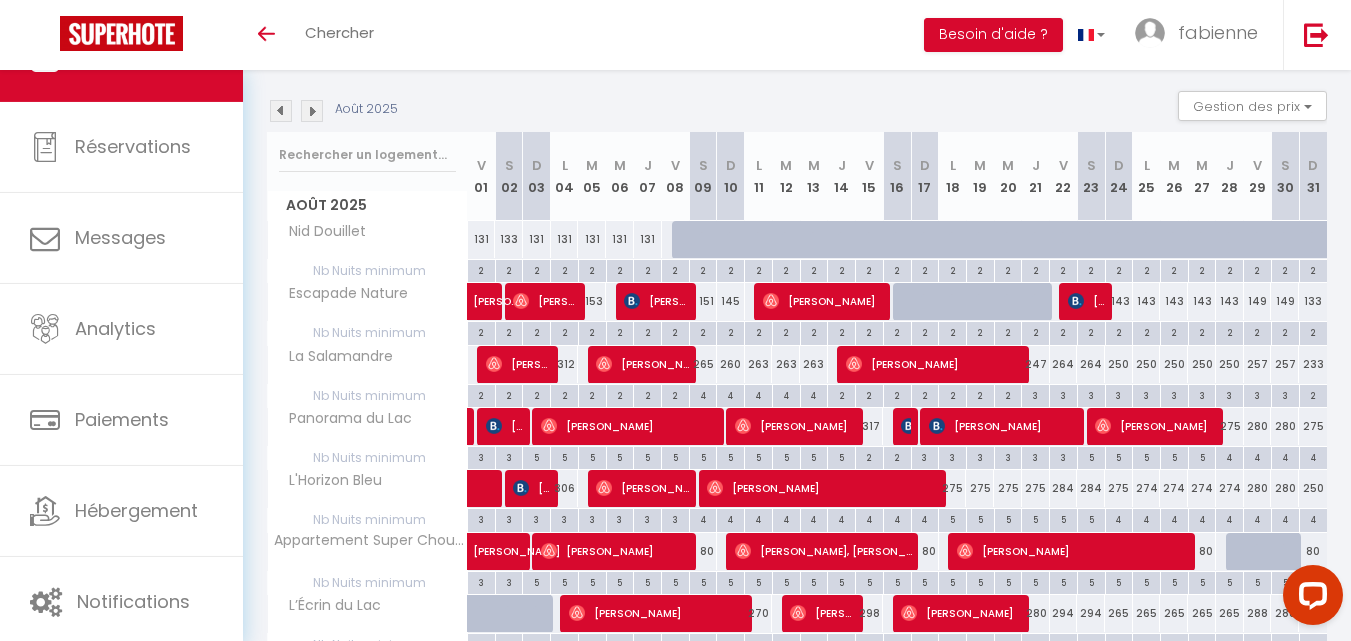 click at bounding box center (281, 111) 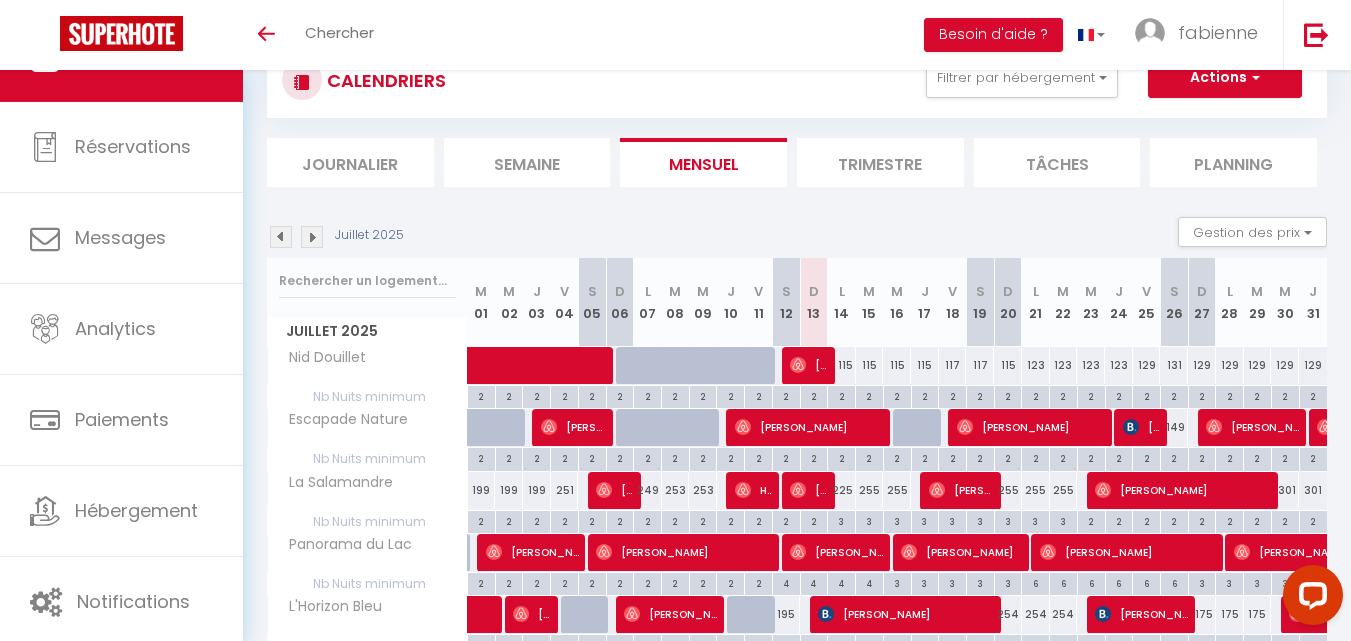 scroll, scrollTop: 196, scrollLeft: 0, axis: vertical 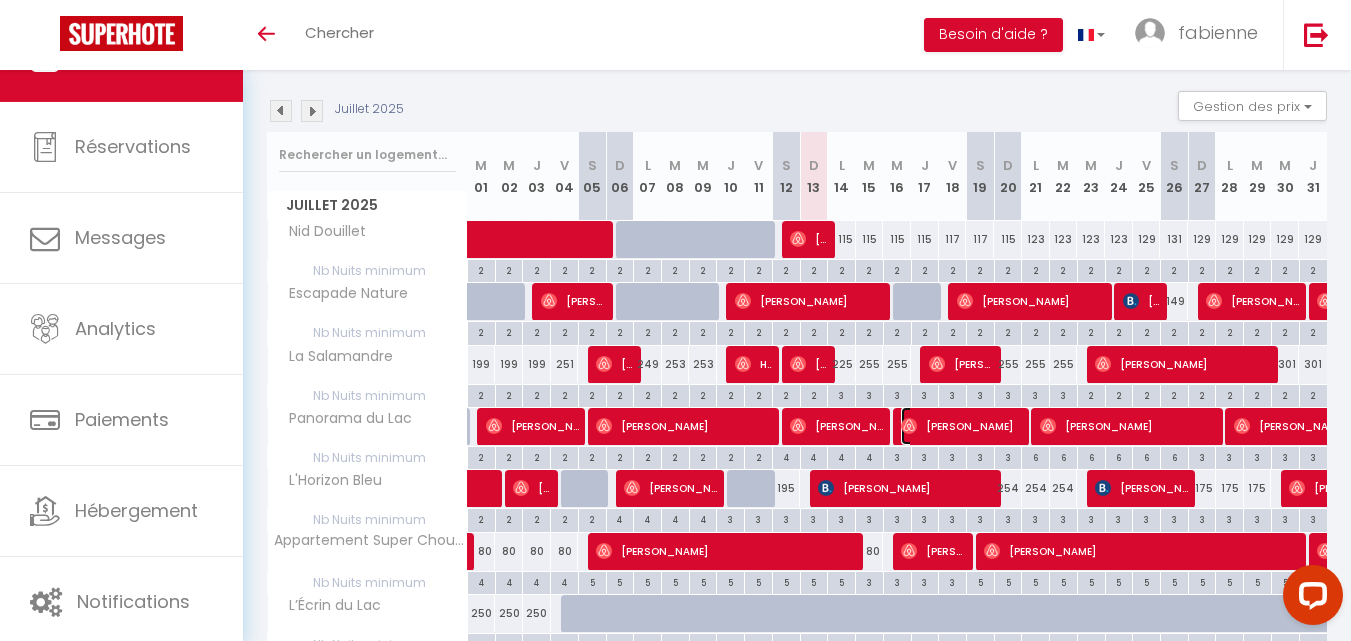 click on "[PERSON_NAME]" at bounding box center [961, 426] 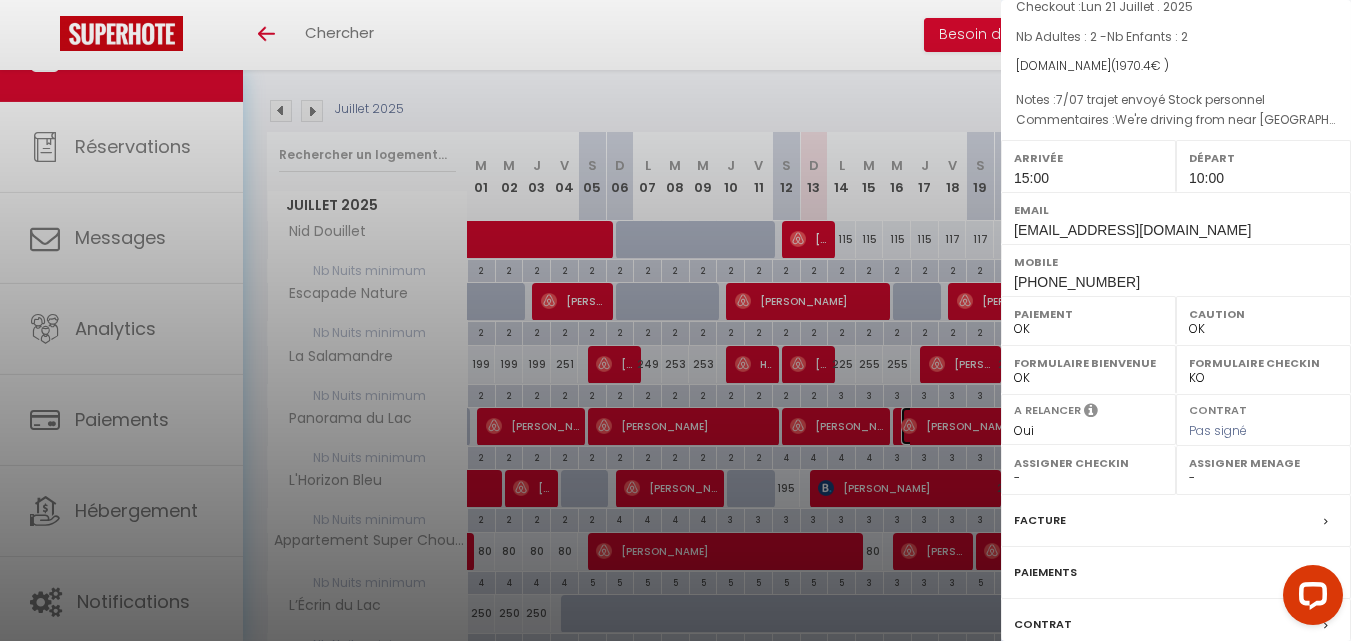 scroll, scrollTop: 200, scrollLeft: 0, axis: vertical 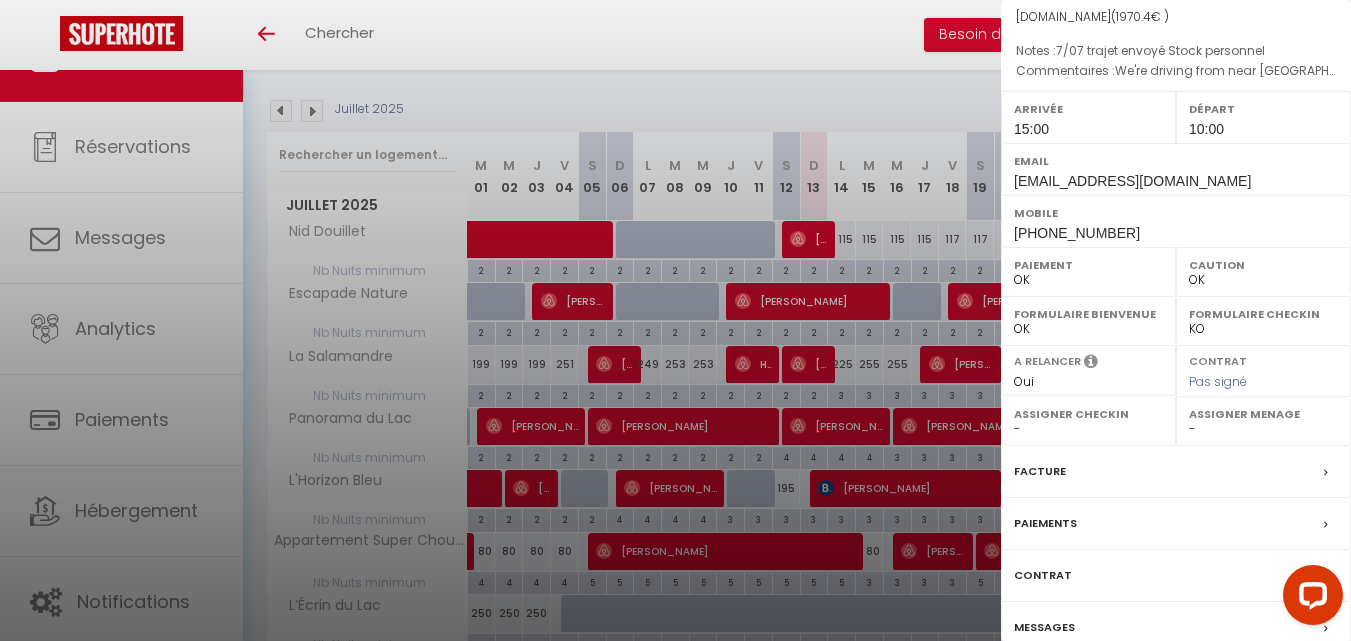 click at bounding box center [675, 320] 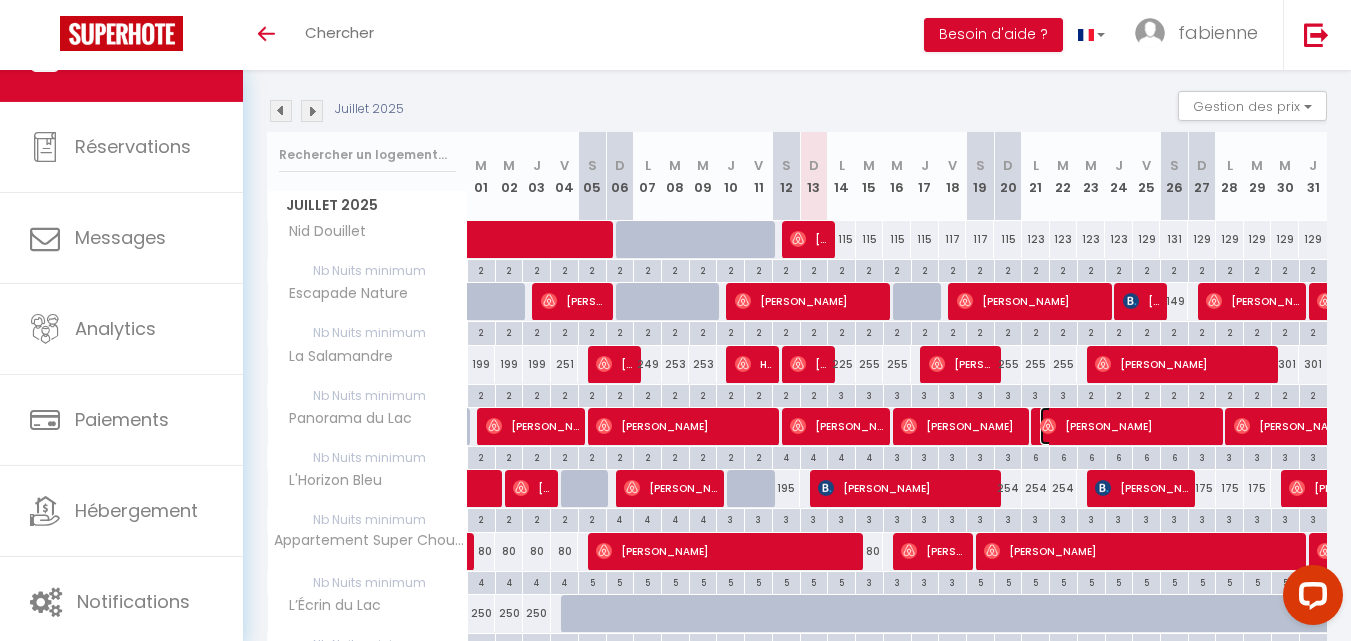 click on "[PERSON_NAME]" at bounding box center (1128, 426) 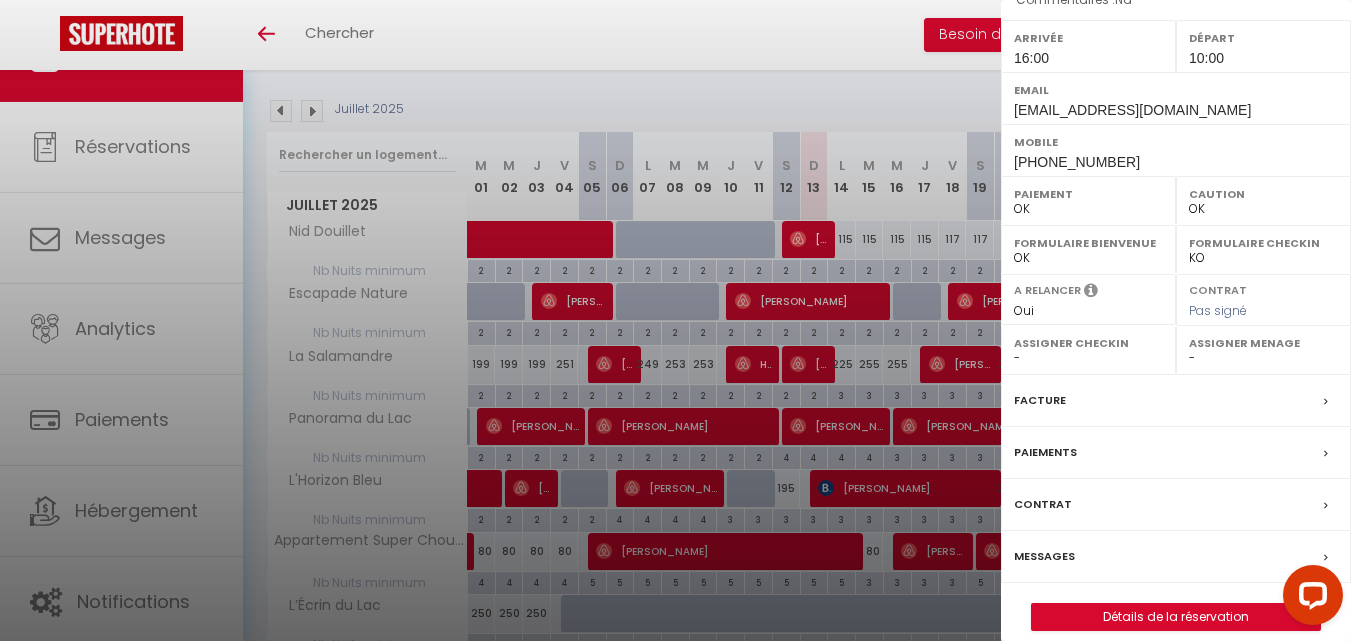scroll, scrollTop: 323, scrollLeft: 0, axis: vertical 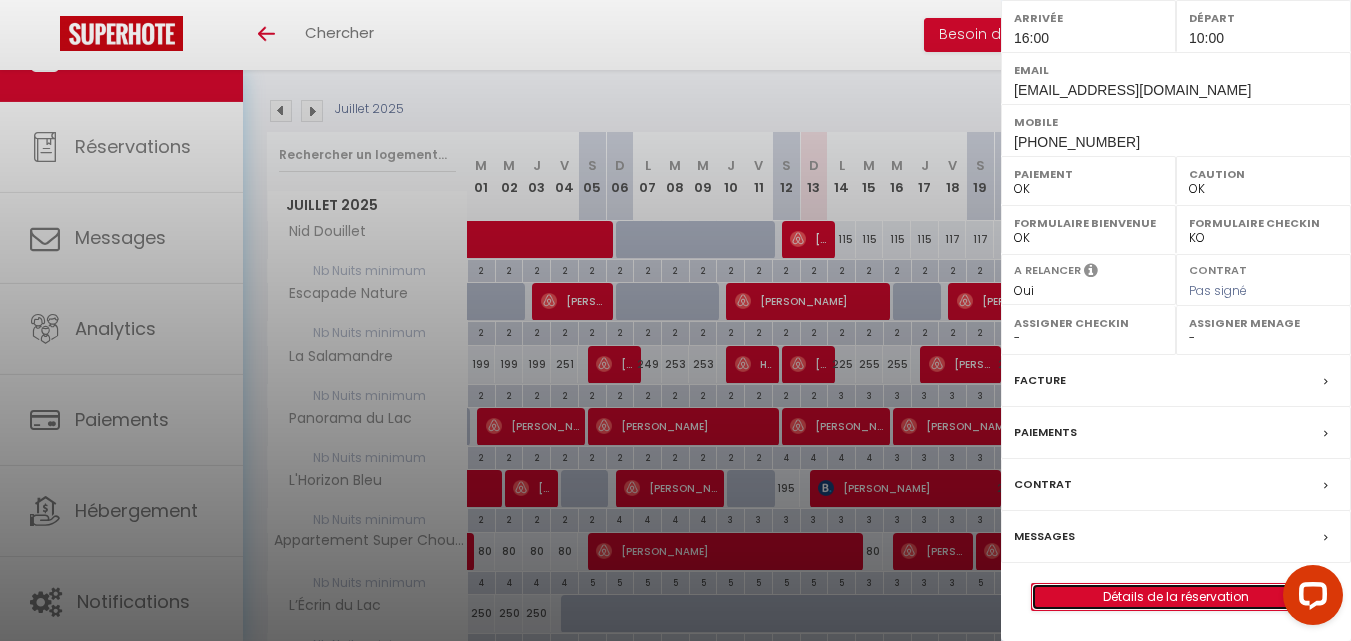 click on "Détails de la réservation" at bounding box center (1176, 597) 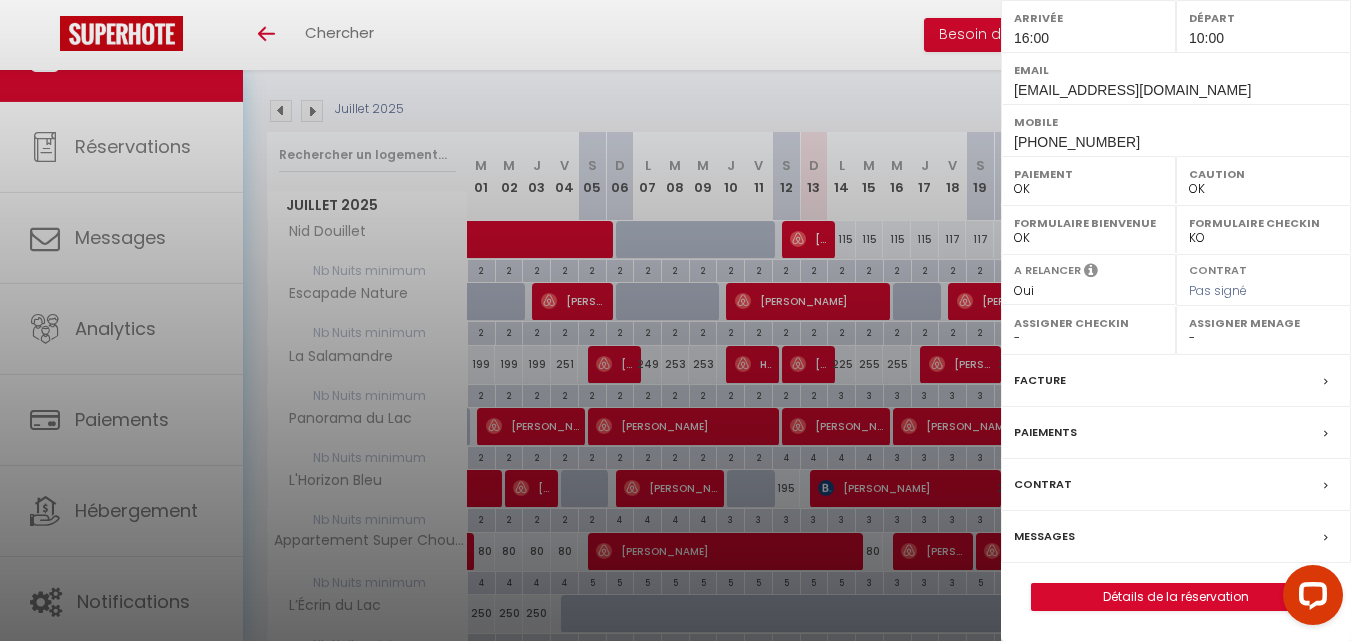scroll, scrollTop: 0, scrollLeft: 0, axis: both 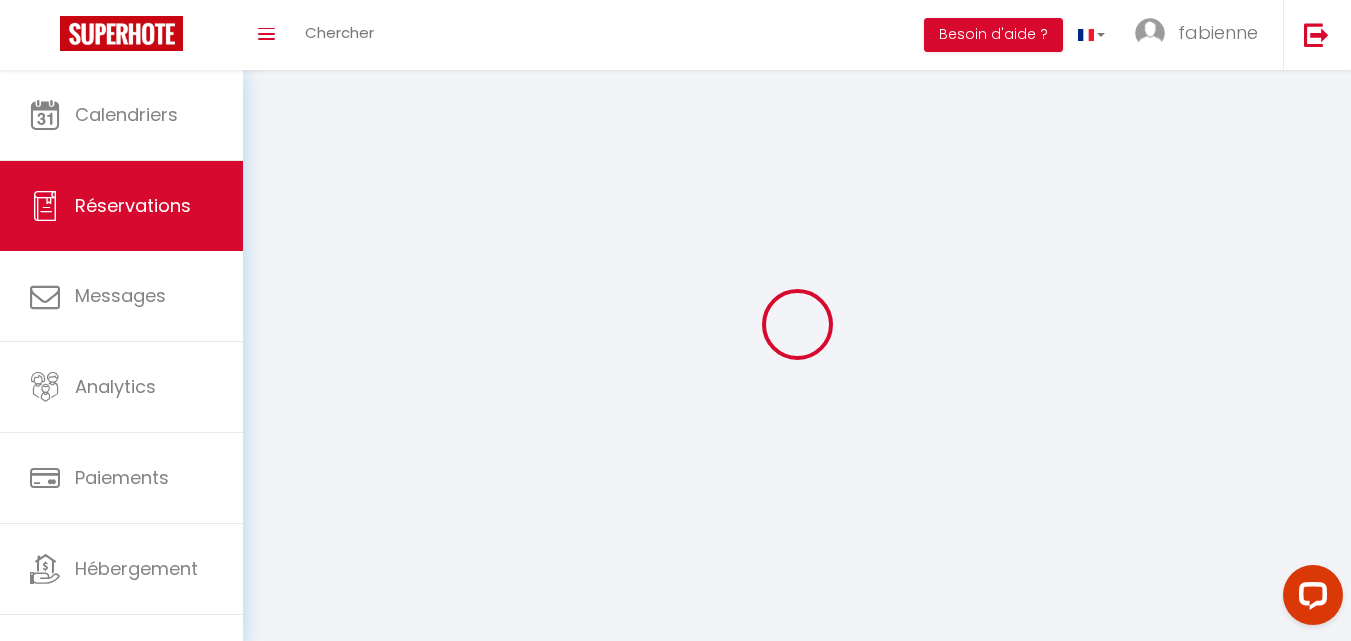 type on "[PERSON_NAME]" 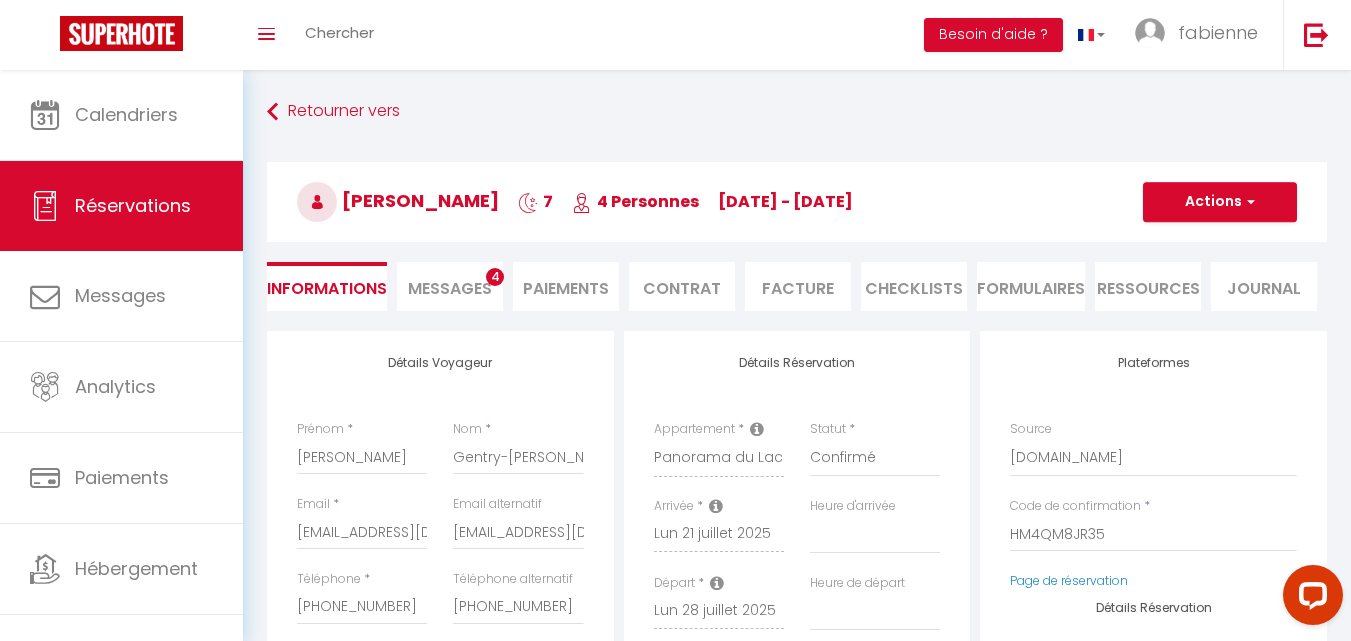 checkbox on "false" 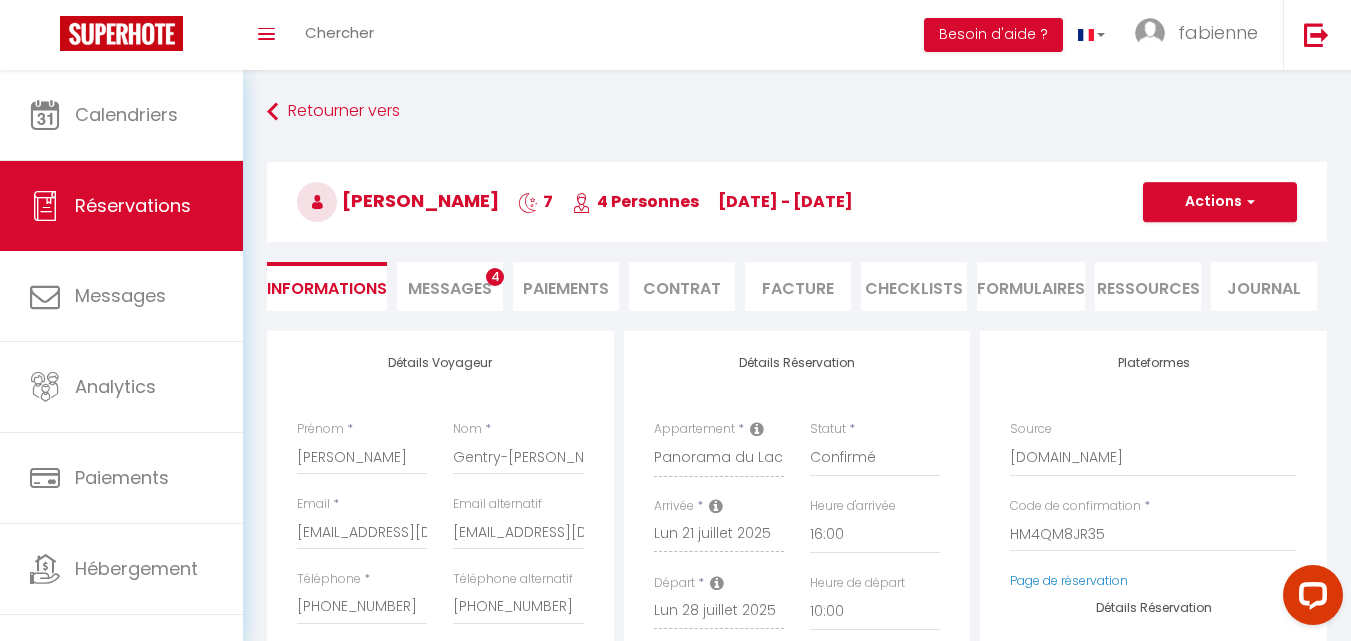 click on "Messages" at bounding box center [450, 288] 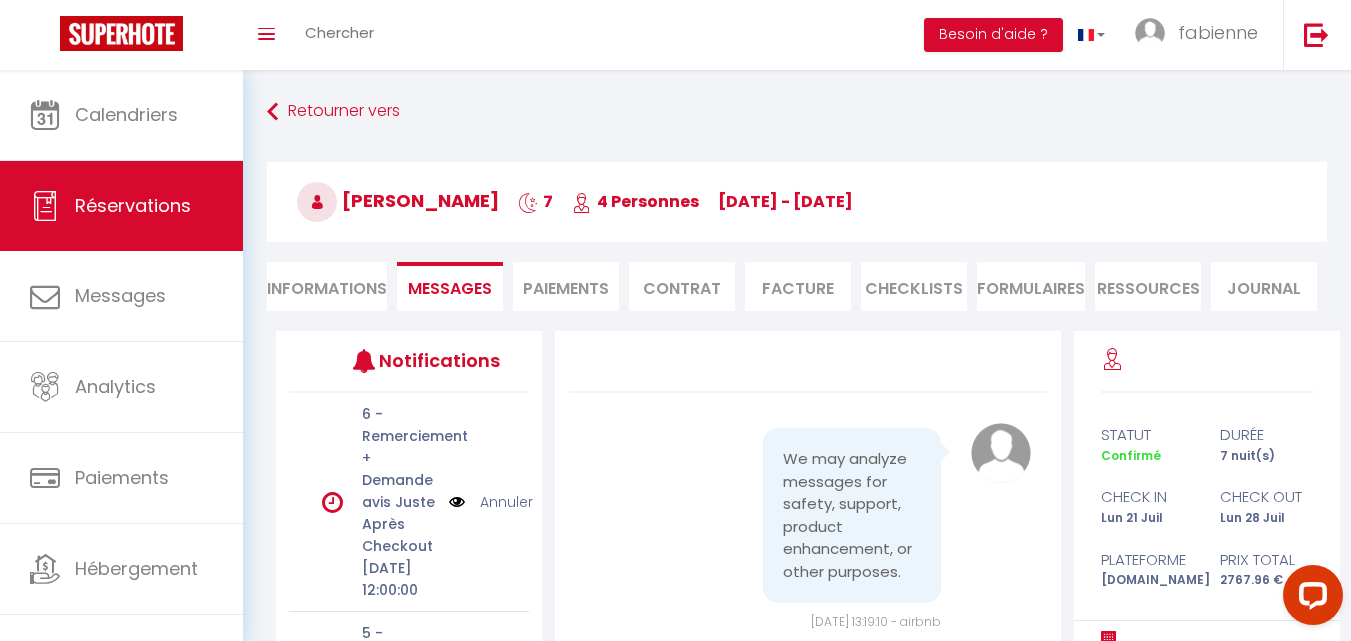 click on "Informations" at bounding box center [327, 286] 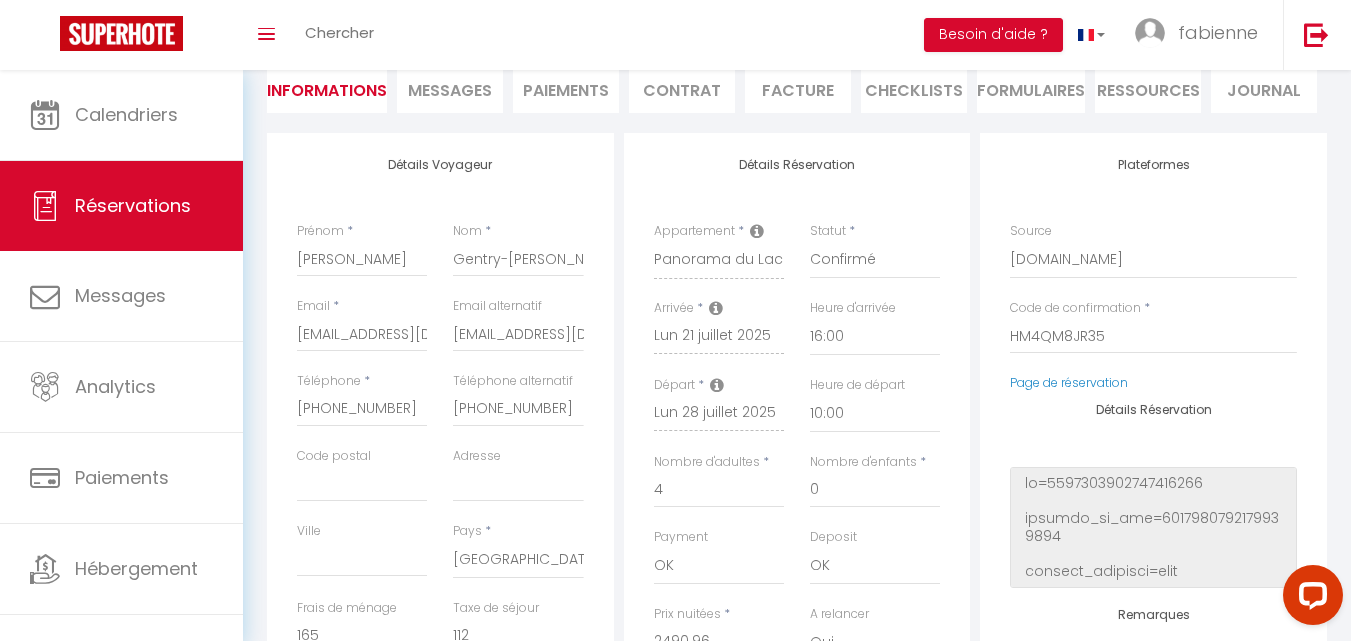 scroll, scrollTop: 200, scrollLeft: 0, axis: vertical 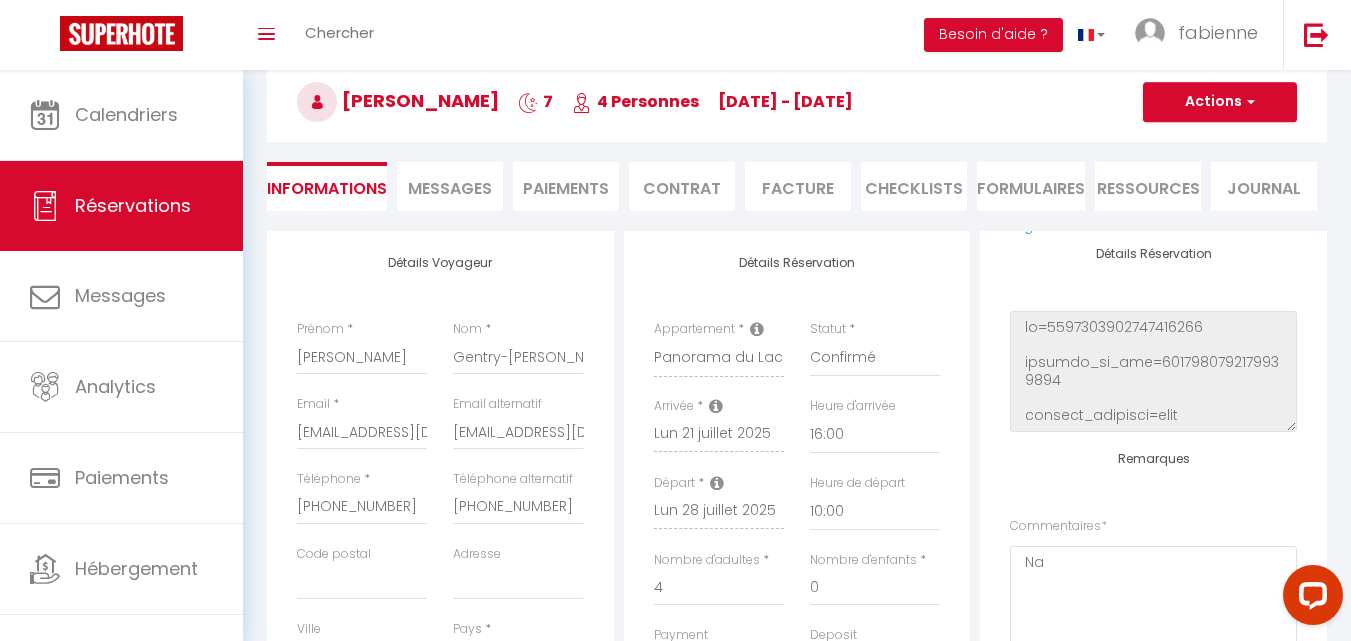 checkbox on "false" 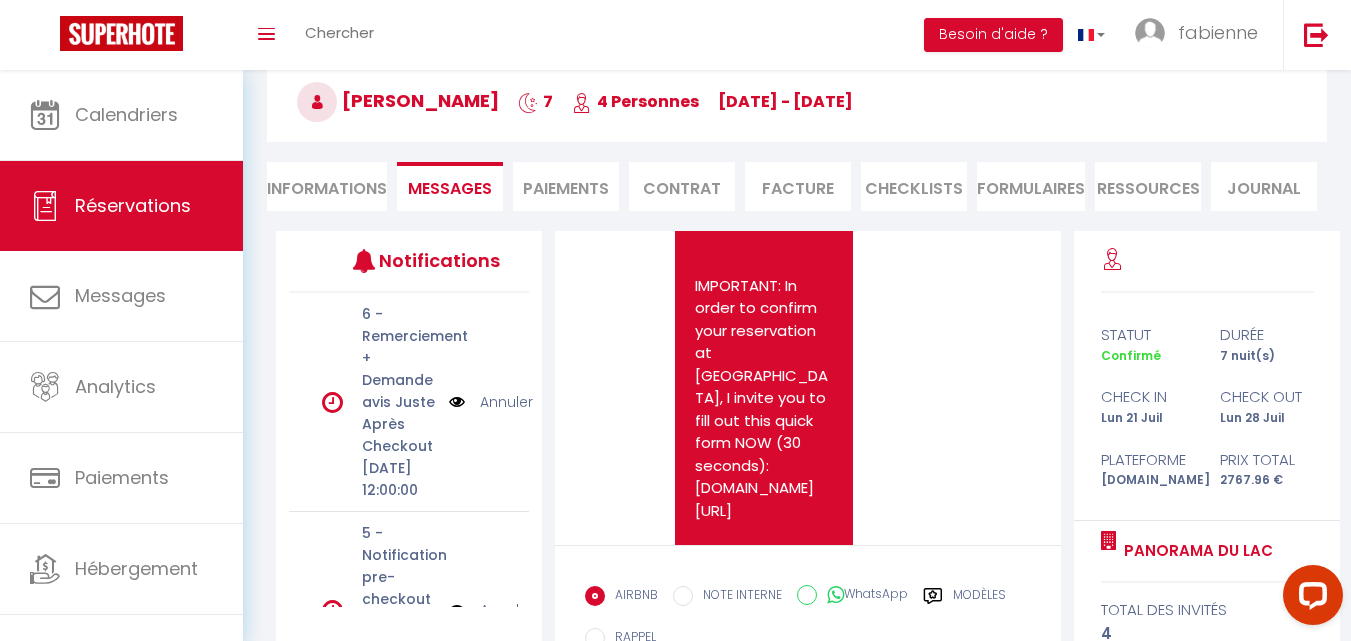 scroll, scrollTop: 2166, scrollLeft: 0, axis: vertical 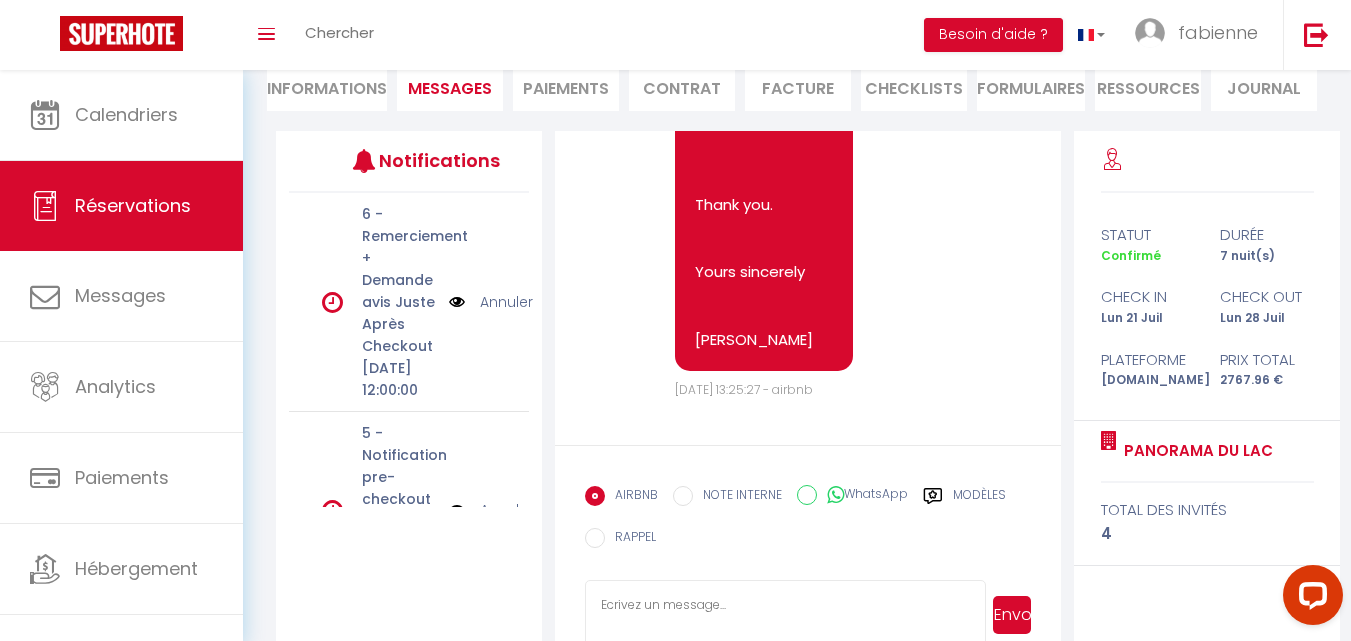 click on "Informations" at bounding box center (327, 86) 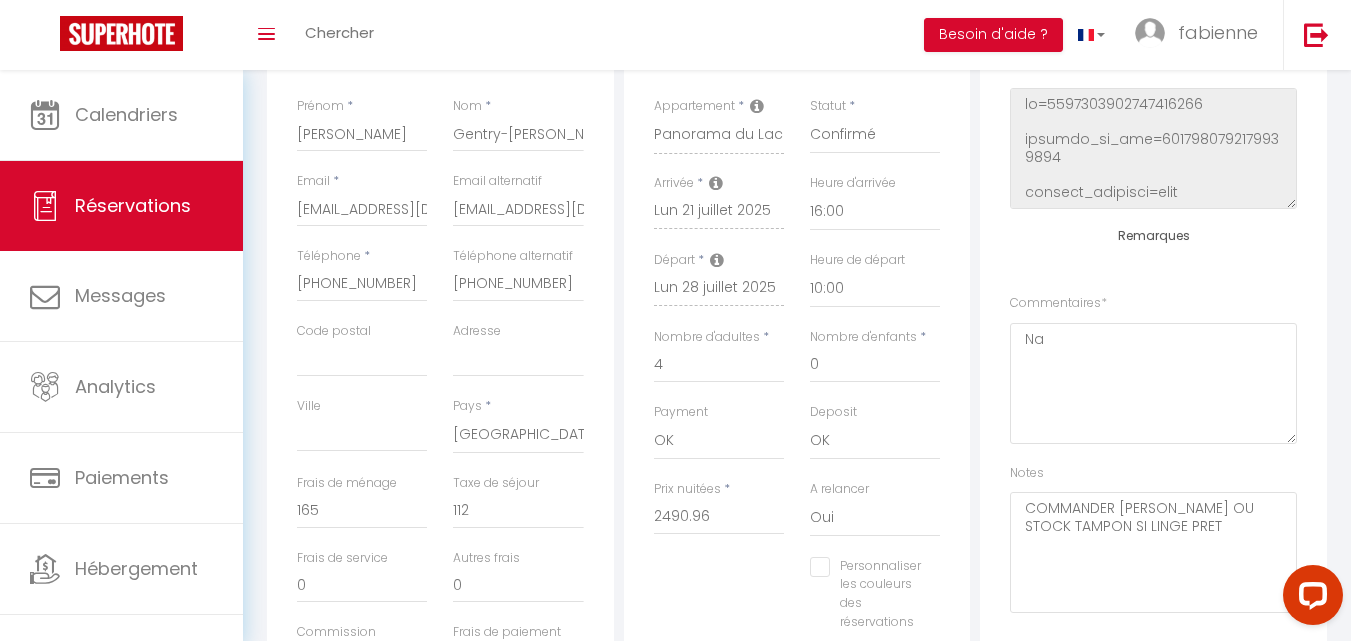 scroll, scrollTop: 400, scrollLeft: 0, axis: vertical 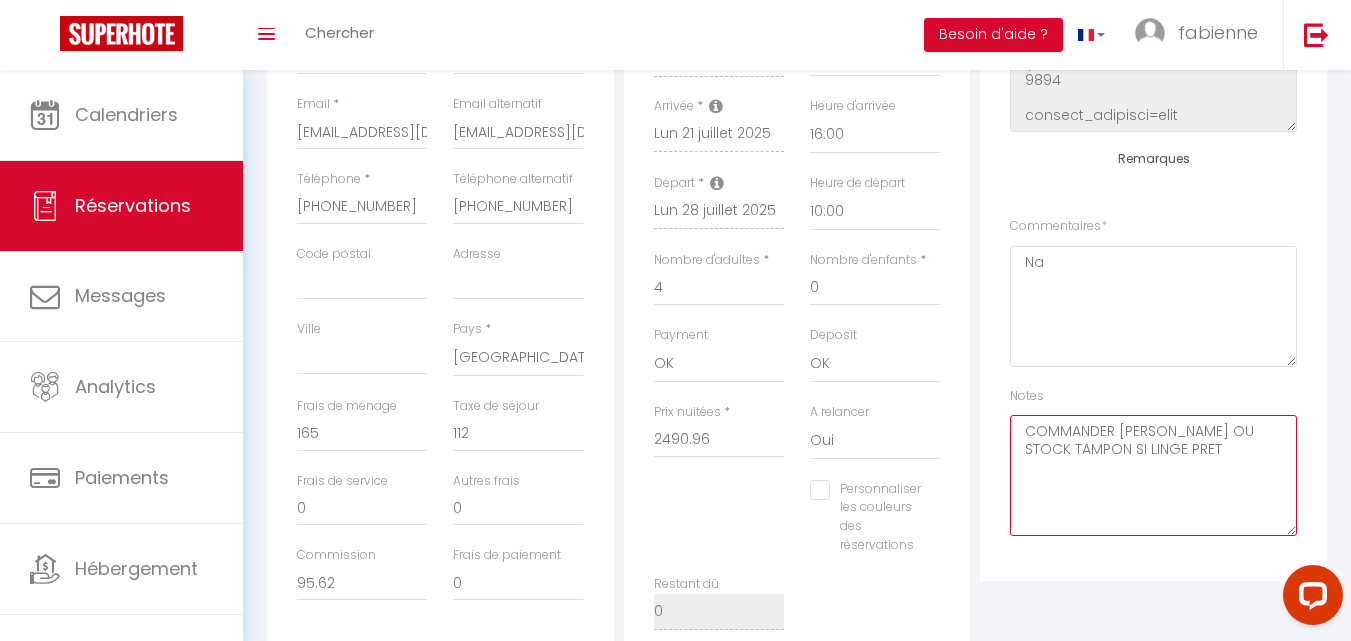 click on "COMMANDER [PERSON_NAME] OU STOCK TAMPON SI LINGE PRET" at bounding box center [1153, 475] 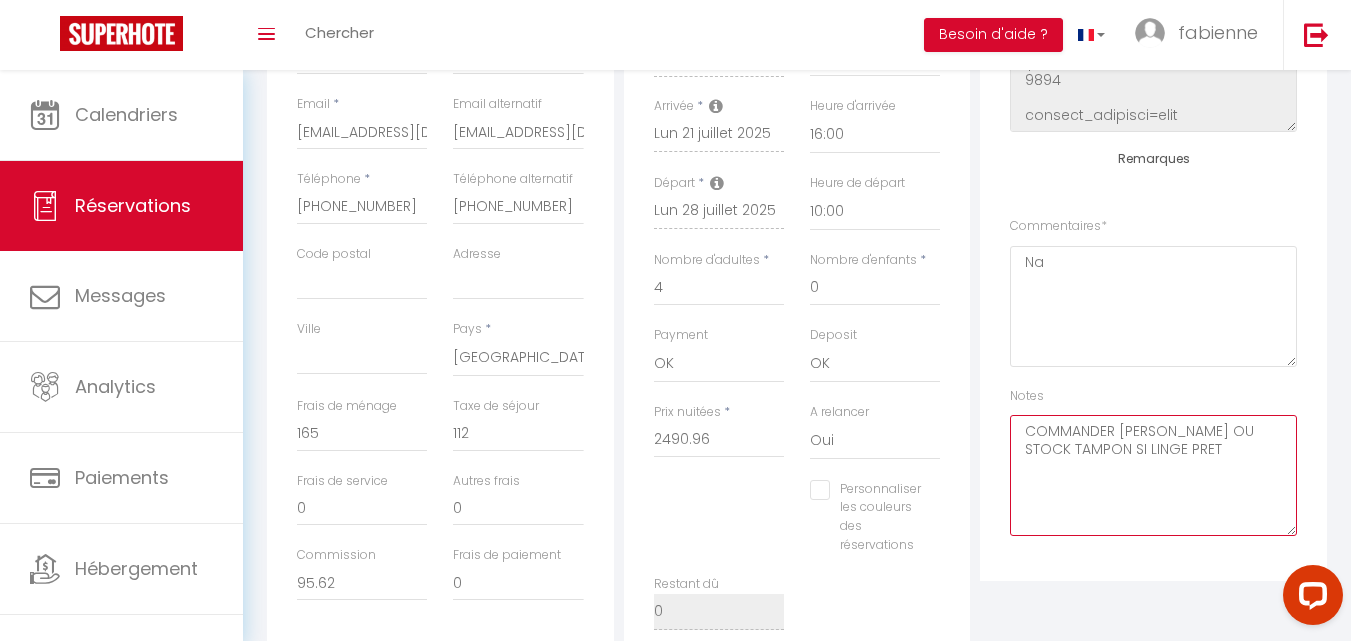 checkbox on "false" 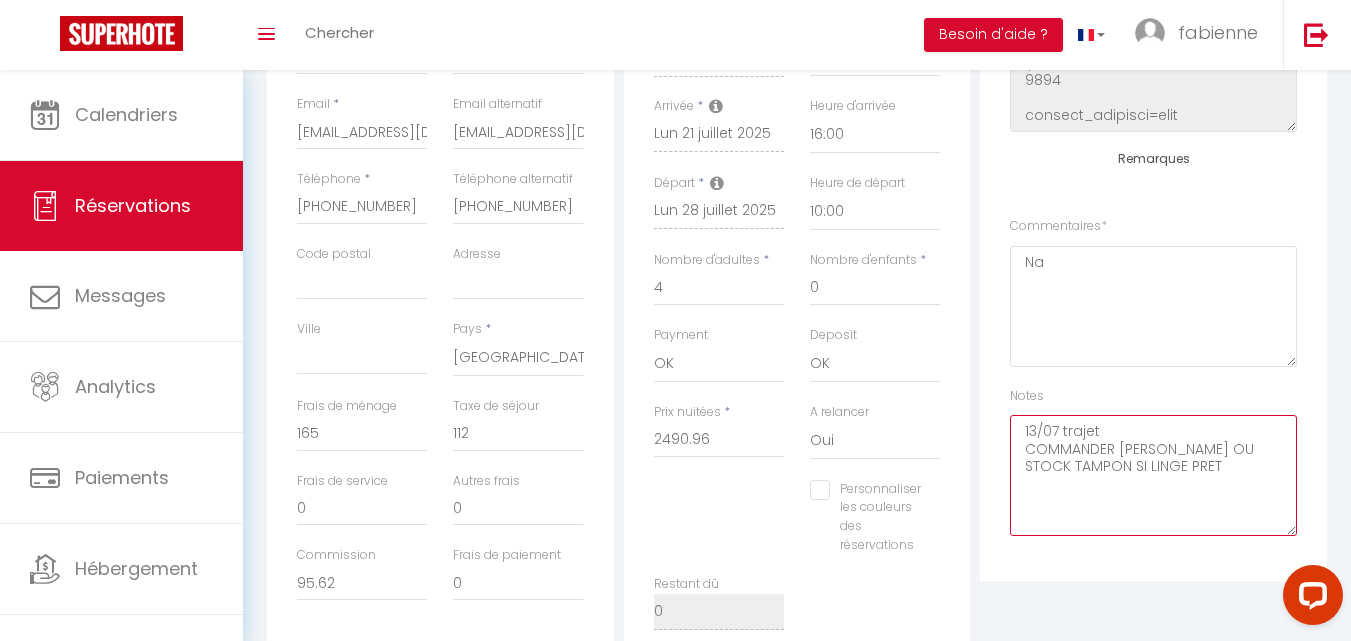 type on "13/07 trajet
COMMANDER [PERSON_NAME] OU STOCK TAMPON SI LINGE PRET" 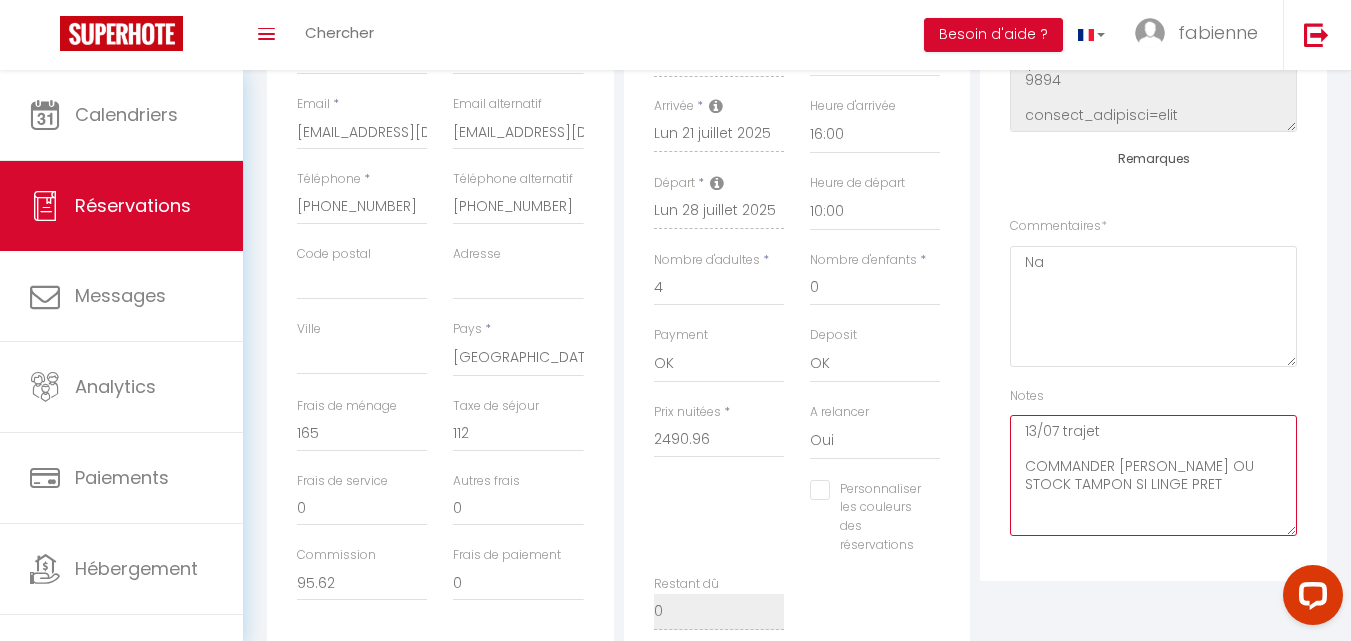 checkbox on "false" 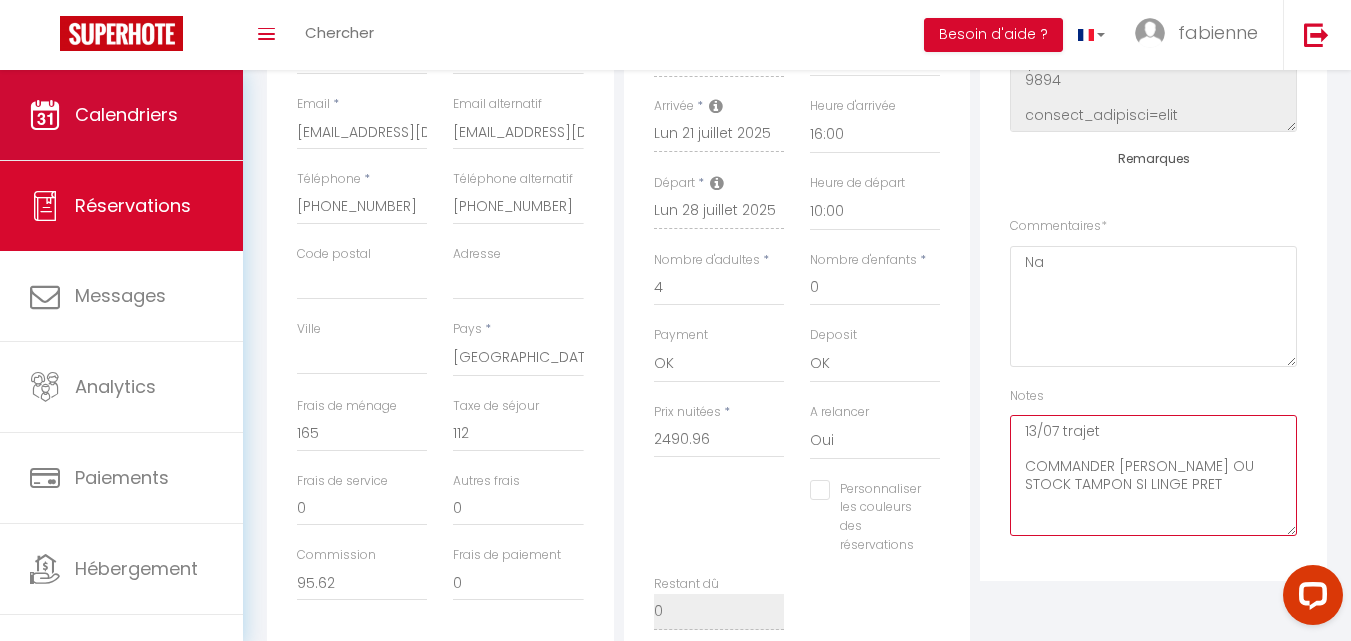 type on "13/07 trajet
COMMANDER [PERSON_NAME] OU STOCK TAMPON SI LINGE PRET" 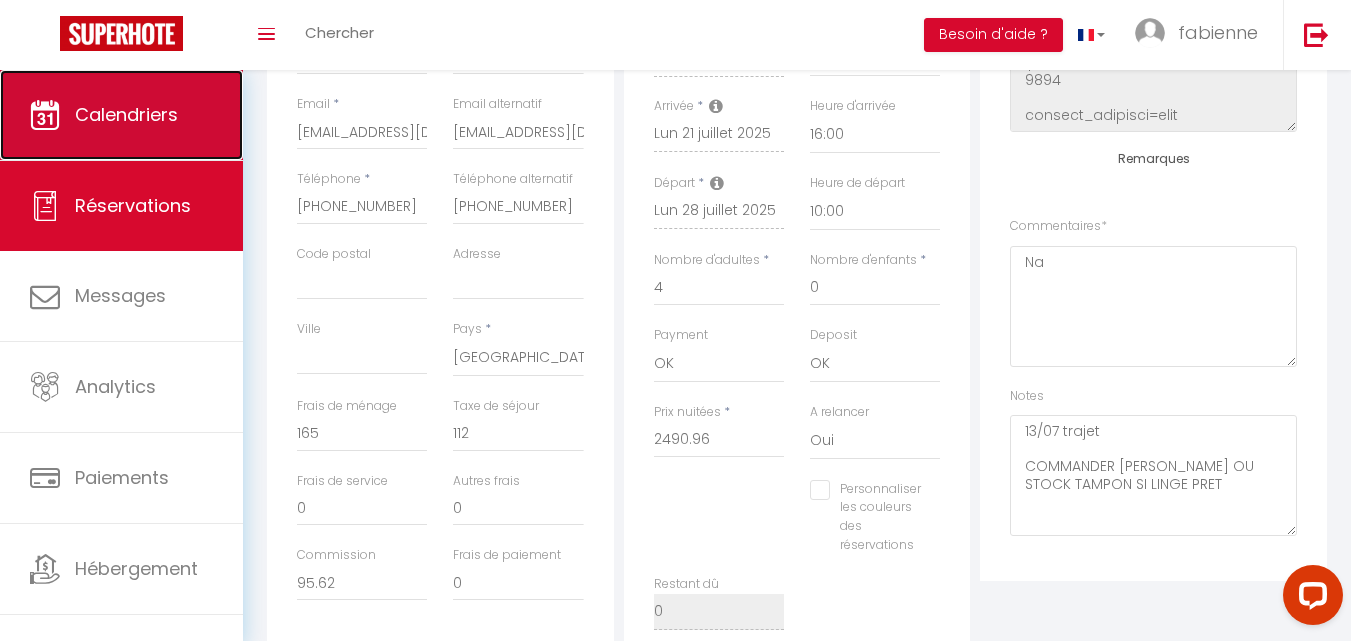 click on "Calendriers" at bounding box center (121, 115) 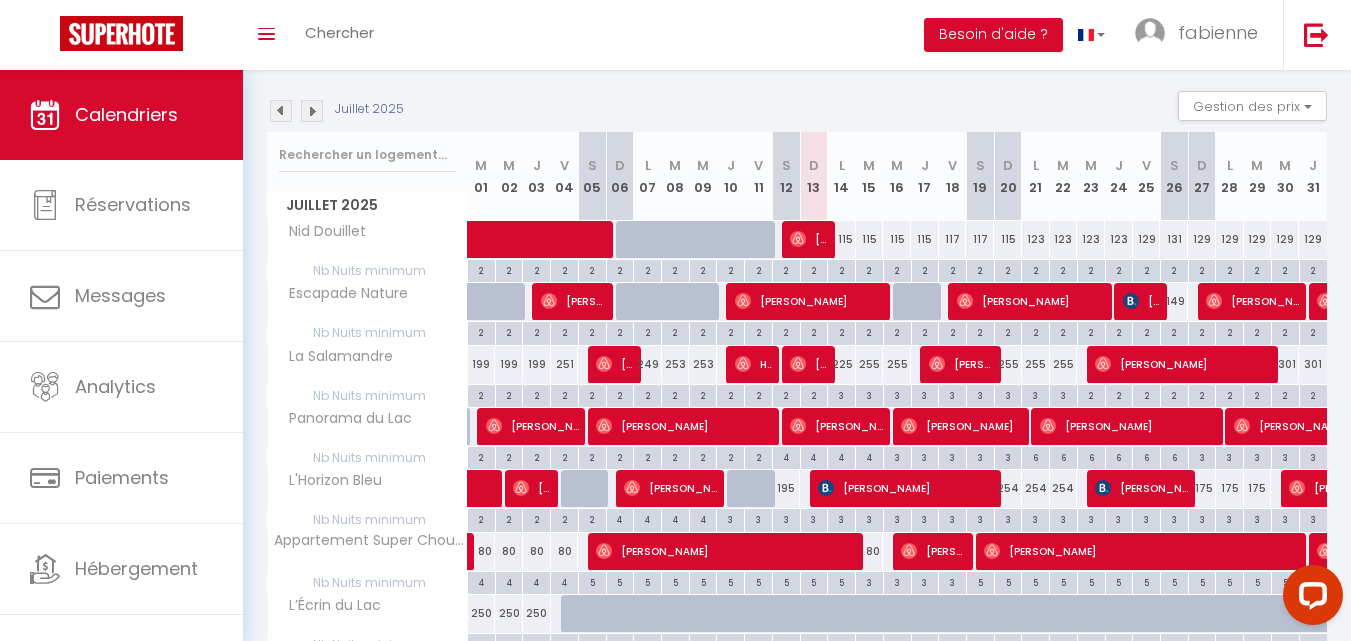 scroll, scrollTop: 200, scrollLeft: 0, axis: vertical 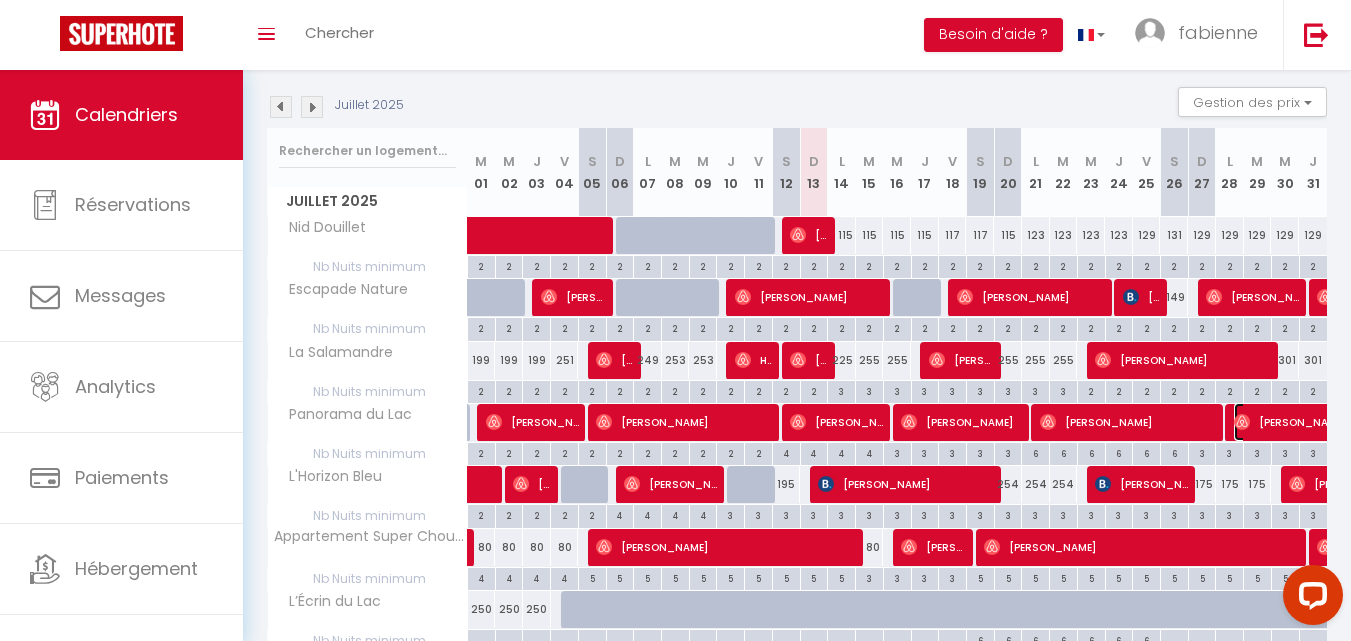 click at bounding box center [1242, 422] 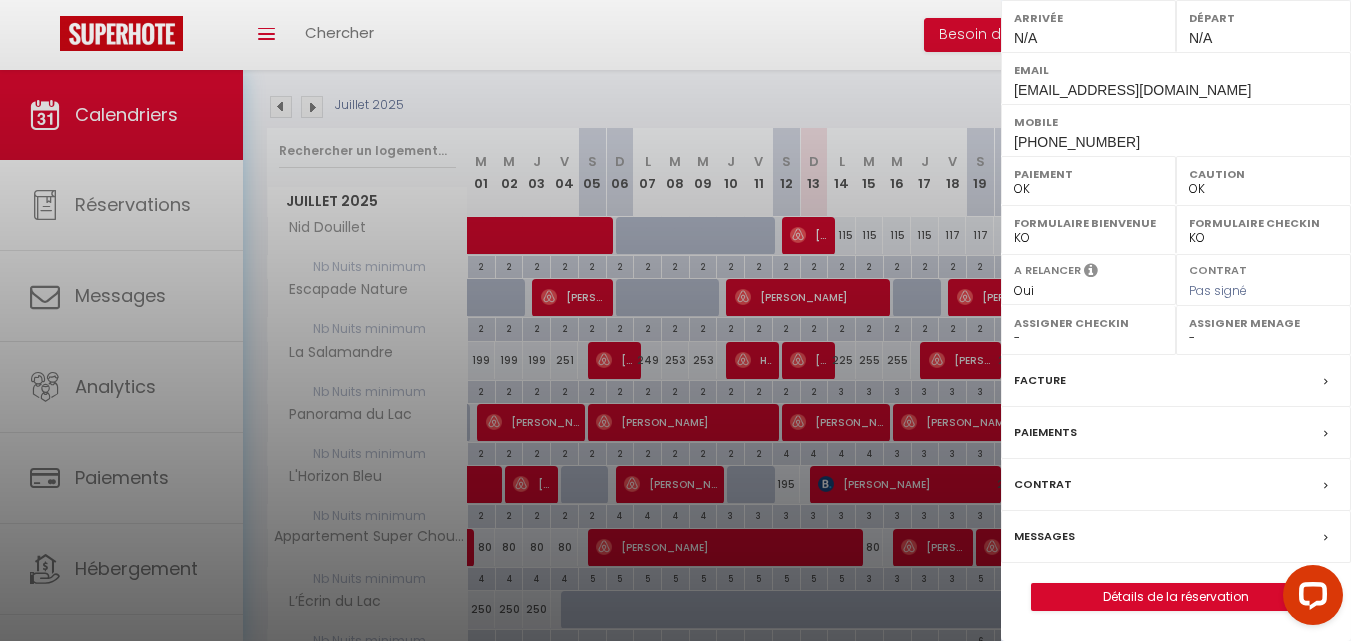 scroll, scrollTop: 323, scrollLeft: 0, axis: vertical 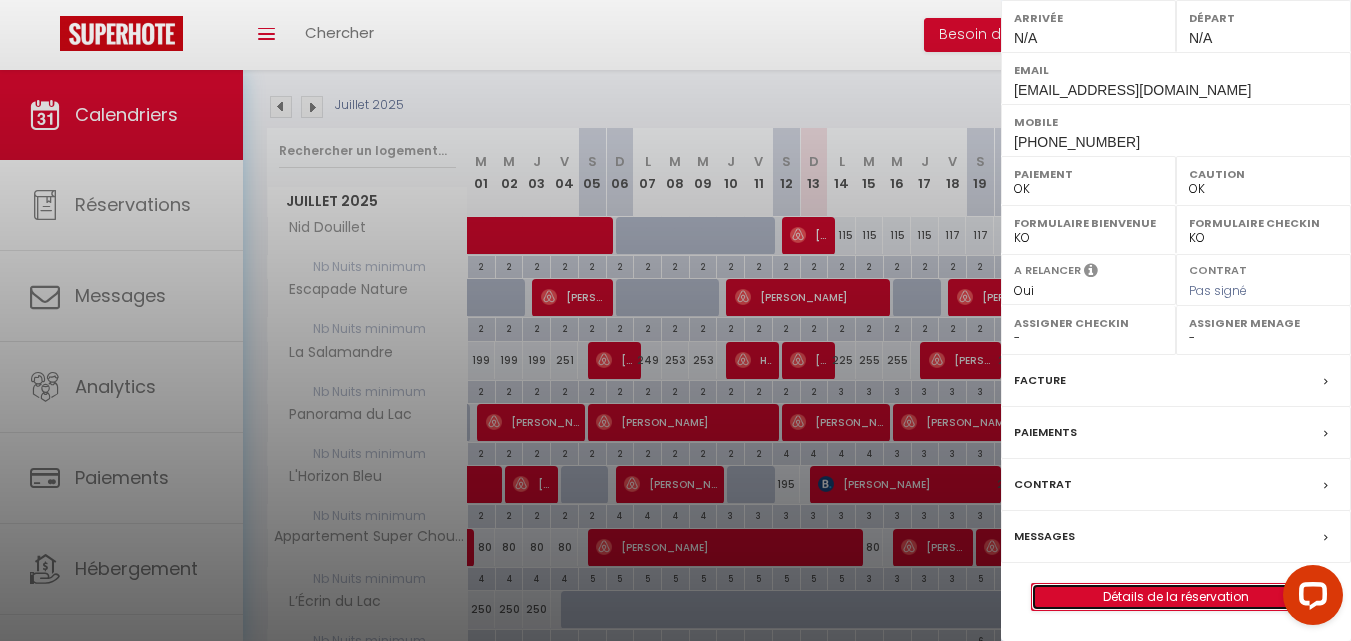click on "Détails de la réservation" at bounding box center (1176, 597) 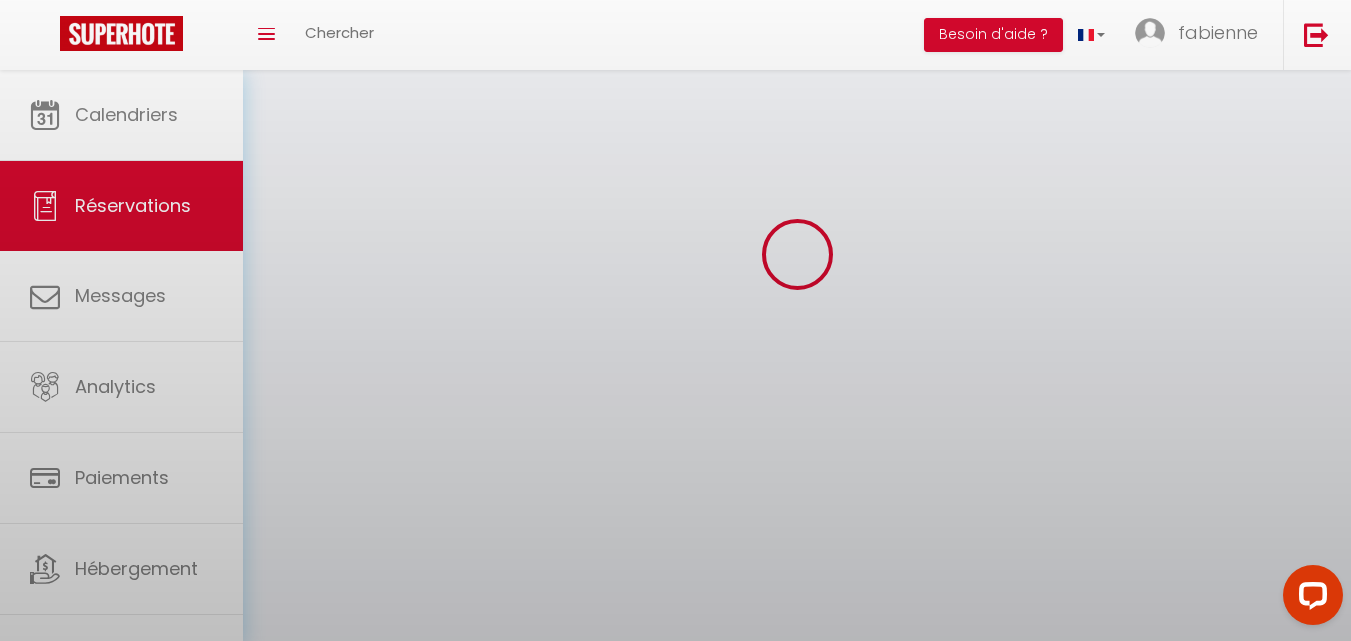 scroll, scrollTop: 0, scrollLeft: 0, axis: both 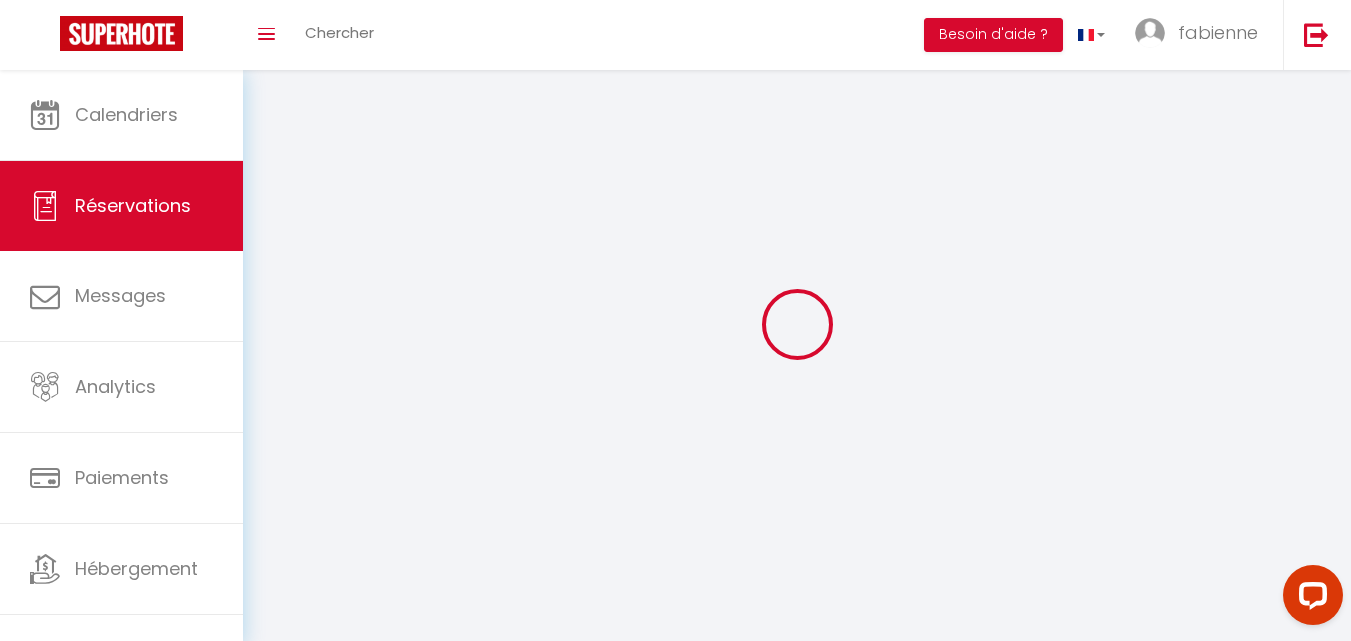 type on "[PERSON_NAME]" 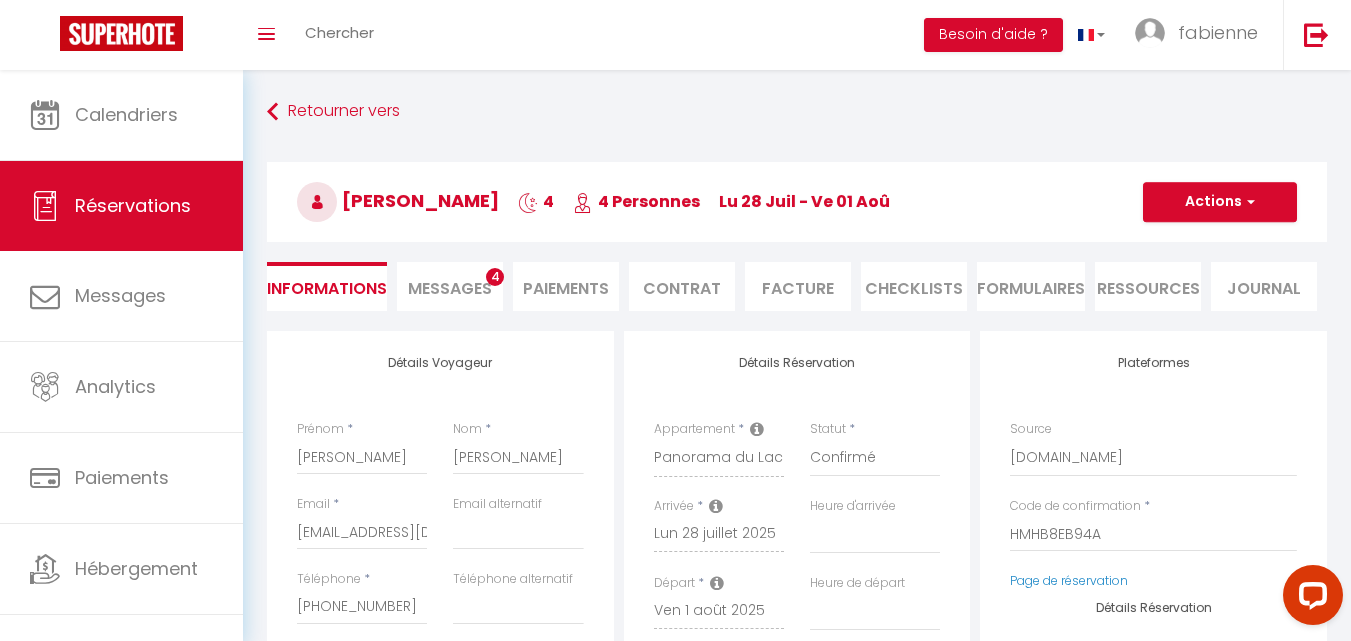 select 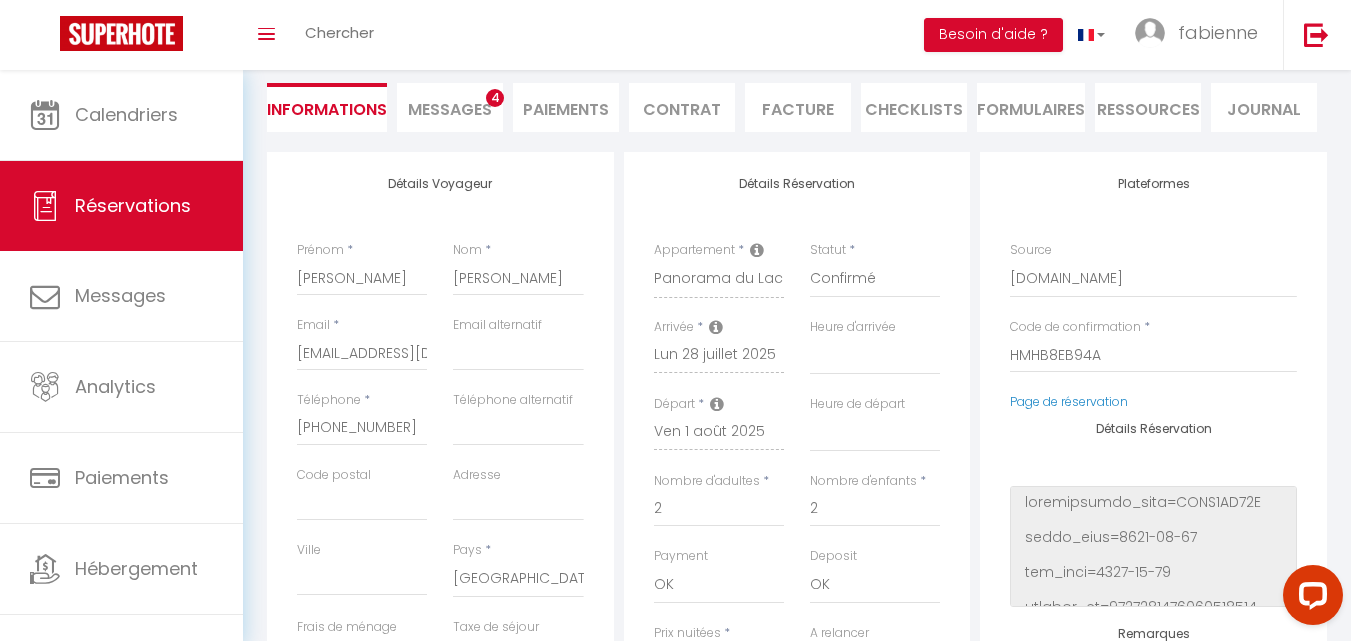 scroll, scrollTop: 200, scrollLeft: 0, axis: vertical 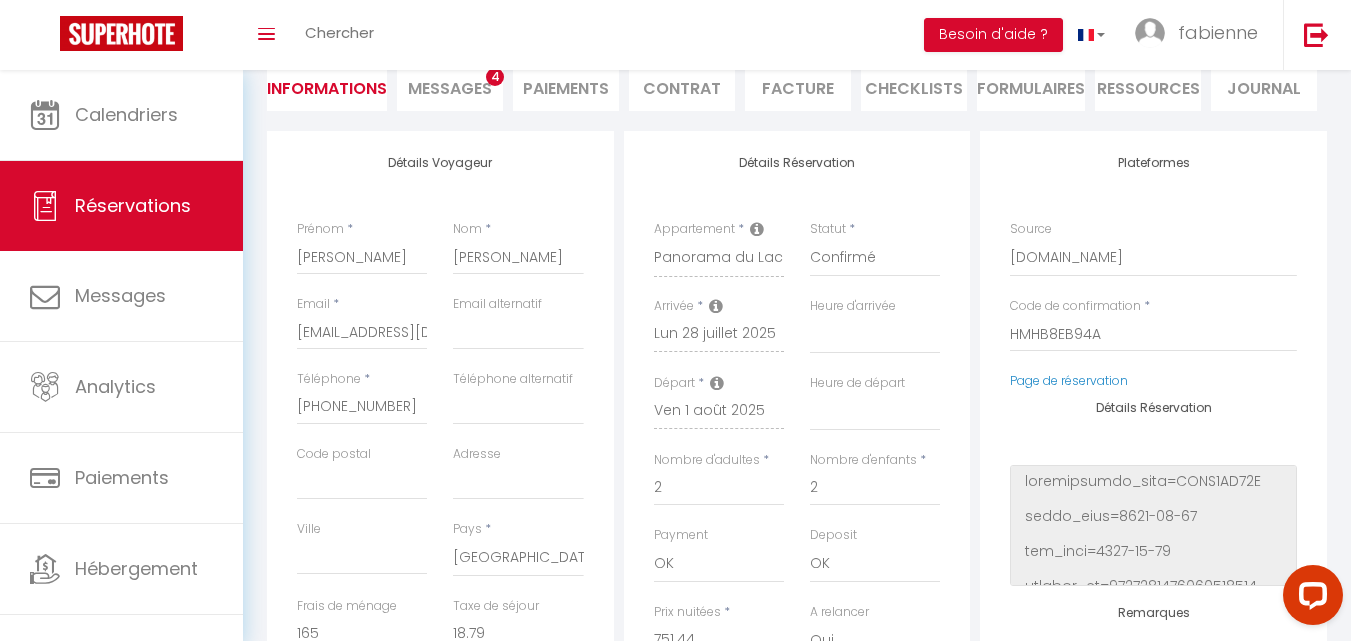 click on "Messages" at bounding box center (450, 88) 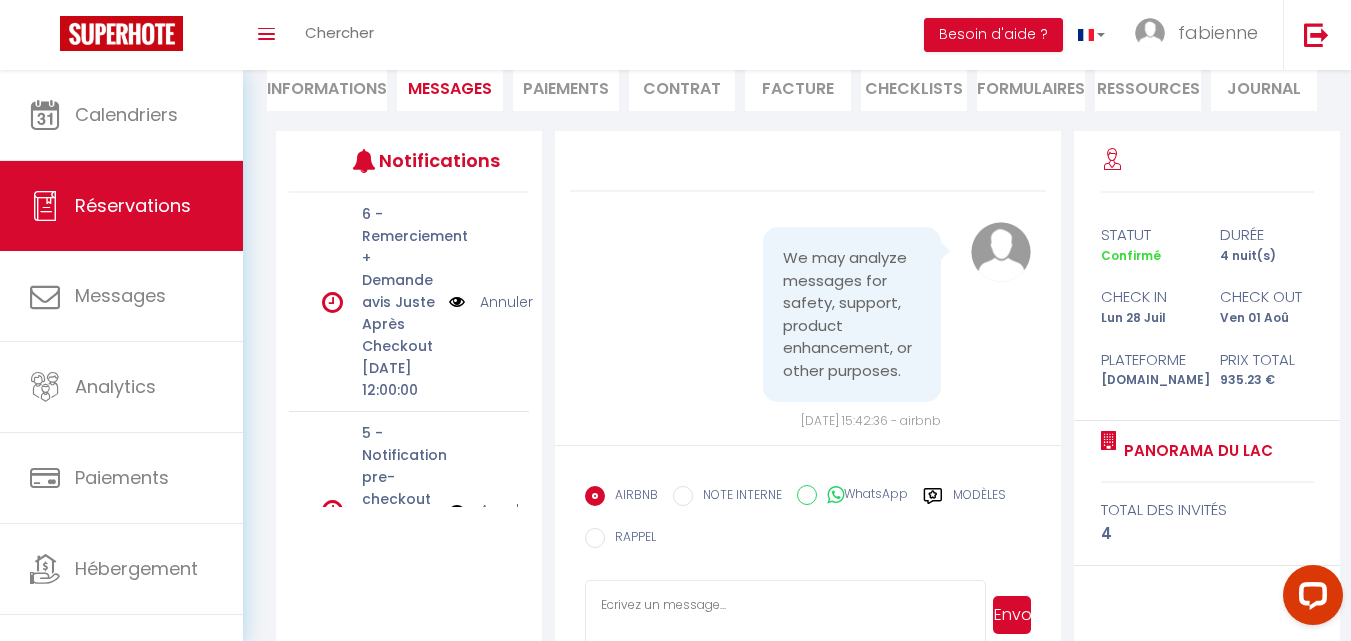 scroll, scrollTop: 101, scrollLeft: 0, axis: vertical 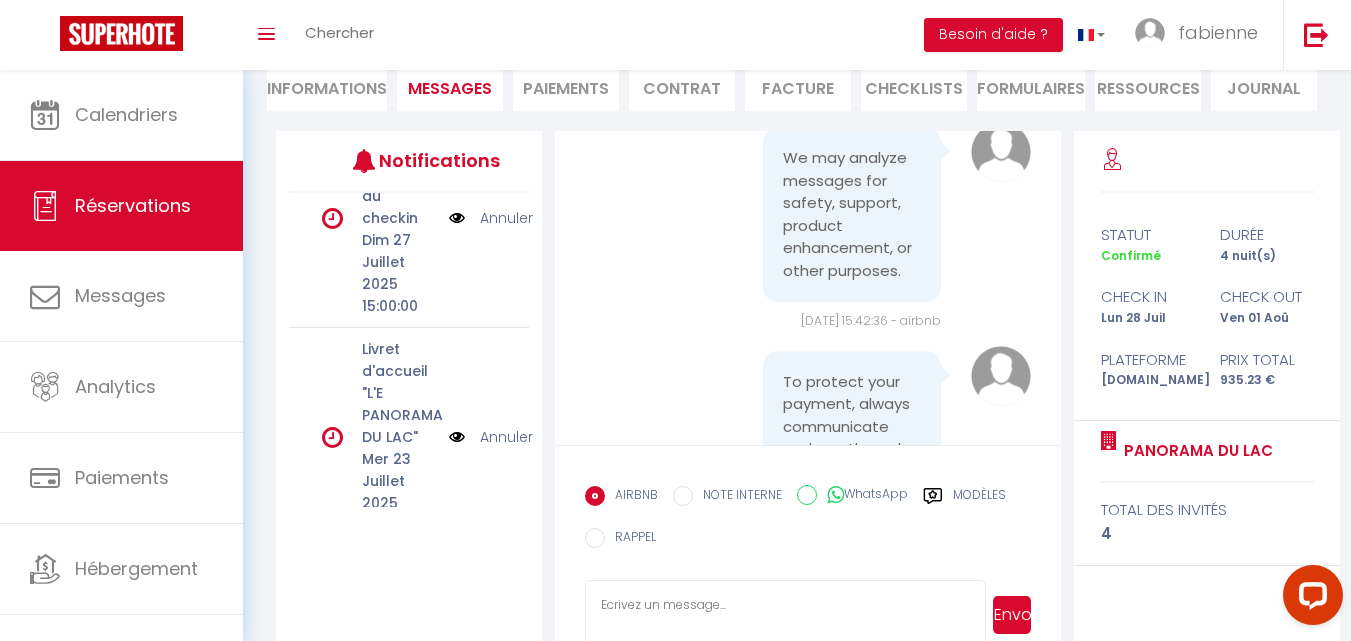 click on "Informations" at bounding box center [327, 86] 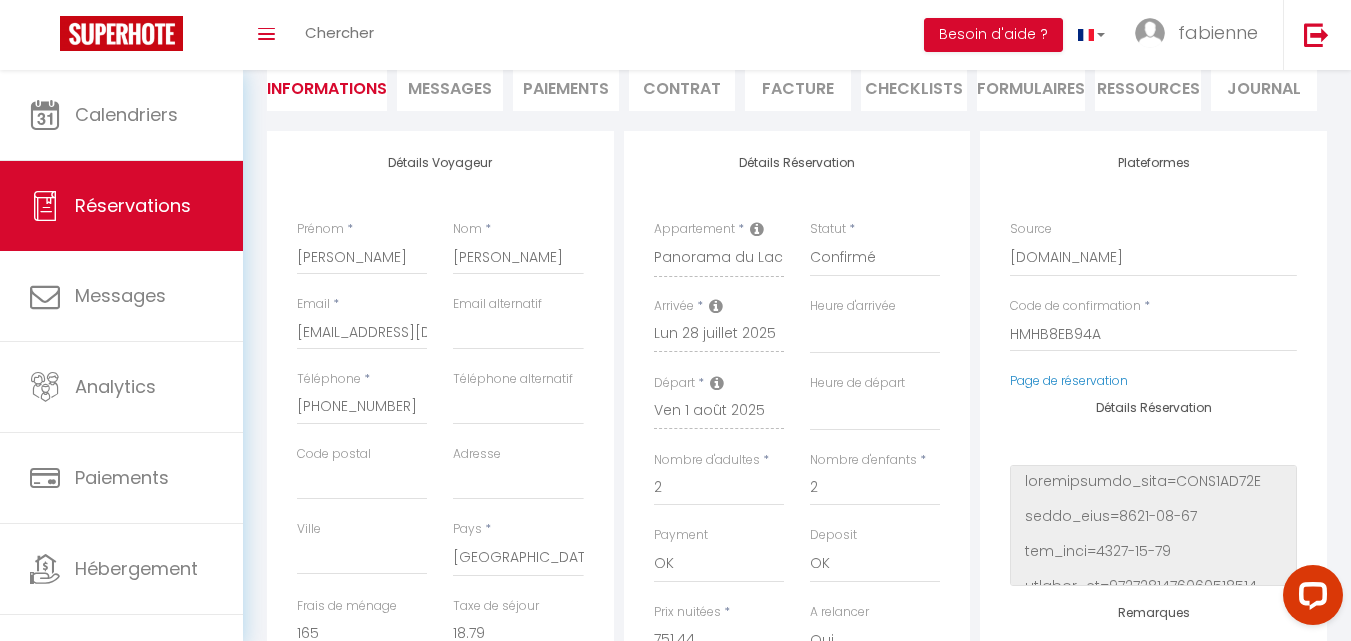 select 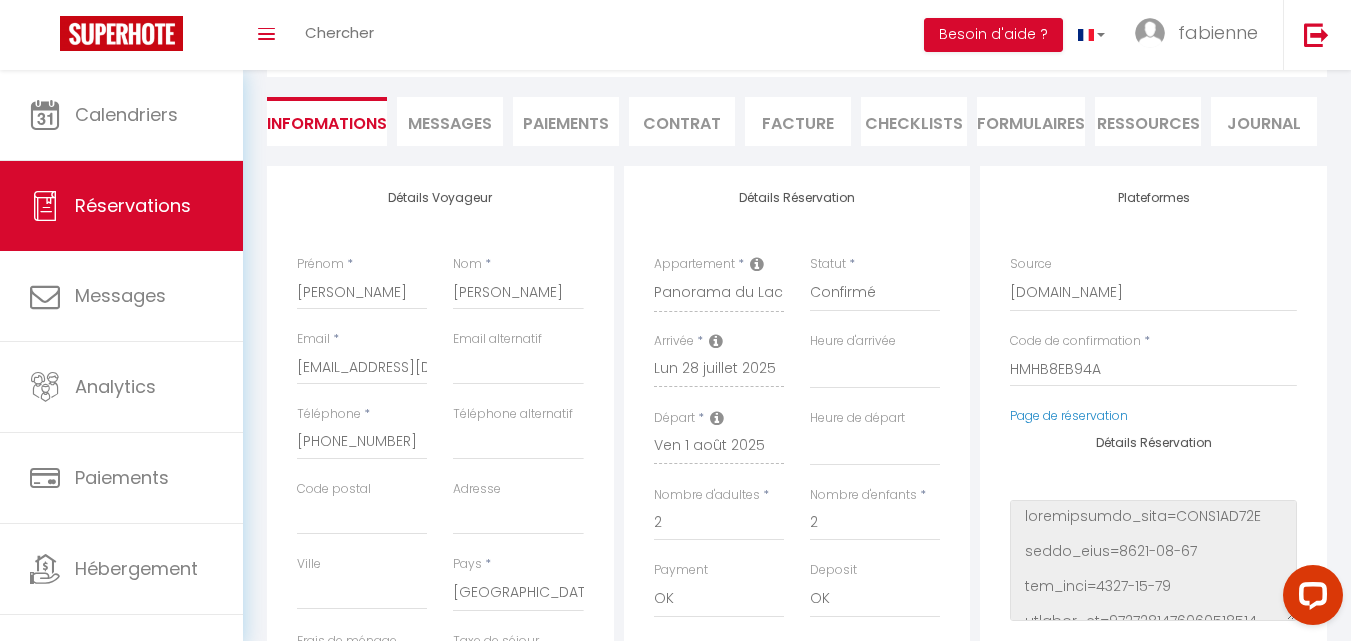 scroll, scrollTop: 200, scrollLeft: 0, axis: vertical 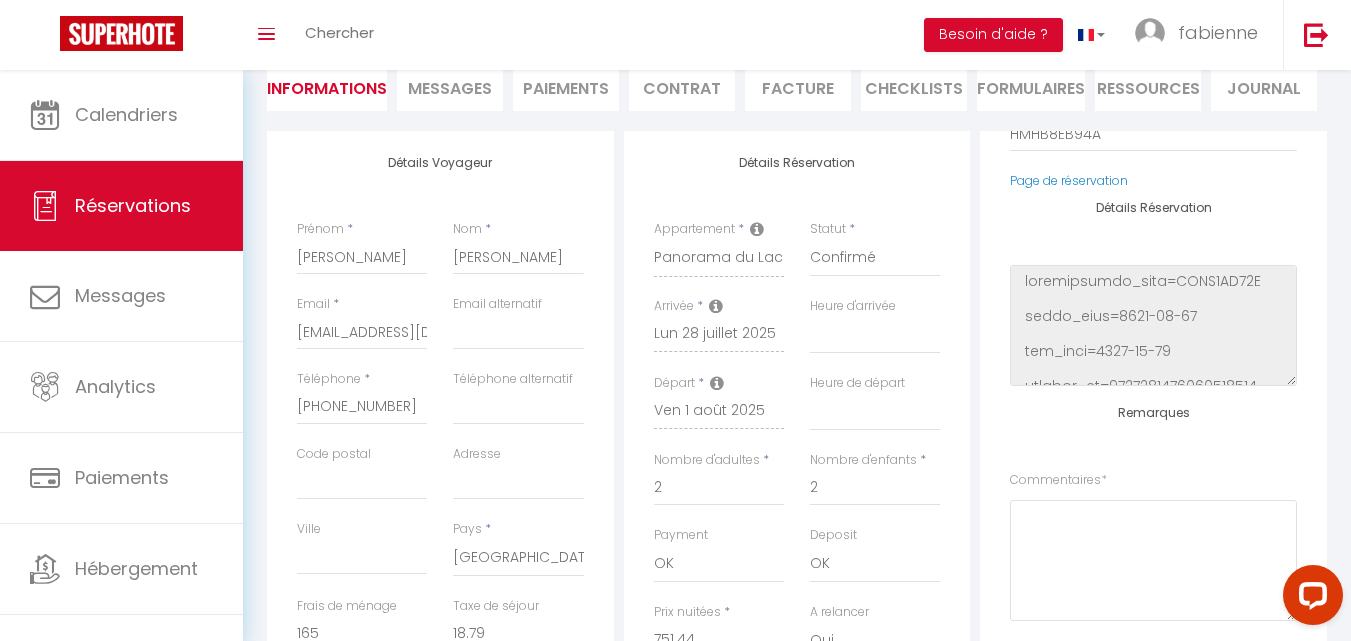 select 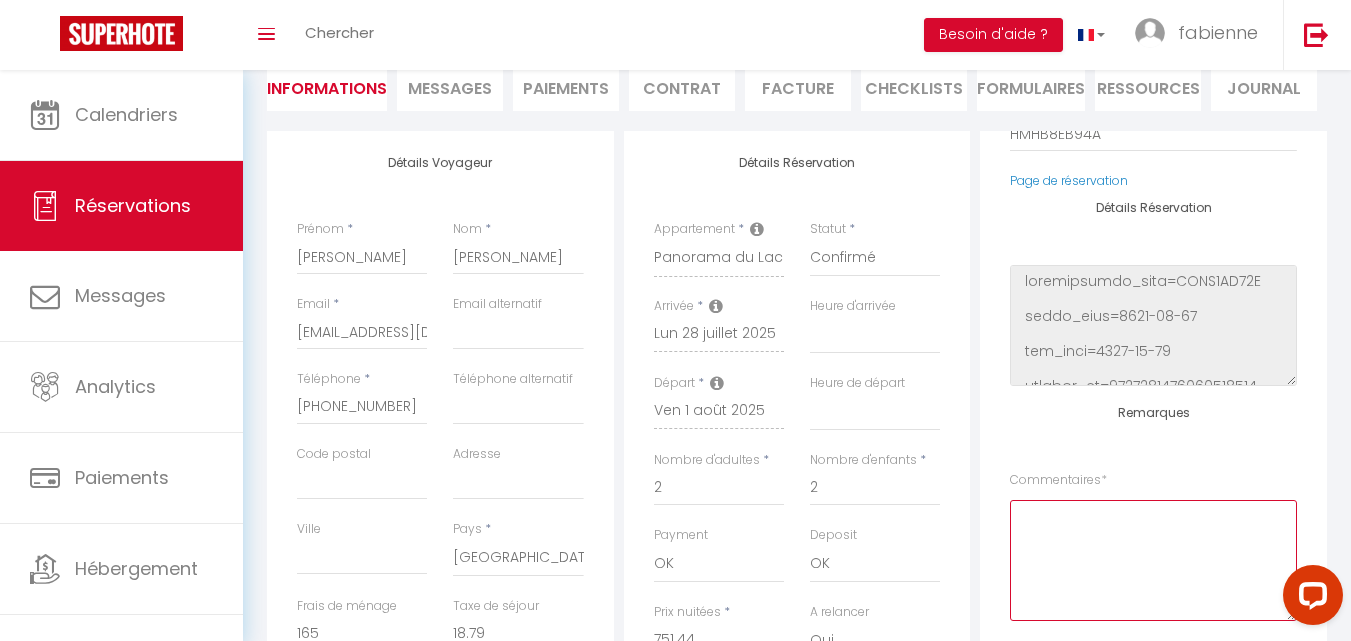 click at bounding box center [1153, 560] 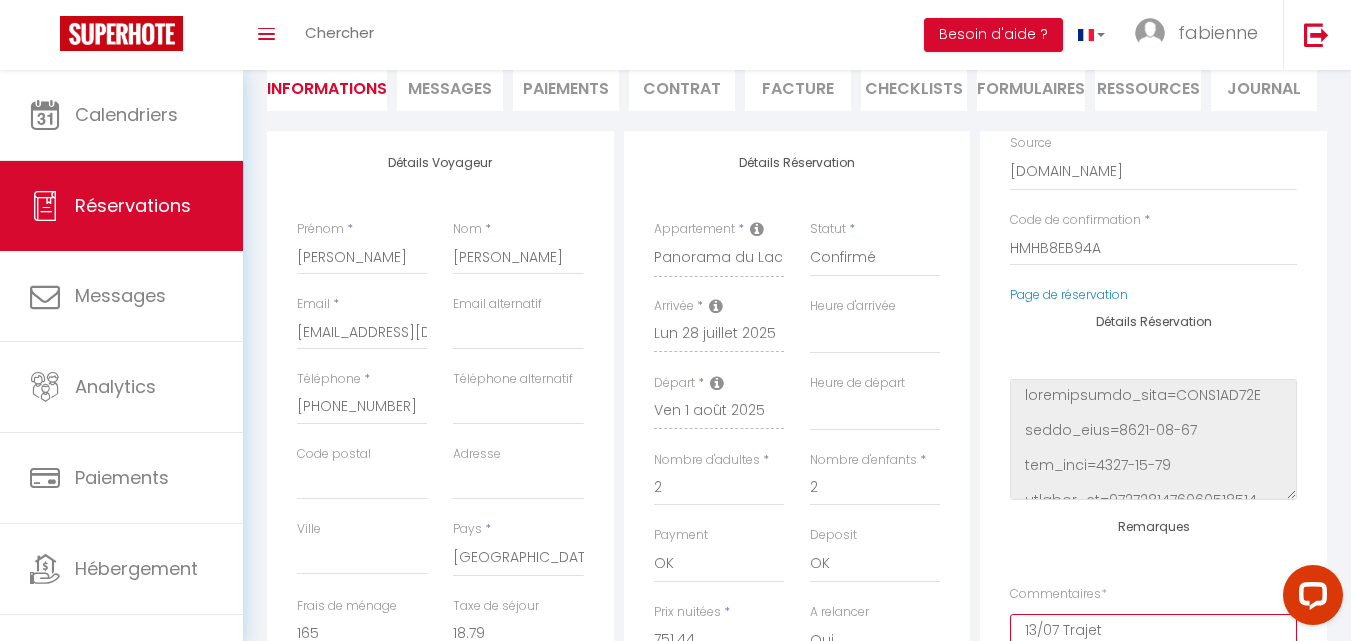 scroll, scrollTop: 0, scrollLeft: 0, axis: both 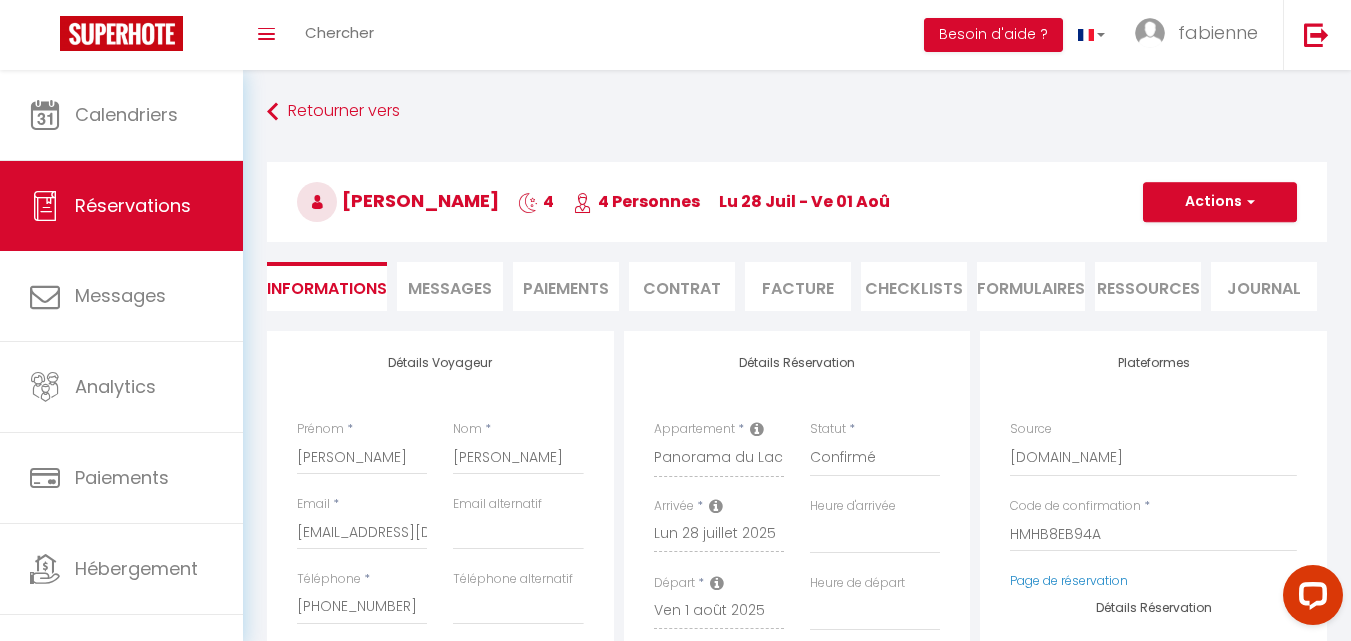 type on "13/07 Trajet" 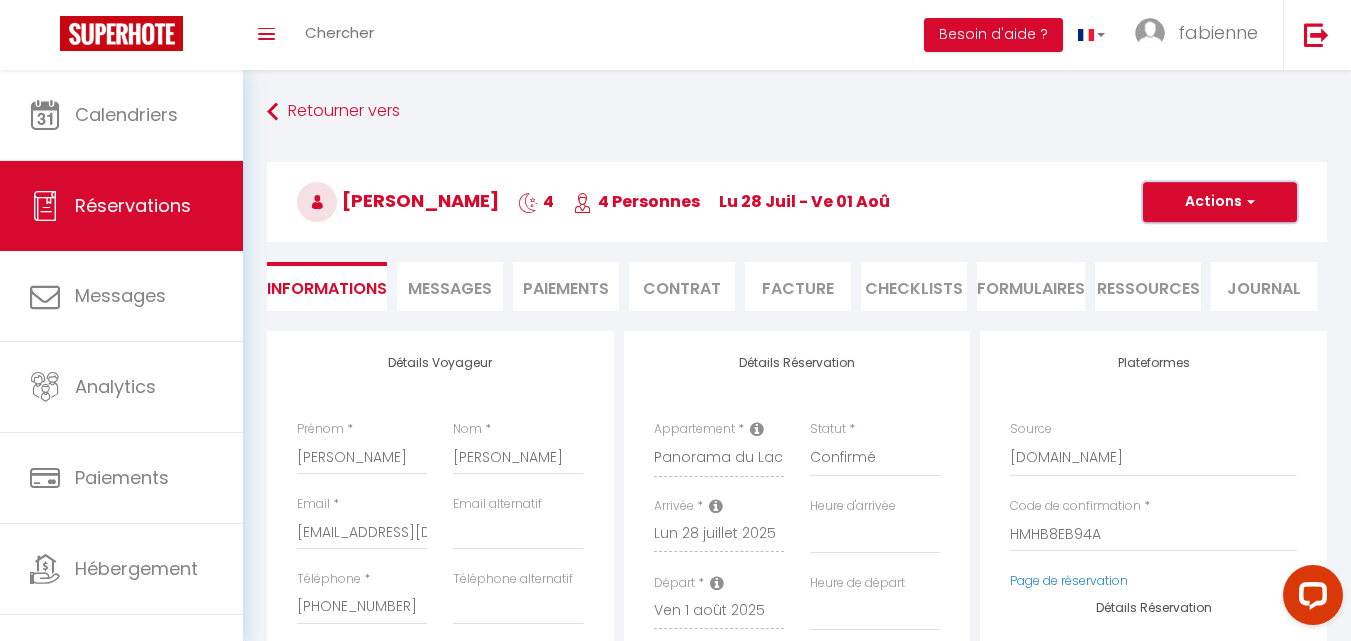 click on "Actions" at bounding box center (1220, 202) 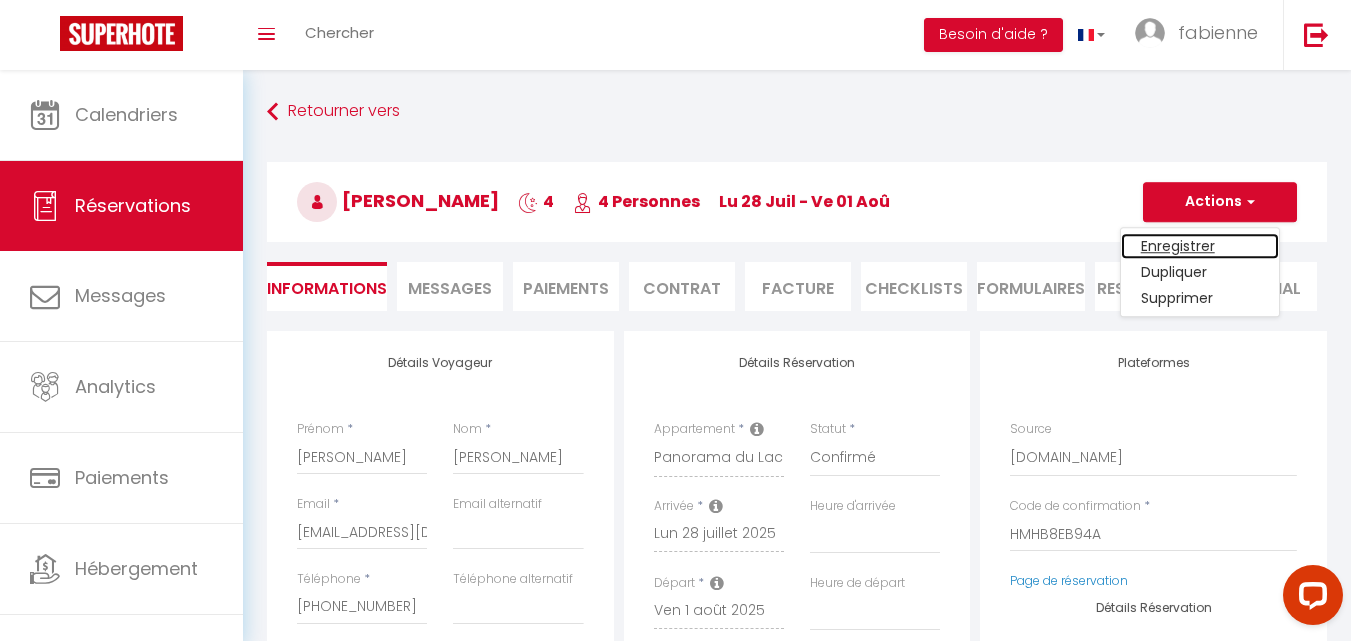 click on "Enregistrer" at bounding box center [1200, 246] 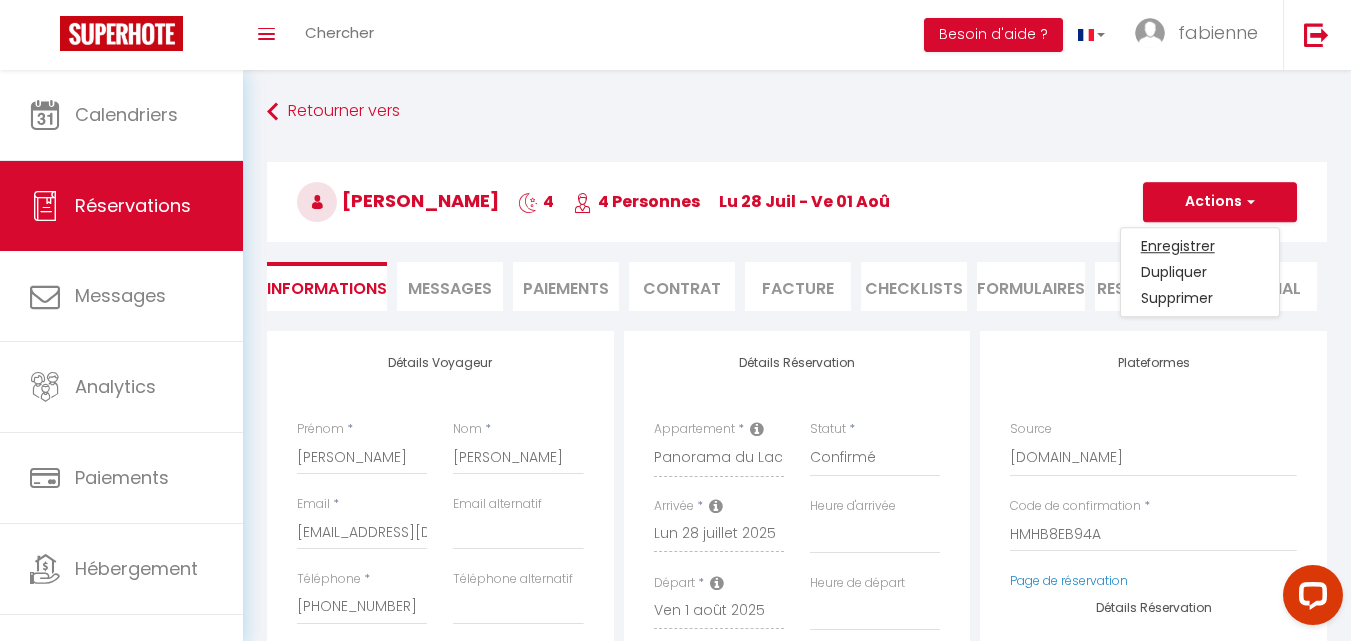 select on "not_cancelled" 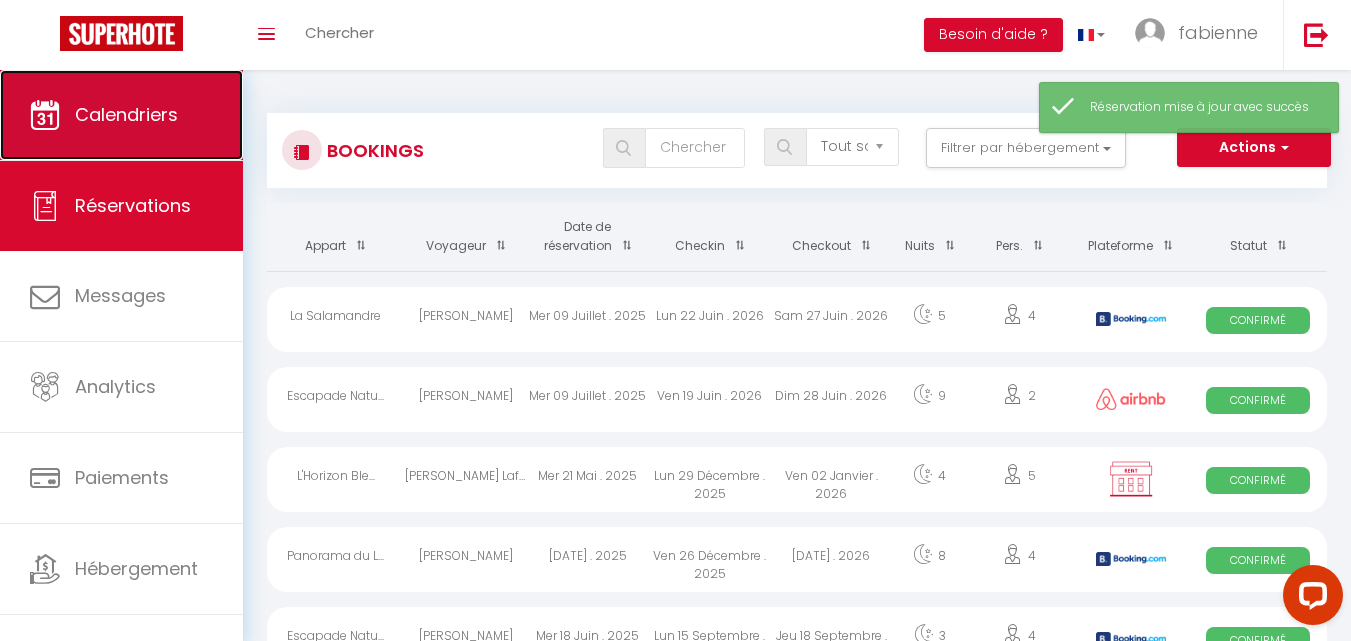 click on "Calendriers" at bounding box center [126, 114] 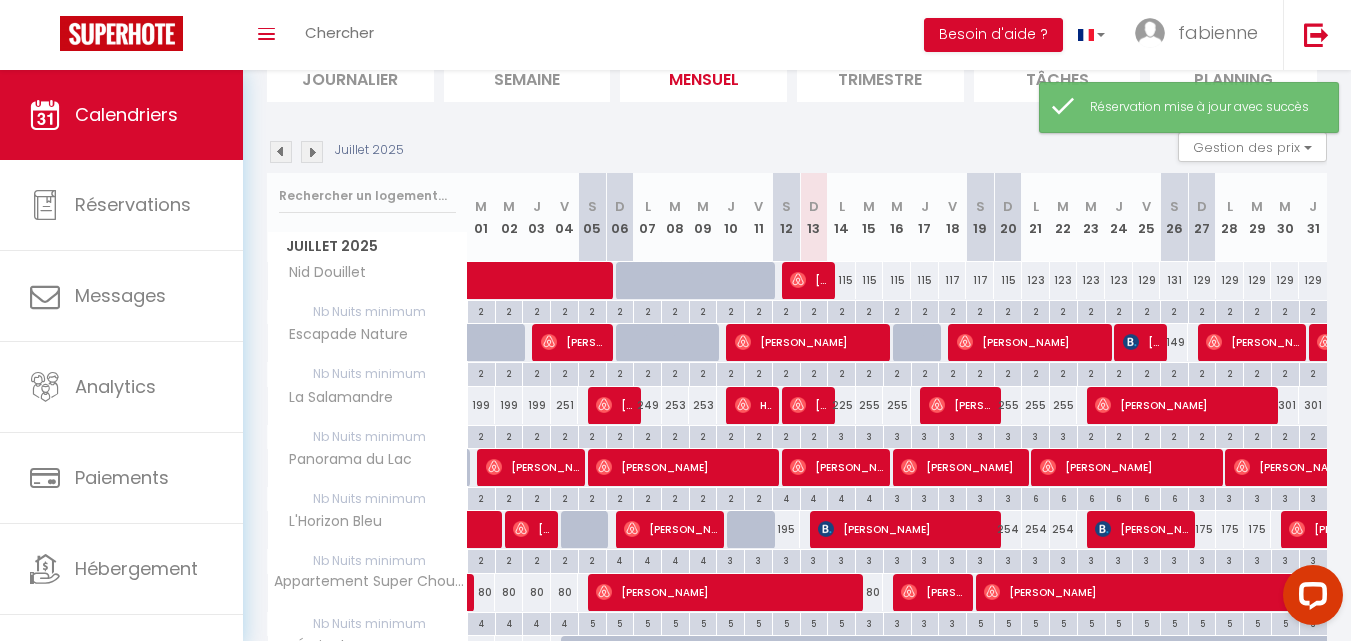 scroll, scrollTop: 200, scrollLeft: 0, axis: vertical 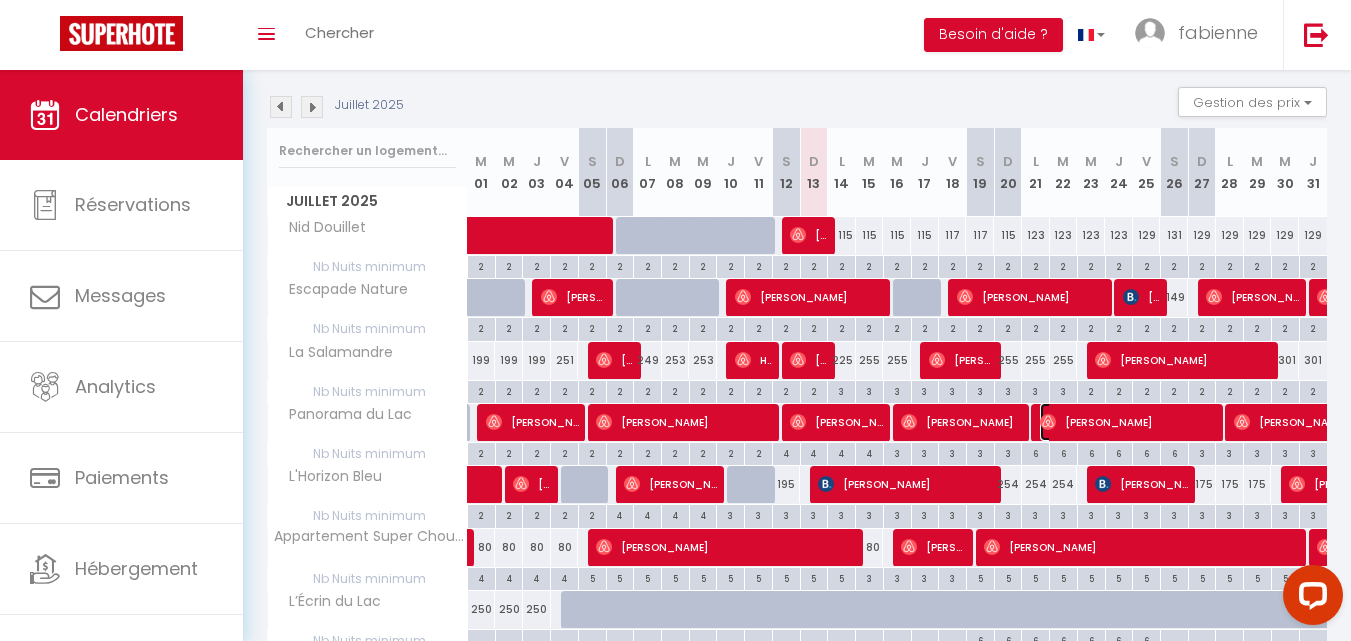 click on "[PERSON_NAME]" at bounding box center [1128, 422] 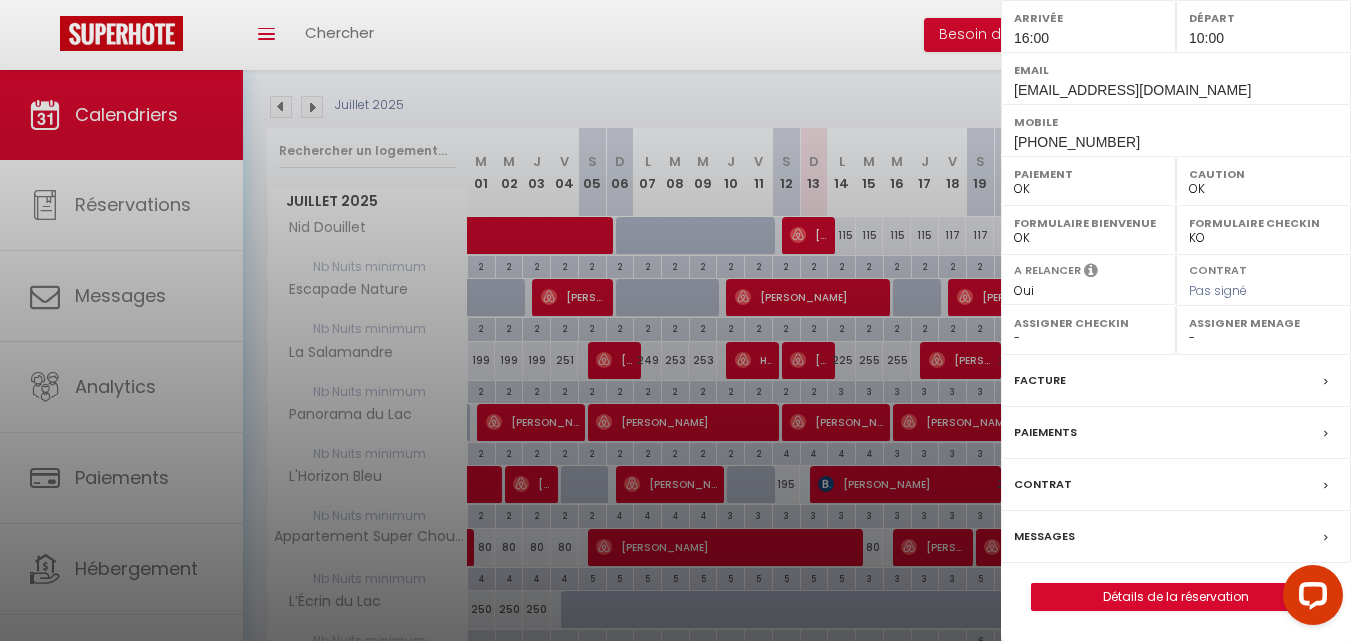 scroll, scrollTop: 323, scrollLeft: 0, axis: vertical 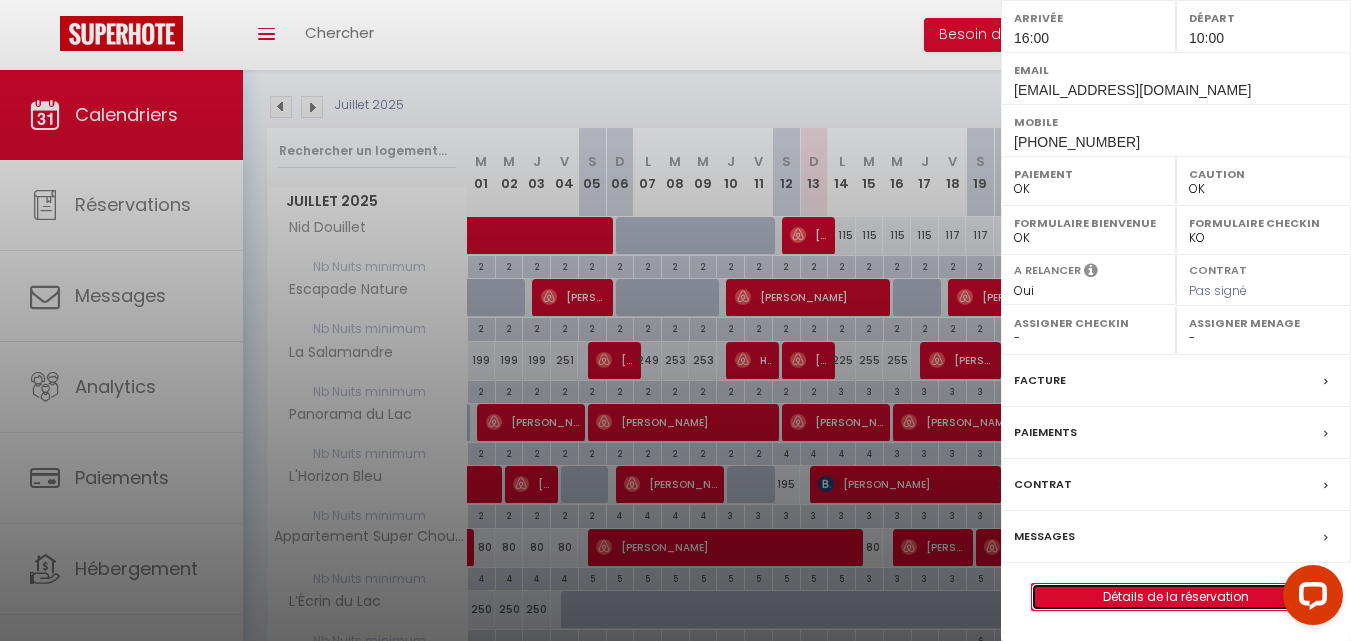 click on "Détails de la réservation" at bounding box center [1176, 597] 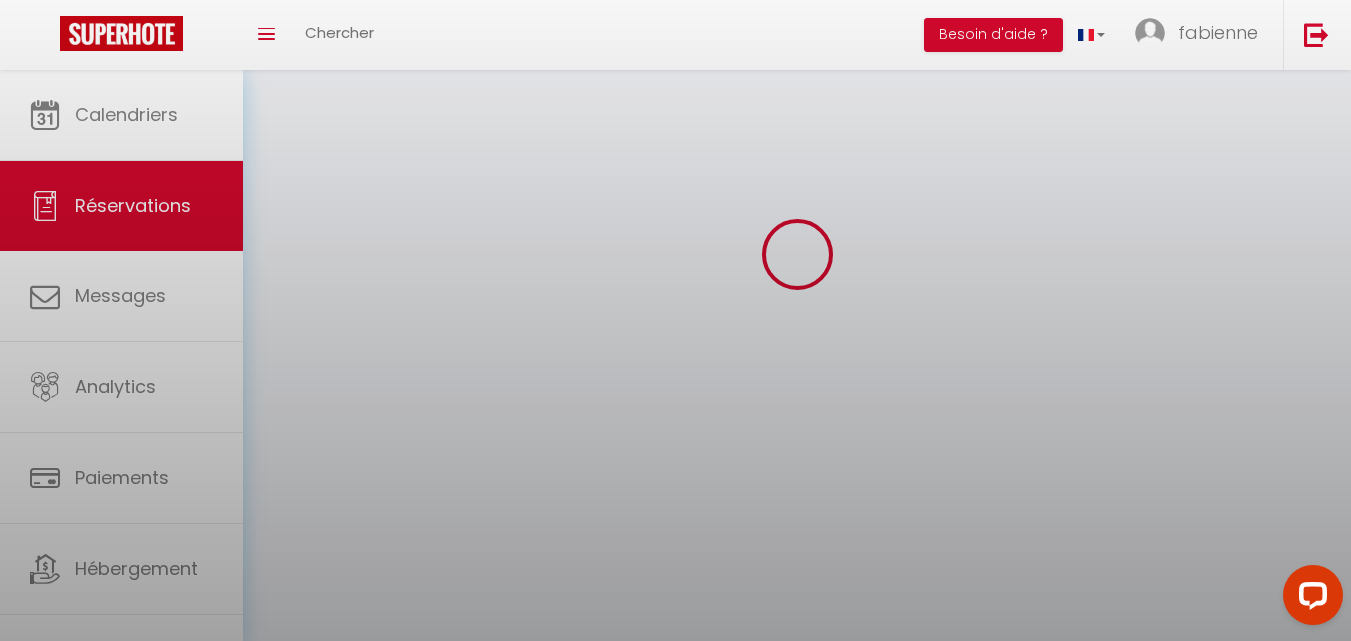 scroll, scrollTop: 0, scrollLeft: 0, axis: both 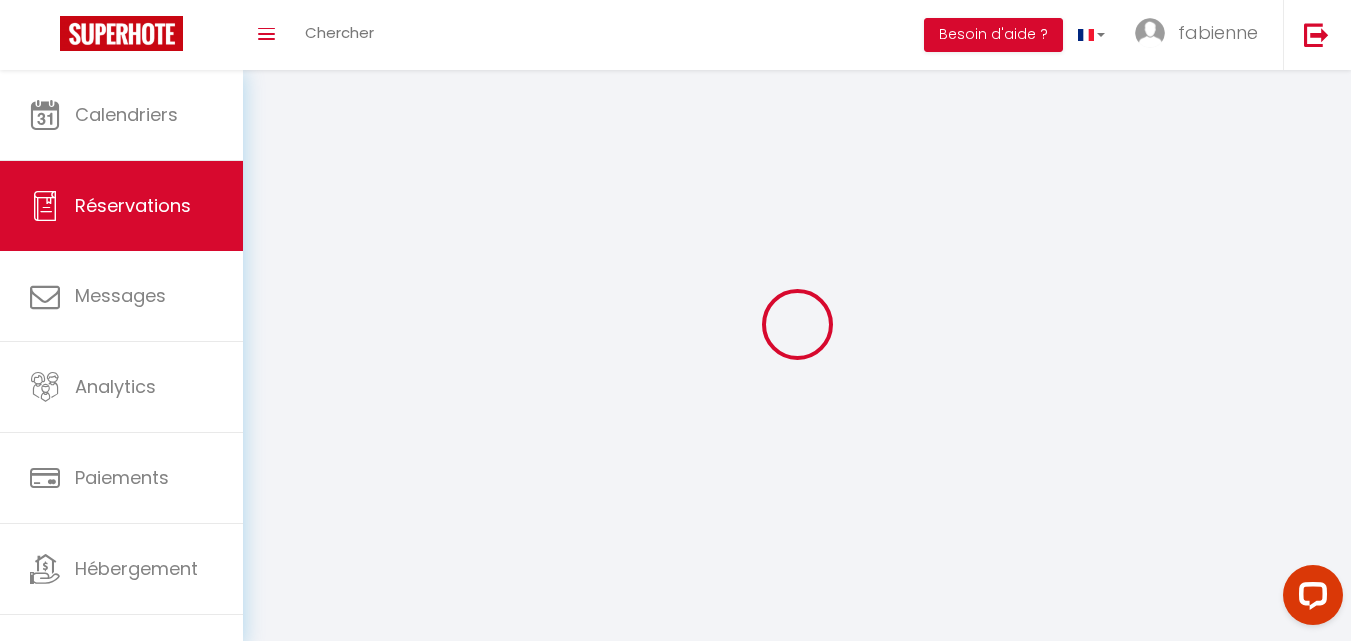 type on "[PERSON_NAME]" 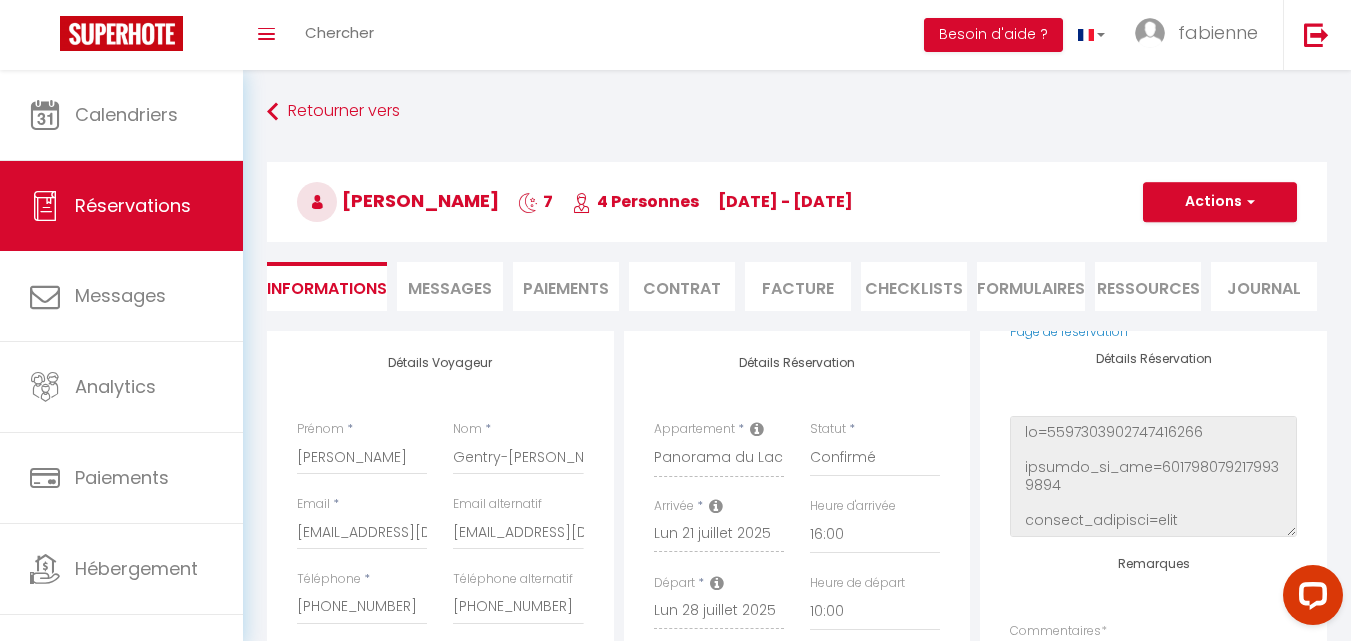 scroll, scrollTop: 254, scrollLeft: 0, axis: vertical 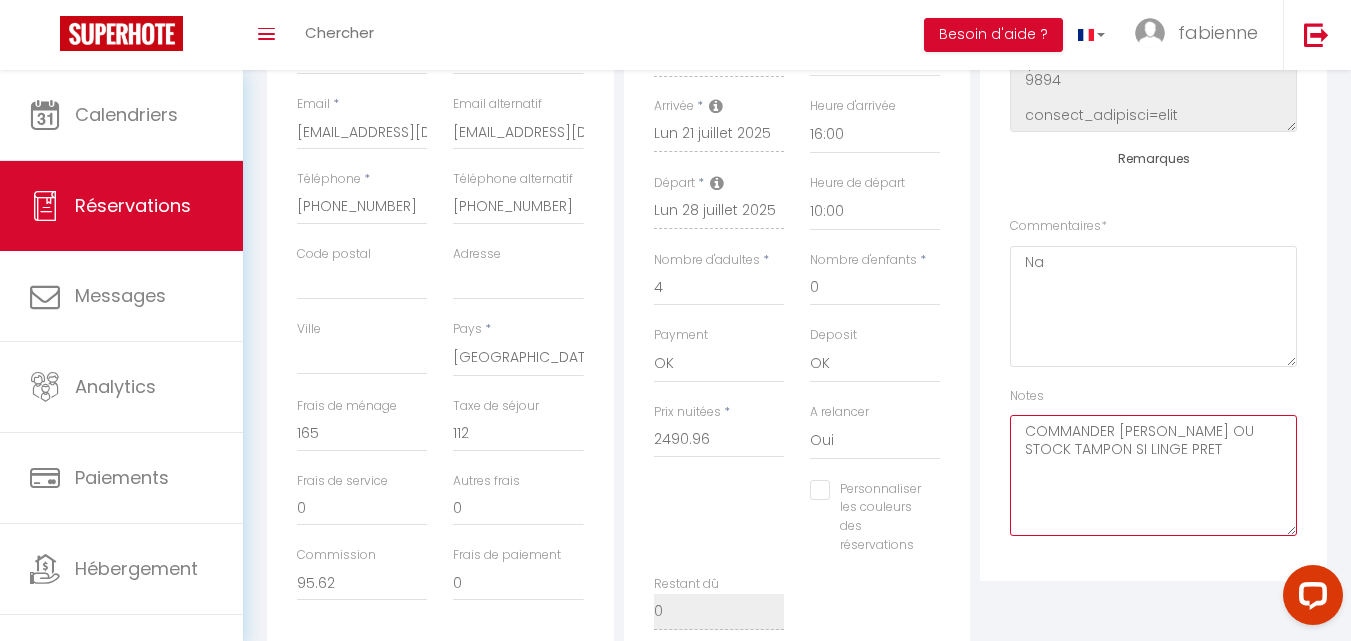 click on "COMMANDER [PERSON_NAME] OU STOCK TAMPON SI LINGE PRET" at bounding box center (1153, 475) 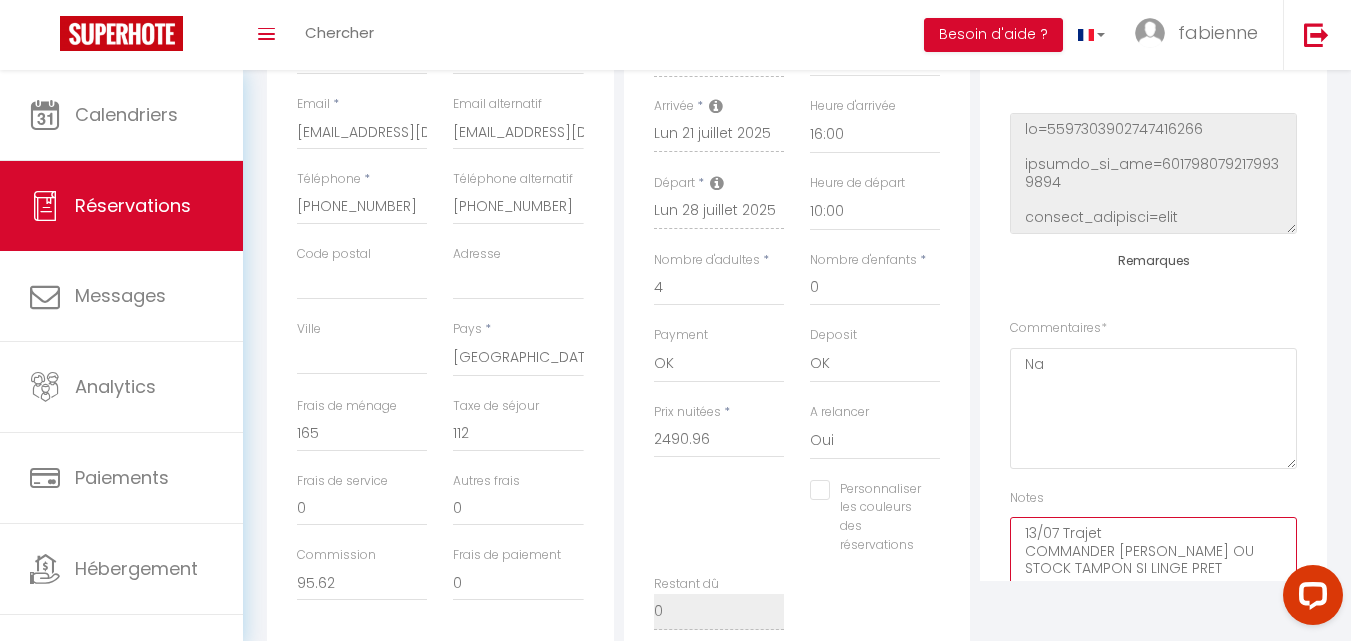 scroll, scrollTop: 0, scrollLeft: 0, axis: both 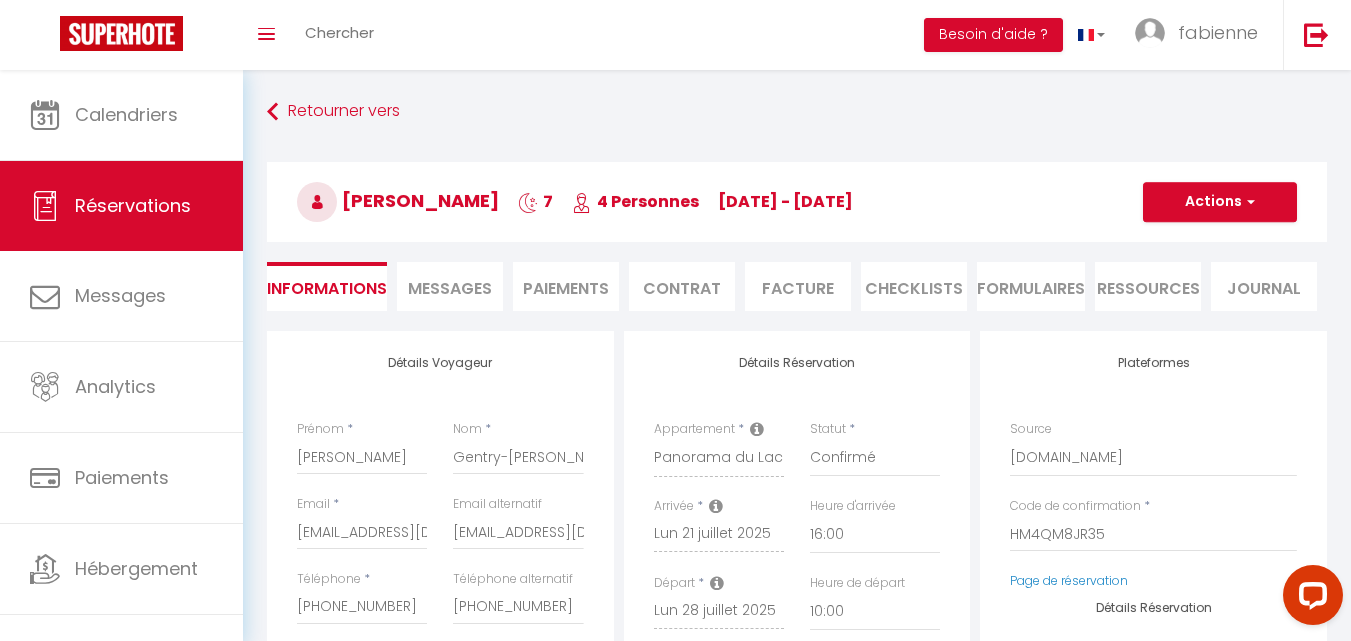 type on "13/07 Trajet
COMMANDER [PERSON_NAME] OU STOCK TAMPON SI LINGE PRET" 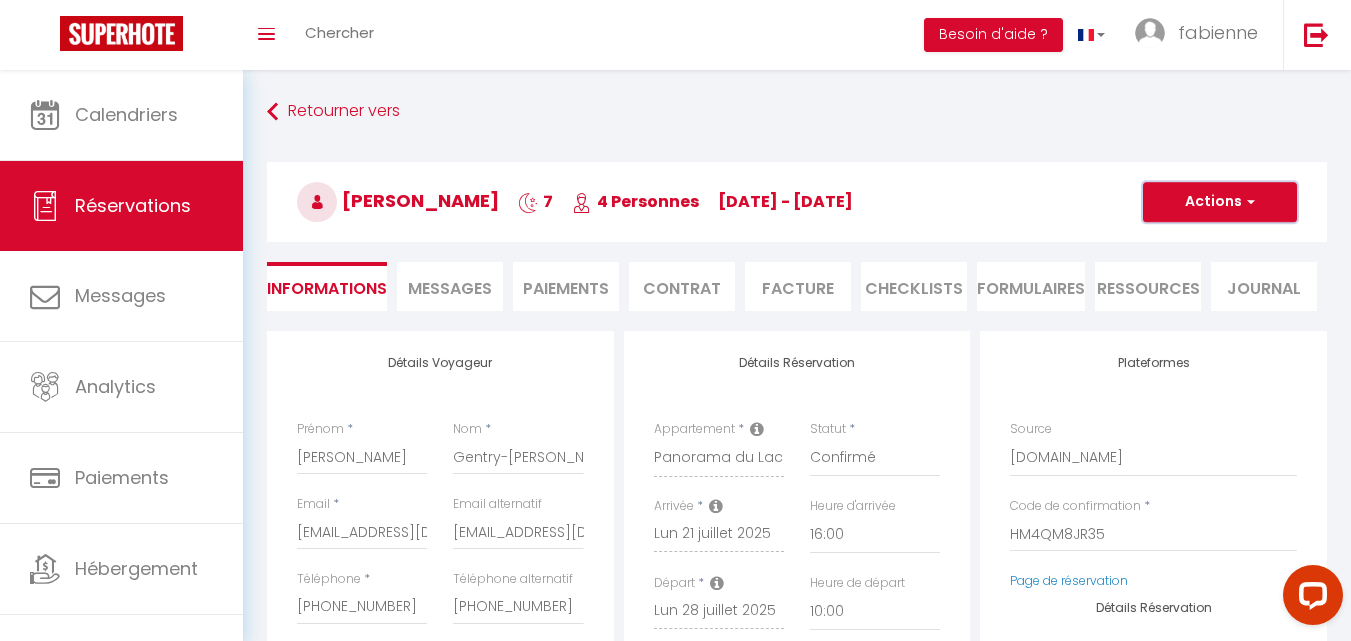 click on "Actions" at bounding box center [1220, 202] 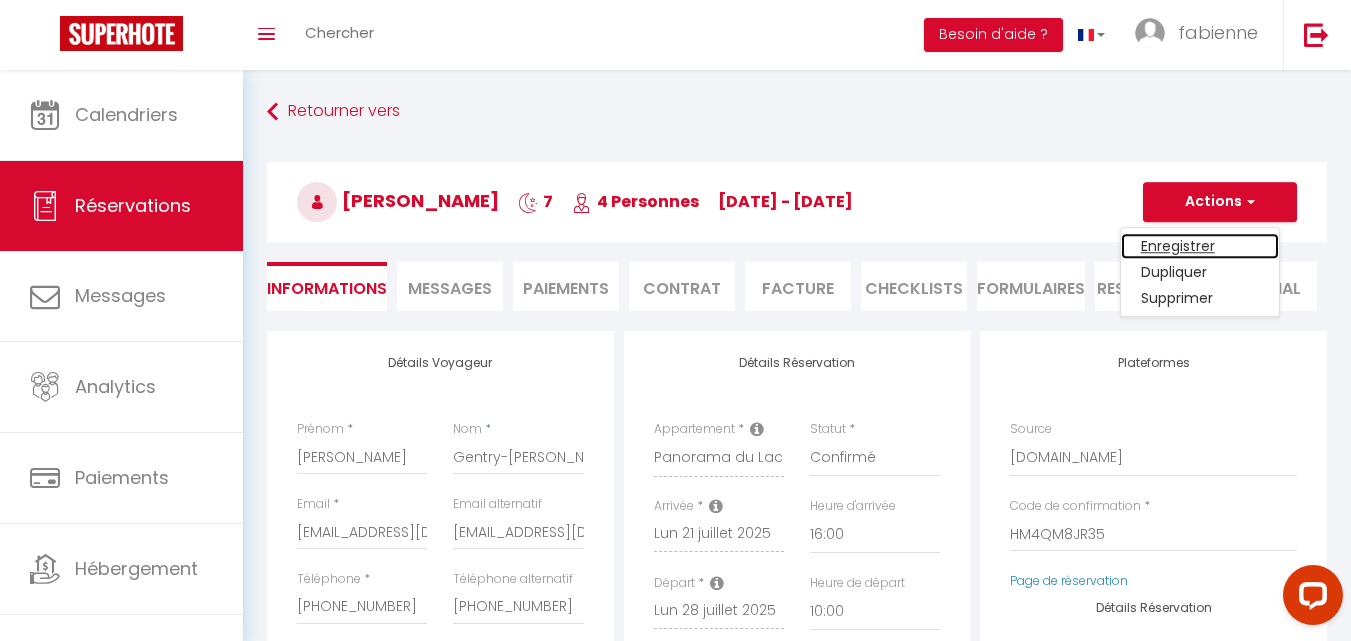 click on "Enregistrer" at bounding box center (1200, 246) 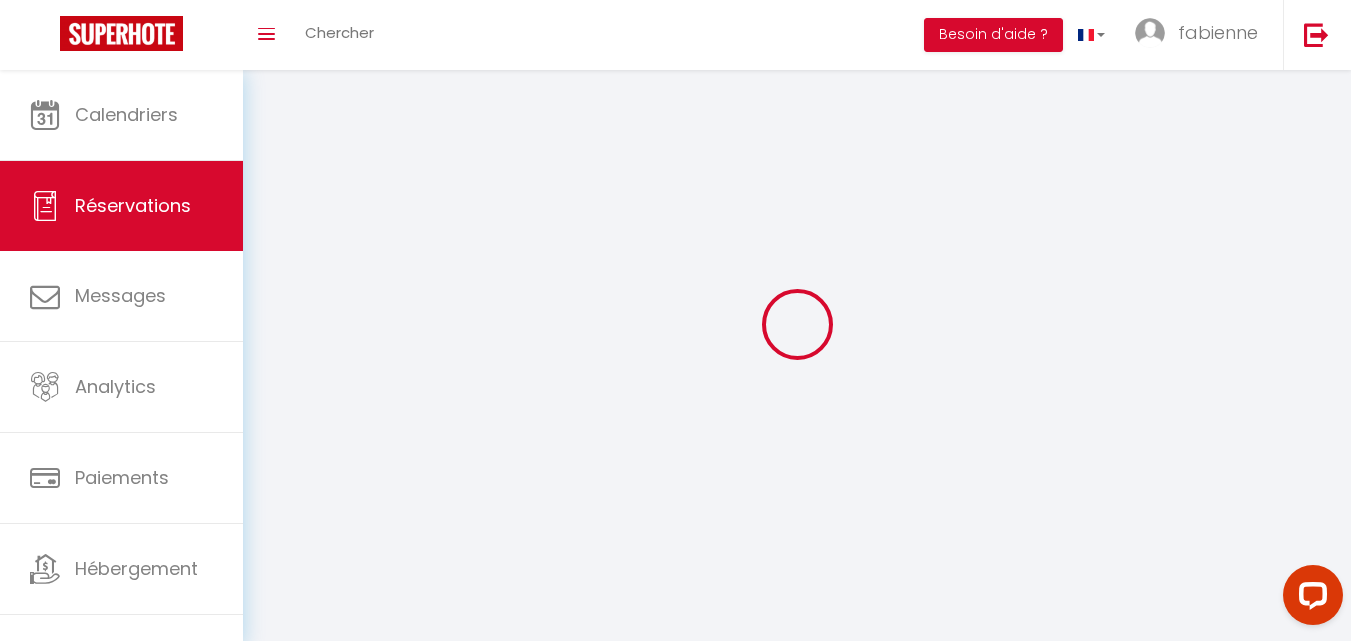 type 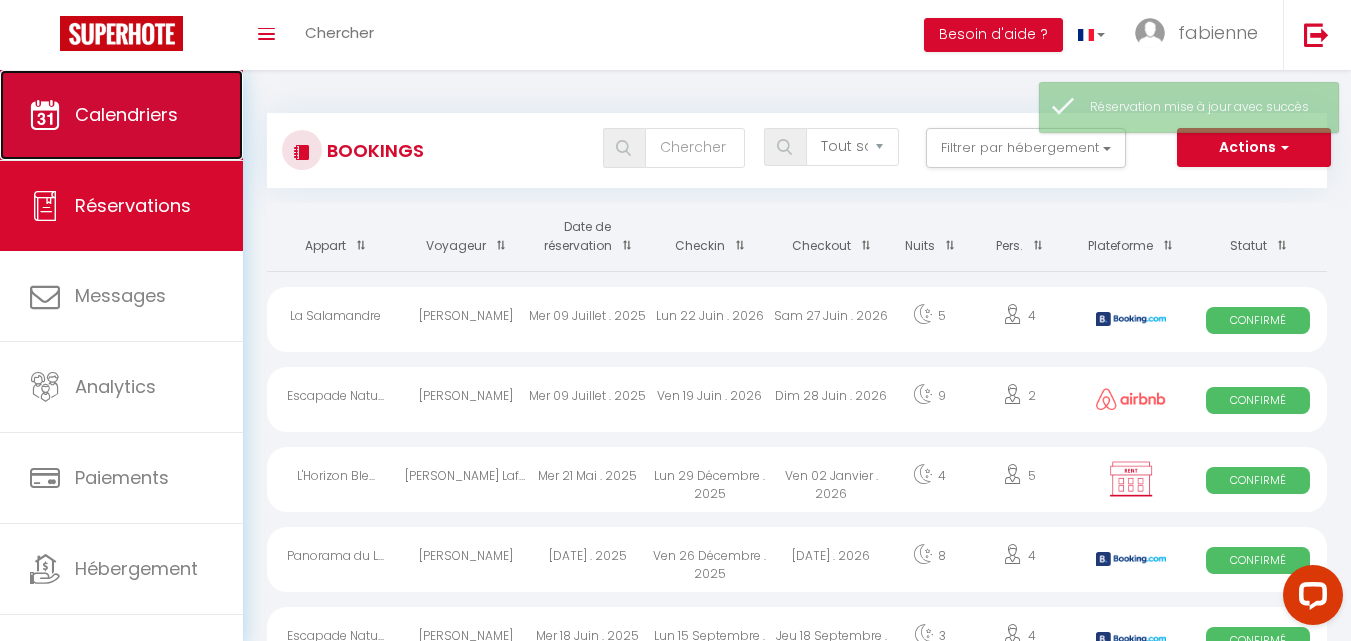 click on "Calendriers" at bounding box center [126, 114] 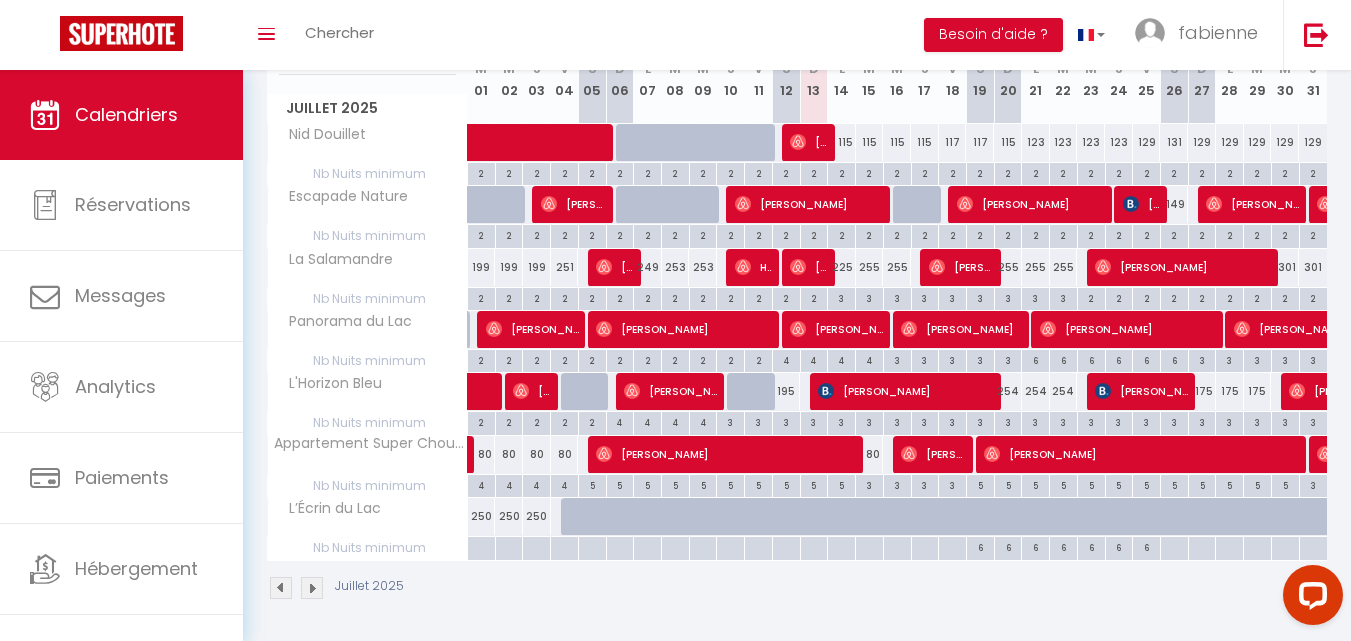 scroll, scrollTop: 296, scrollLeft: 0, axis: vertical 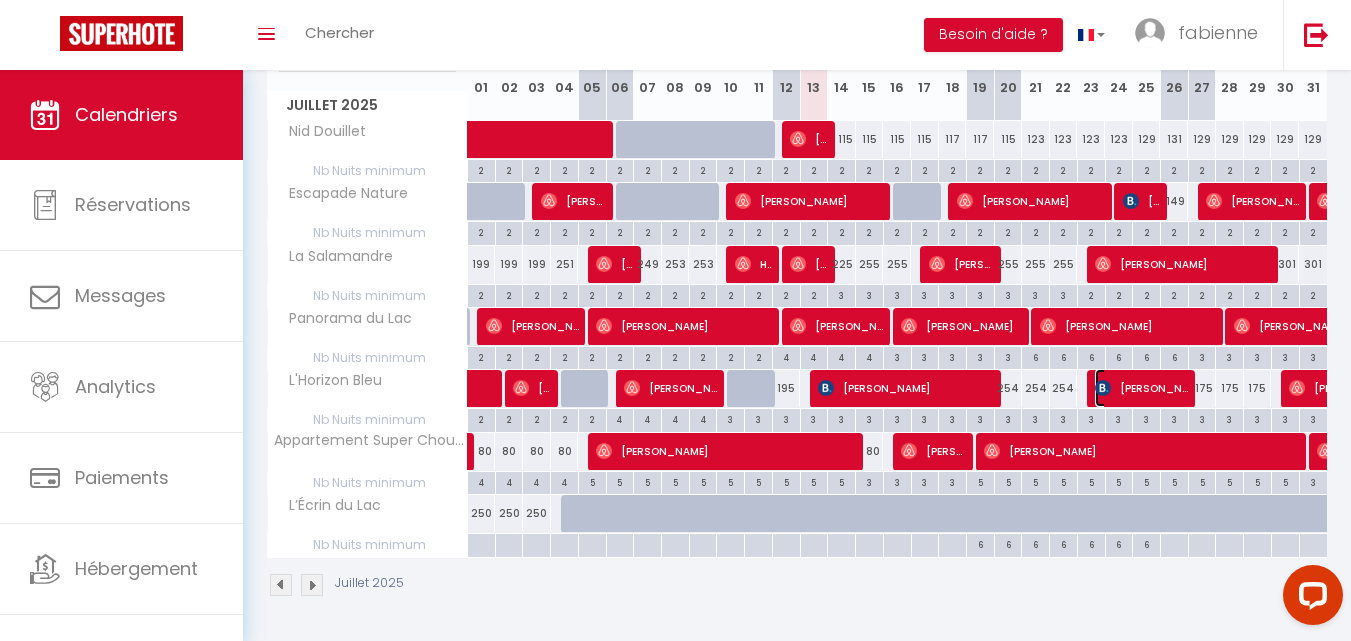 click on "[PERSON_NAME]" at bounding box center [1141, 388] 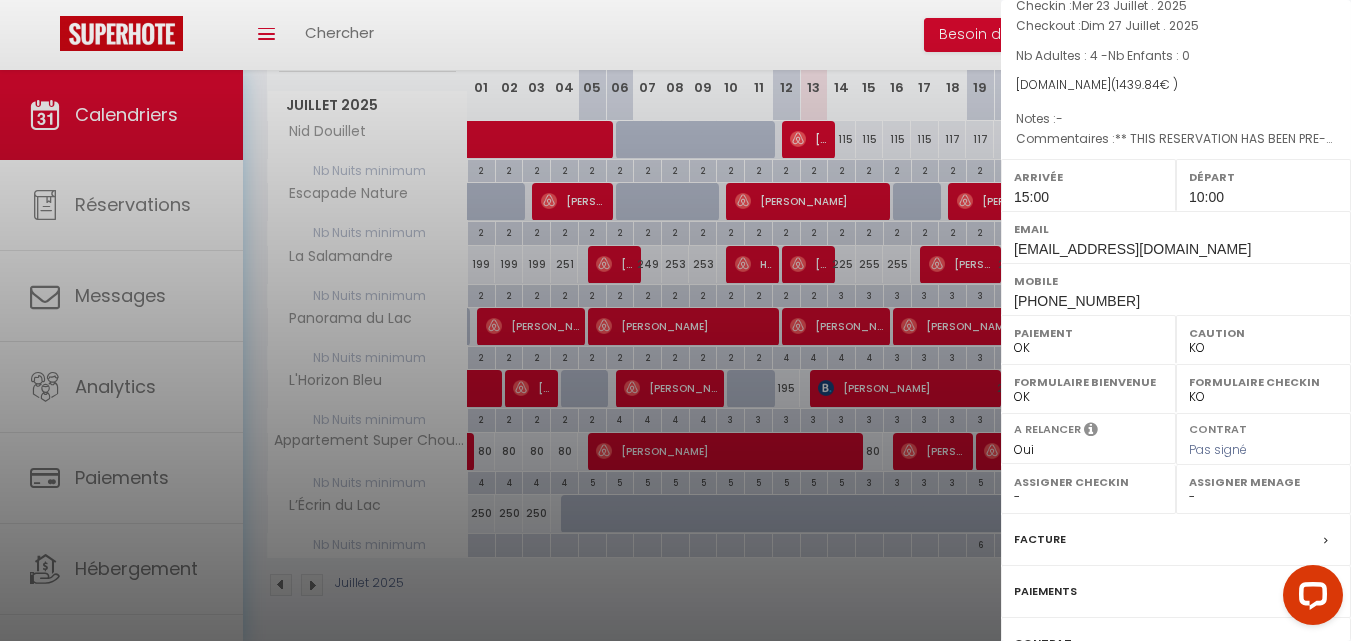 scroll, scrollTop: 300, scrollLeft: 0, axis: vertical 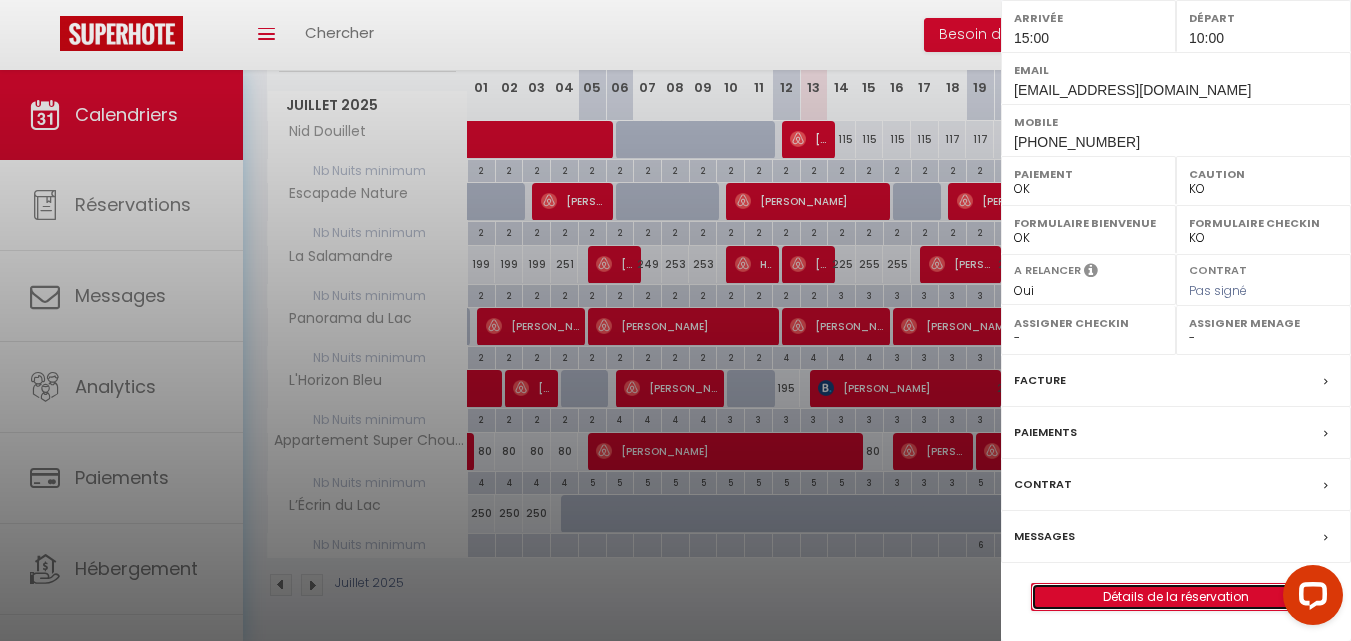 click on "Détails de la réservation" at bounding box center (1176, 597) 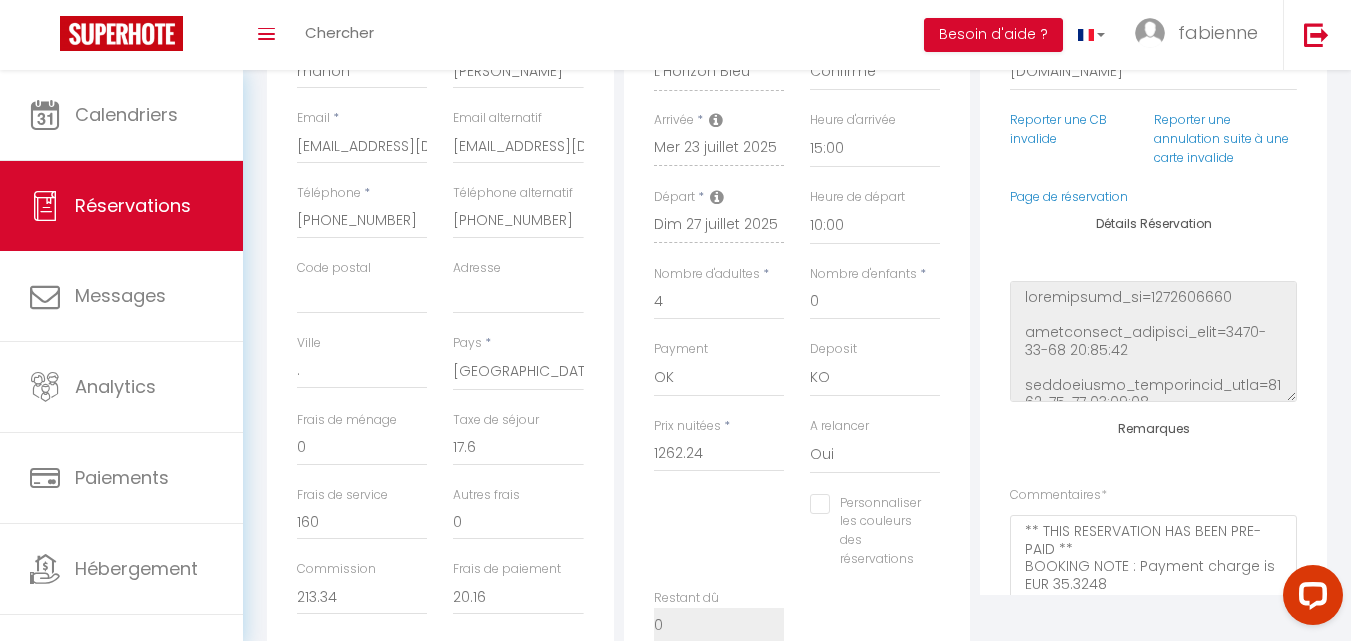 scroll, scrollTop: 400, scrollLeft: 0, axis: vertical 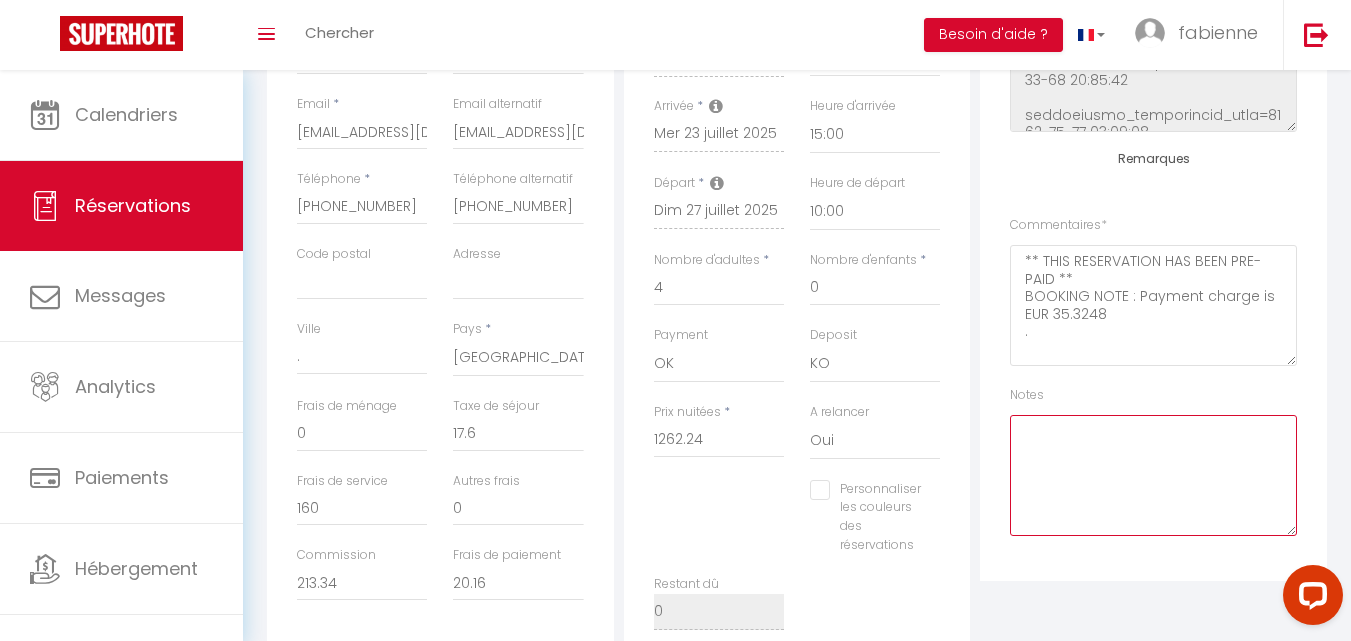 click at bounding box center [1153, 475] 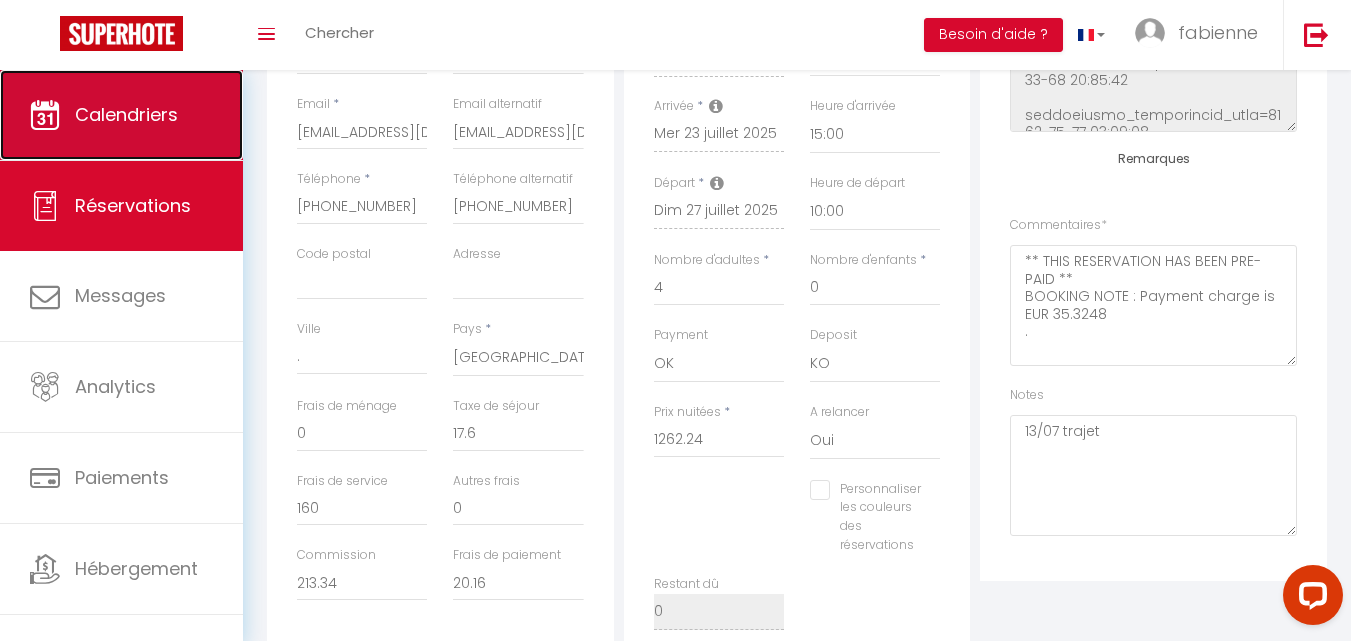 click on "Calendriers" at bounding box center (121, 115) 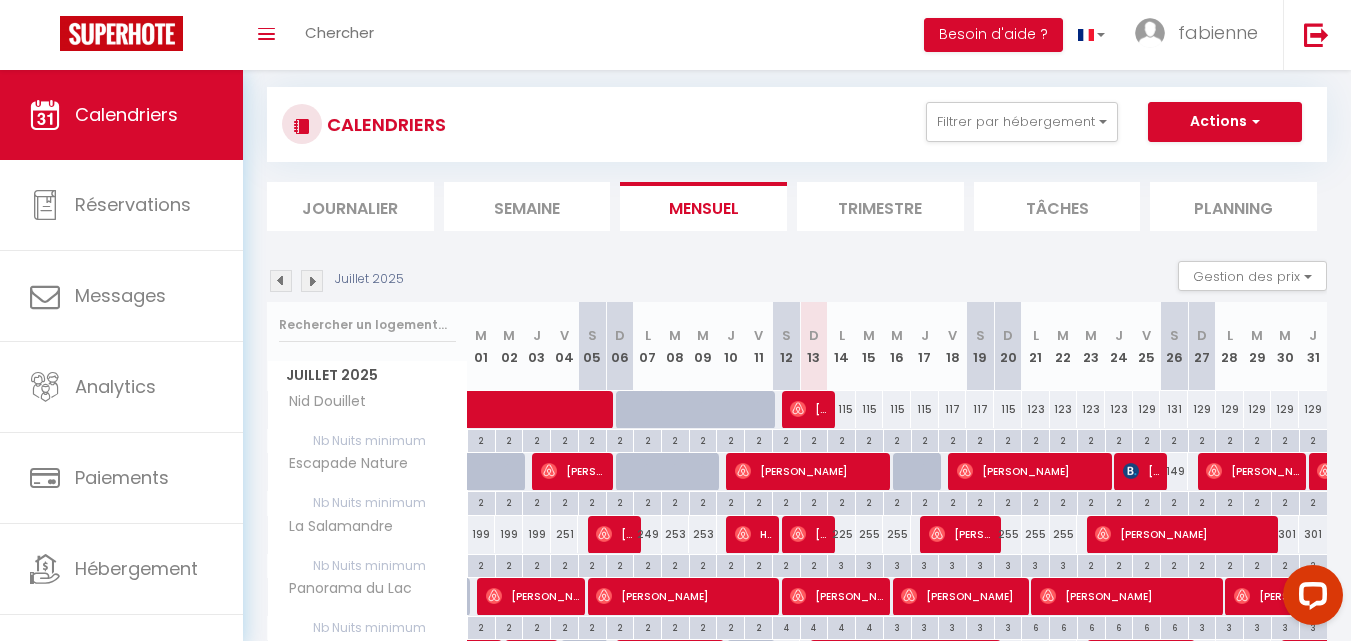 scroll, scrollTop: 200, scrollLeft: 0, axis: vertical 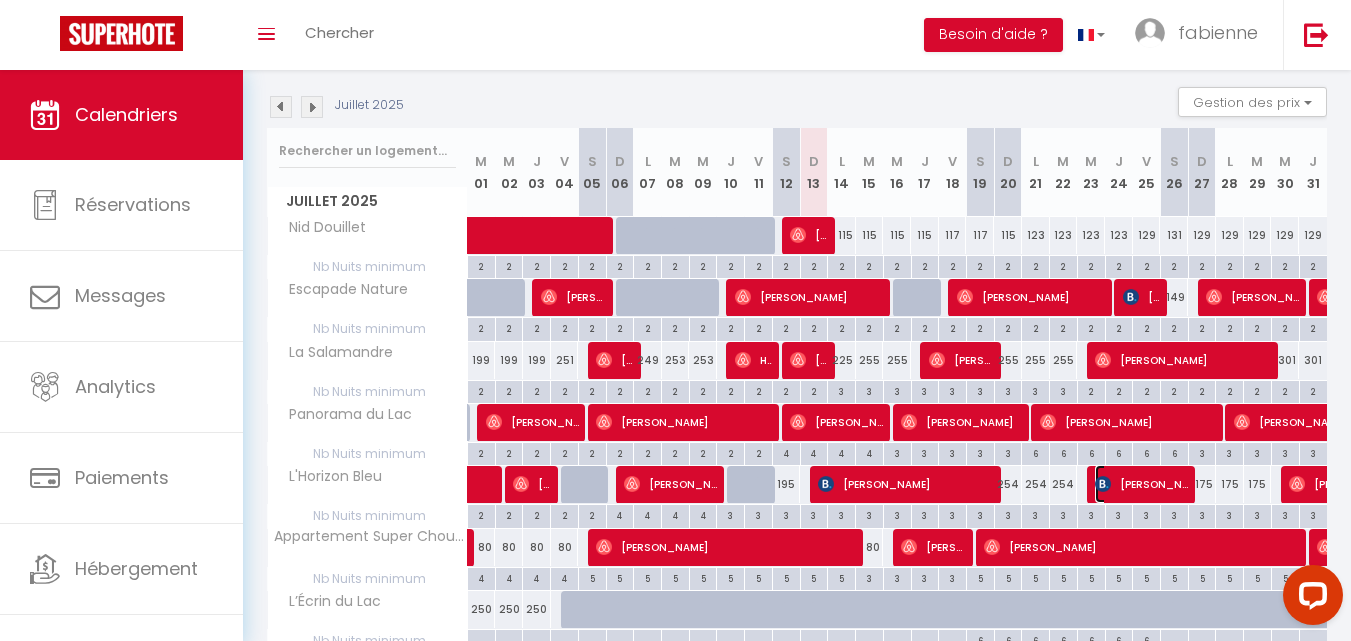 click on "[PERSON_NAME]" at bounding box center [1141, 484] 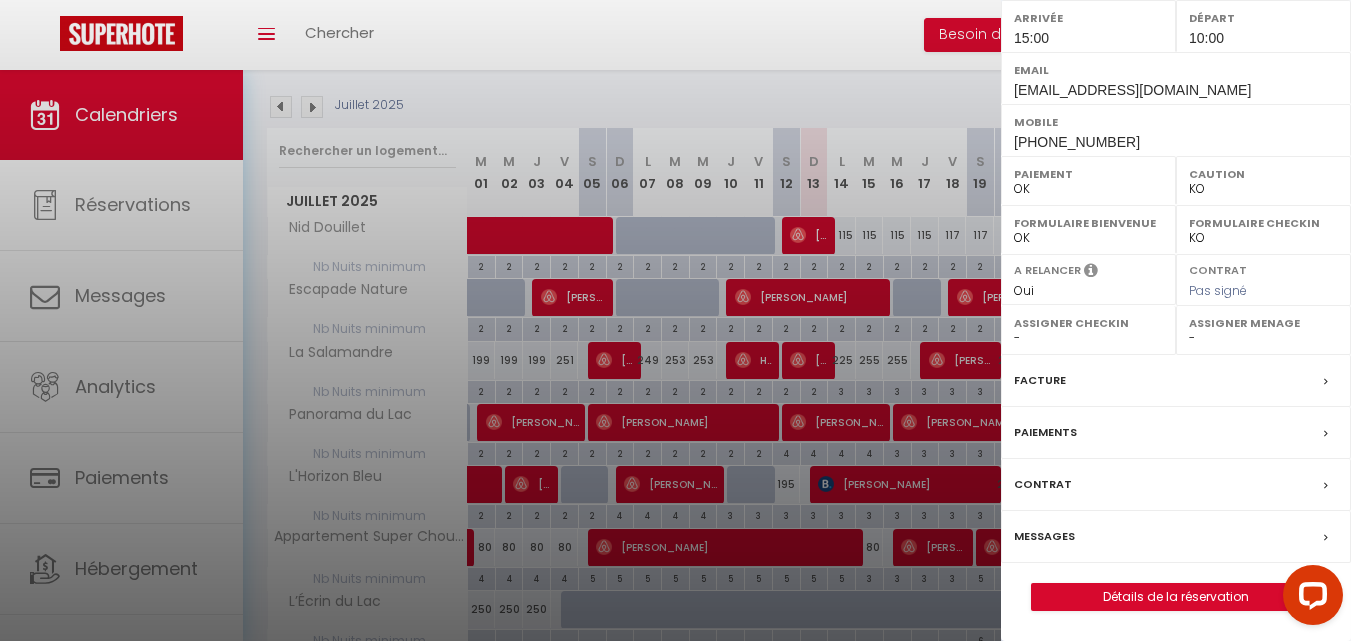 scroll, scrollTop: 323, scrollLeft: 0, axis: vertical 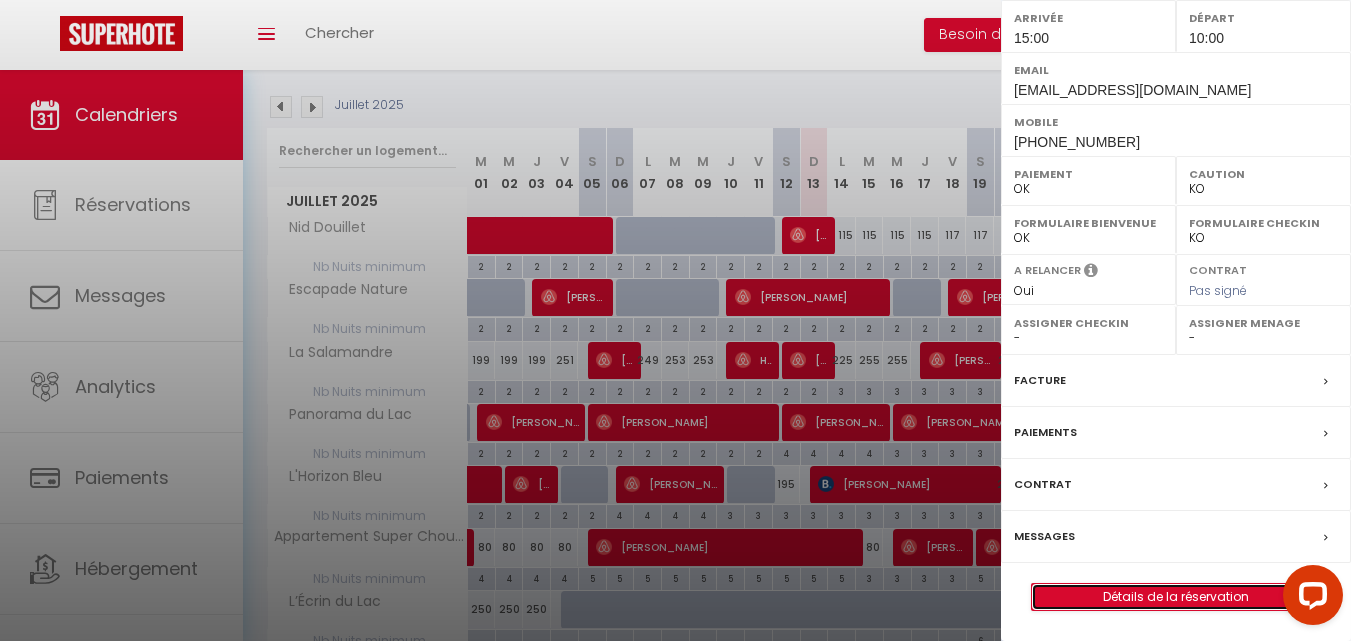 click on "Détails de la réservation" at bounding box center [1176, 597] 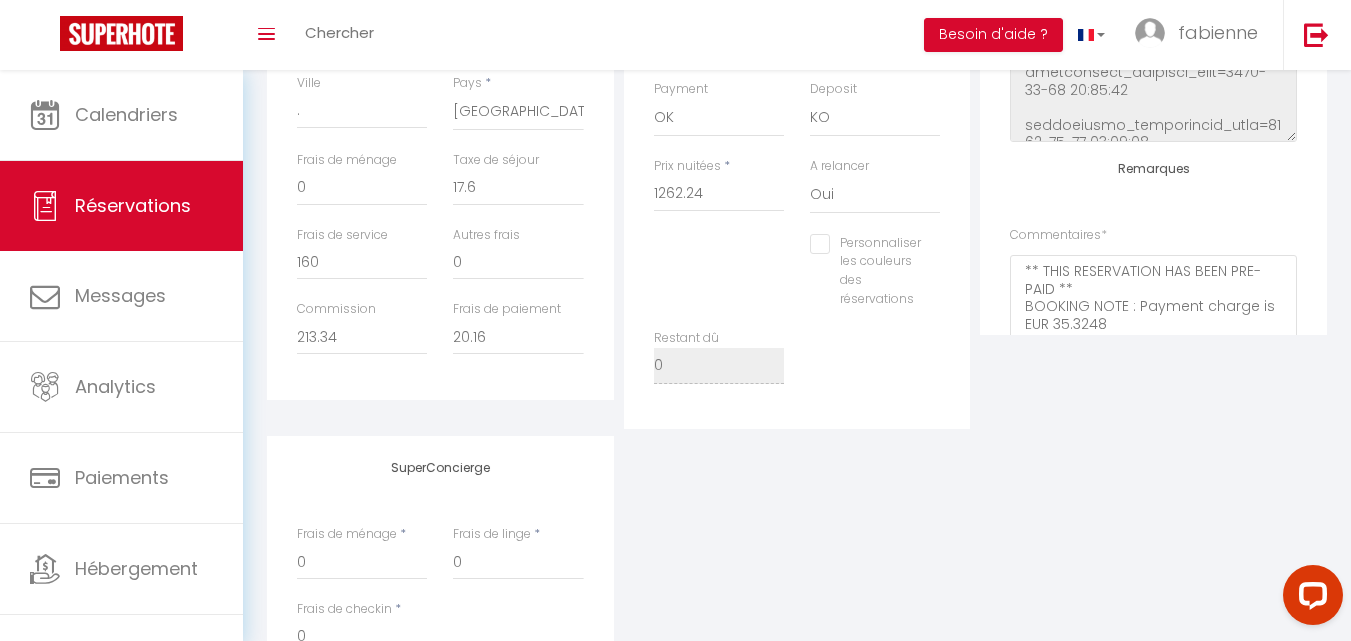 scroll, scrollTop: 700, scrollLeft: 0, axis: vertical 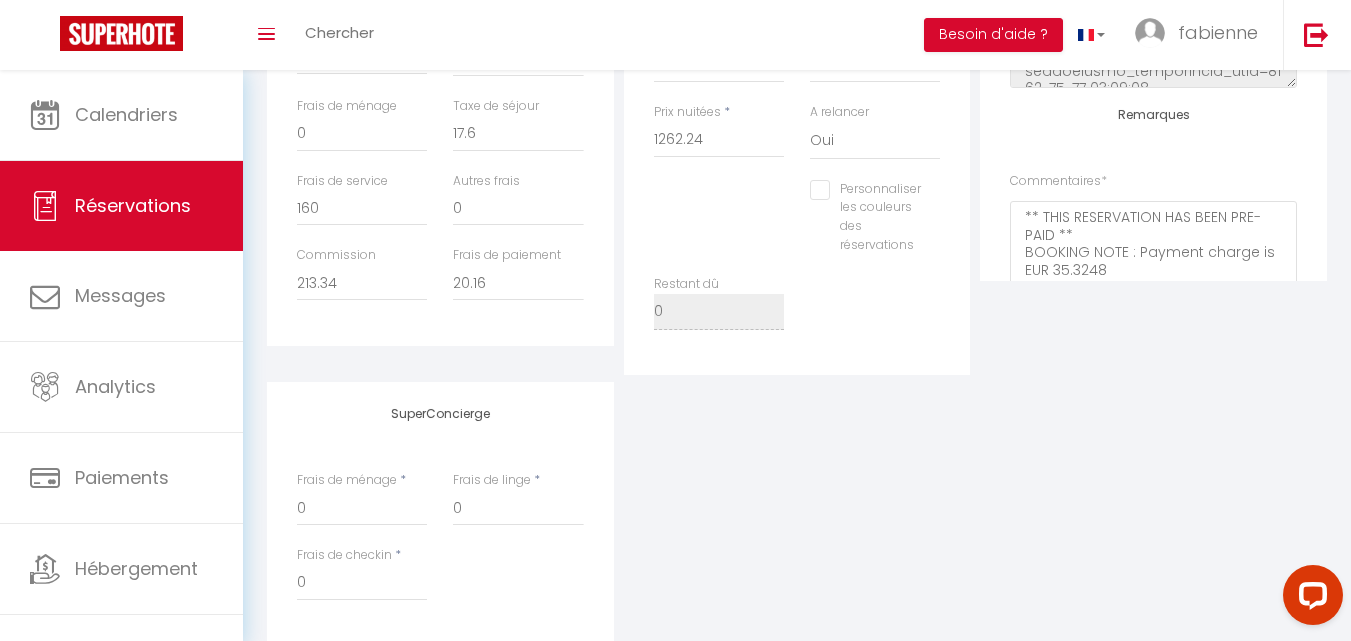 click on "SuperConcierge   Frais de ménage   *   0   Frais de linge   *   0   Frais de checkin   *   0" at bounding box center [797, 514] 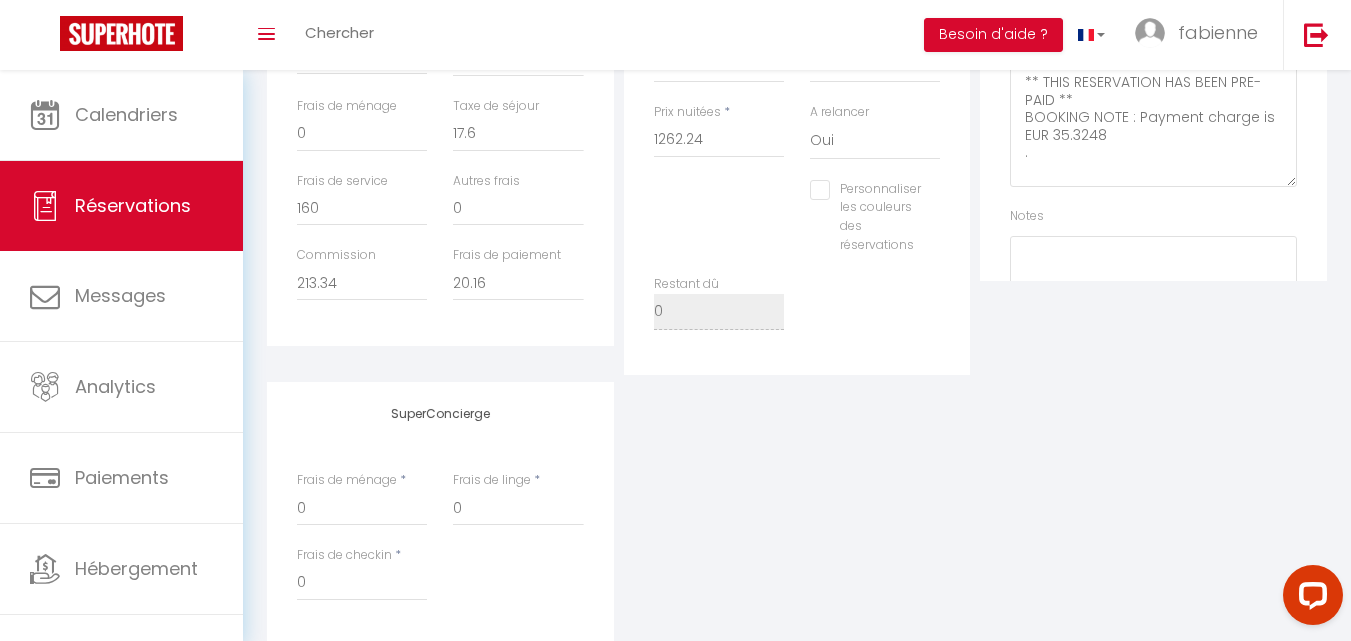 scroll, scrollTop: 100, scrollLeft: 0, axis: vertical 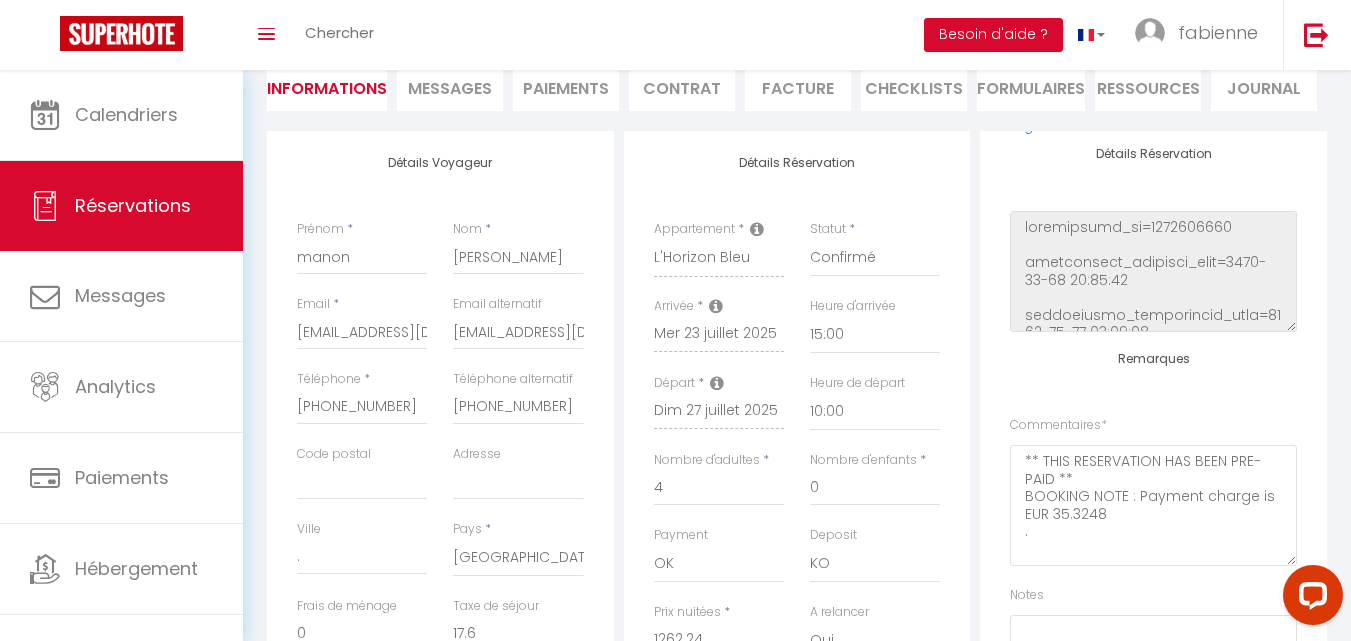 click on "Messages" at bounding box center [450, 88] 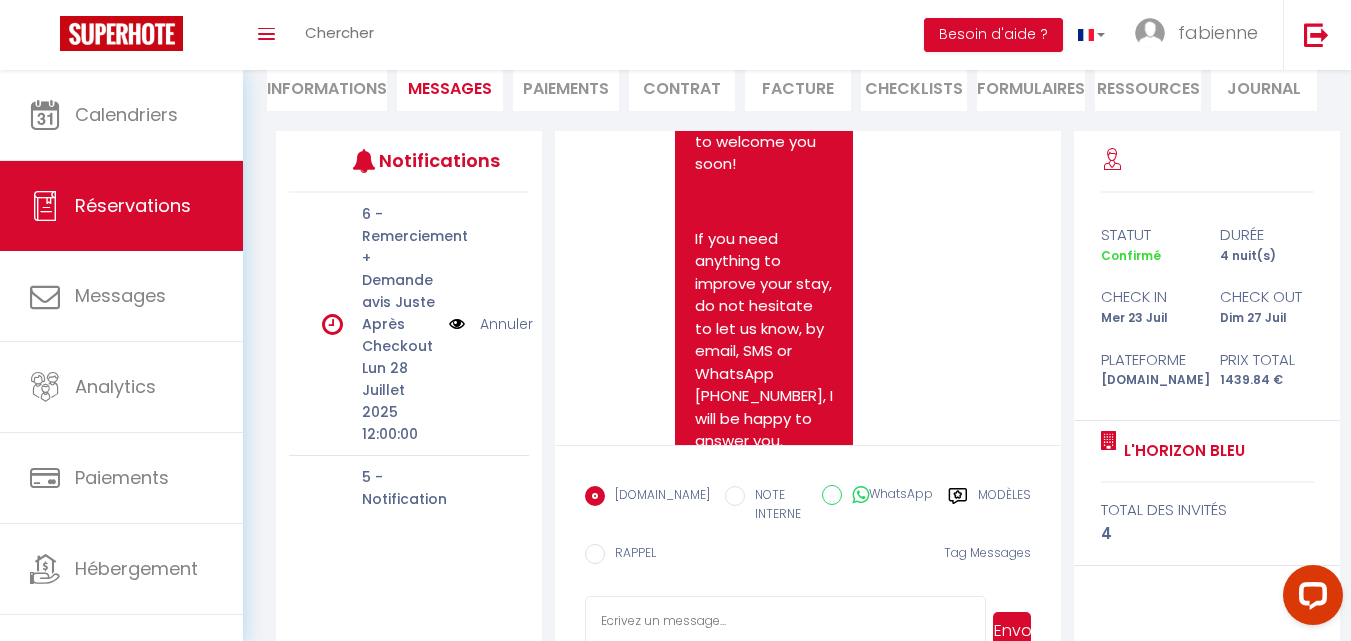 scroll, scrollTop: 374, scrollLeft: 0, axis: vertical 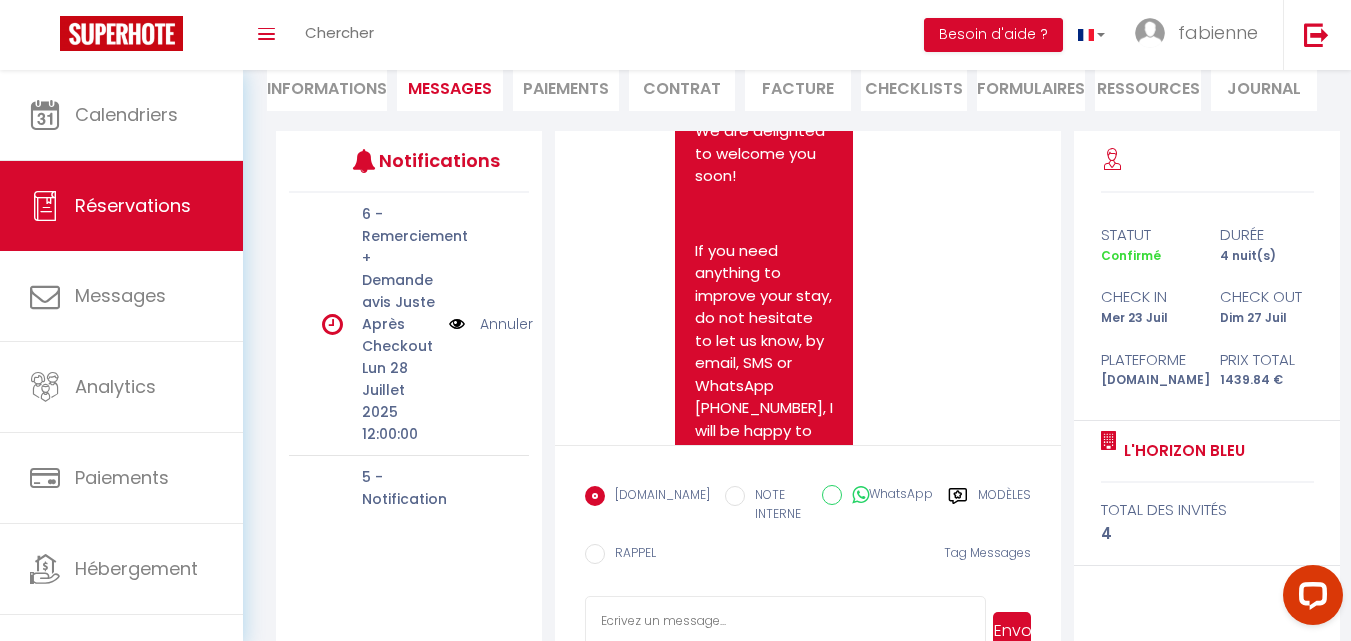 click on "Informations" at bounding box center (327, 86) 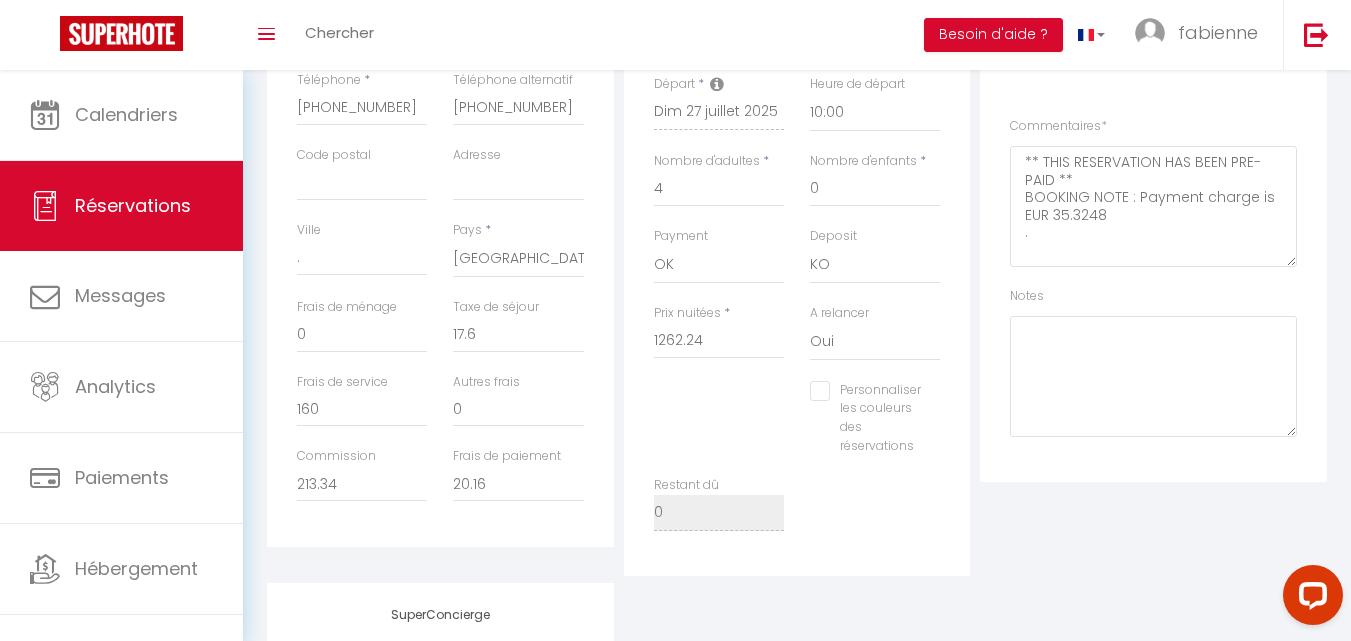 scroll, scrollTop: 500, scrollLeft: 0, axis: vertical 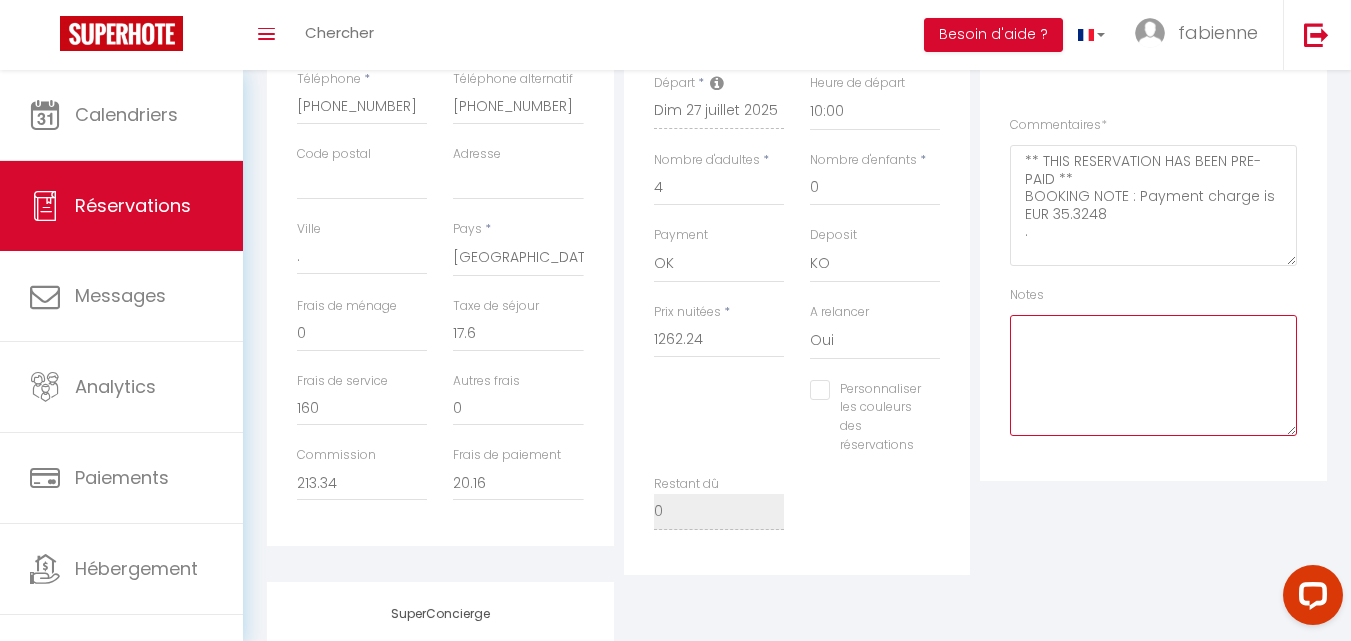 click at bounding box center [1153, 375] 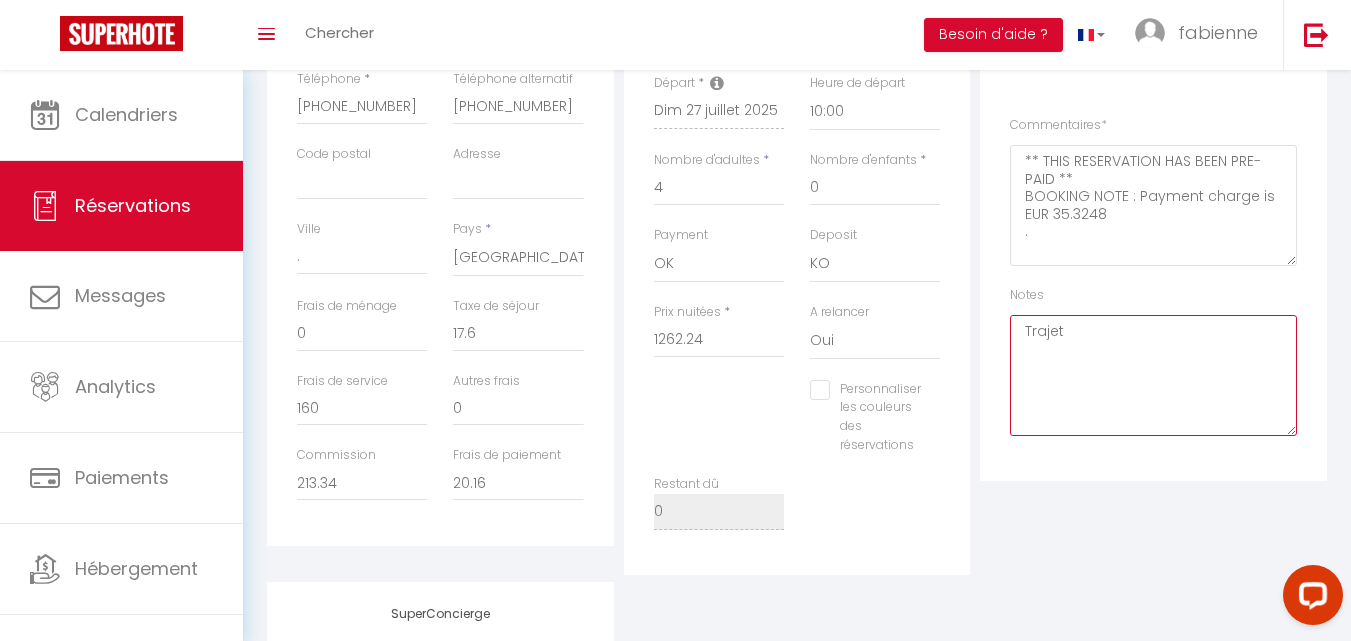 click on "Trajet" at bounding box center (1153, 375) 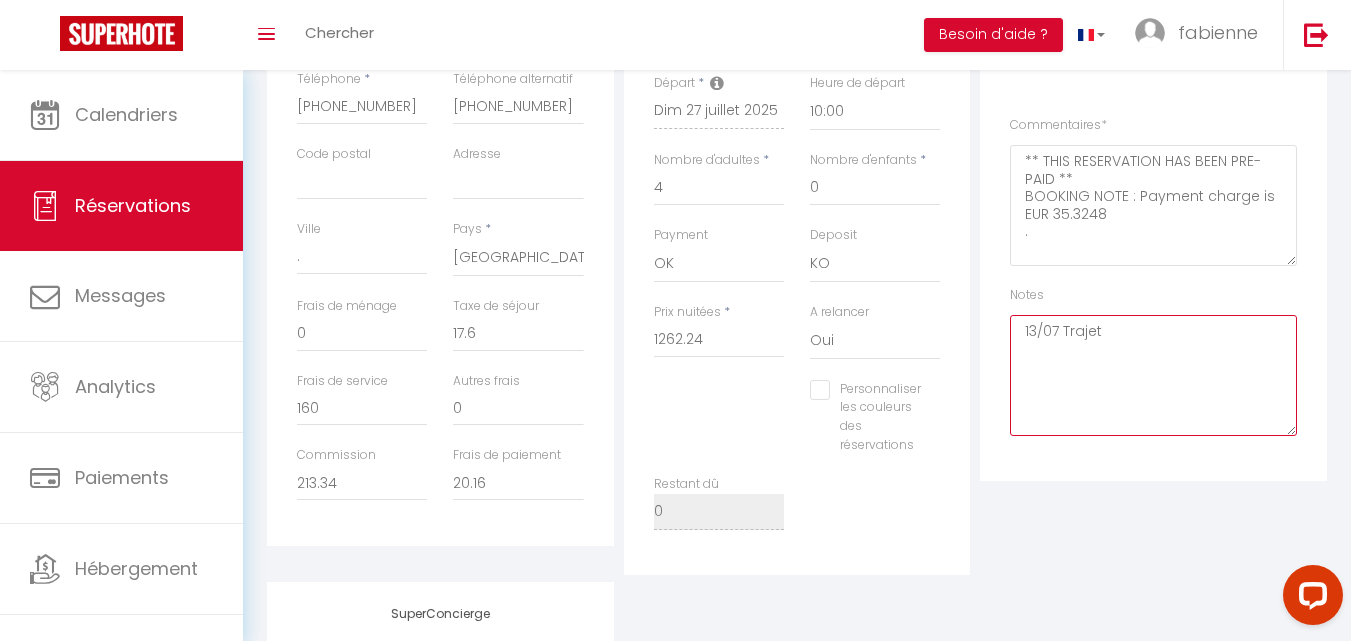 click on "13/07 Trajet" at bounding box center [1153, 375] 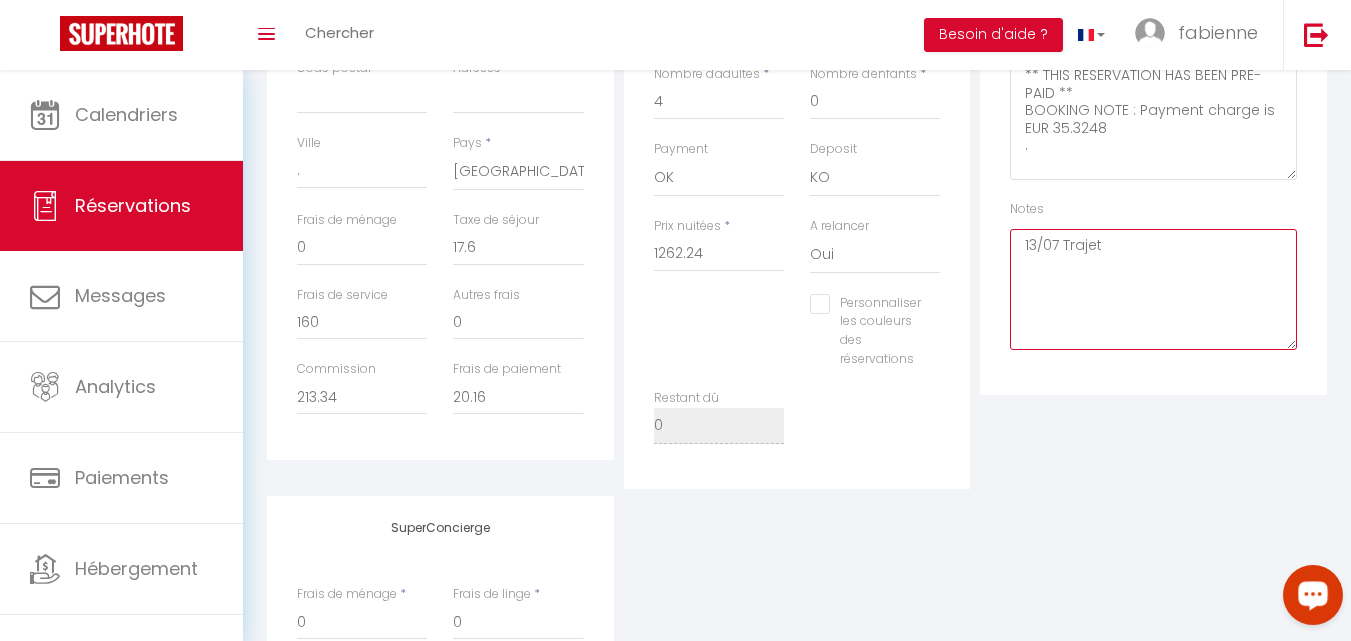 scroll, scrollTop: 800, scrollLeft: 0, axis: vertical 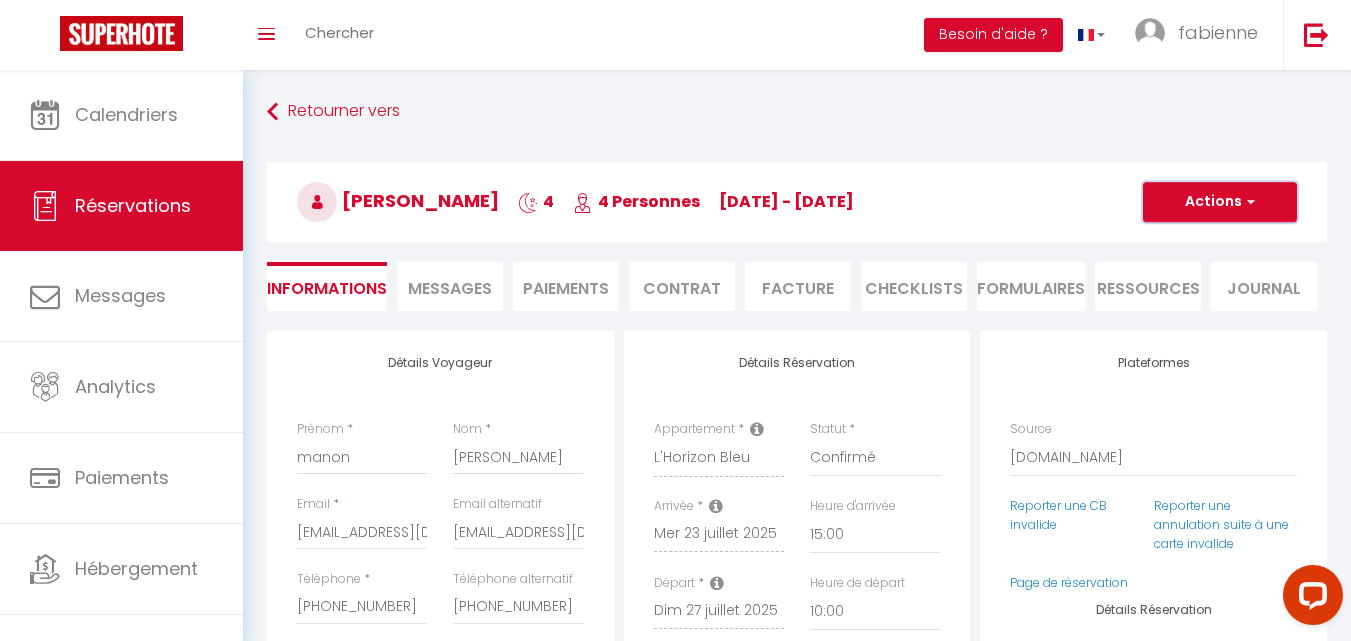 click at bounding box center [1248, 202] 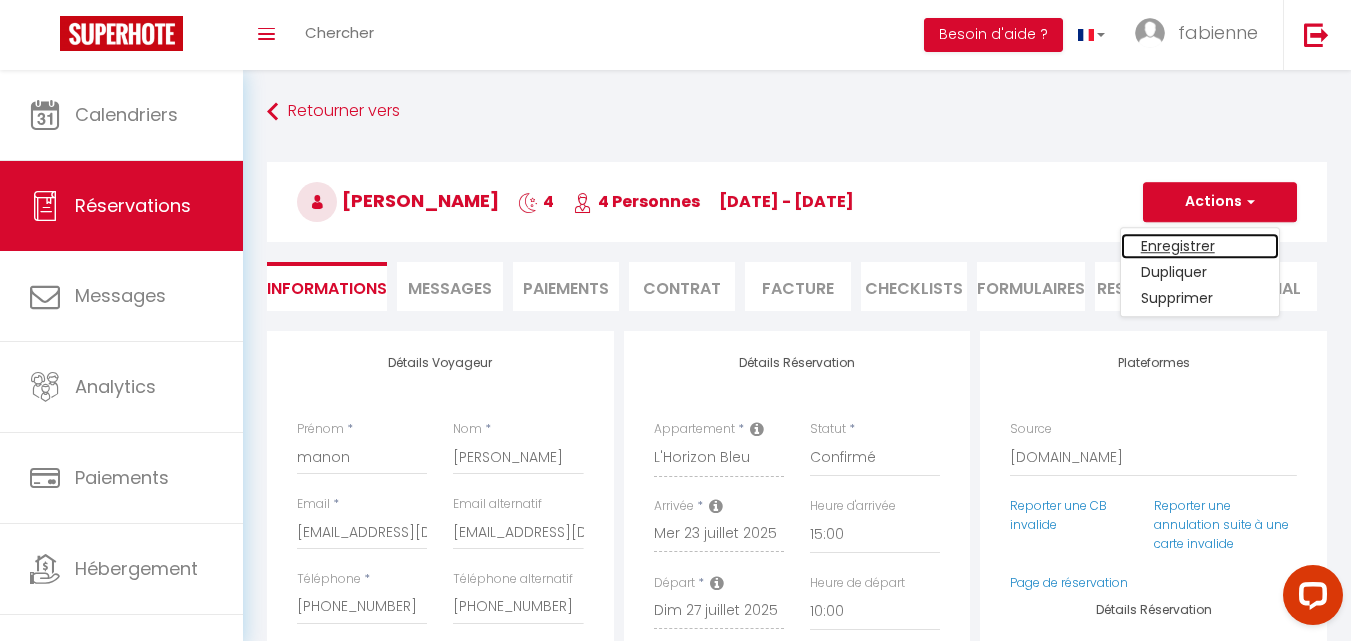 click on "Enregistrer" at bounding box center [1200, 246] 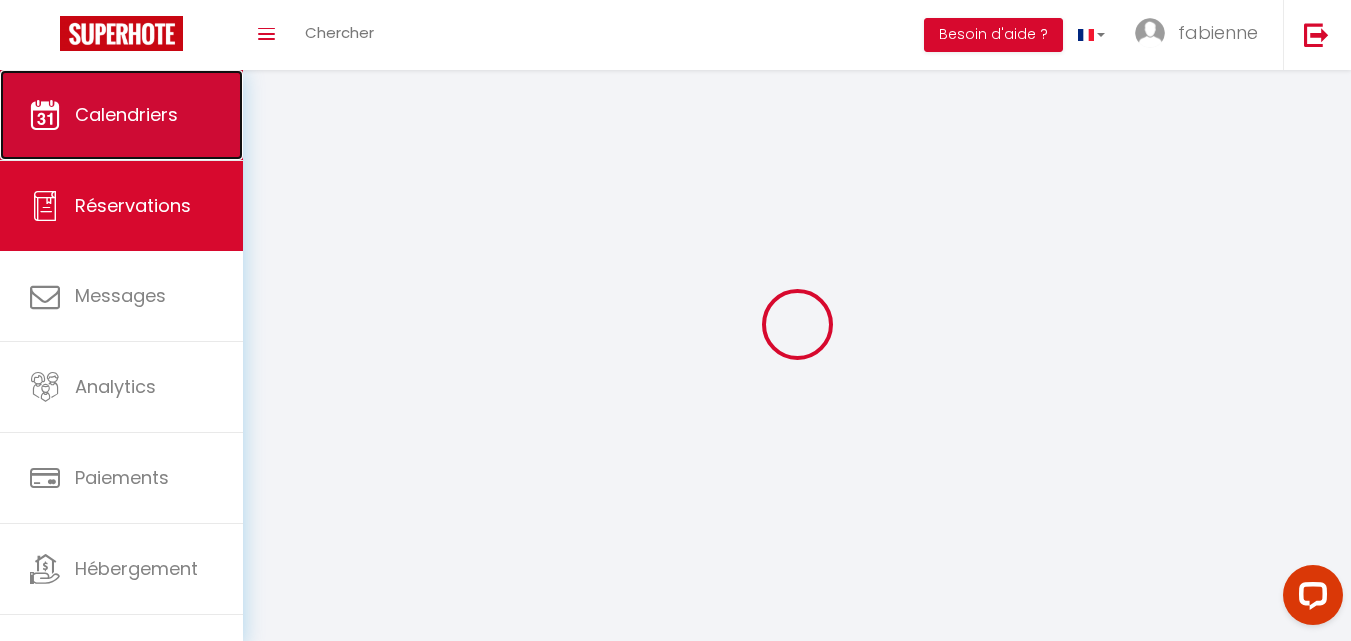 click on "Calendriers" at bounding box center (126, 114) 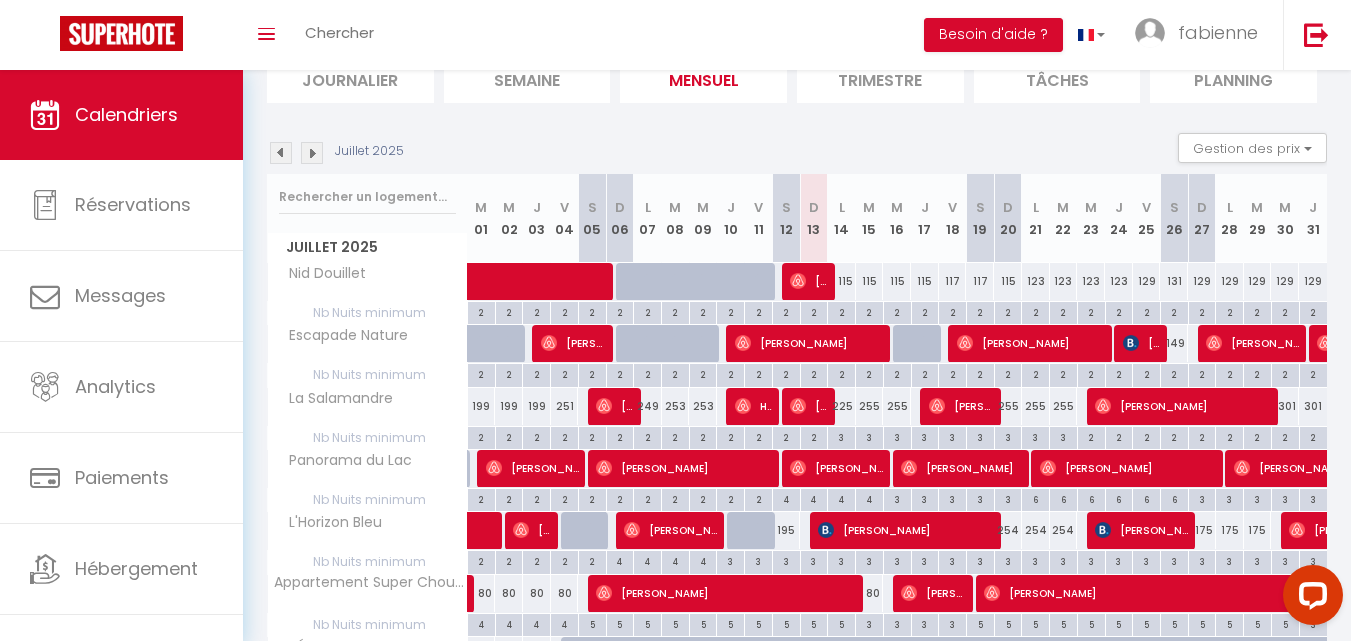 scroll, scrollTop: 200, scrollLeft: 0, axis: vertical 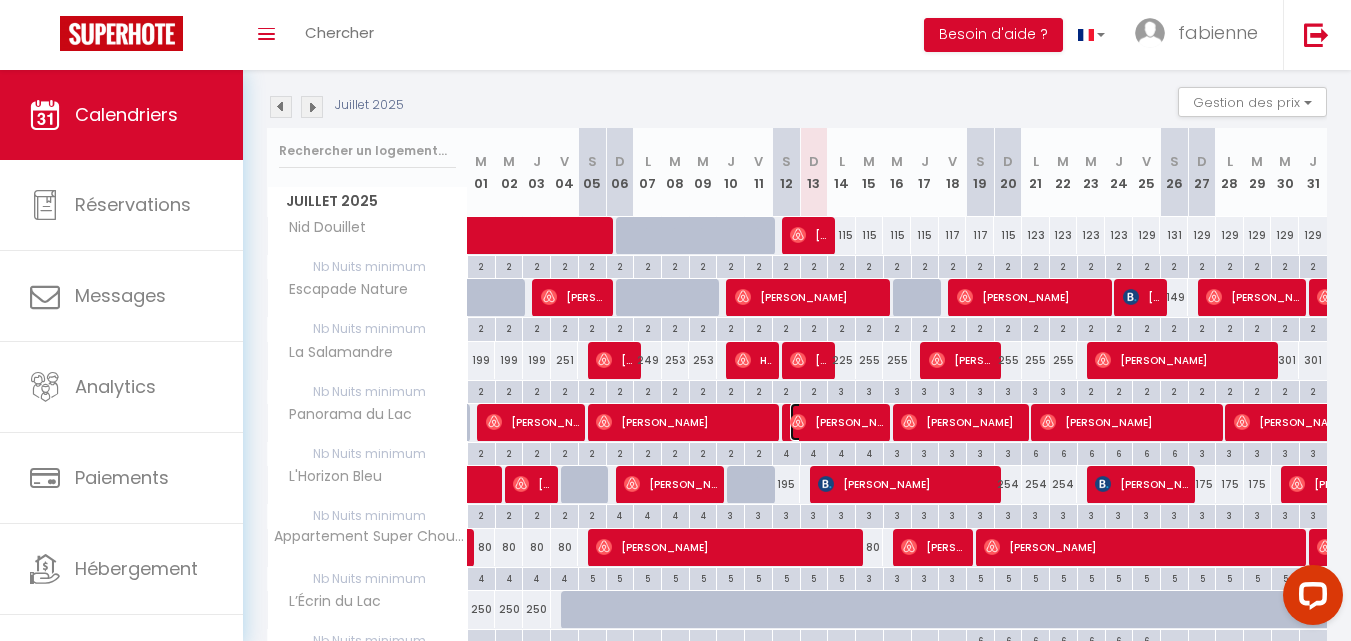 click on "[PERSON_NAME]" at bounding box center [836, 422] 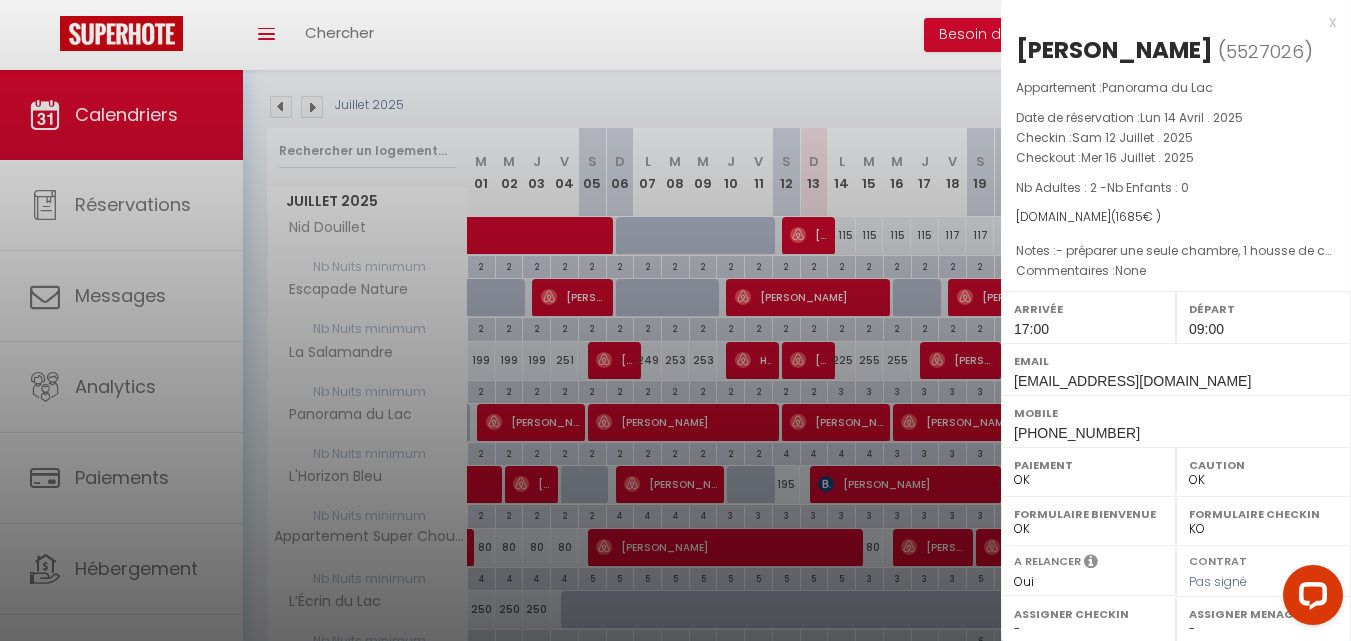 click at bounding box center (675, 320) 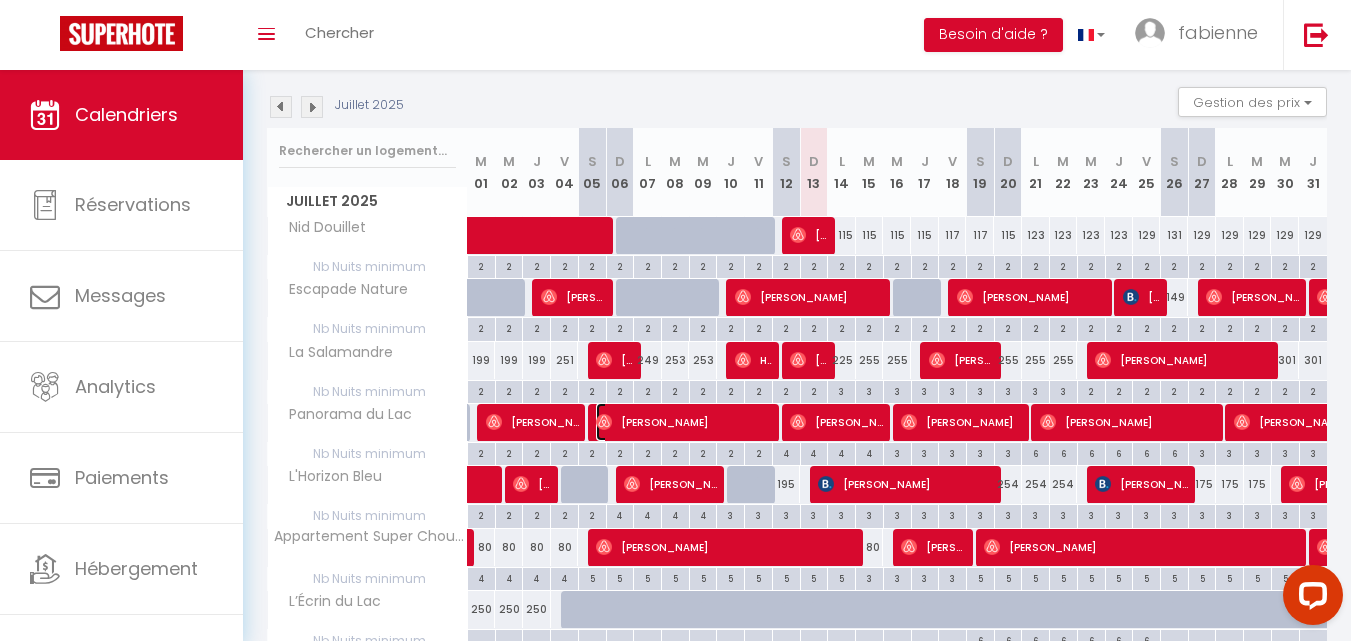 click on "[PERSON_NAME]" at bounding box center [684, 422] 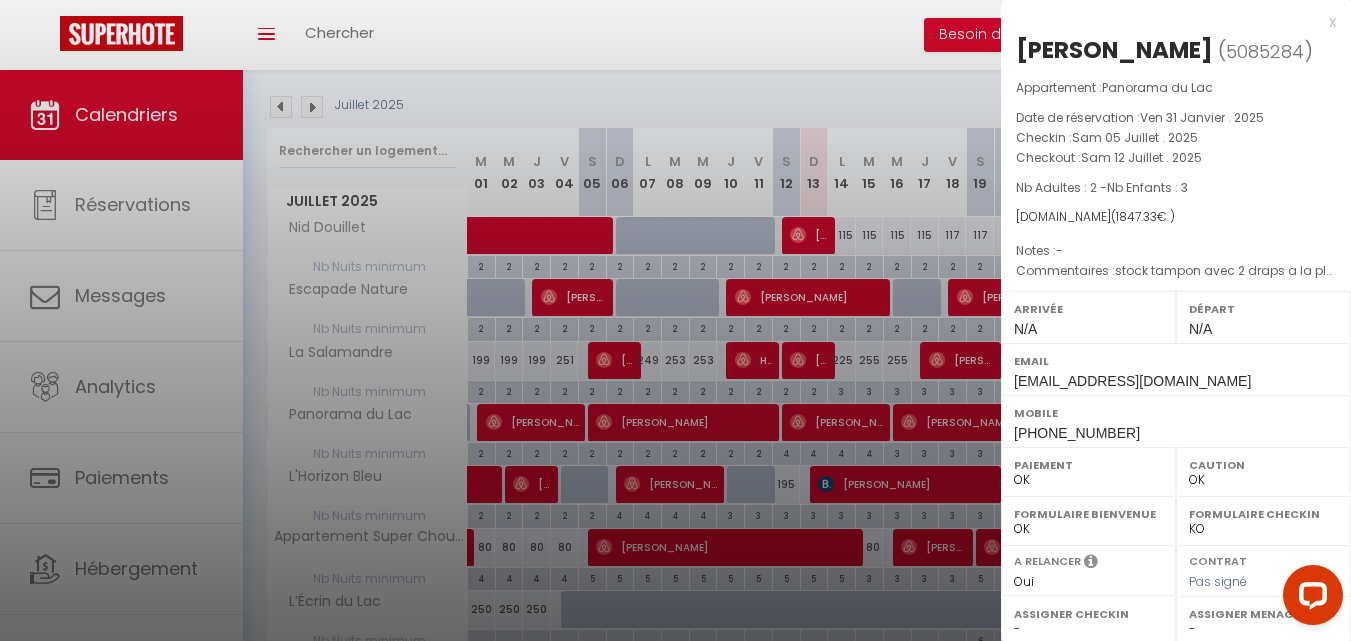 click at bounding box center (675, 320) 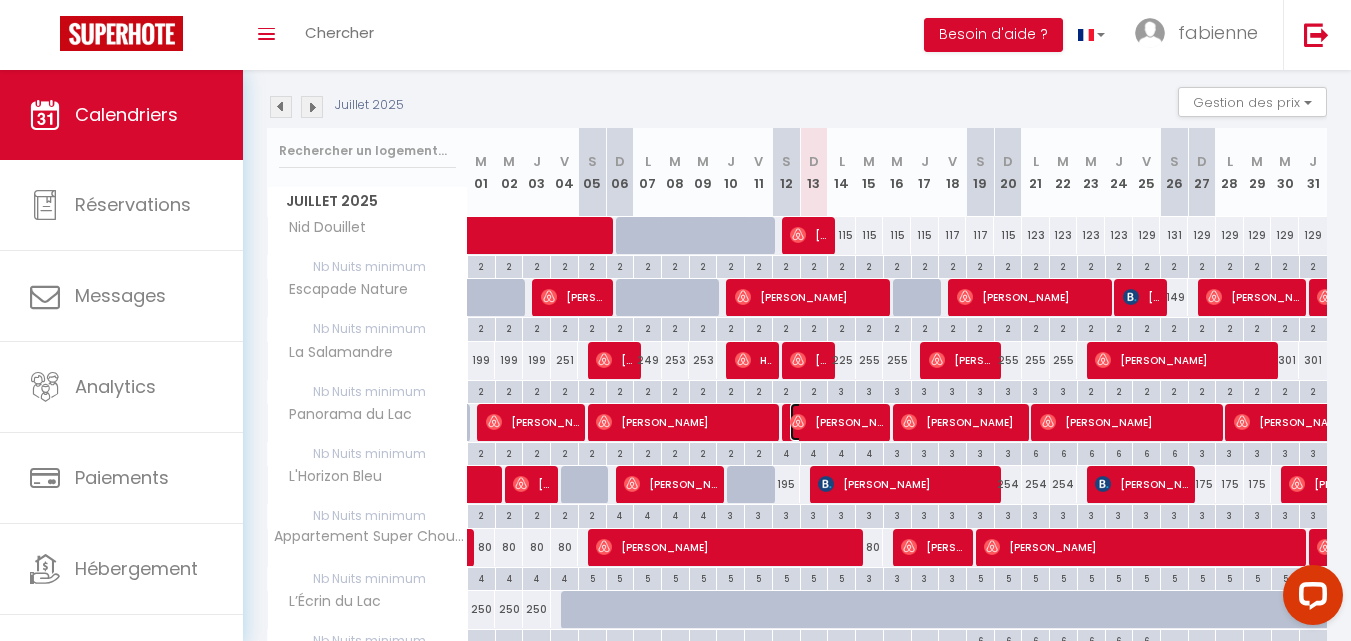 click on "[PERSON_NAME]" at bounding box center [836, 422] 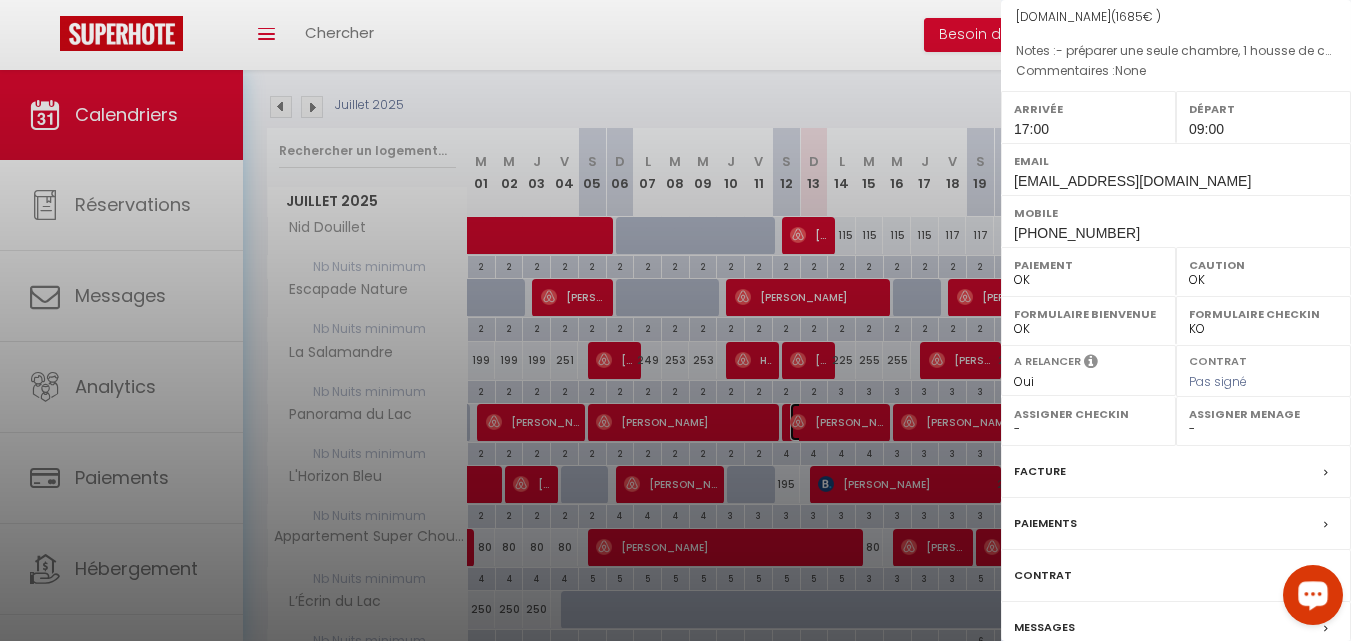 scroll, scrollTop: 291, scrollLeft: 0, axis: vertical 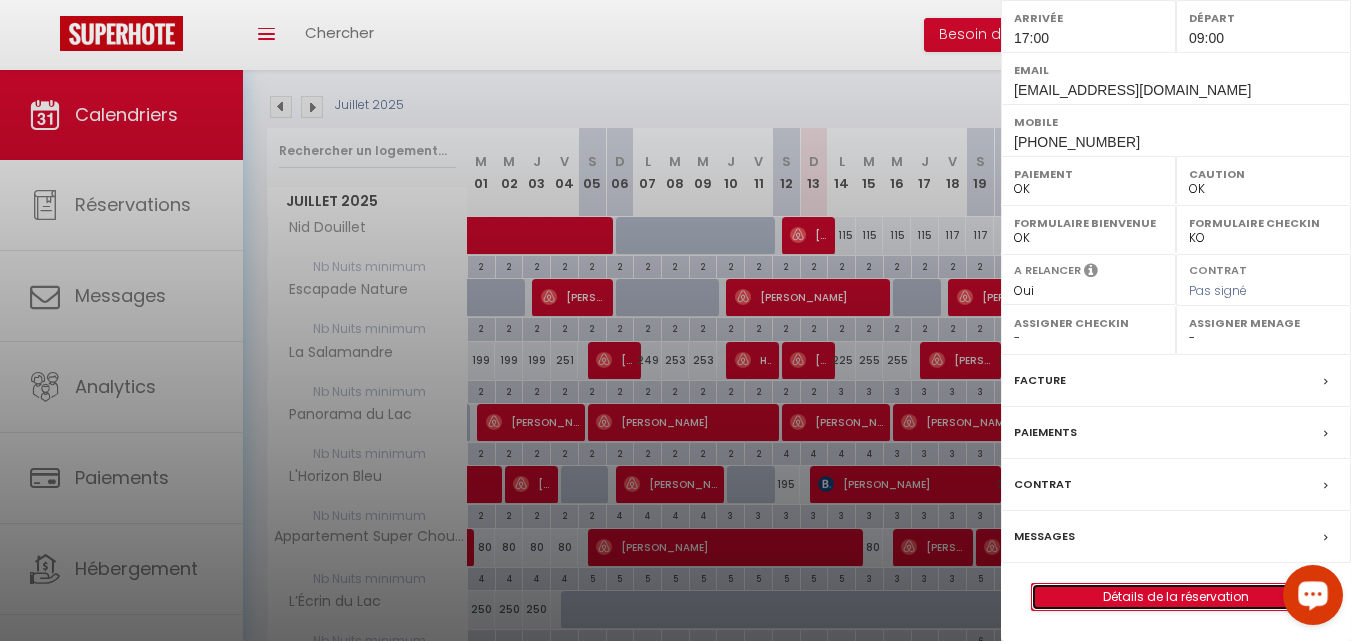 click on "Détails de la réservation" at bounding box center (1176, 597) 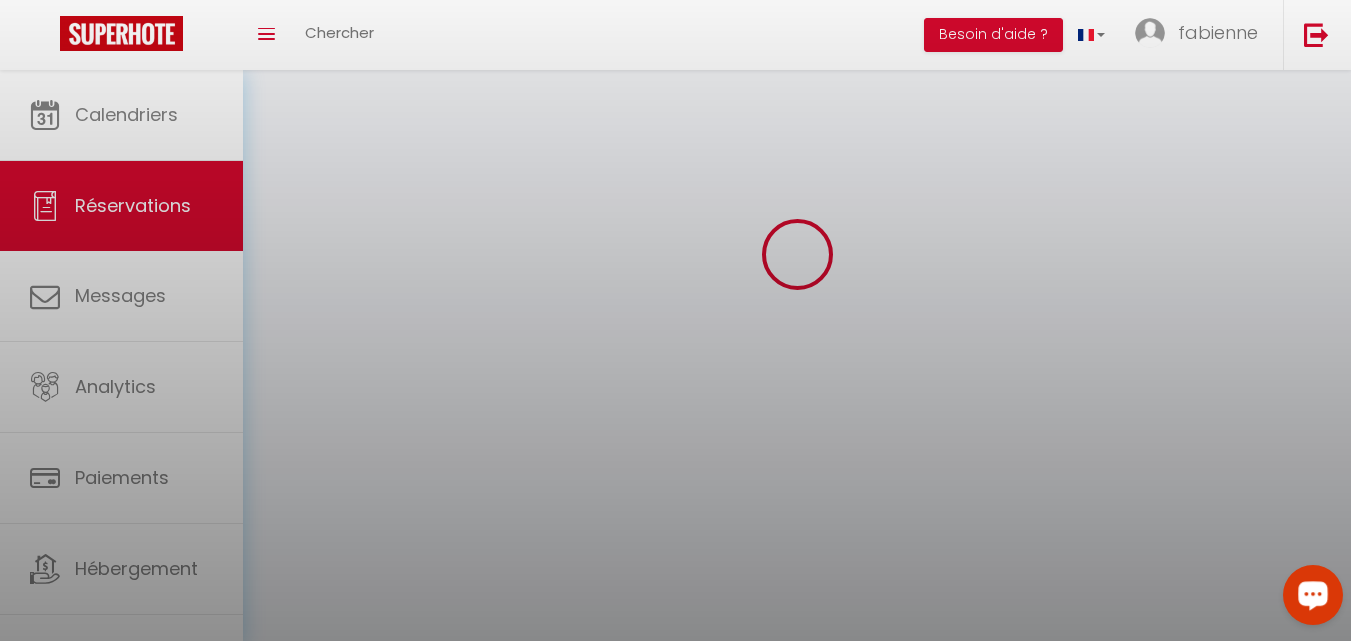 scroll, scrollTop: 0, scrollLeft: 0, axis: both 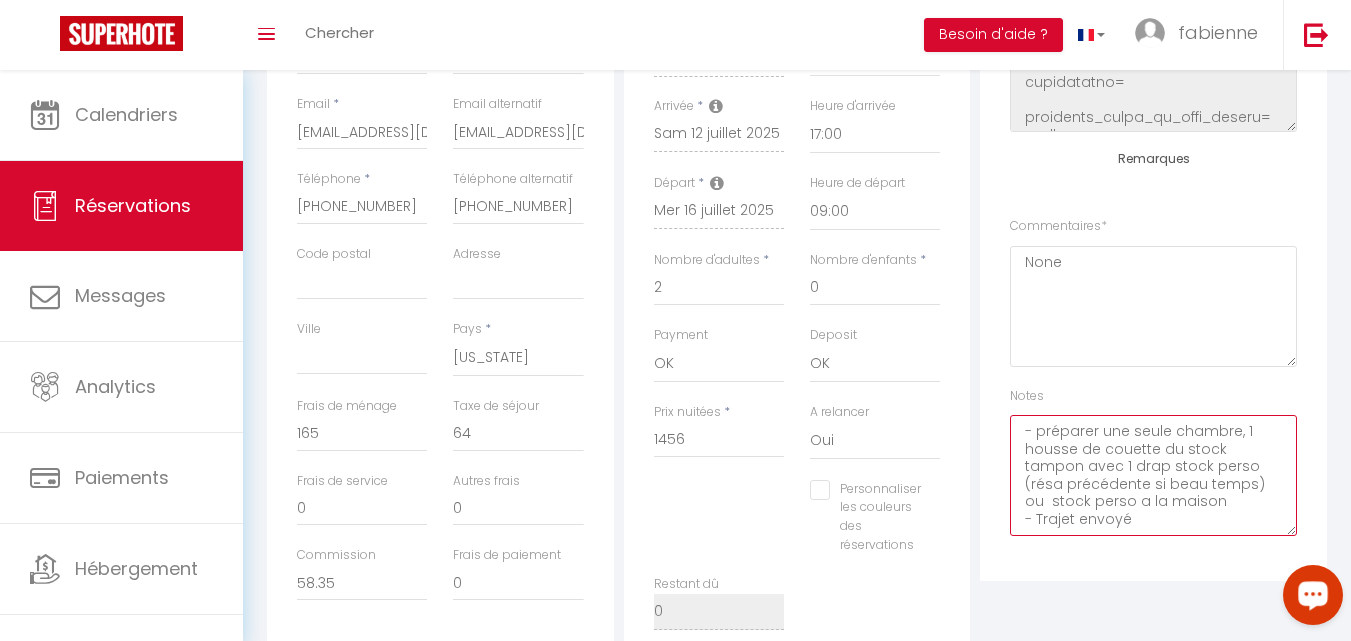 drag, startPoint x: 1240, startPoint y: 430, endPoint x: 1120, endPoint y: 470, distance: 126.491104 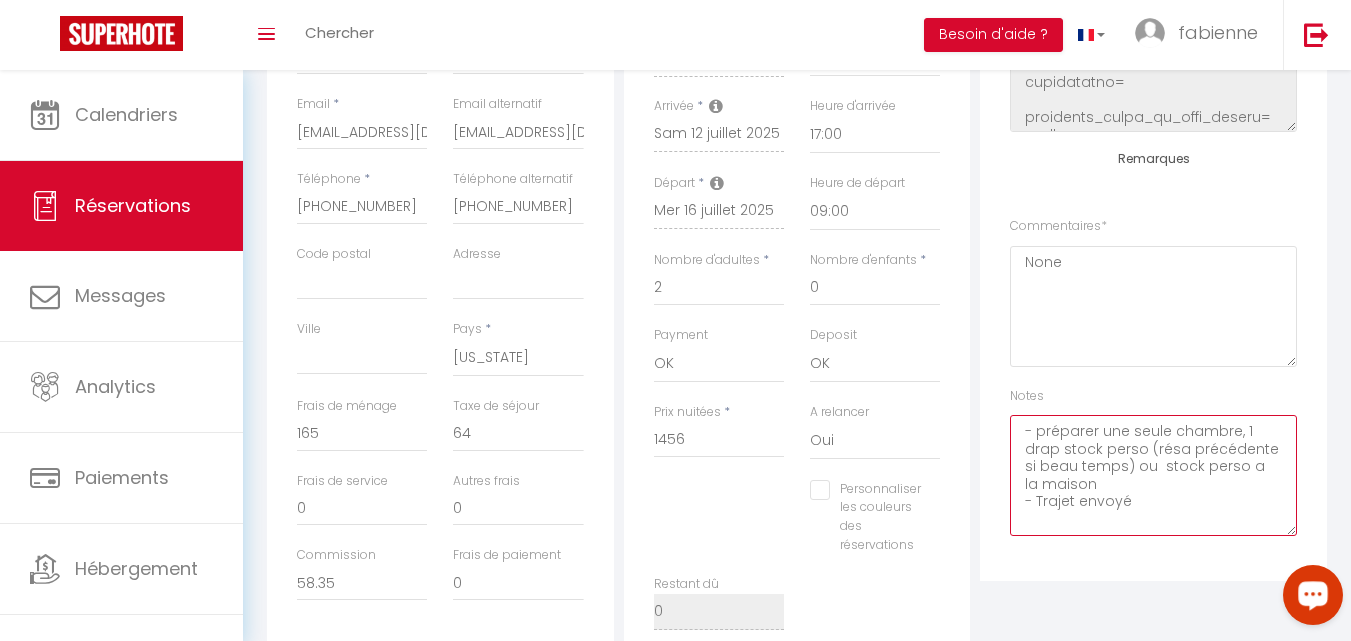 click on "- préparer une seule chambre, 1 drap stock perso (résa précédente si beau temps) ou  stock perso a la maison
- Trajet envoyé" at bounding box center [1153, 475] 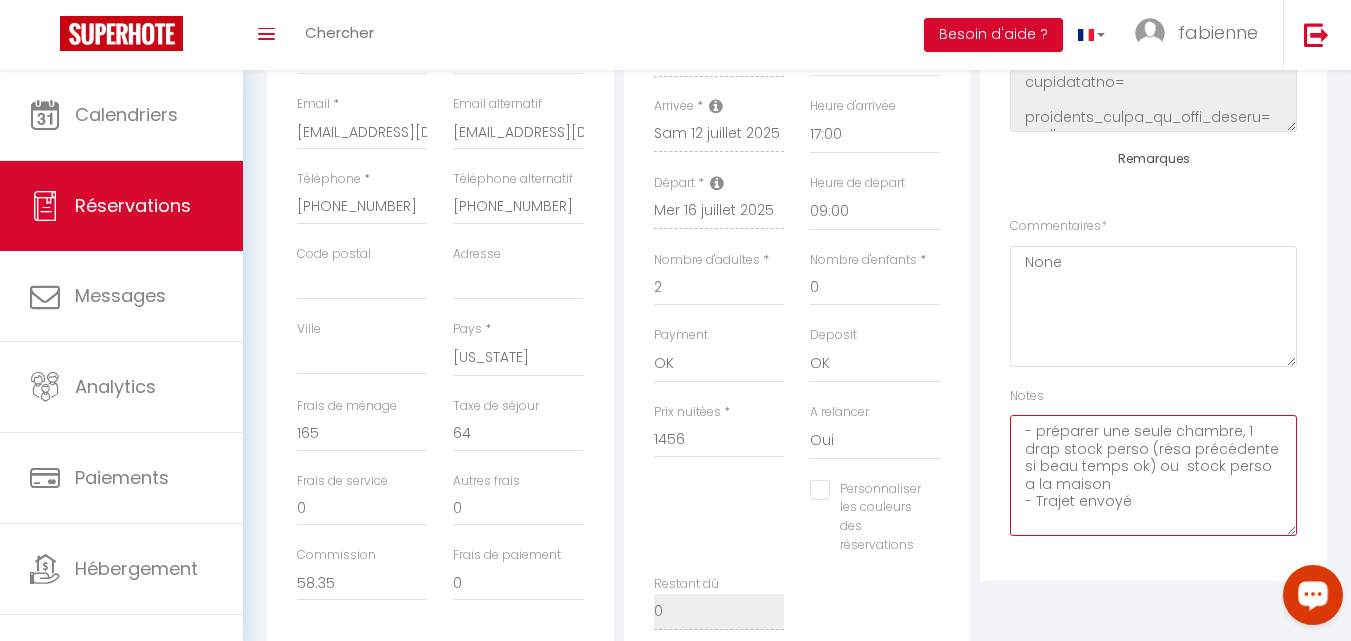 drag, startPoint x: 1243, startPoint y: 474, endPoint x: 1248, endPoint y: 489, distance: 15.811388 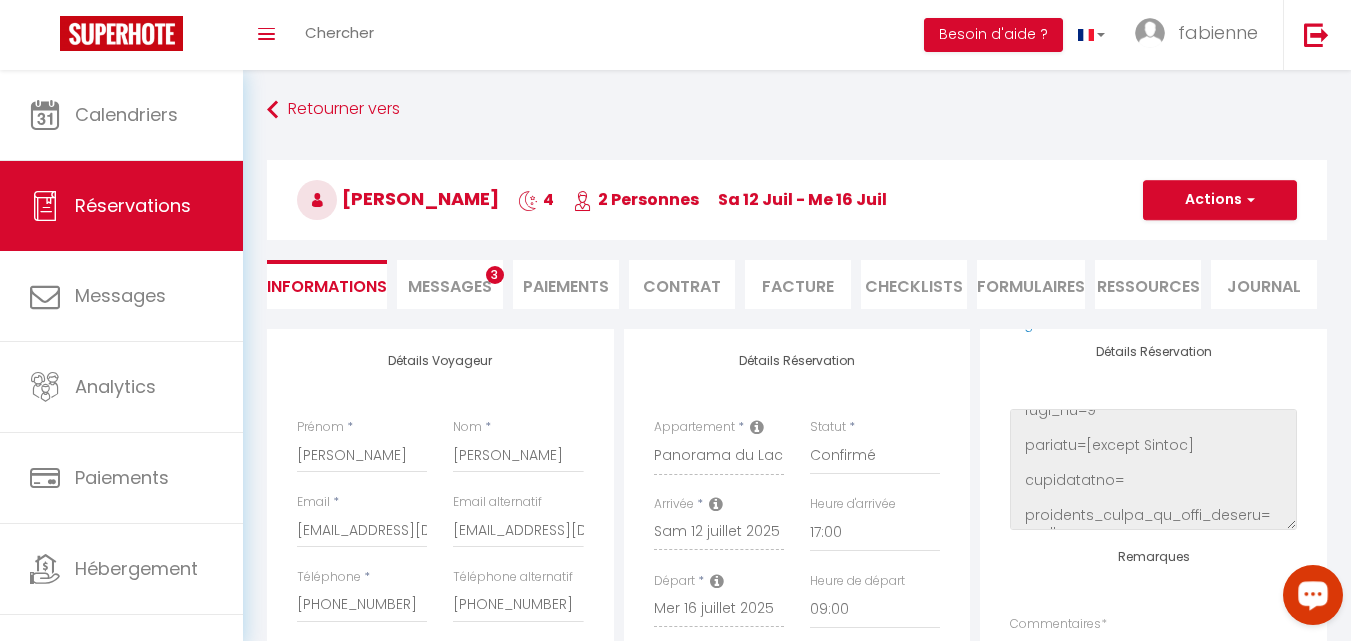 scroll, scrollTop: 0, scrollLeft: 0, axis: both 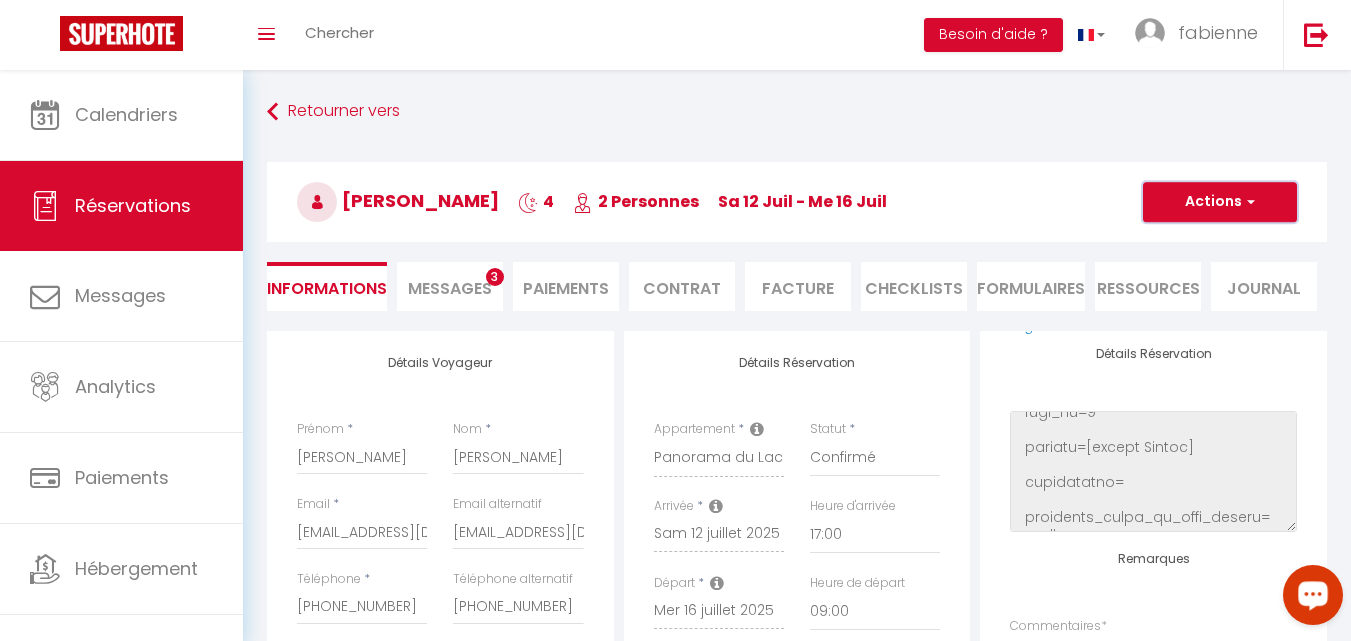 click on "Actions" at bounding box center (1220, 202) 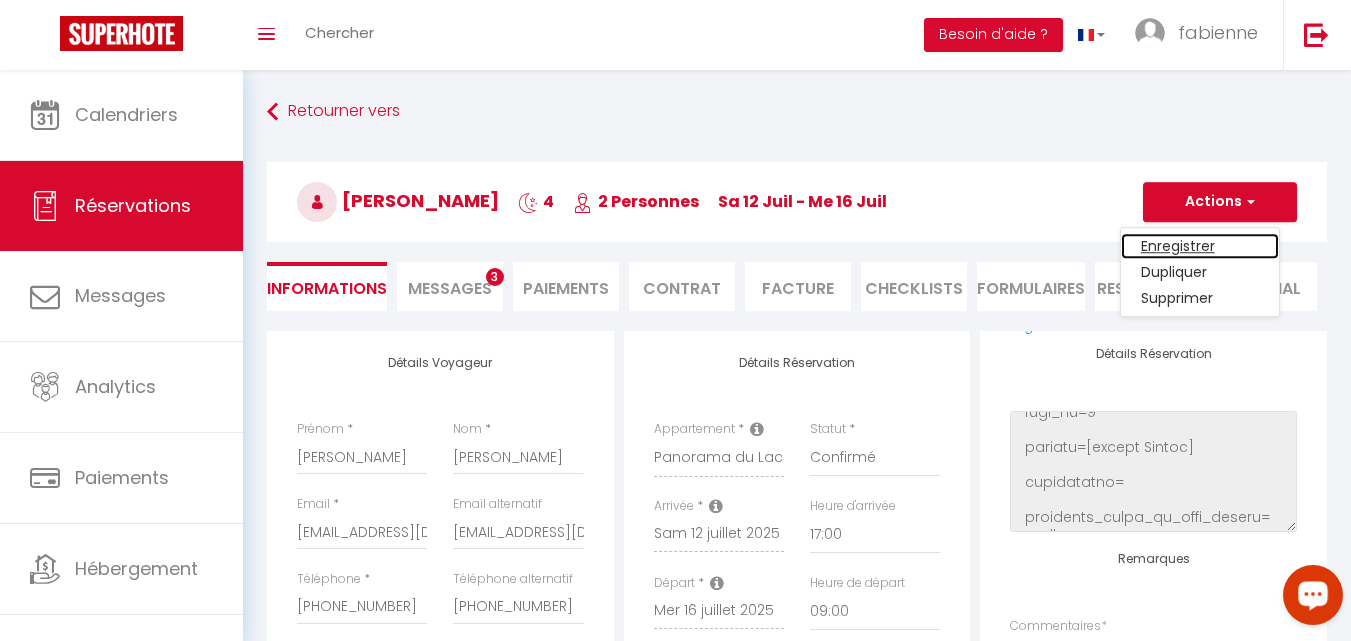 click on "Enregistrer" at bounding box center [1200, 246] 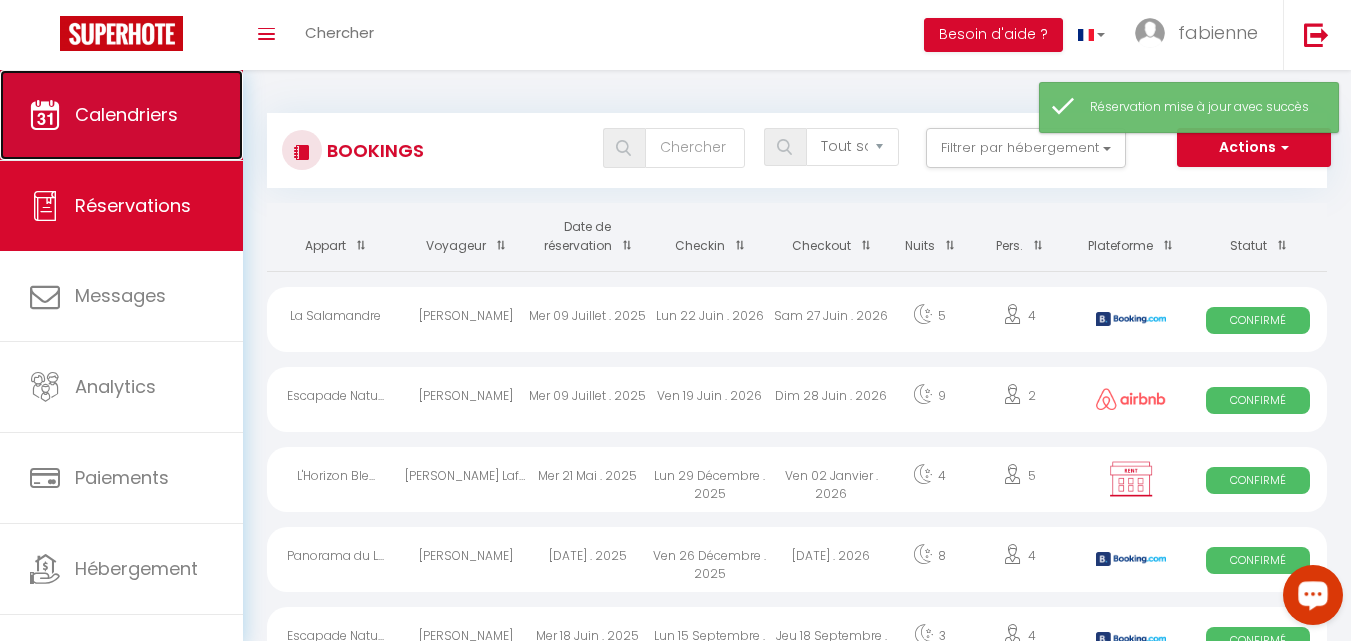 click on "Calendriers" at bounding box center (126, 114) 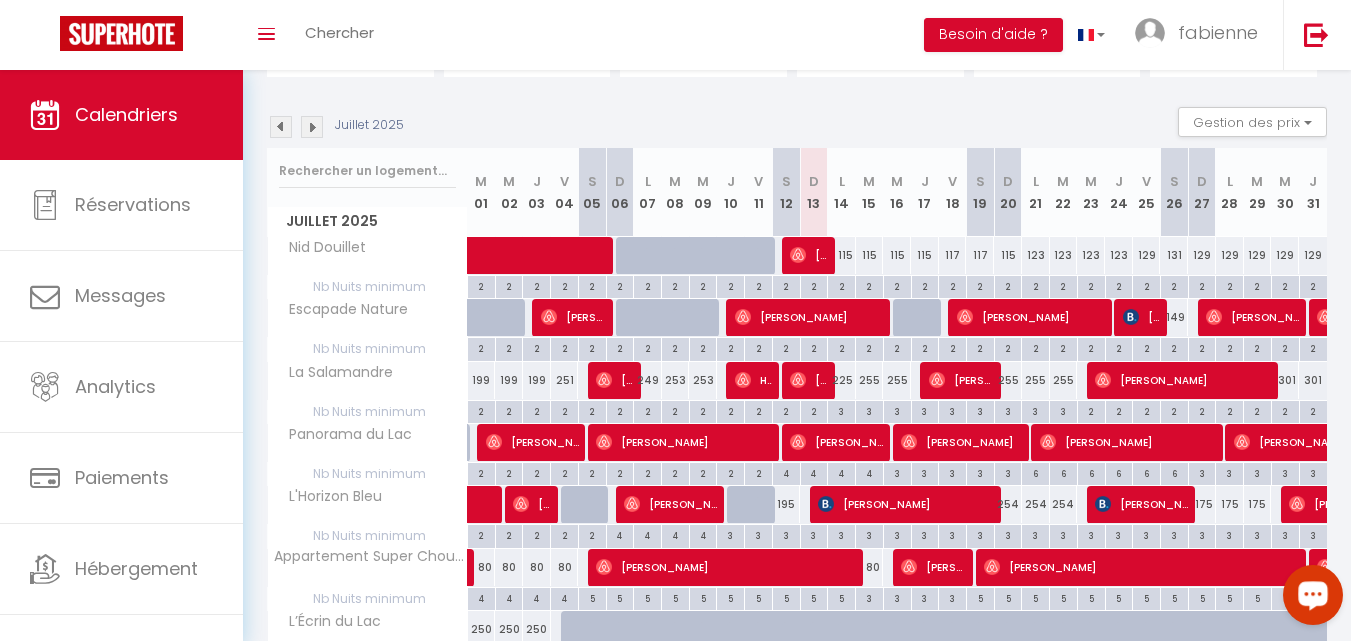 scroll, scrollTop: 200, scrollLeft: 0, axis: vertical 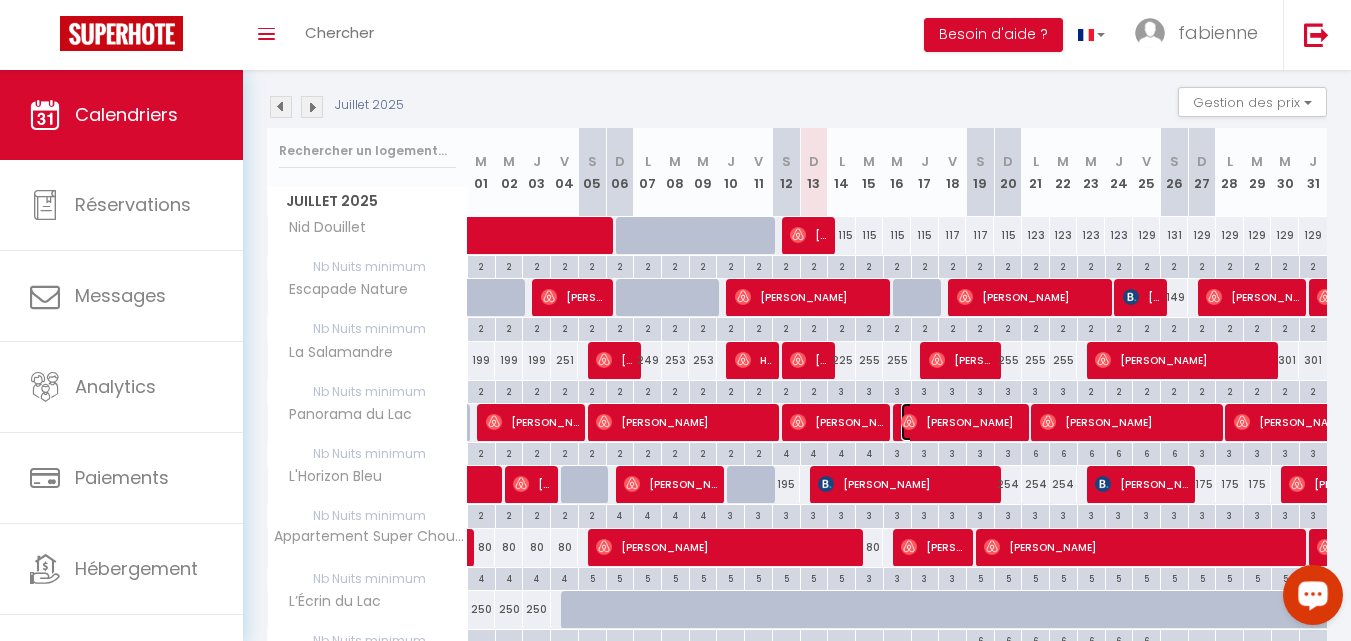 click on "[PERSON_NAME]" at bounding box center [961, 422] 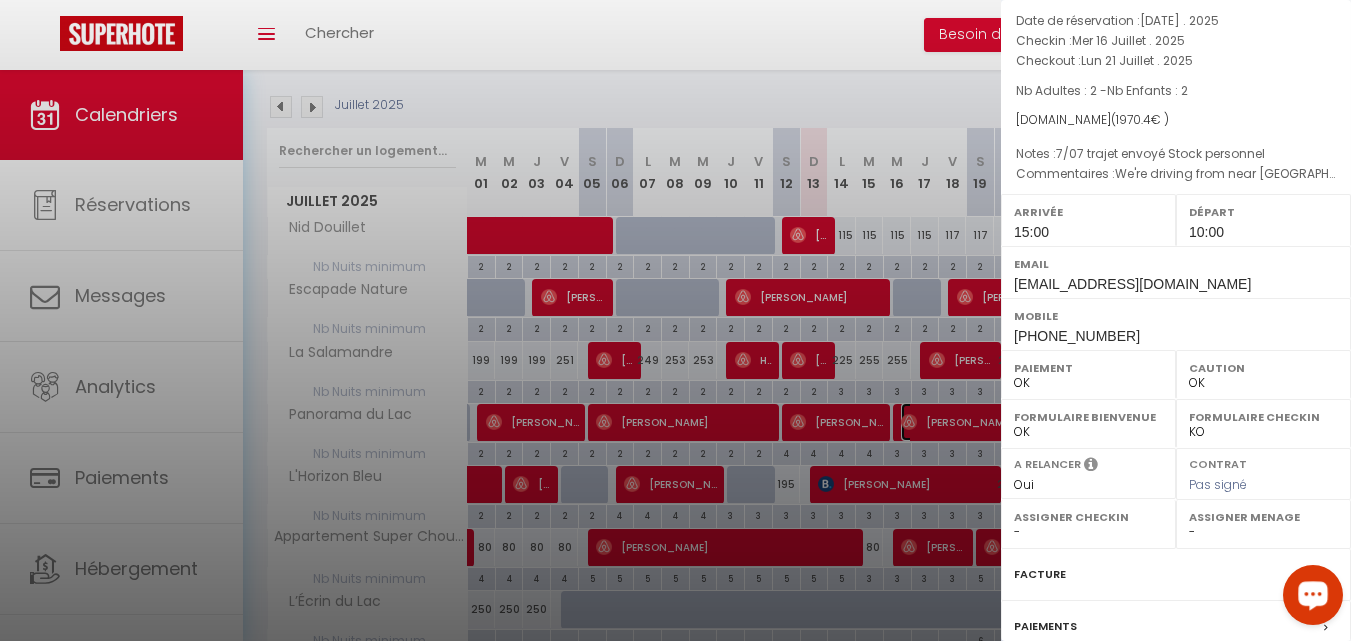 scroll, scrollTop: 291, scrollLeft: 0, axis: vertical 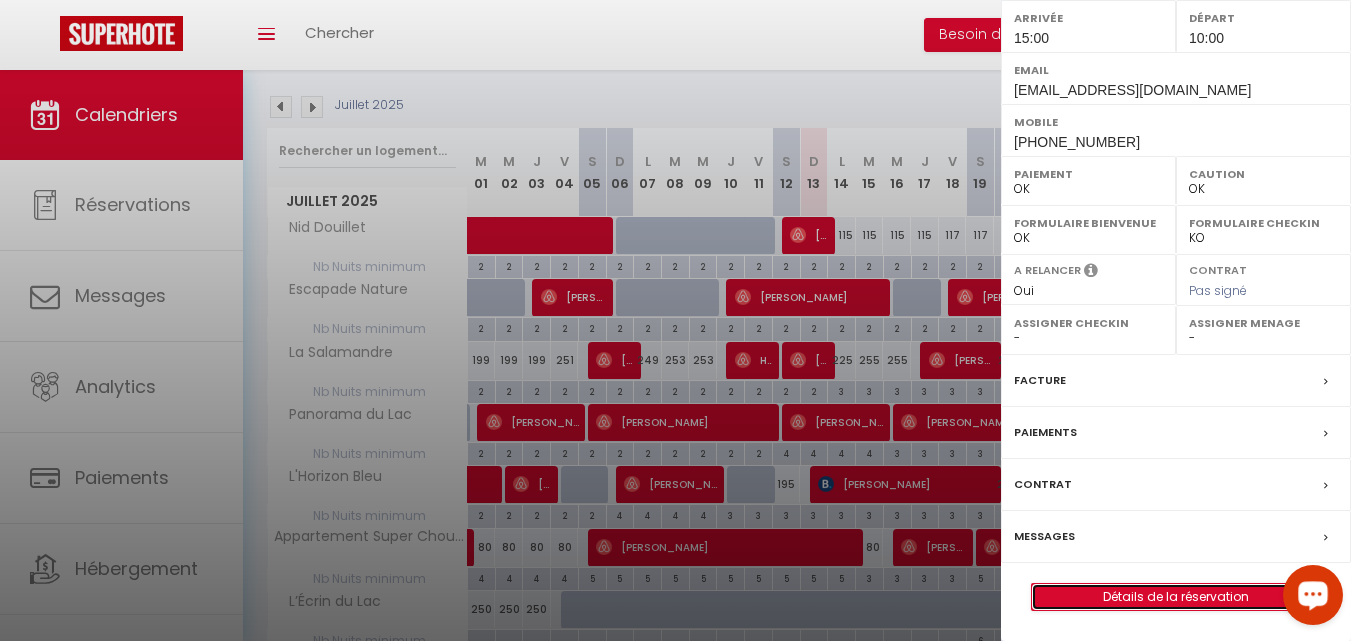click on "Détails de la réservation" at bounding box center (1176, 597) 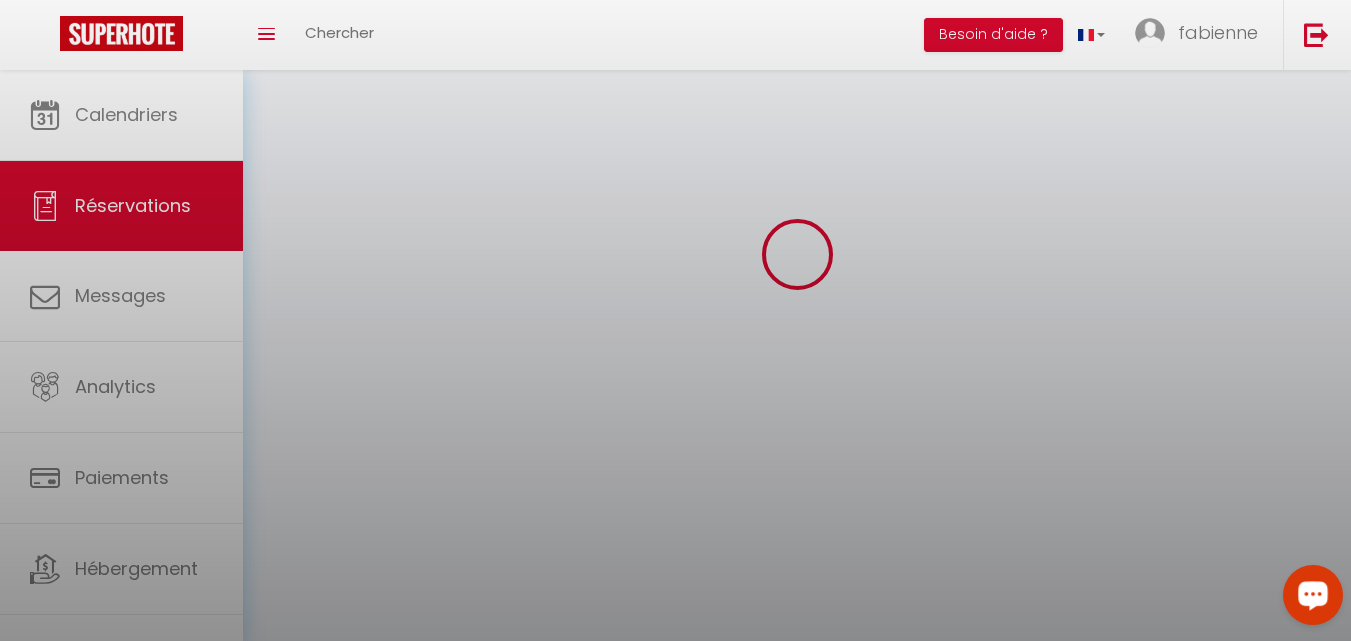 scroll, scrollTop: 0, scrollLeft: 0, axis: both 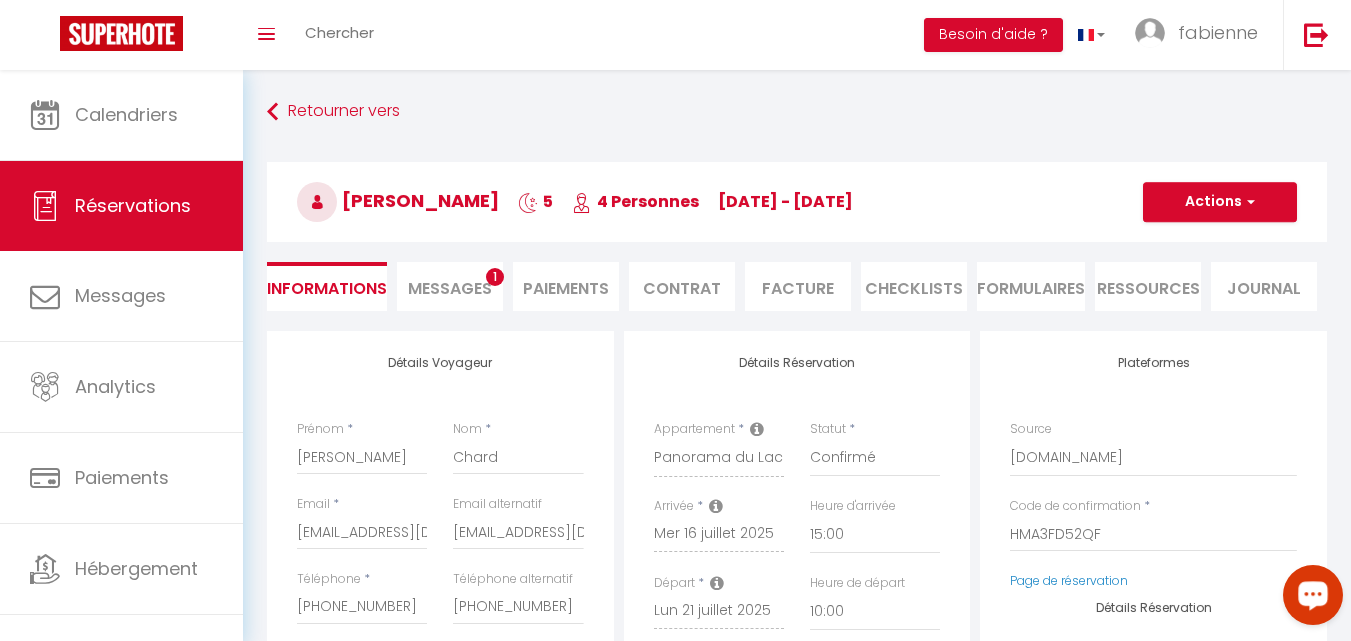 click on "Messages" at bounding box center (450, 288) 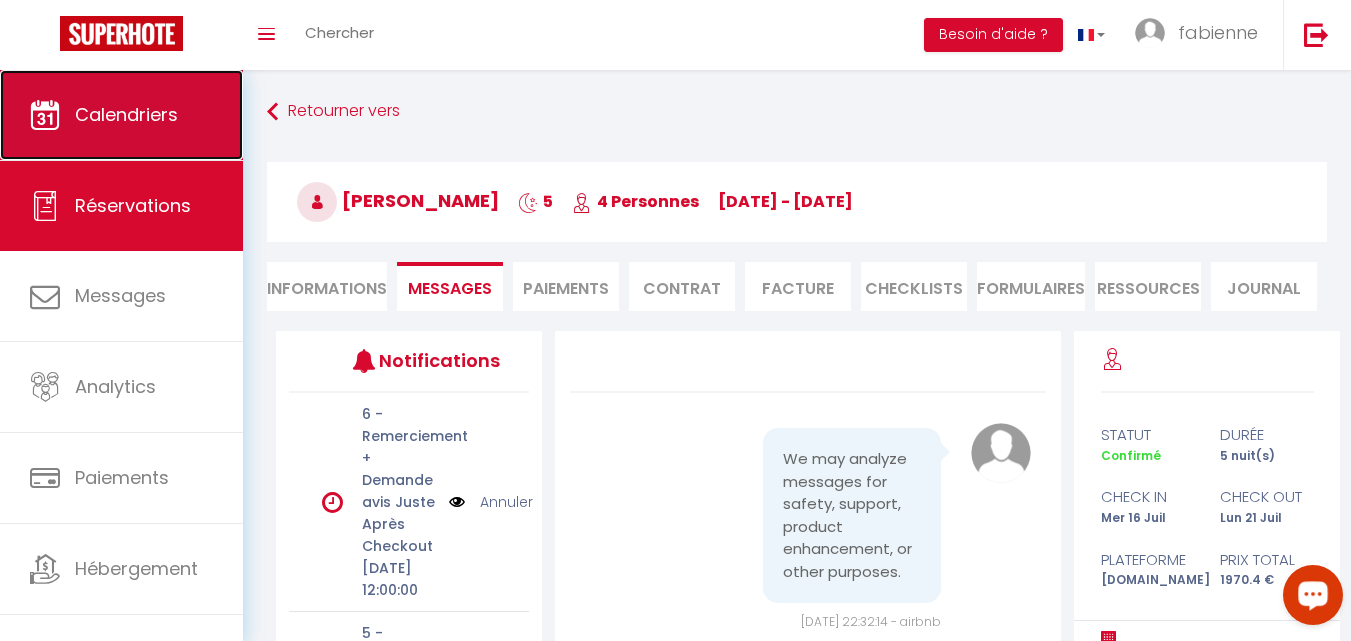 click on "Calendriers" at bounding box center (121, 115) 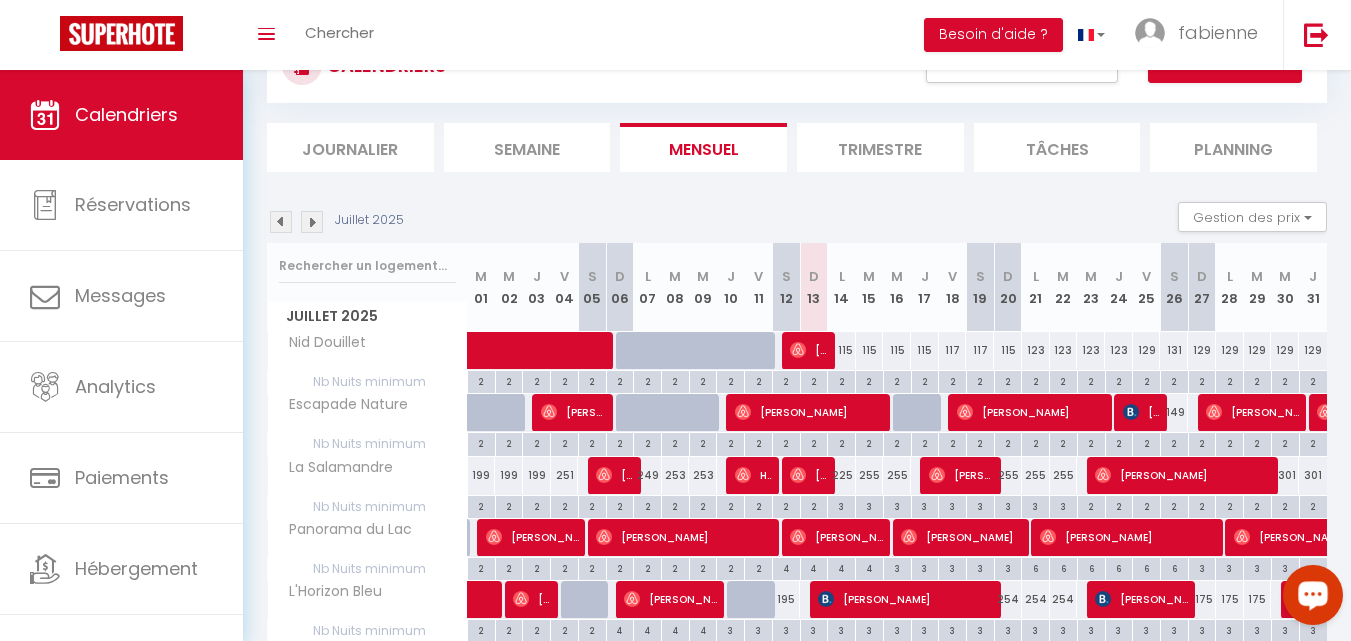 scroll, scrollTop: 200, scrollLeft: 0, axis: vertical 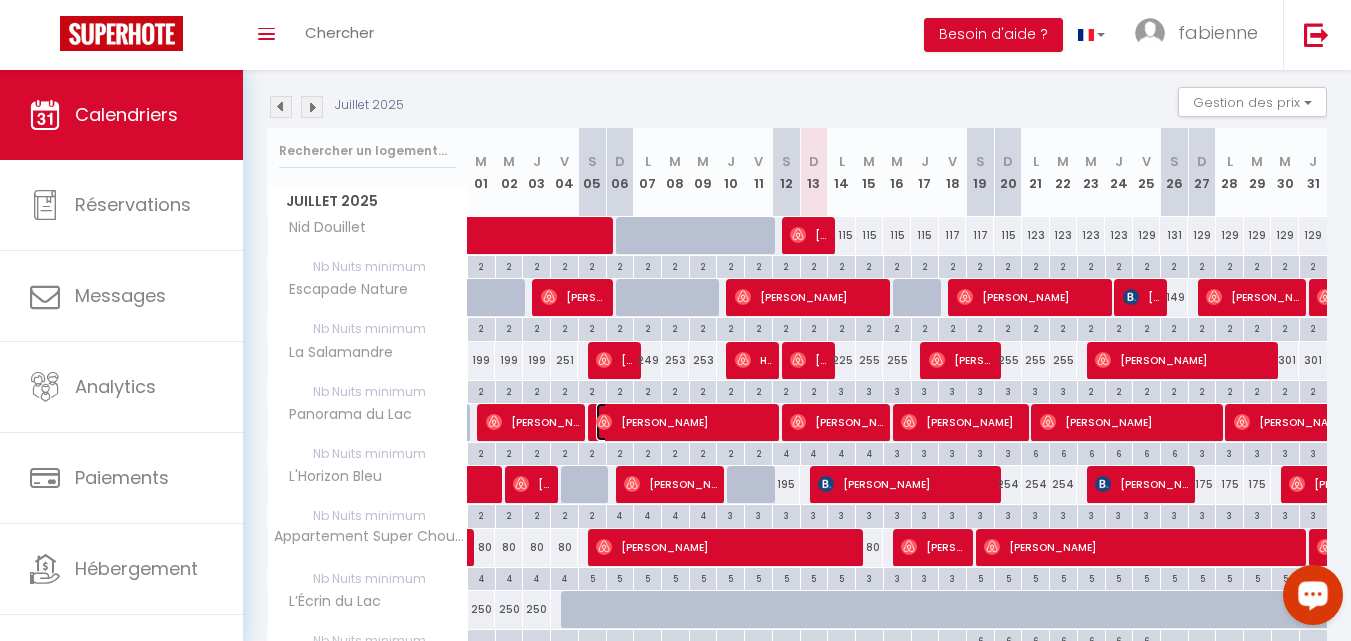 click on "[PERSON_NAME]" at bounding box center (684, 422) 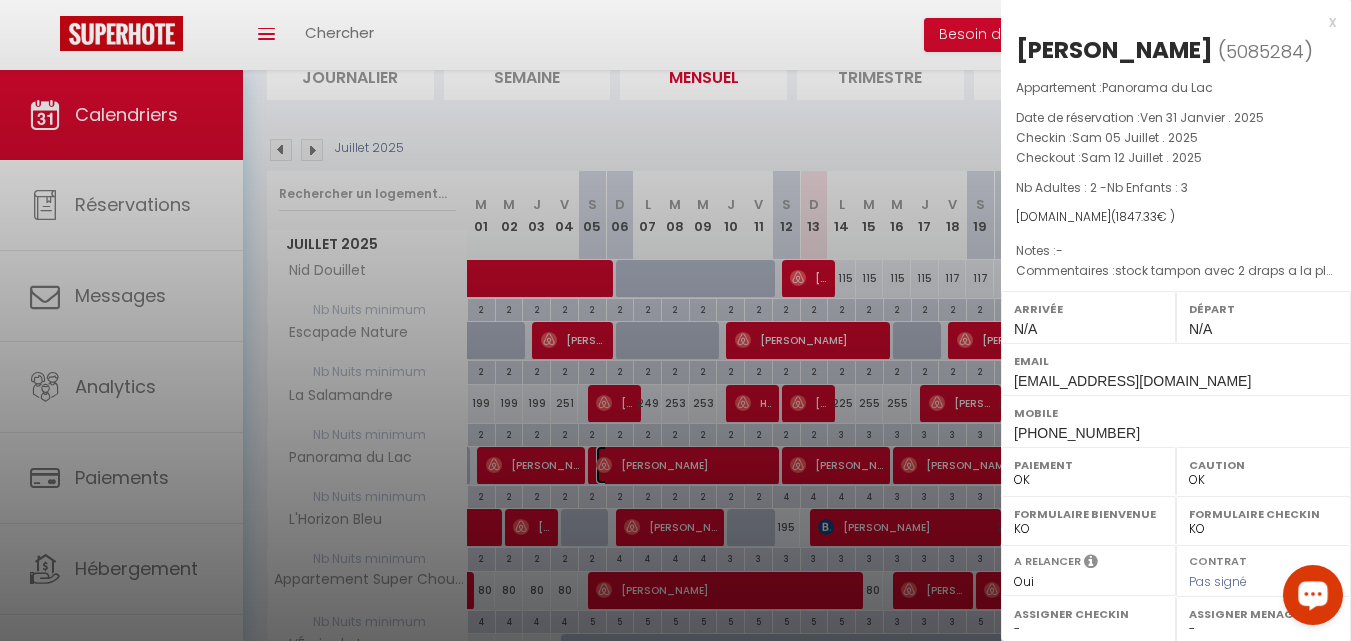 scroll, scrollTop: 200, scrollLeft: 0, axis: vertical 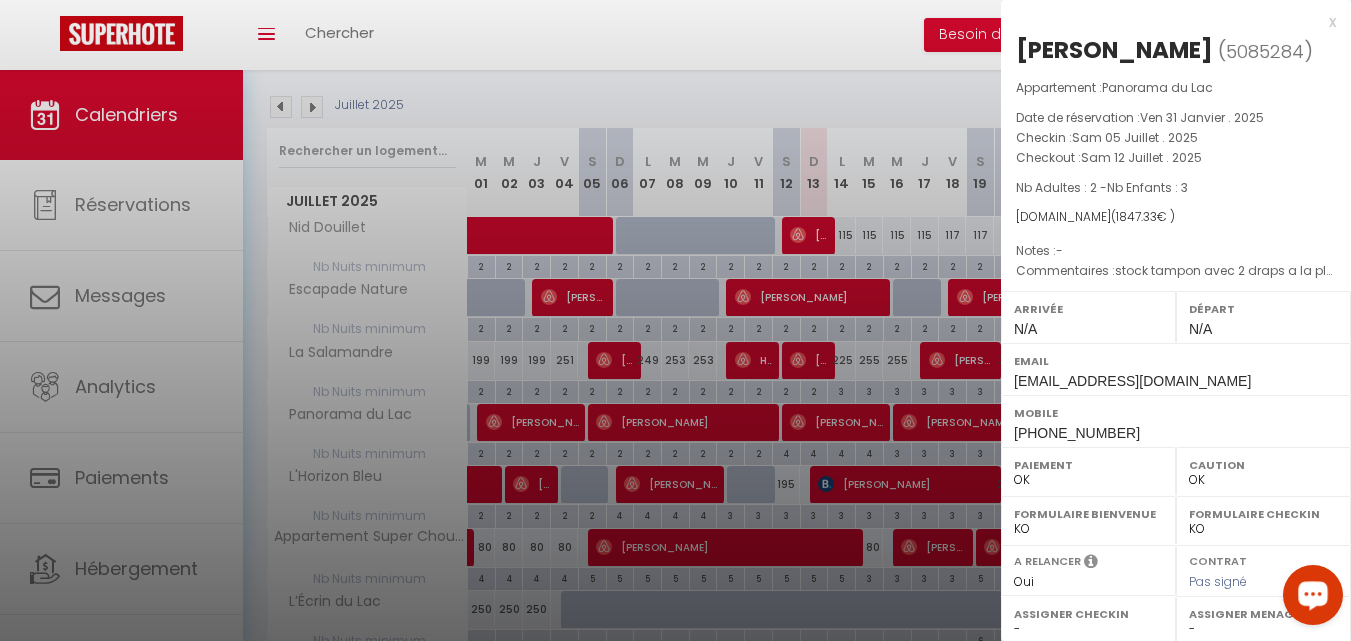 click at bounding box center [675, 320] 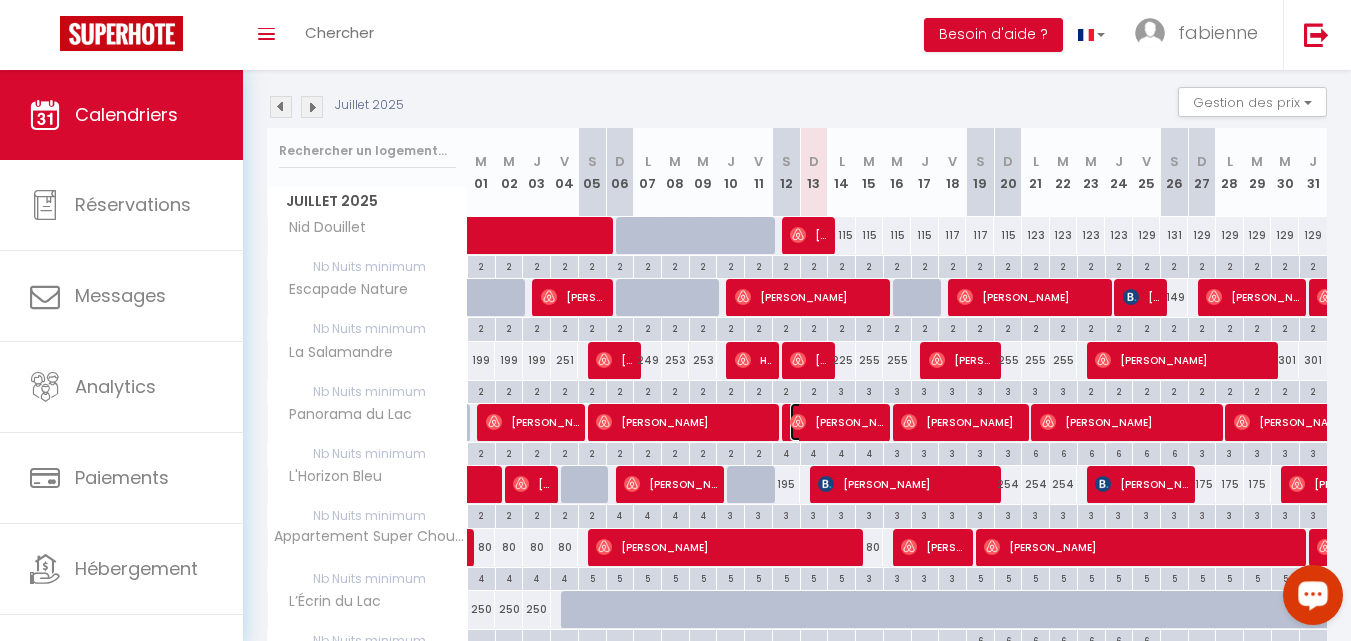 click on "[PERSON_NAME]" at bounding box center [836, 422] 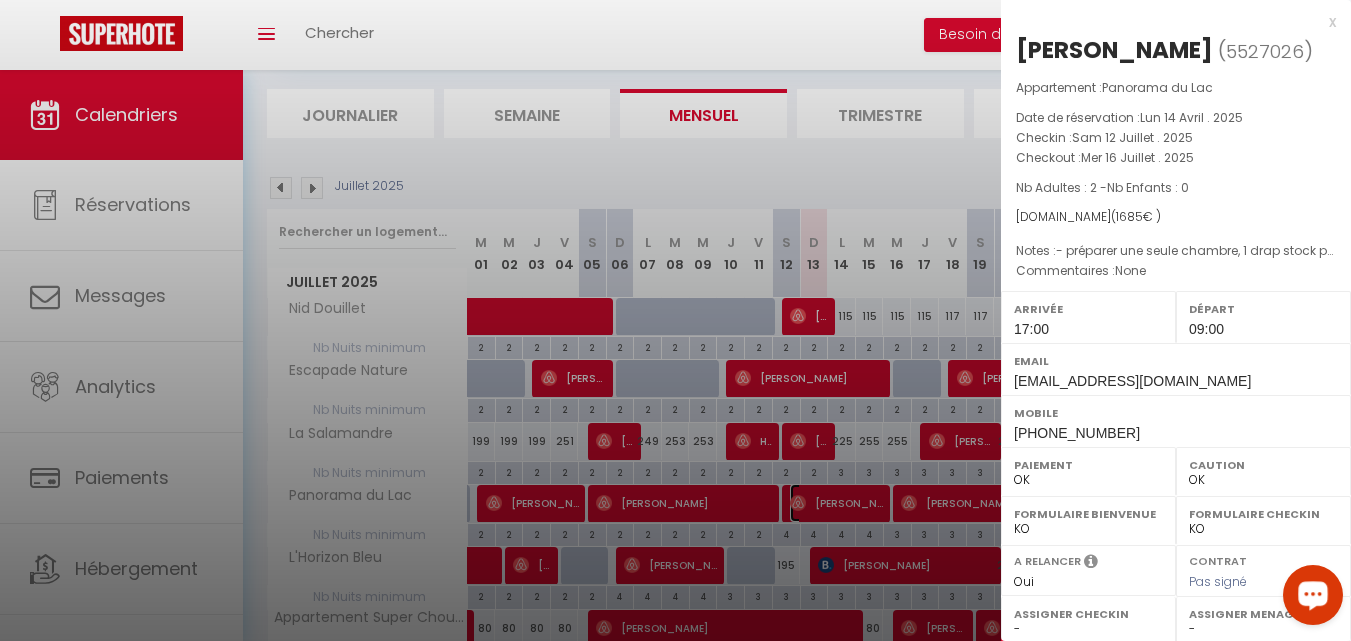 scroll, scrollTop: 200, scrollLeft: 0, axis: vertical 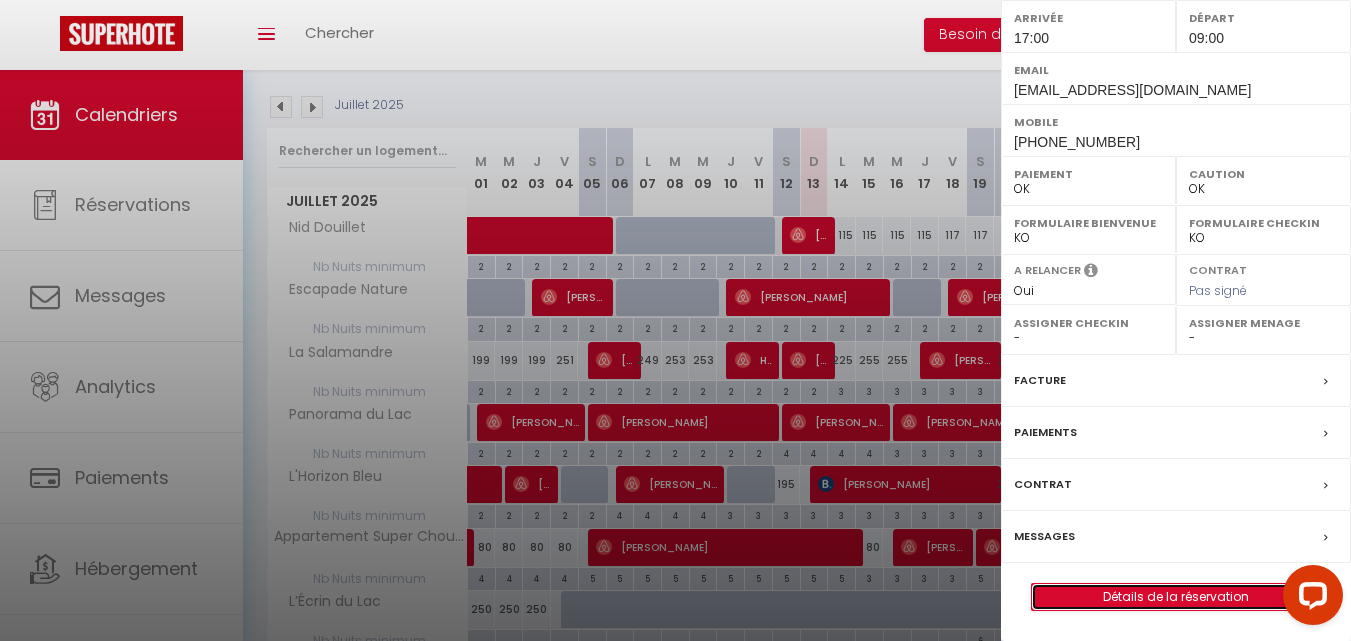 click on "Détails de la réservation" at bounding box center (1176, 597) 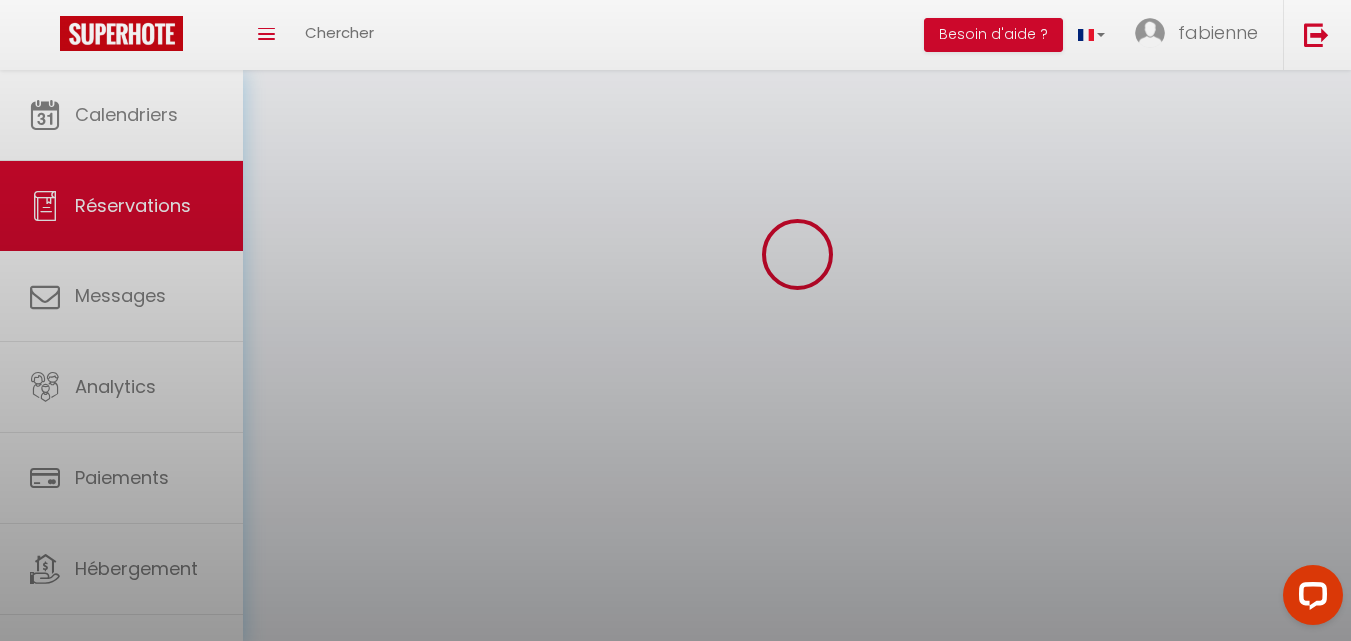 scroll, scrollTop: 0, scrollLeft: 0, axis: both 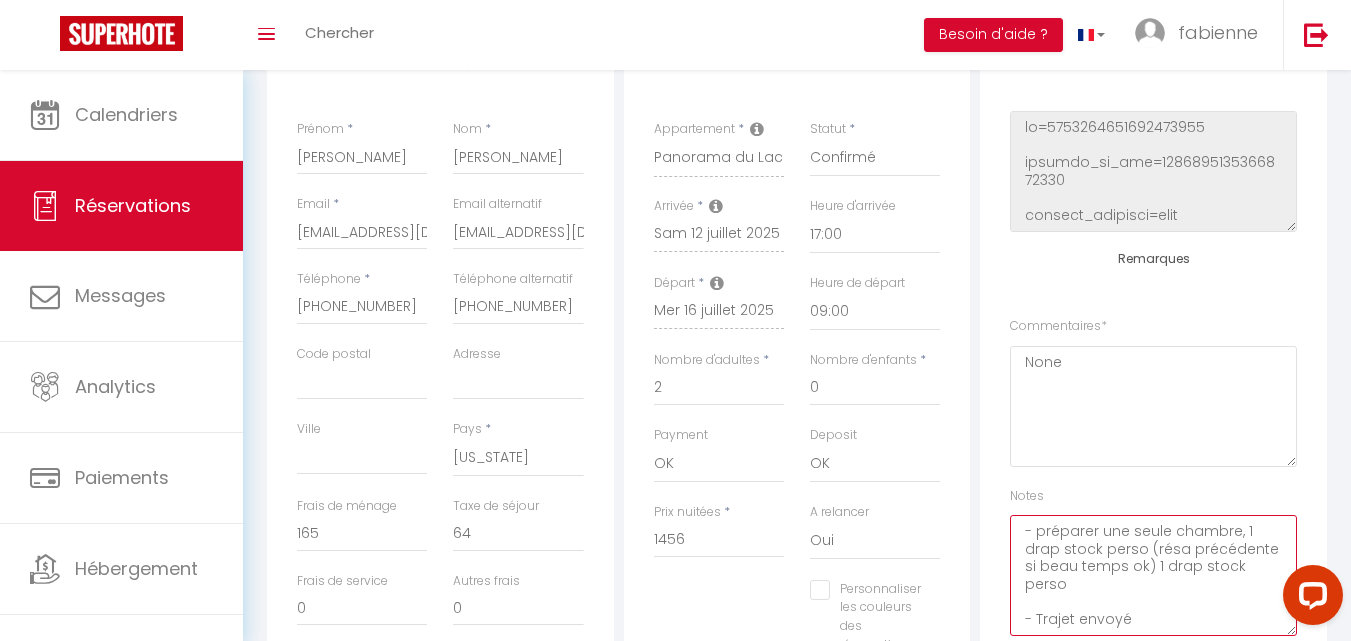 click on "- préparer une seule chambre, 1 drap stock perso (résa précédente si beau temps ok) 1 drap stock perso
- Trajet envoyé" at bounding box center (1153, 575) 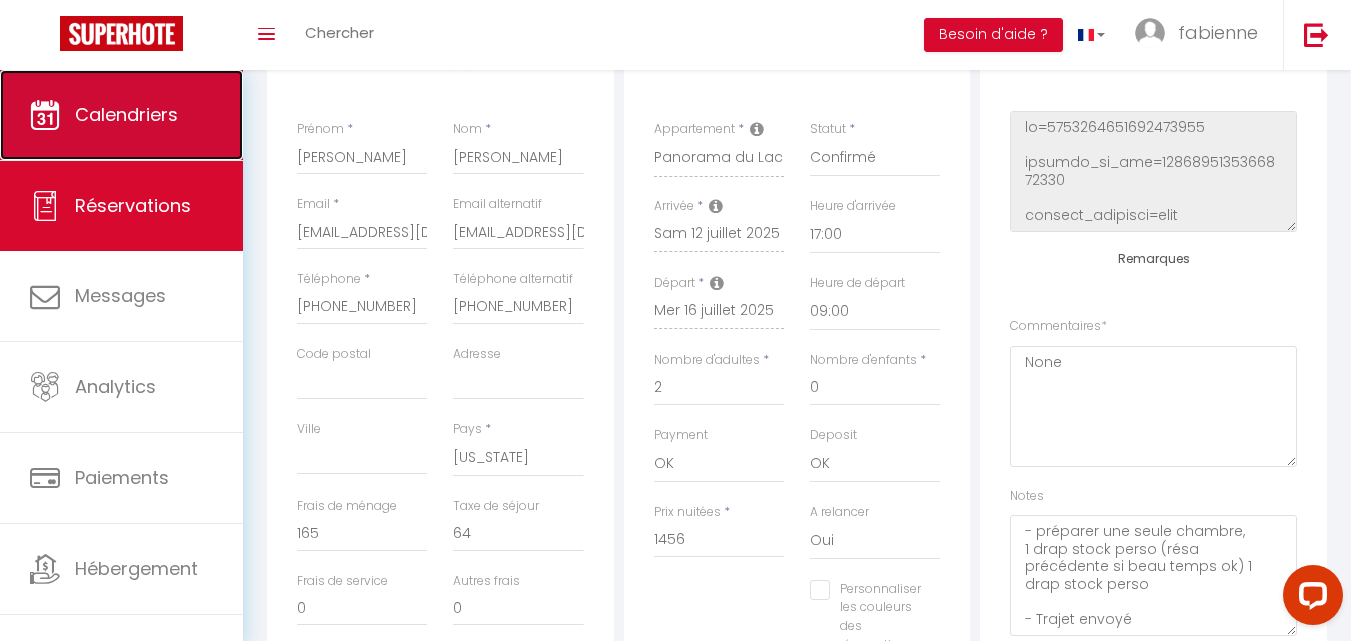 click on "Calendriers" at bounding box center [126, 114] 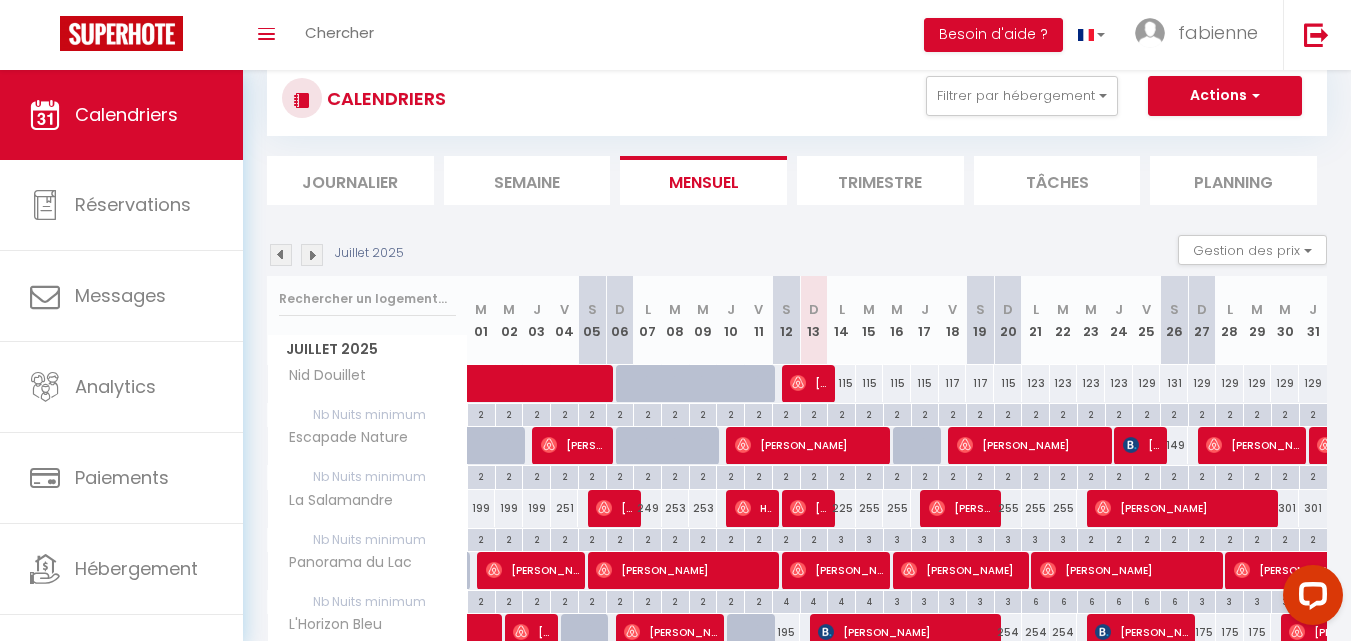 scroll, scrollTop: 100, scrollLeft: 0, axis: vertical 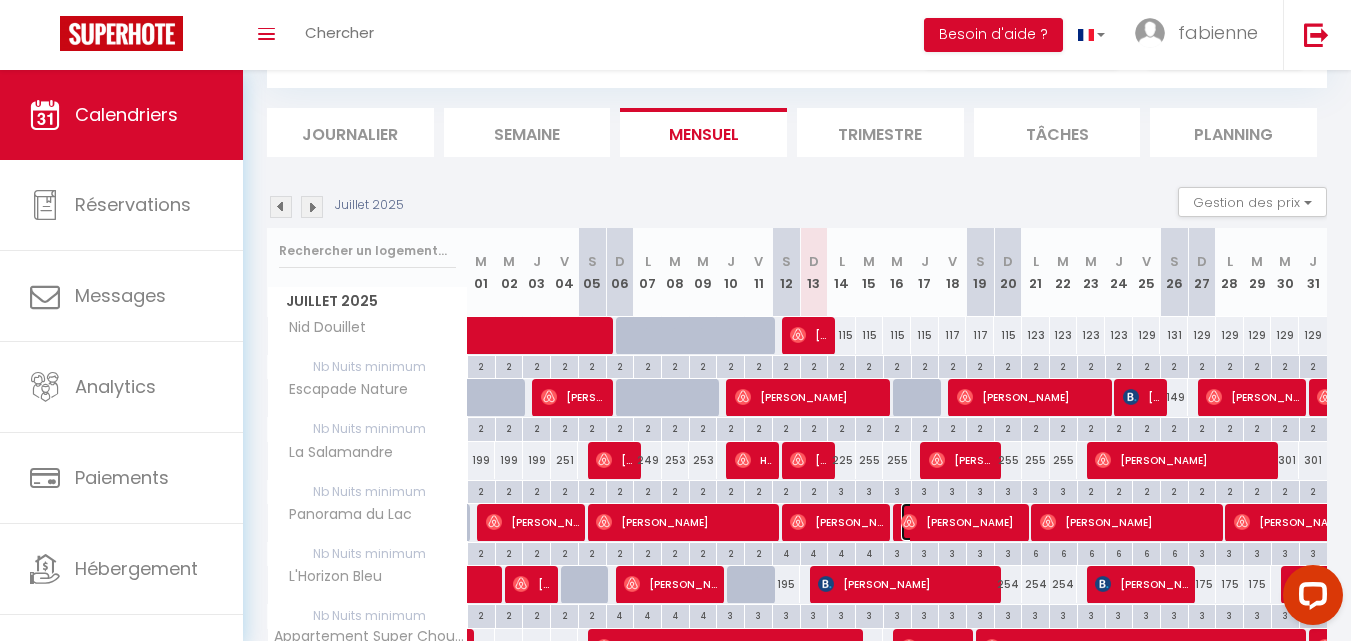 click on "[PERSON_NAME]" at bounding box center [961, 522] 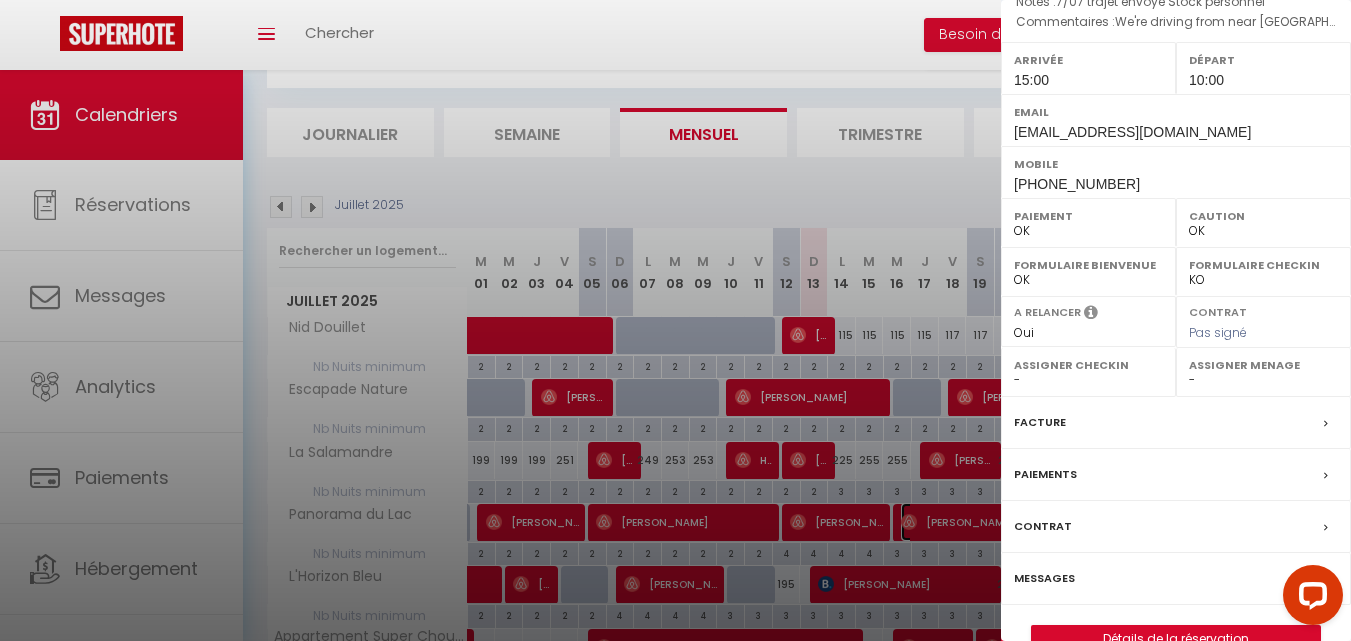 scroll, scrollTop: 291, scrollLeft: 0, axis: vertical 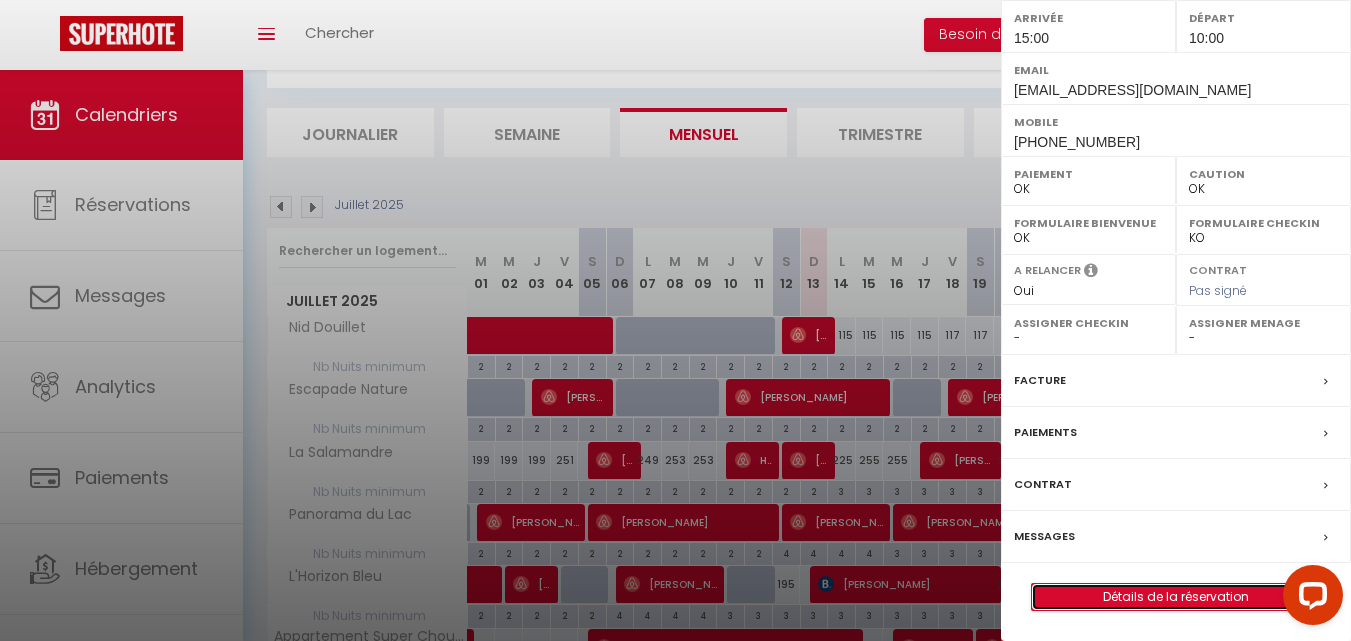 click on "Détails de la réservation" at bounding box center (1176, 597) 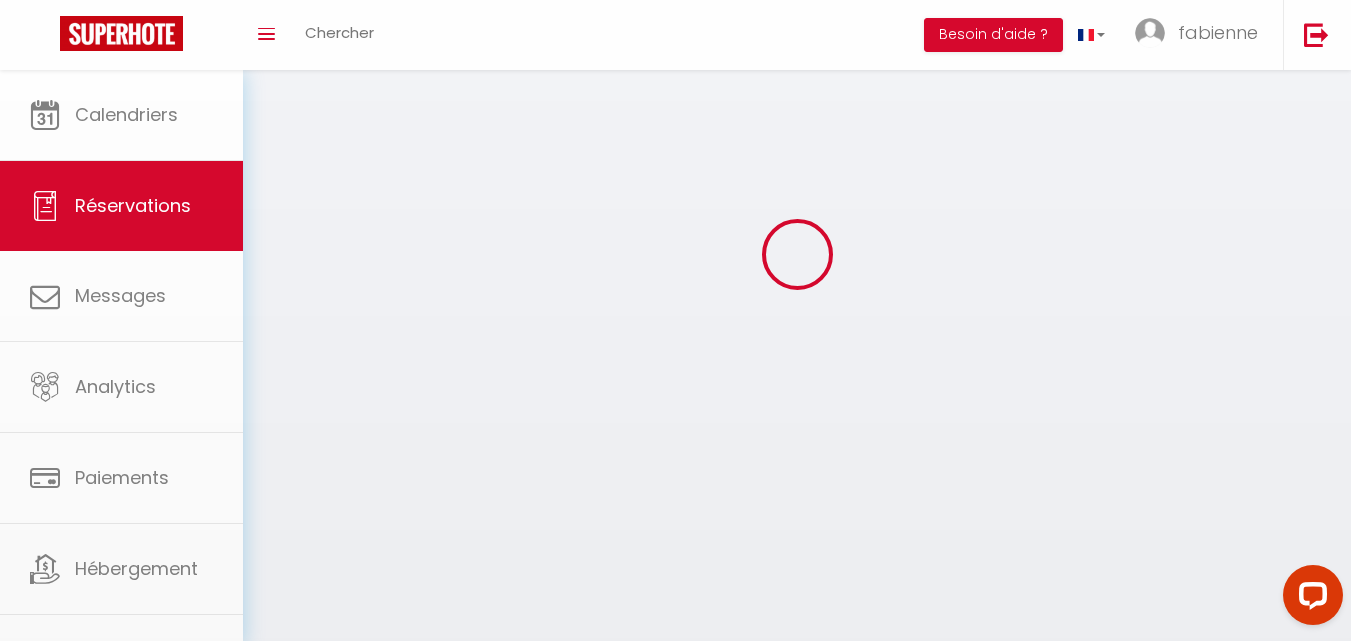 scroll, scrollTop: 0, scrollLeft: 0, axis: both 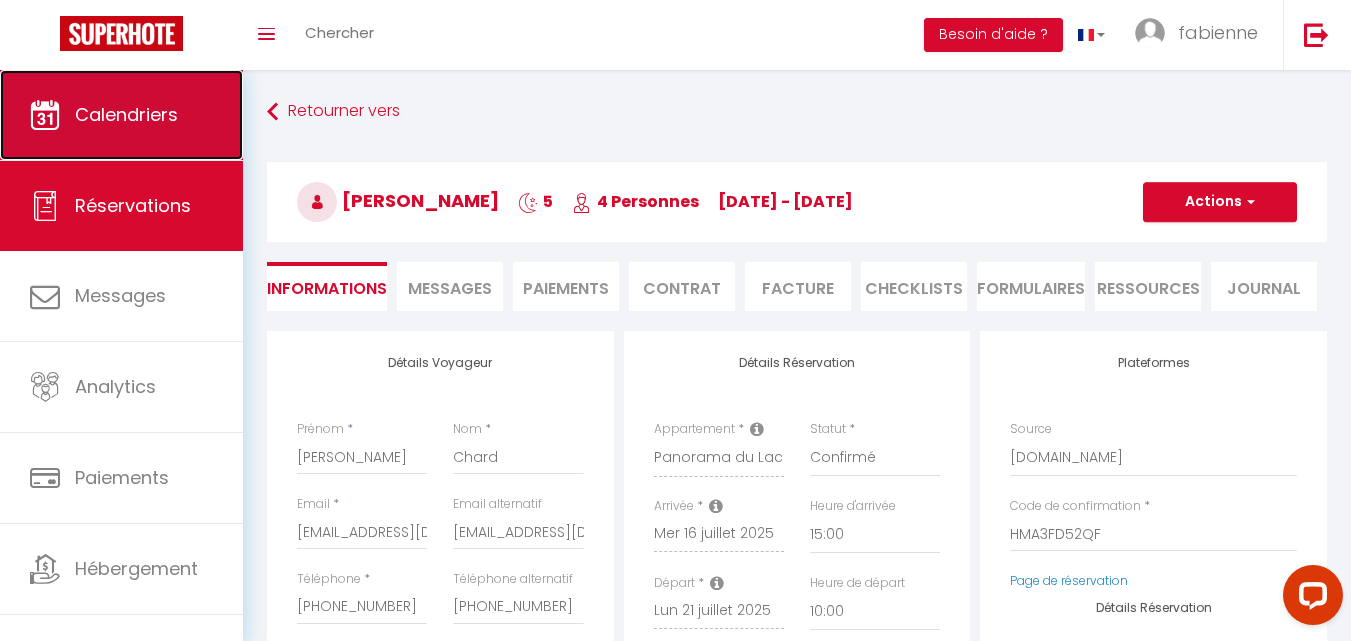 click on "Calendriers" at bounding box center [126, 114] 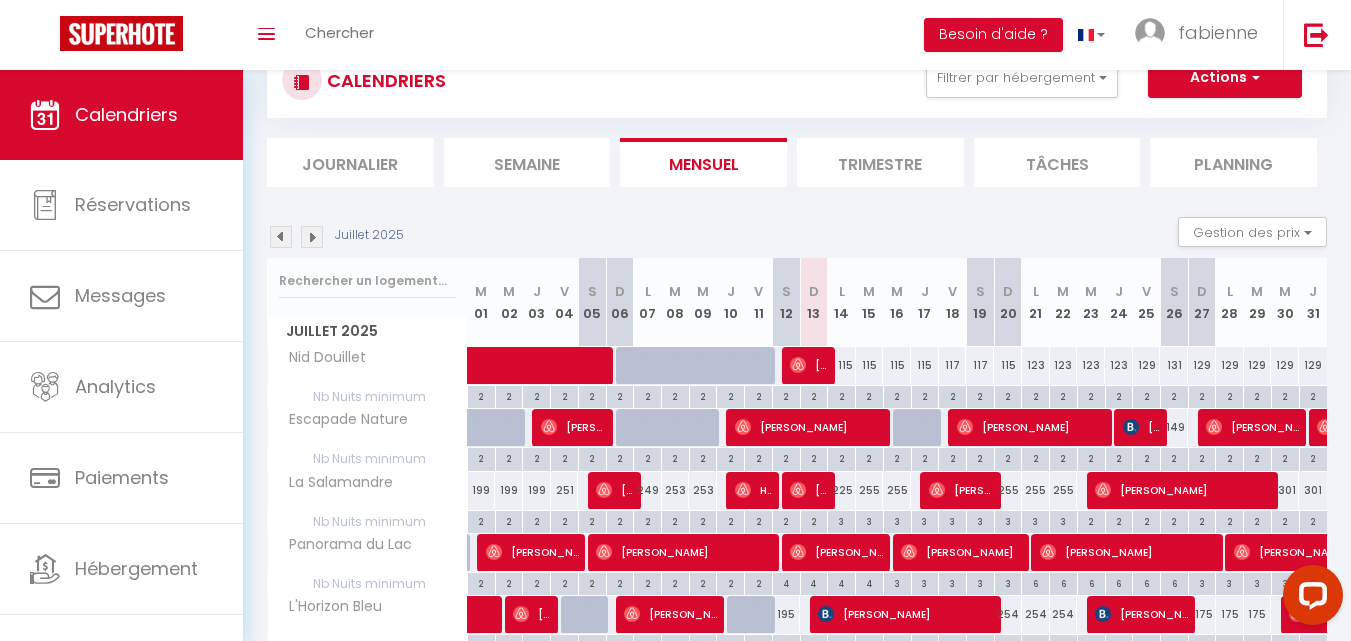 scroll, scrollTop: 100, scrollLeft: 0, axis: vertical 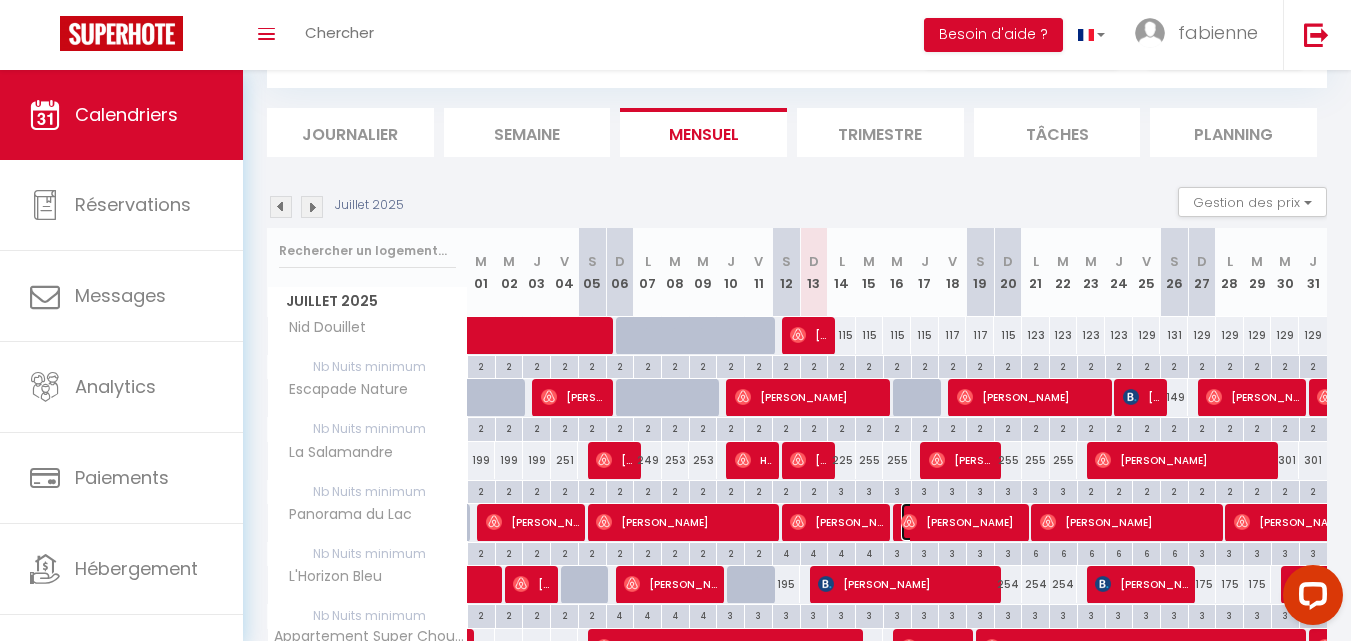click on "[PERSON_NAME]" at bounding box center [961, 522] 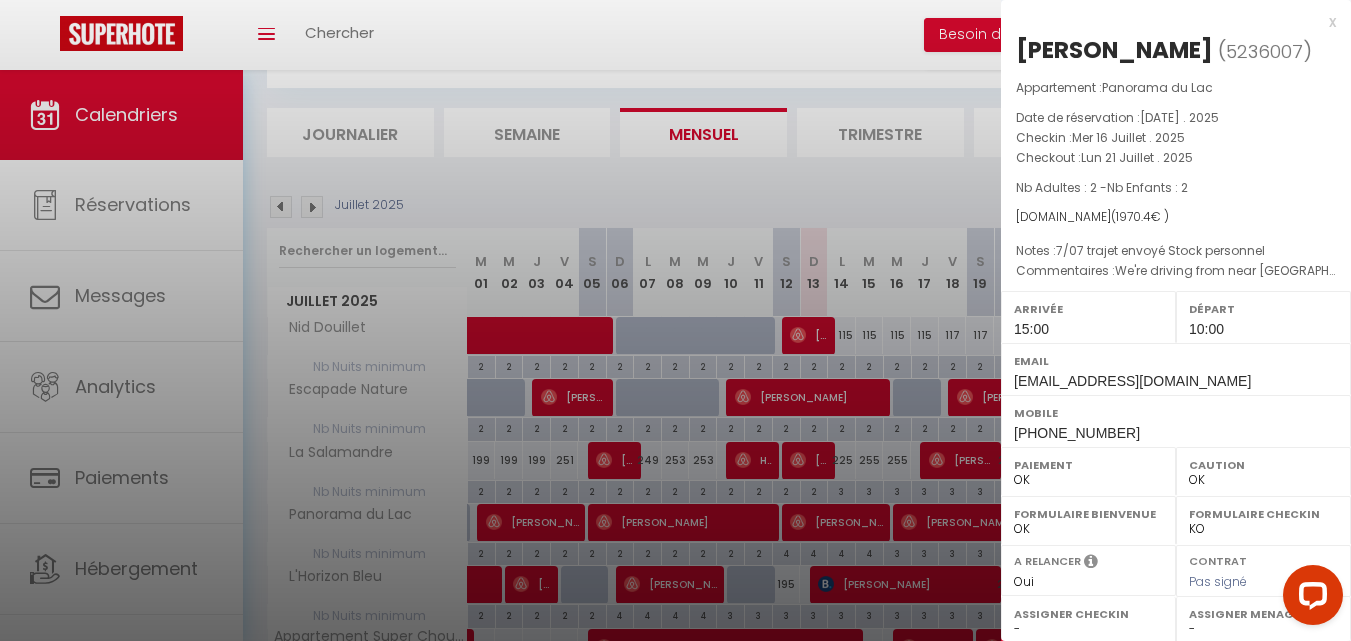 click at bounding box center [675, 320] 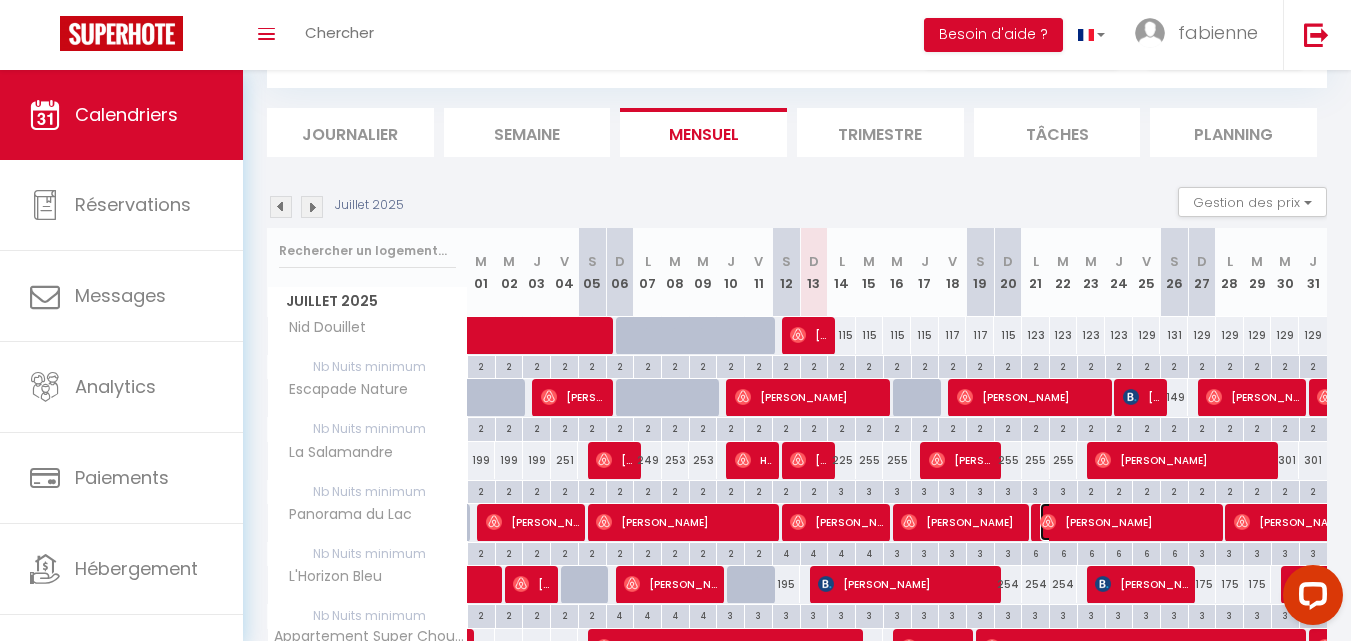 click on "[PERSON_NAME]" at bounding box center (1128, 522) 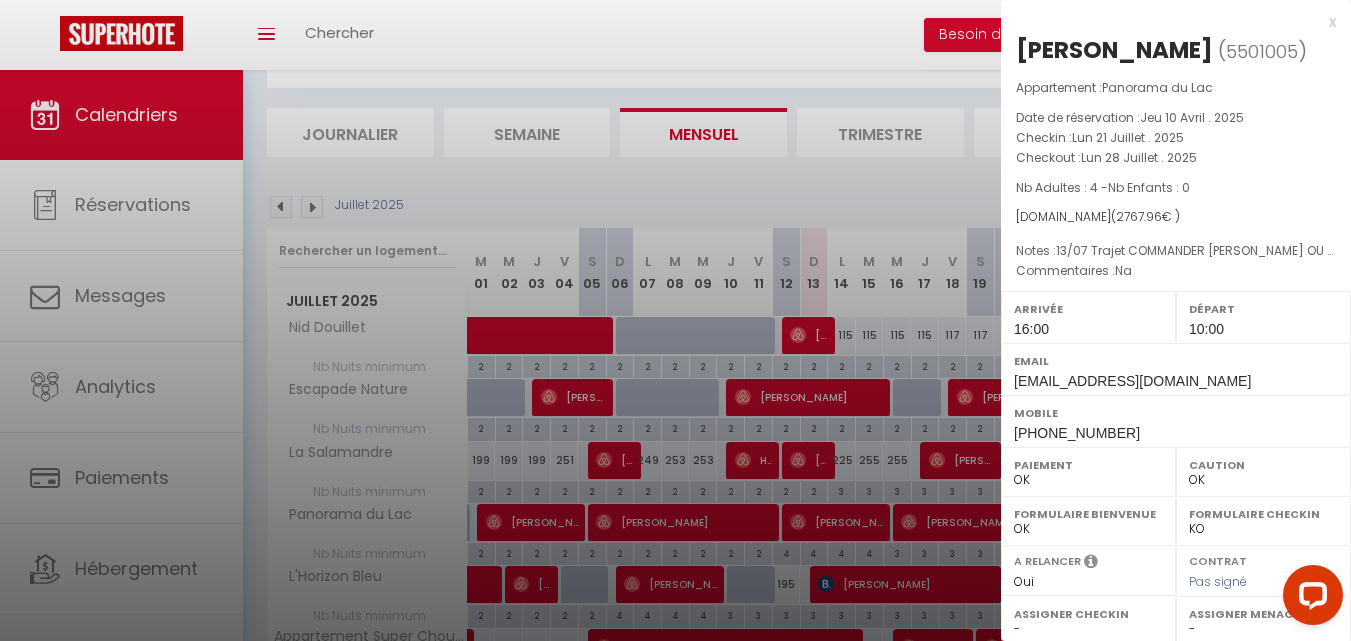 click at bounding box center [675, 320] 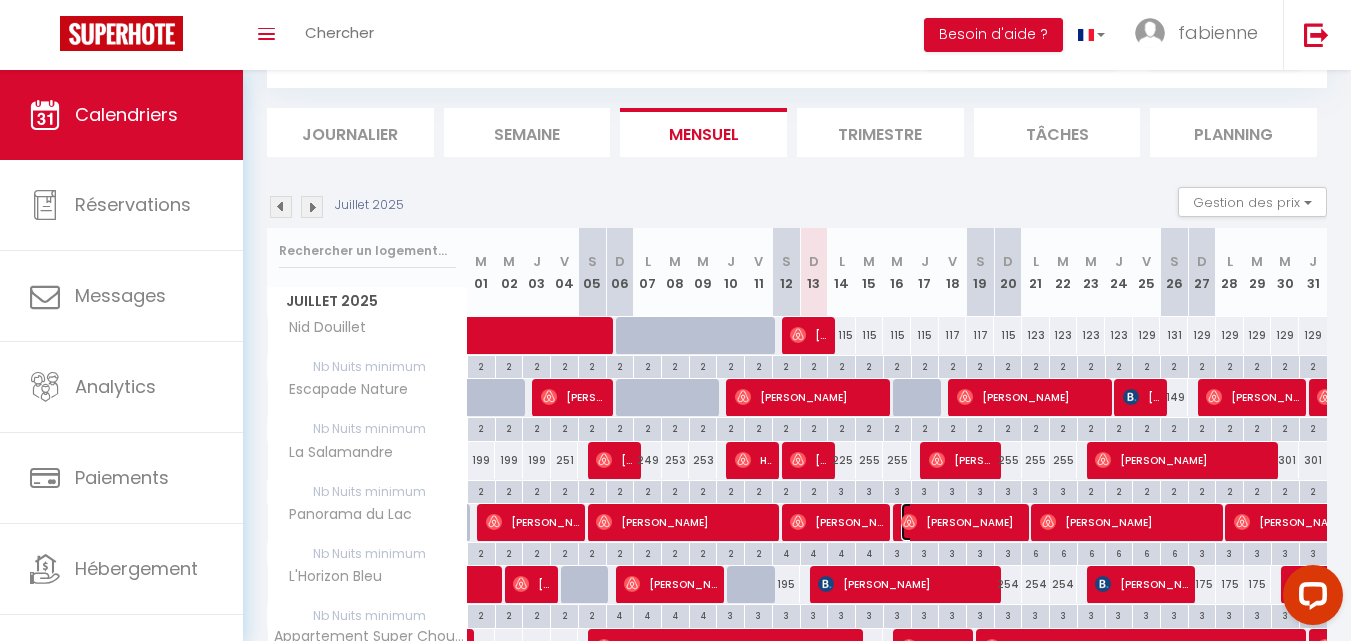 click on "[PERSON_NAME]" at bounding box center (961, 522) 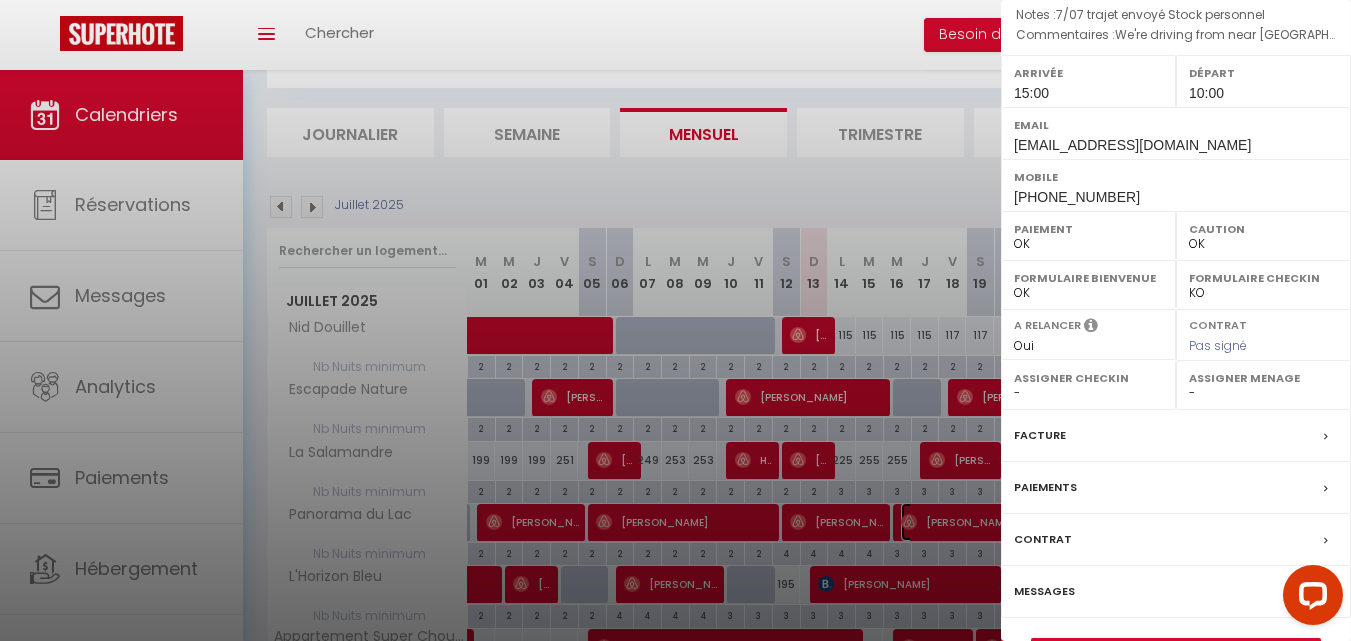 scroll, scrollTop: 291, scrollLeft: 0, axis: vertical 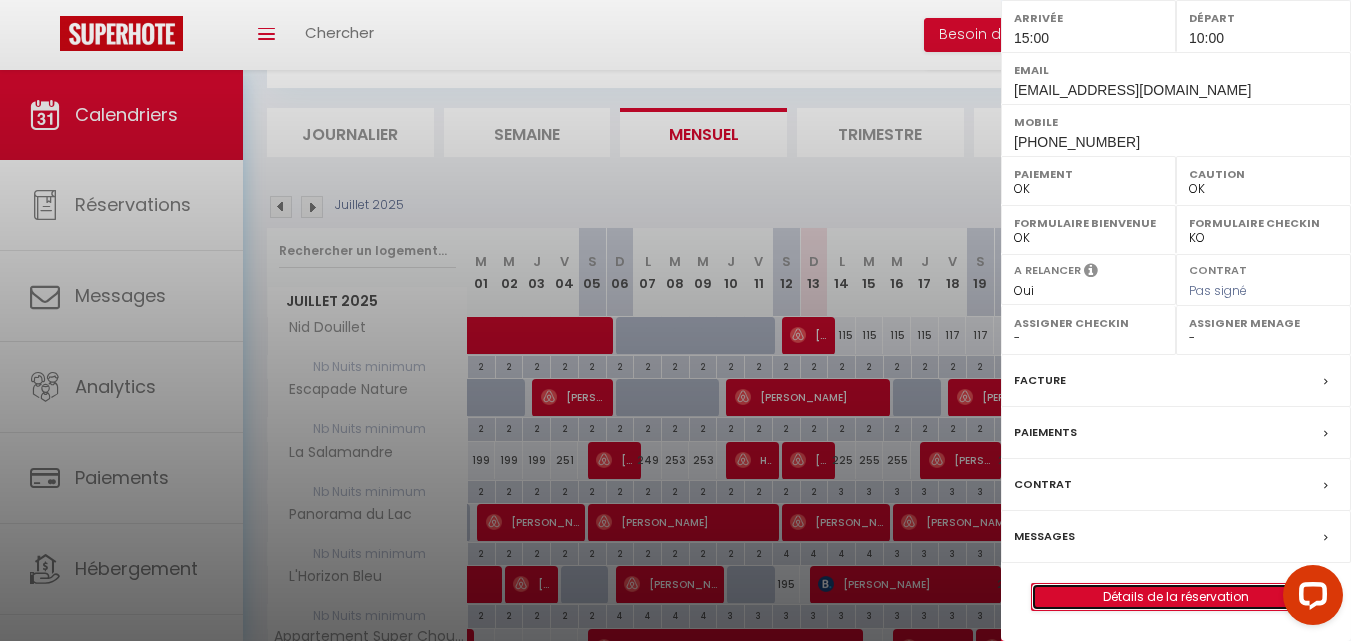 click on "Détails de la réservation" at bounding box center [1176, 597] 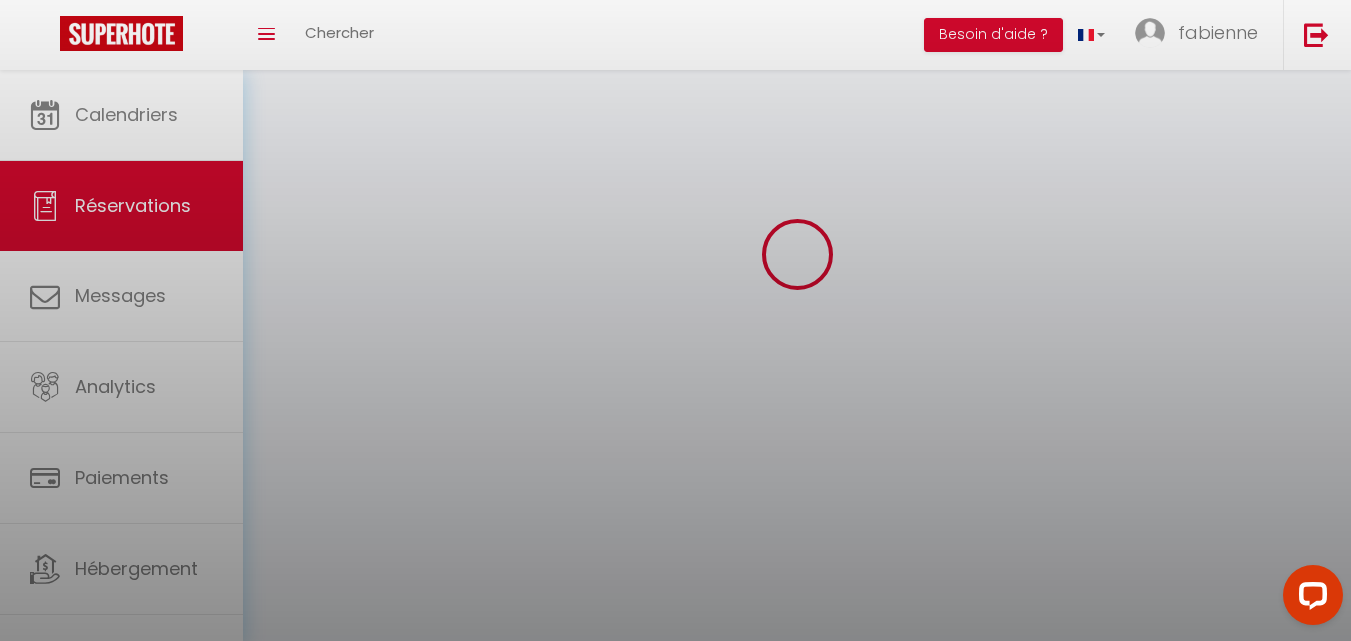 scroll, scrollTop: 0, scrollLeft: 0, axis: both 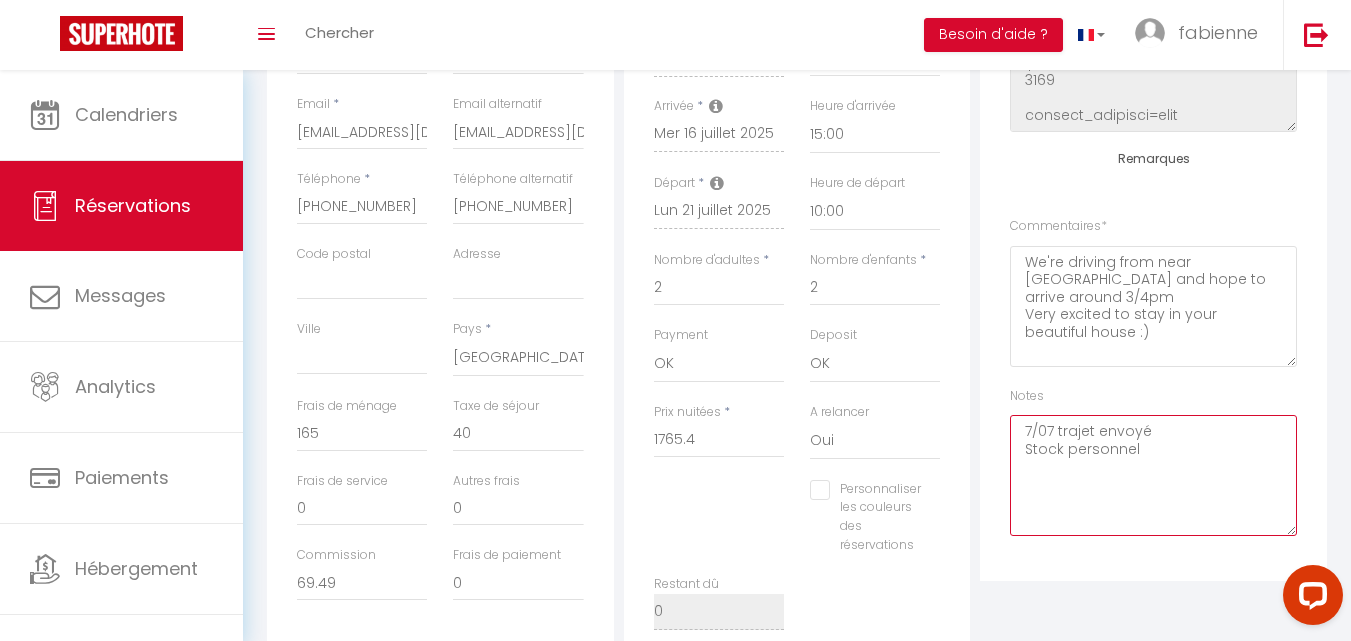 click on "7/07 trajet envoyé
Stock personnel" at bounding box center [1153, 475] 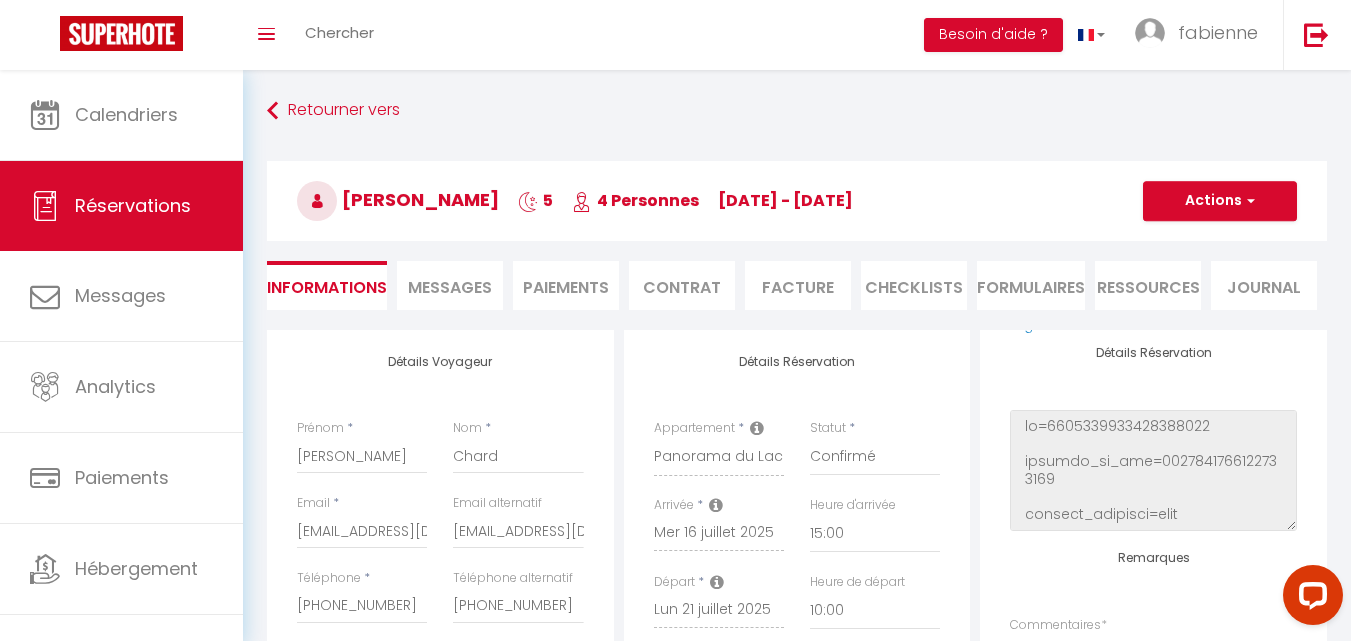 scroll, scrollTop: 0, scrollLeft: 0, axis: both 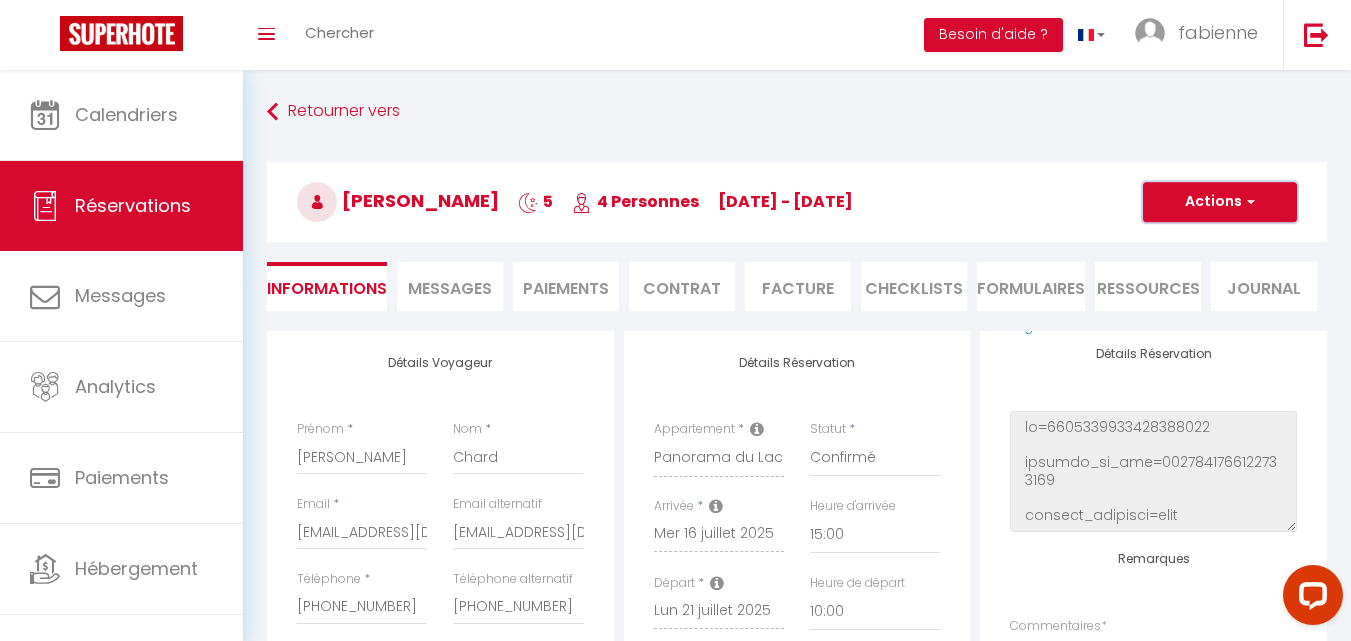 click on "Actions" at bounding box center [1220, 202] 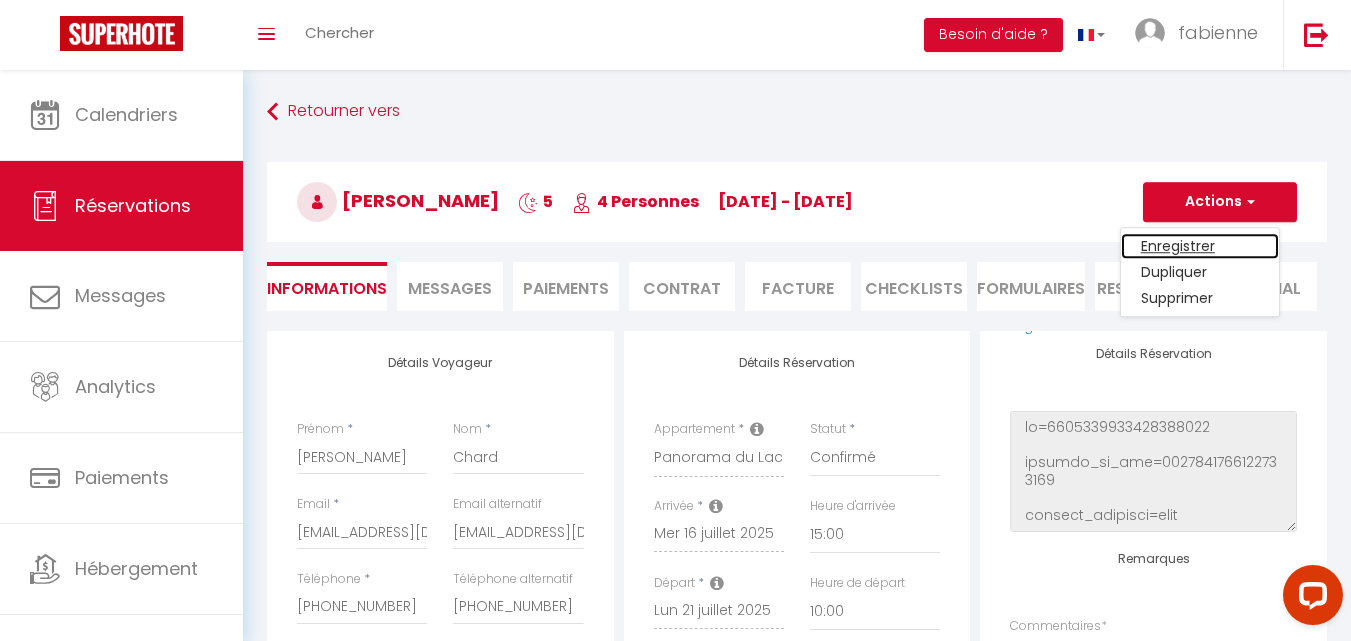 click on "Enregistrer" at bounding box center [1200, 246] 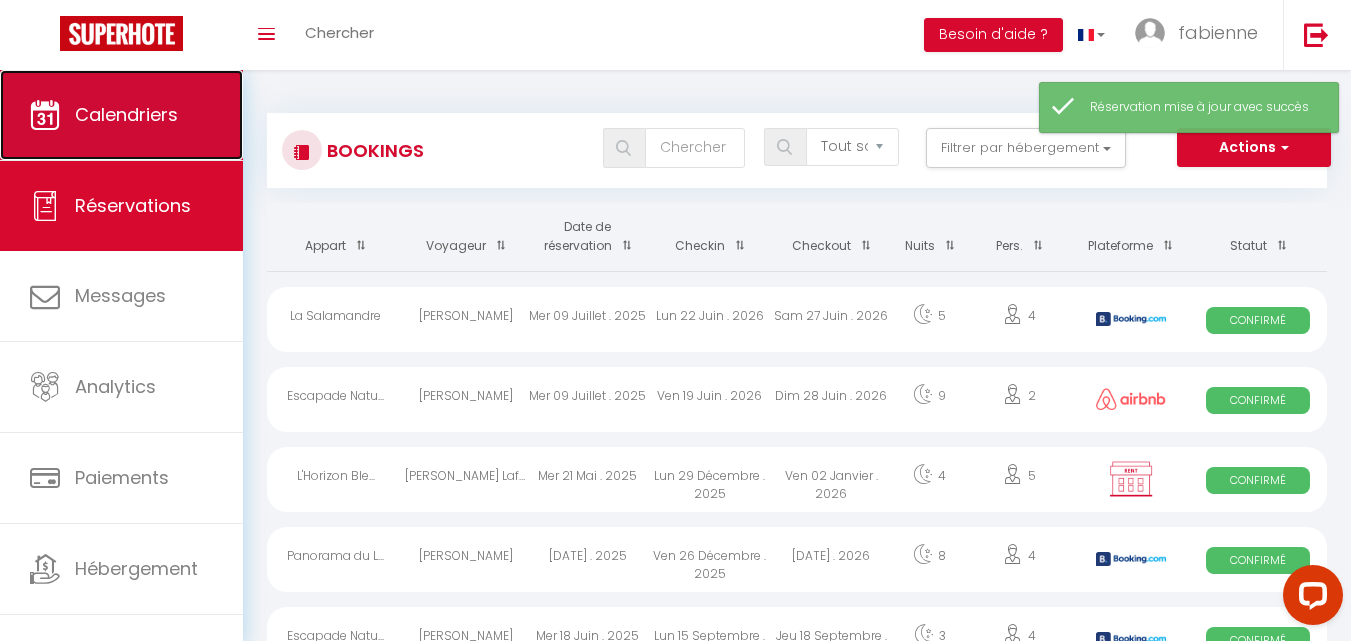 click on "Calendriers" at bounding box center (126, 114) 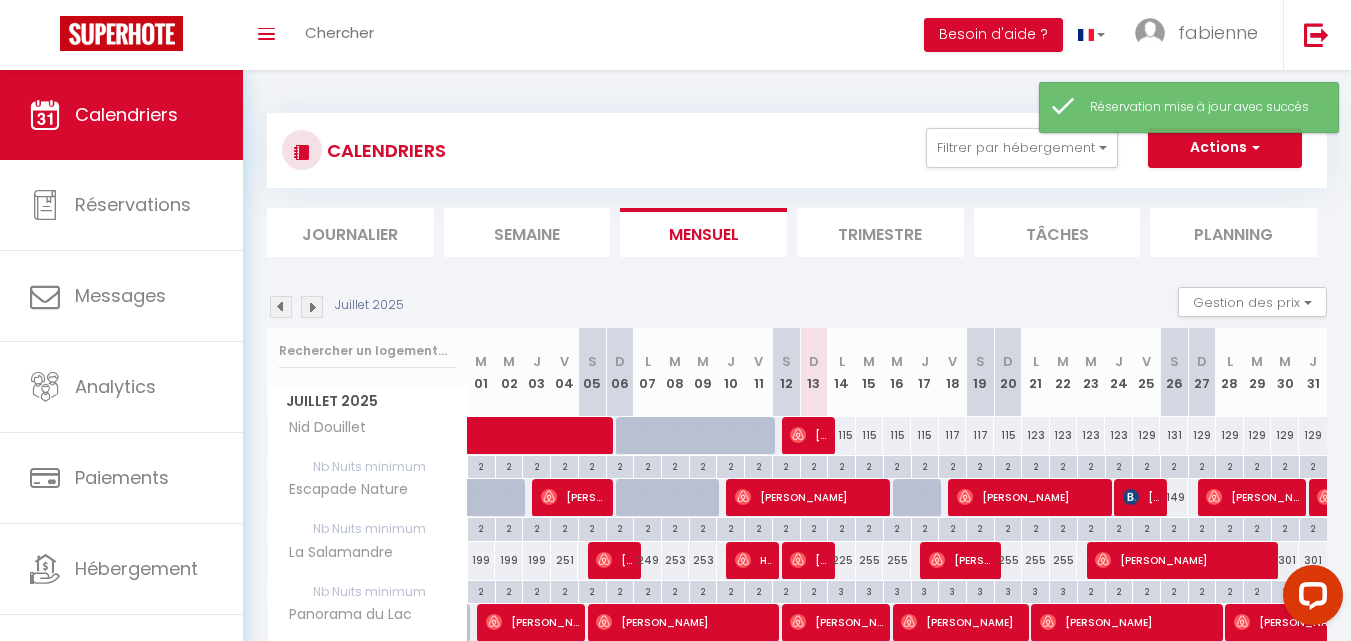 scroll, scrollTop: 100, scrollLeft: 0, axis: vertical 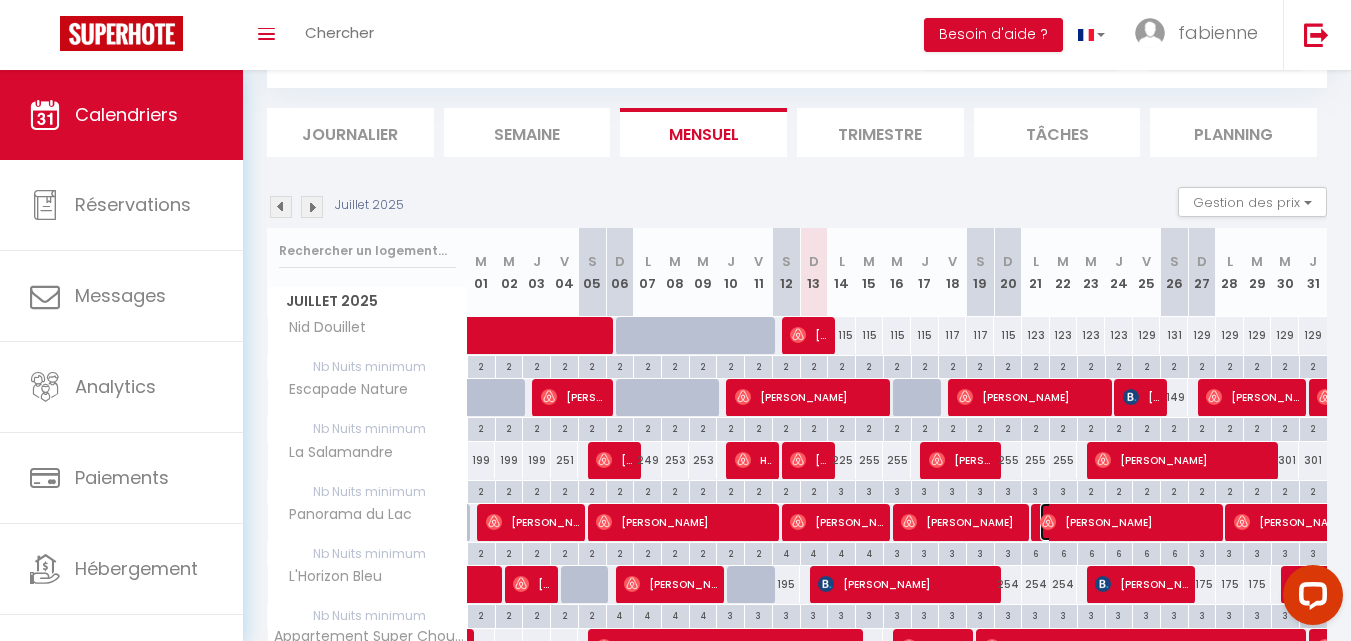 click on "[PERSON_NAME]" at bounding box center [1128, 522] 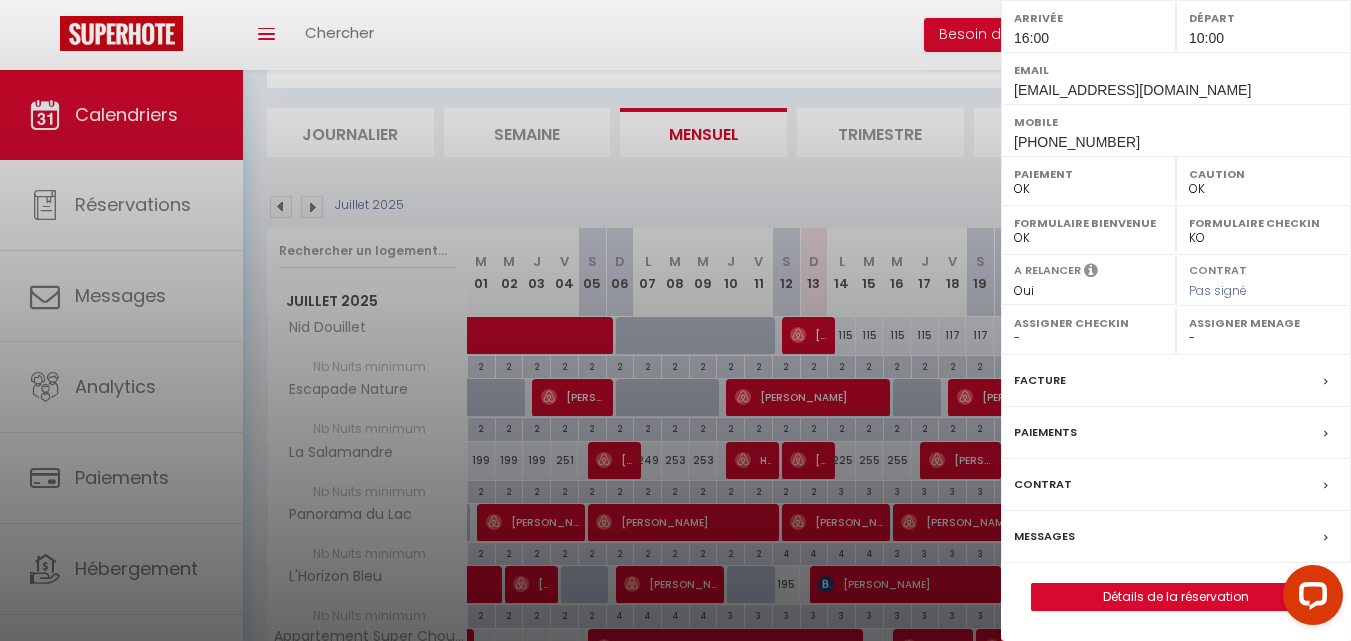 scroll, scrollTop: 323, scrollLeft: 0, axis: vertical 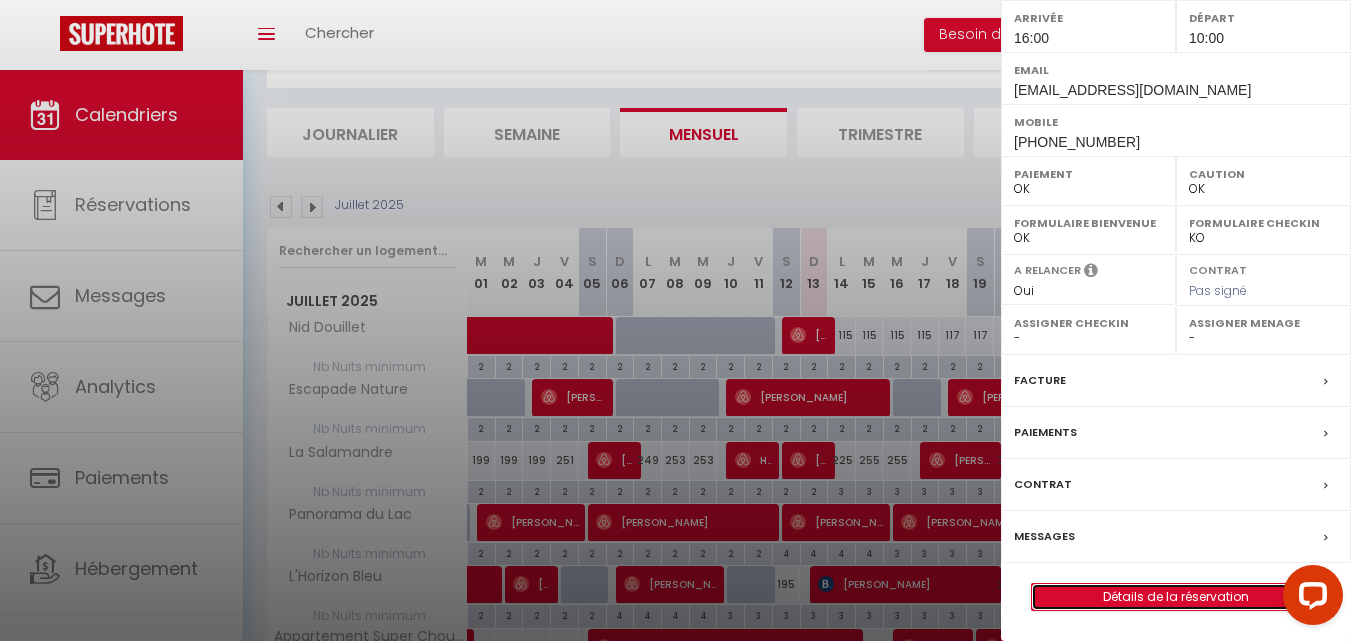 click on "Détails de la réservation" at bounding box center (1176, 597) 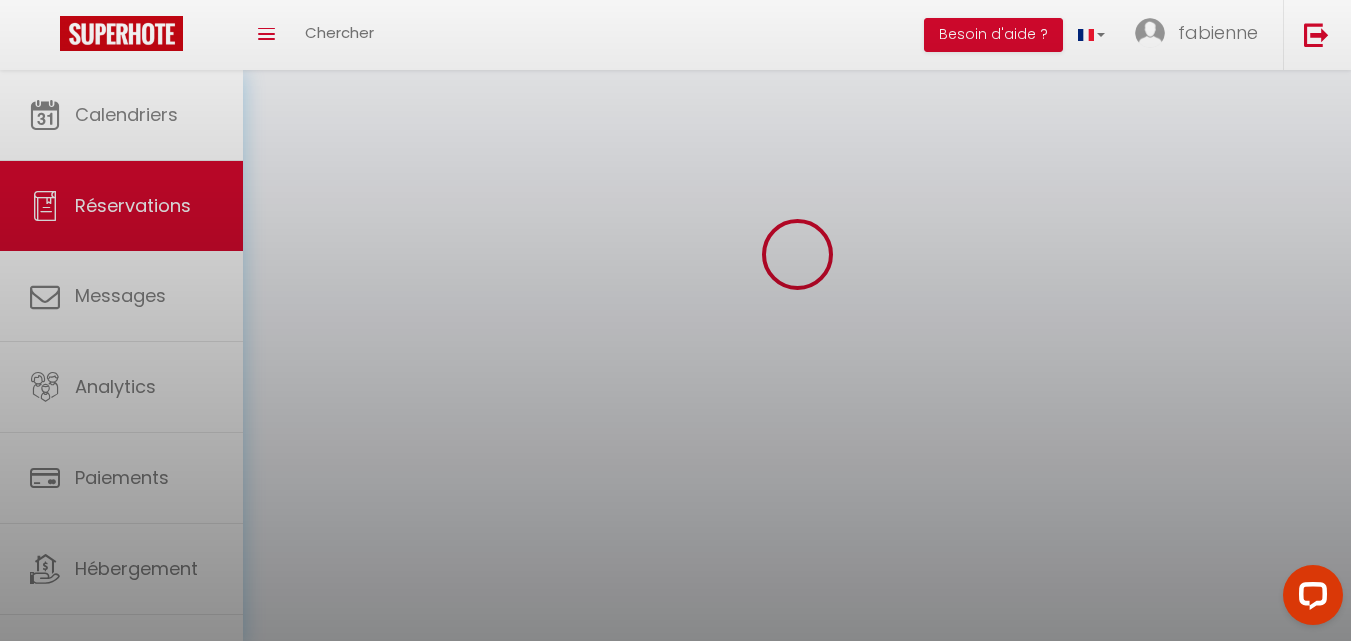 scroll, scrollTop: 0, scrollLeft: 0, axis: both 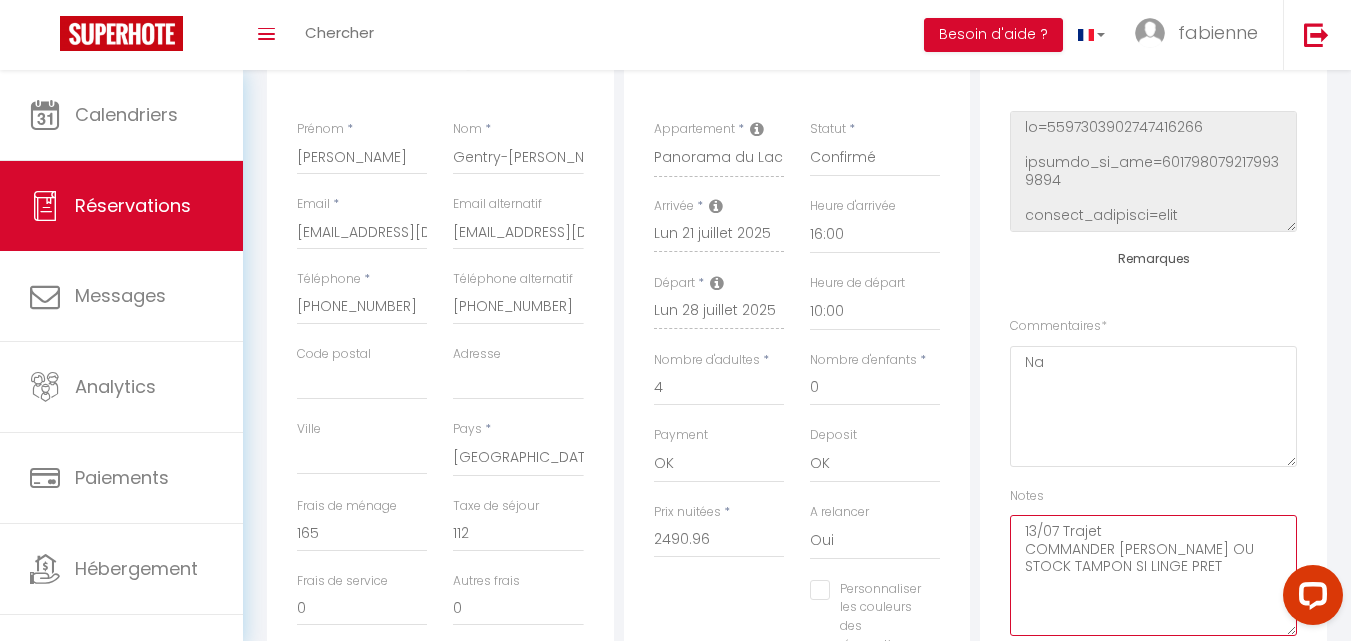 drag, startPoint x: 1027, startPoint y: 549, endPoint x: 1236, endPoint y: 546, distance: 209.02153 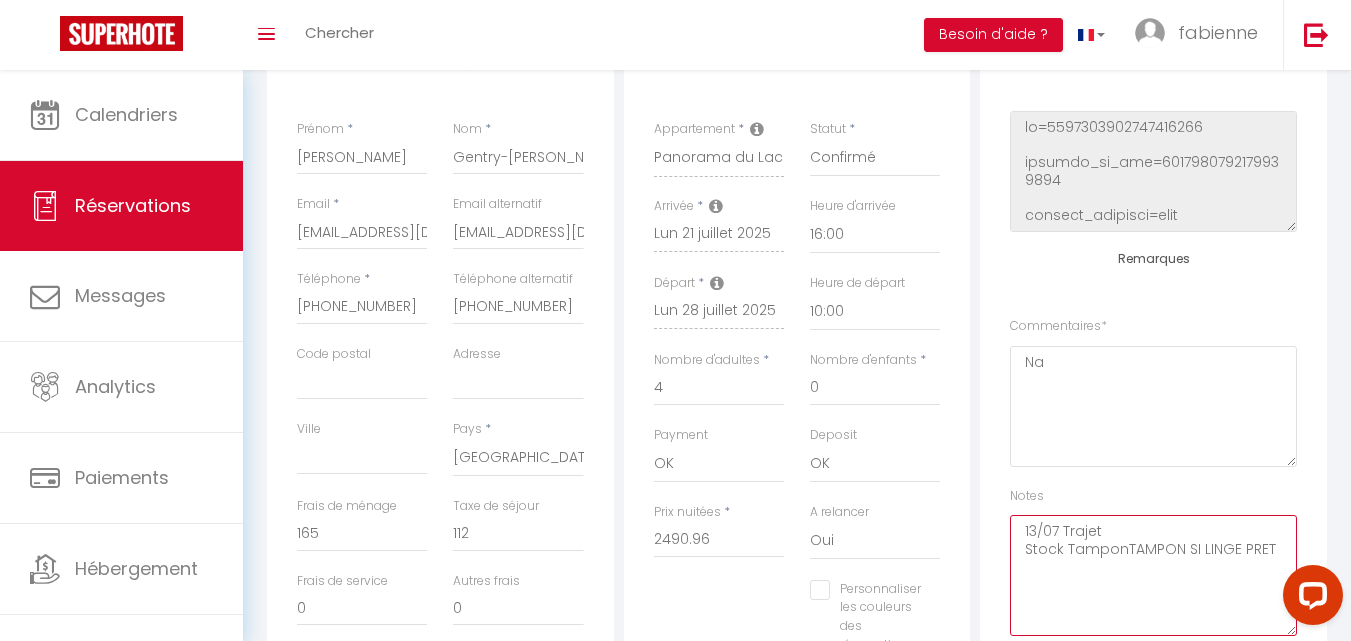 drag, startPoint x: 1121, startPoint y: 548, endPoint x: 1257, endPoint y: 579, distance: 139.48836 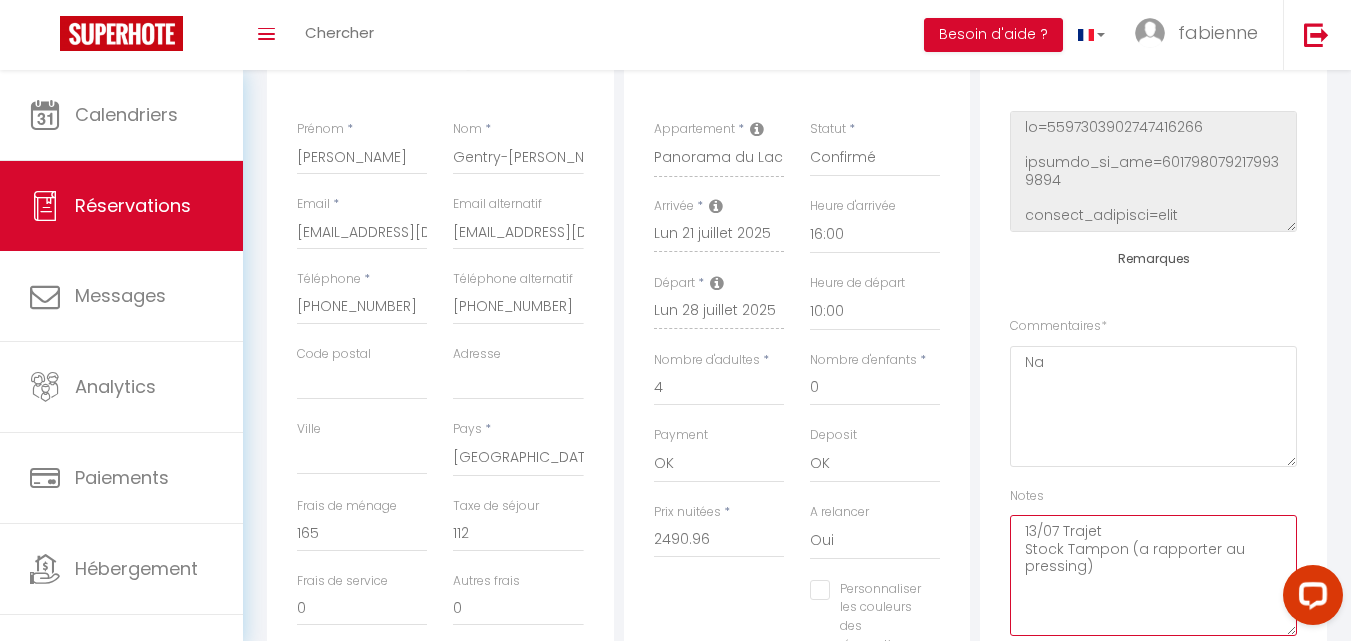 scroll, scrollTop: 400, scrollLeft: 0, axis: vertical 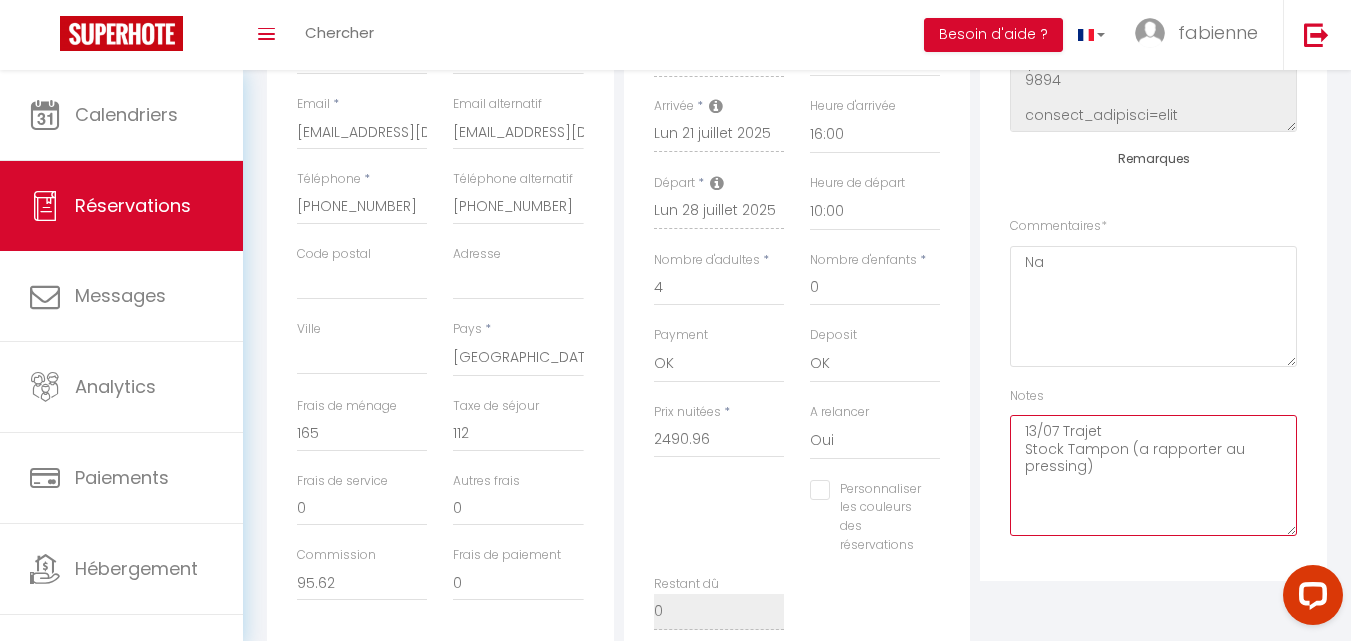 click on "13/07 Trajet
Stock Tampon (a rapporter au pressing)" at bounding box center [1153, 475] 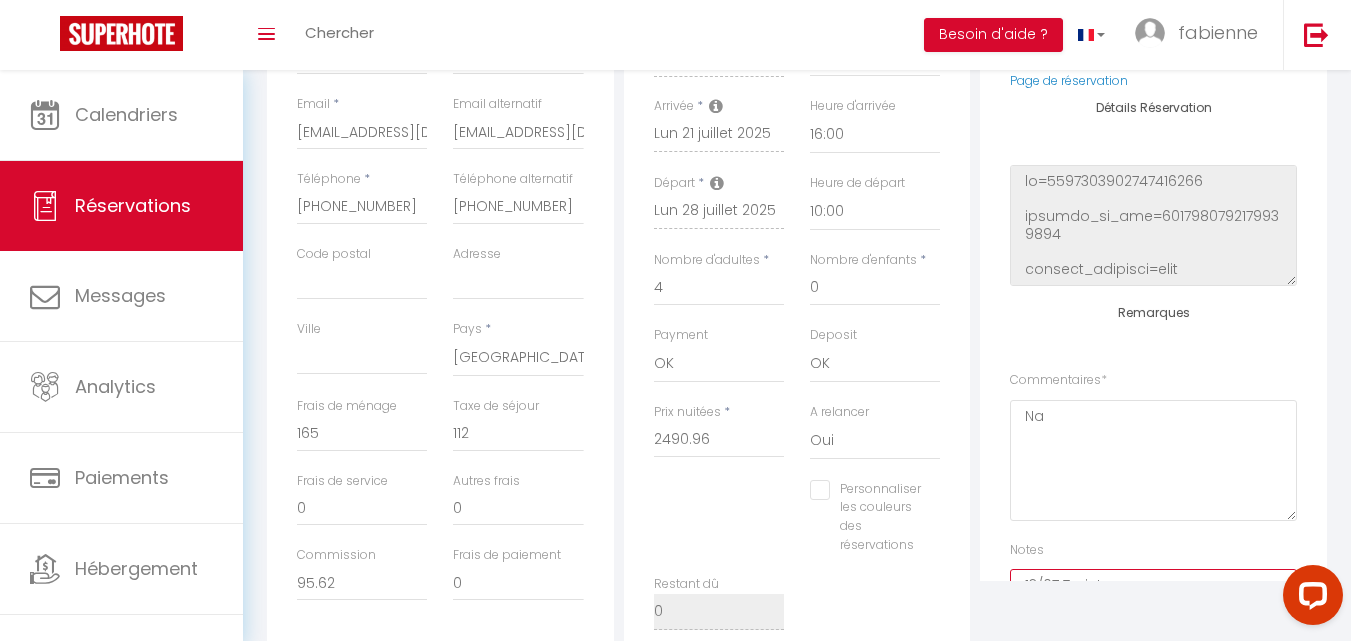 scroll, scrollTop: 0, scrollLeft: 0, axis: both 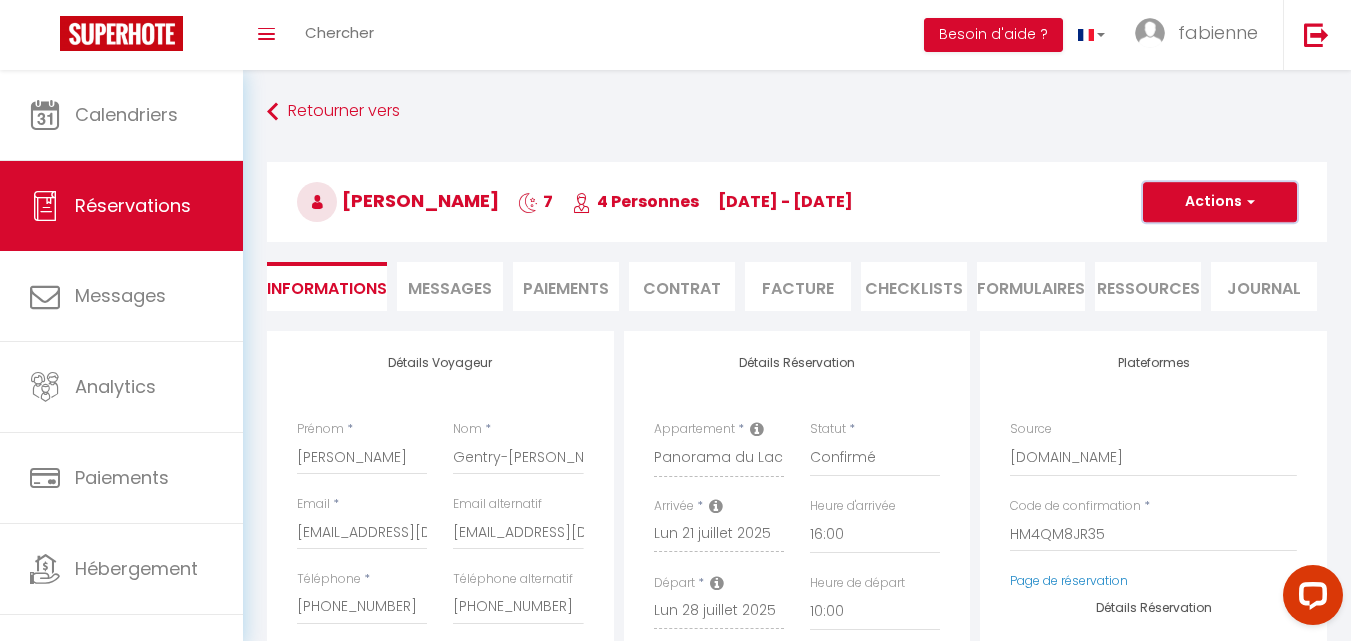 click on "Actions" at bounding box center (1220, 202) 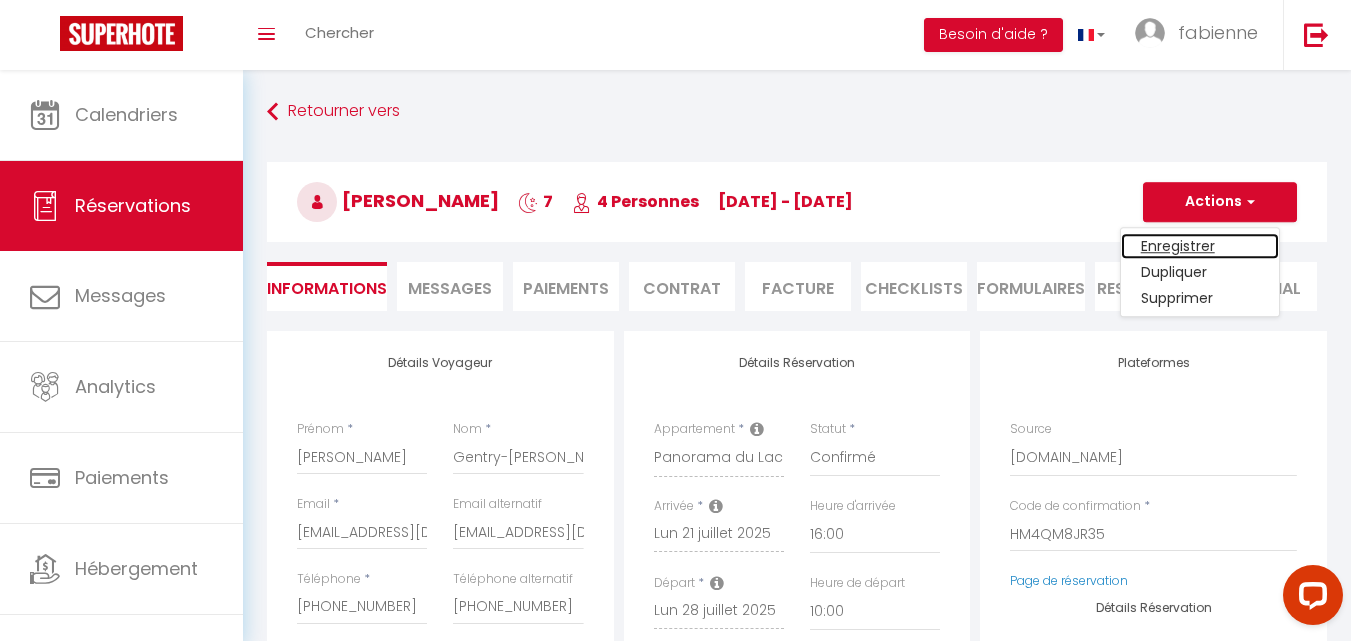 click on "Enregistrer" at bounding box center (1200, 246) 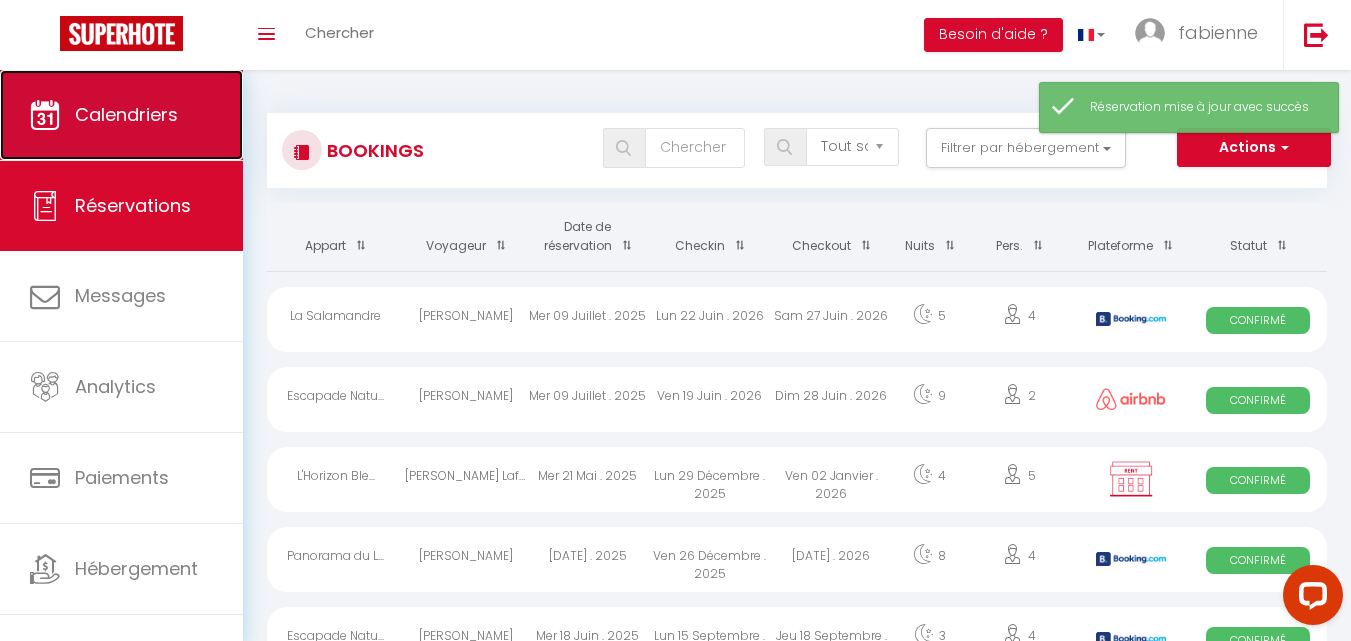 click on "Calendriers" at bounding box center (121, 115) 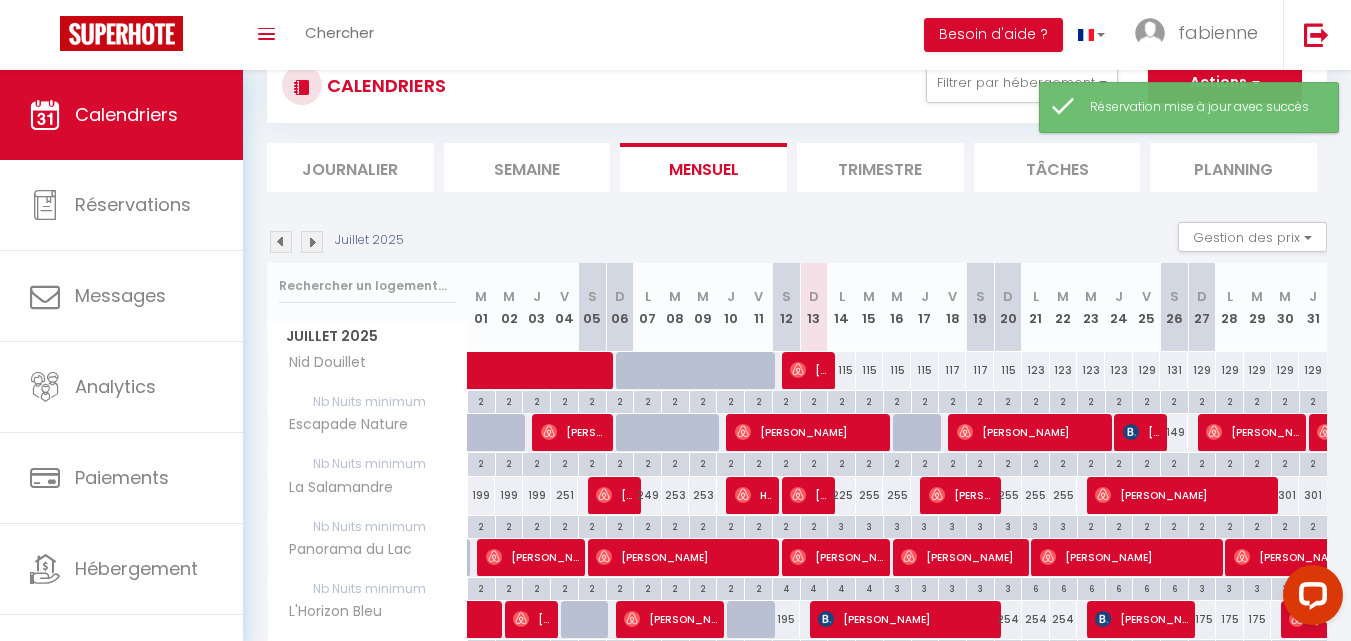 scroll, scrollTop: 100, scrollLeft: 0, axis: vertical 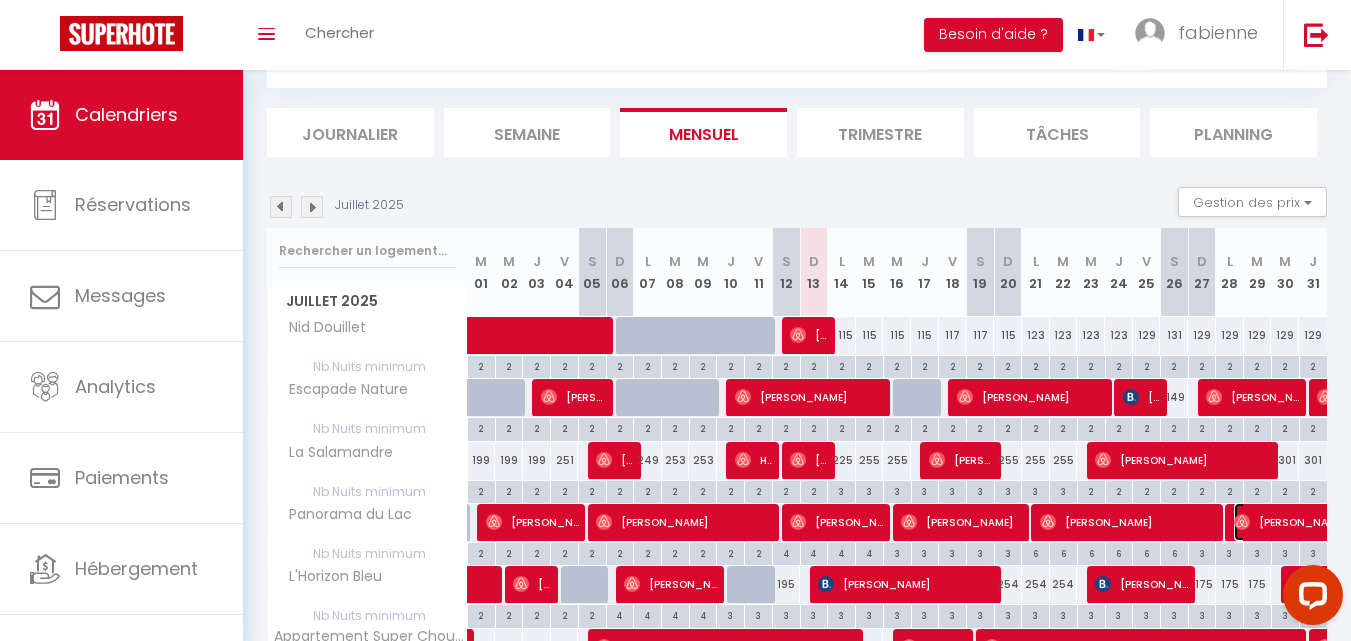 click on "[PERSON_NAME]" at bounding box center (1326, 522) 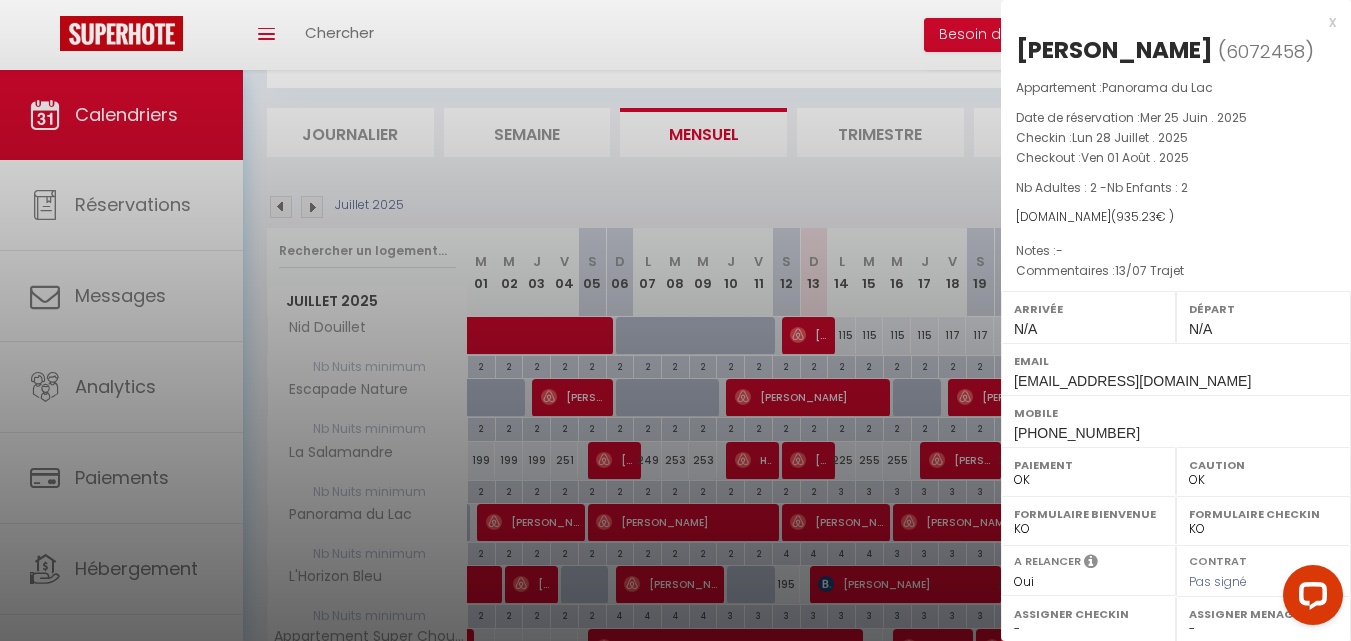 click at bounding box center [675, 320] 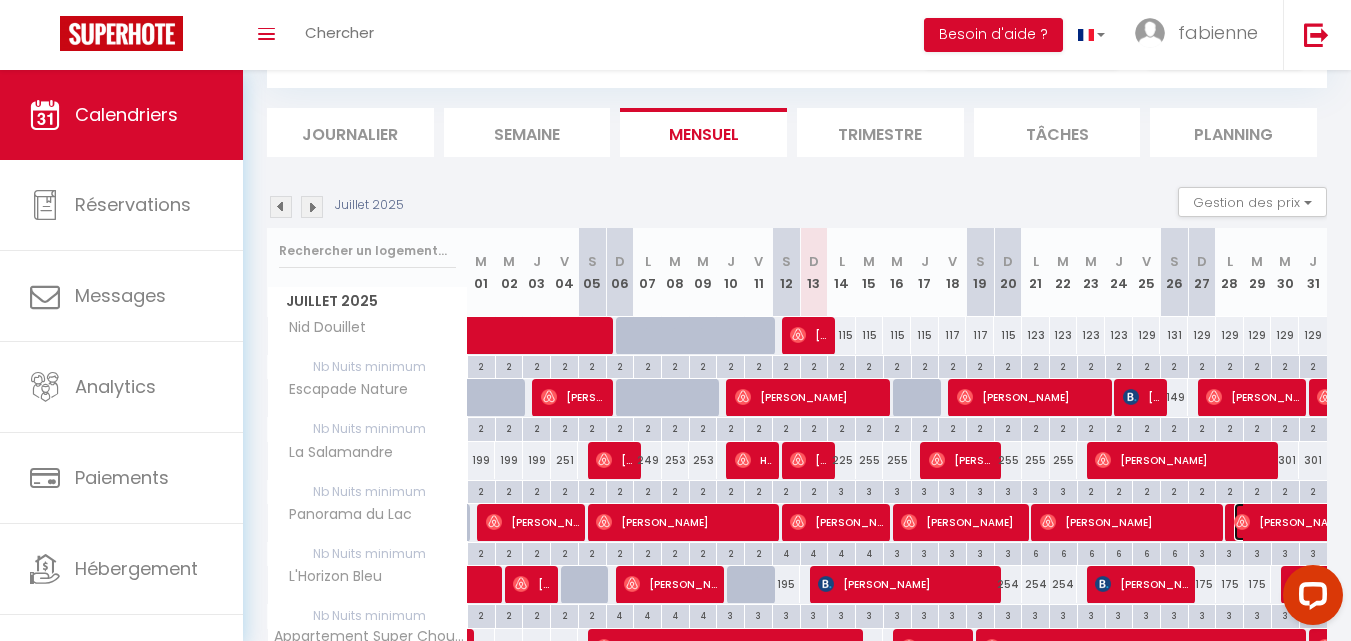 click on "[PERSON_NAME]" at bounding box center (1326, 522) 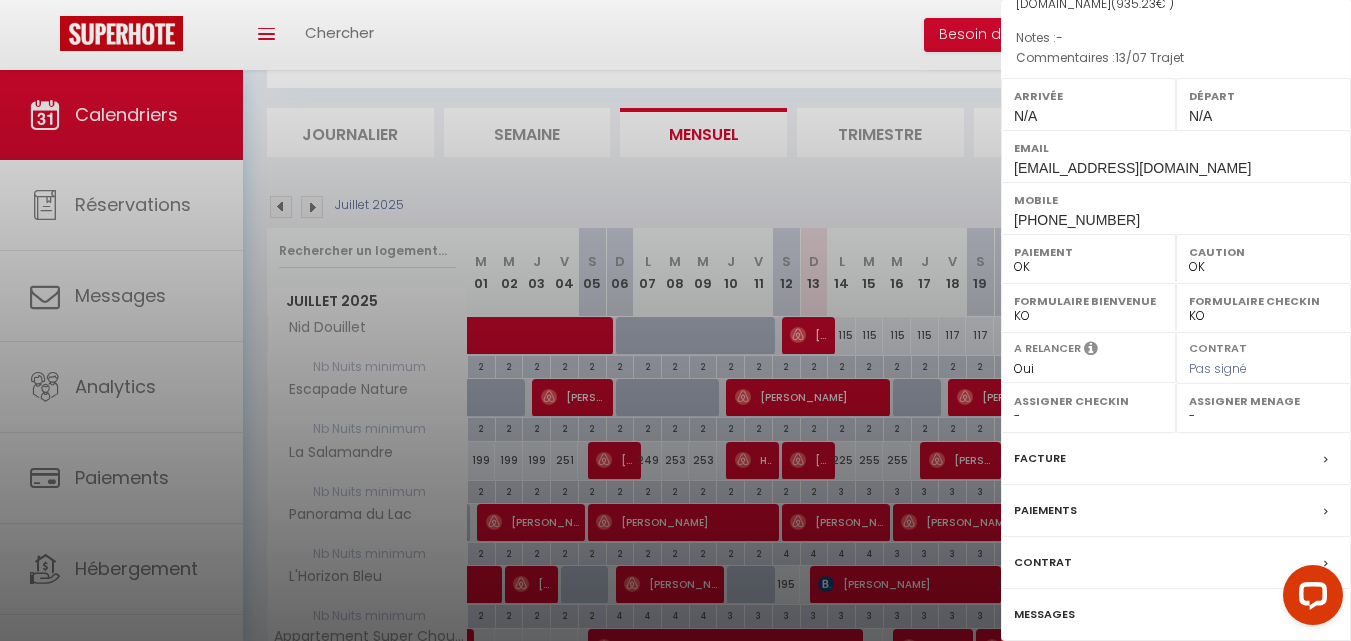 scroll, scrollTop: 323, scrollLeft: 0, axis: vertical 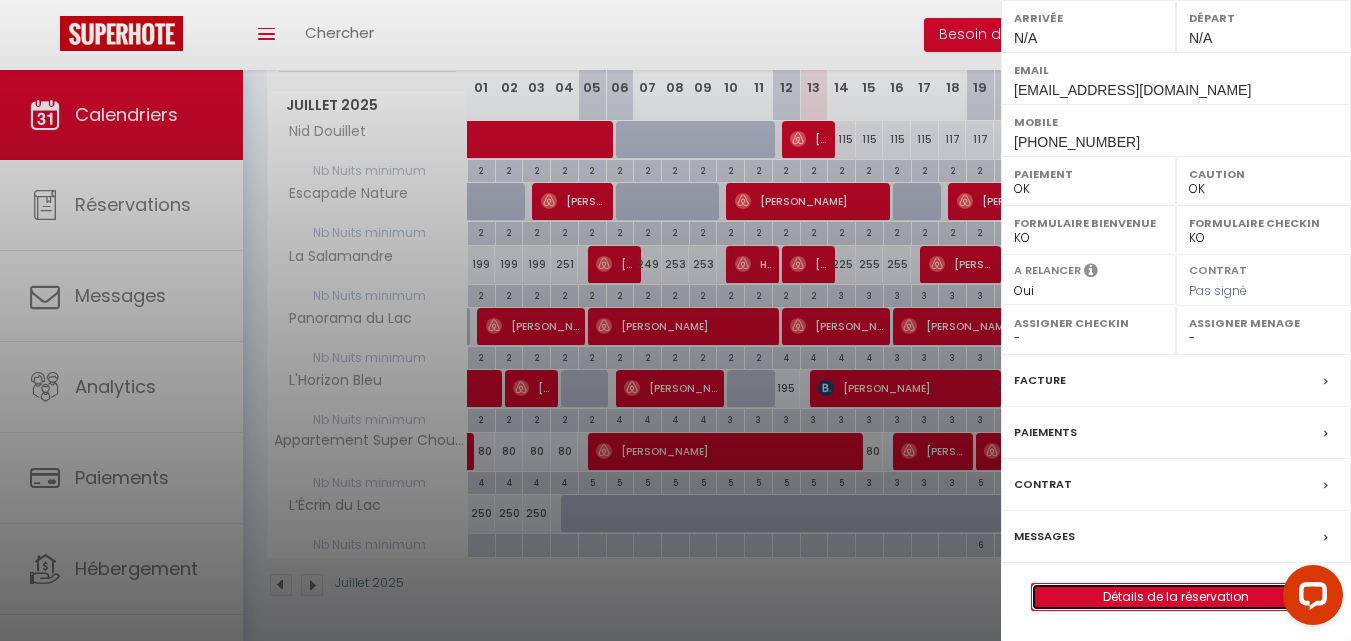 click on "Détails de la réservation" at bounding box center [1176, 597] 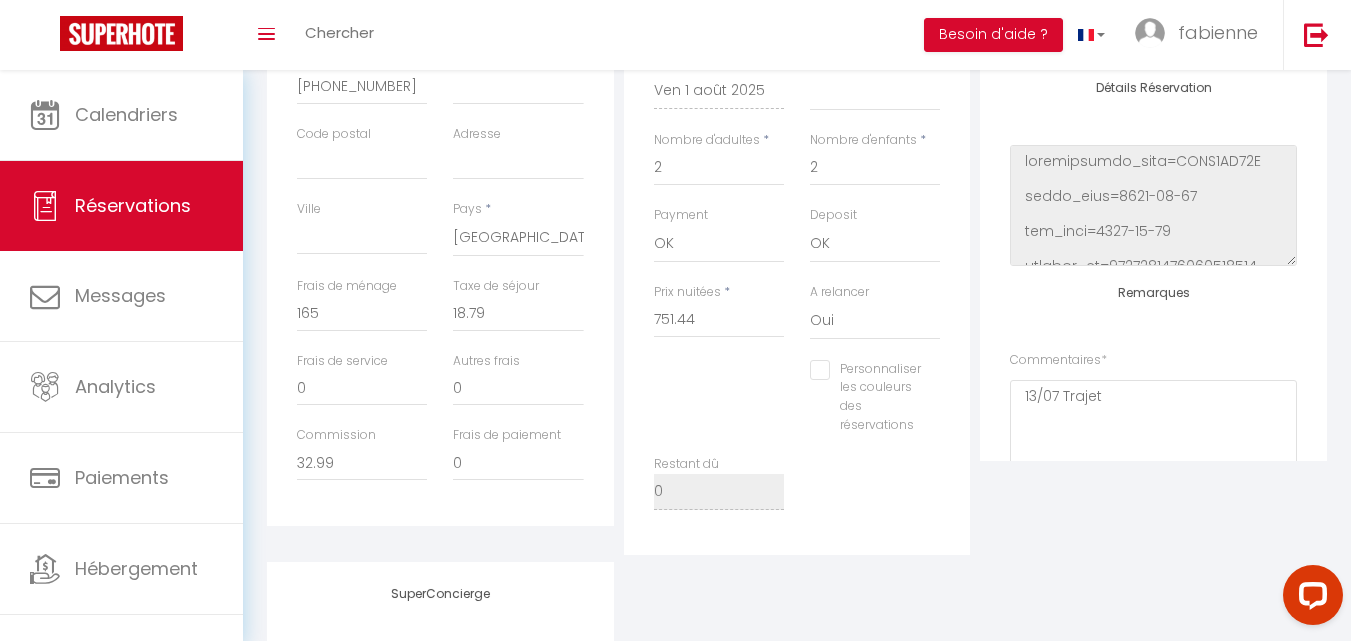 scroll, scrollTop: 600, scrollLeft: 0, axis: vertical 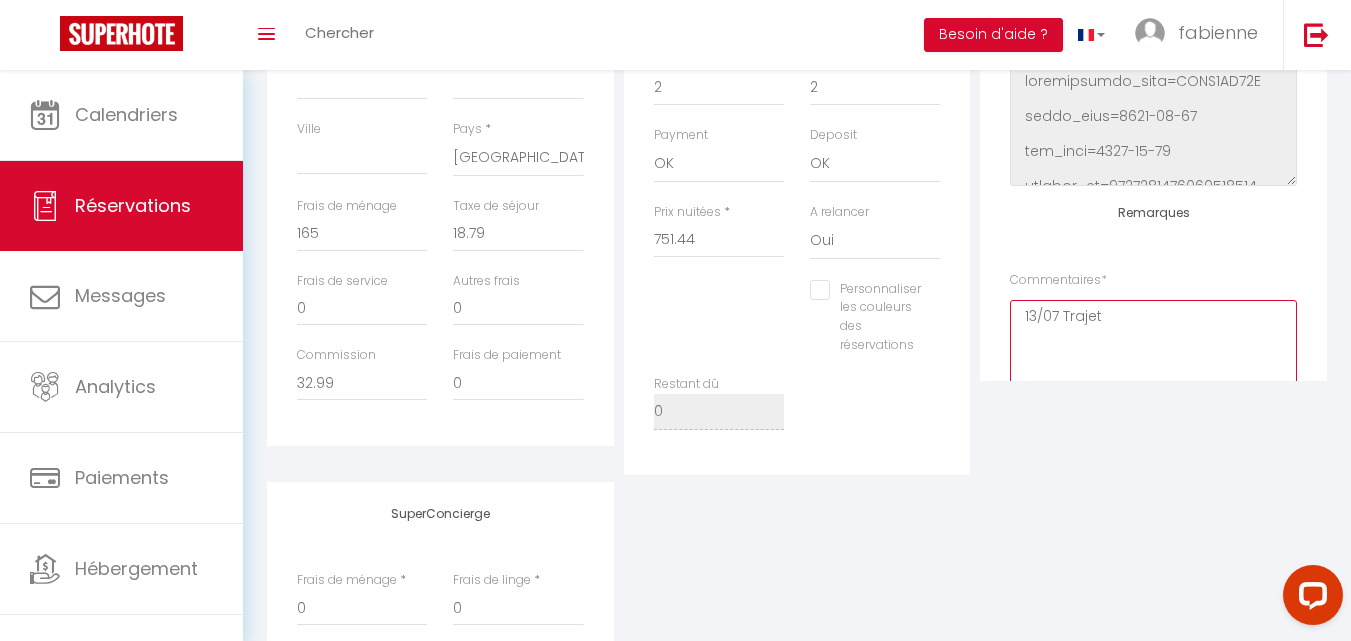 click on "13/07 Trajet" at bounding box center [1153, 360] 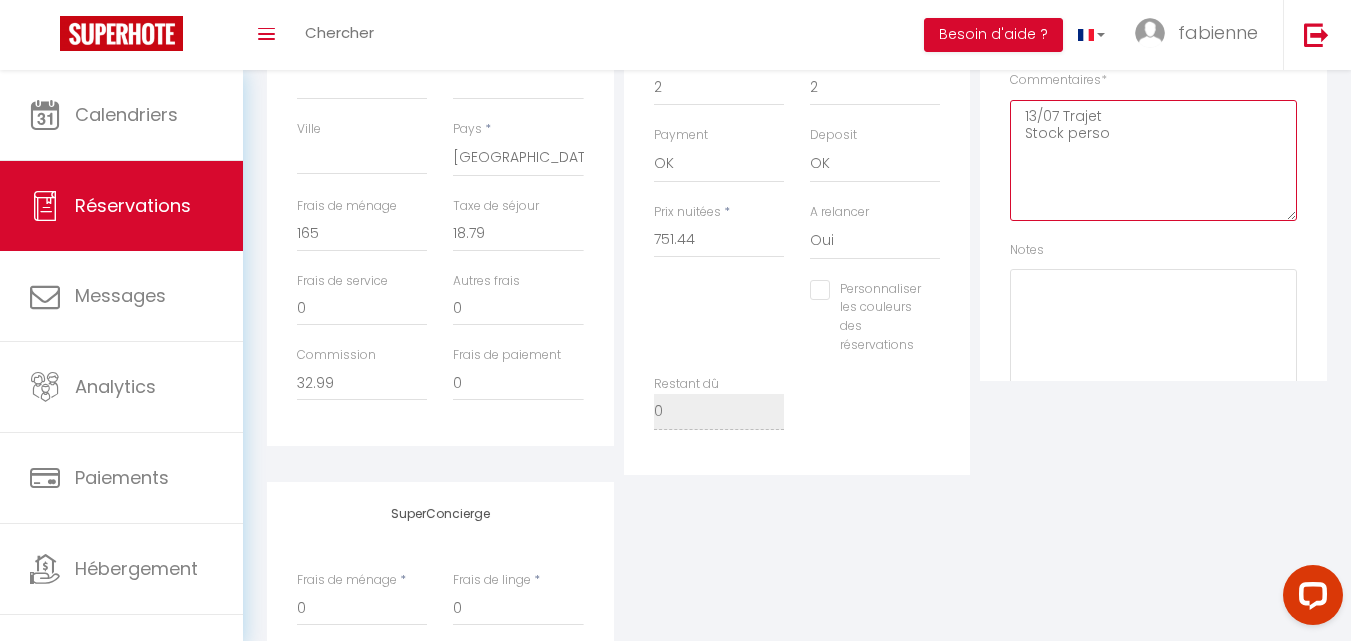 scroll, scrollTop: 0, scrollLeft: 0, axis: both 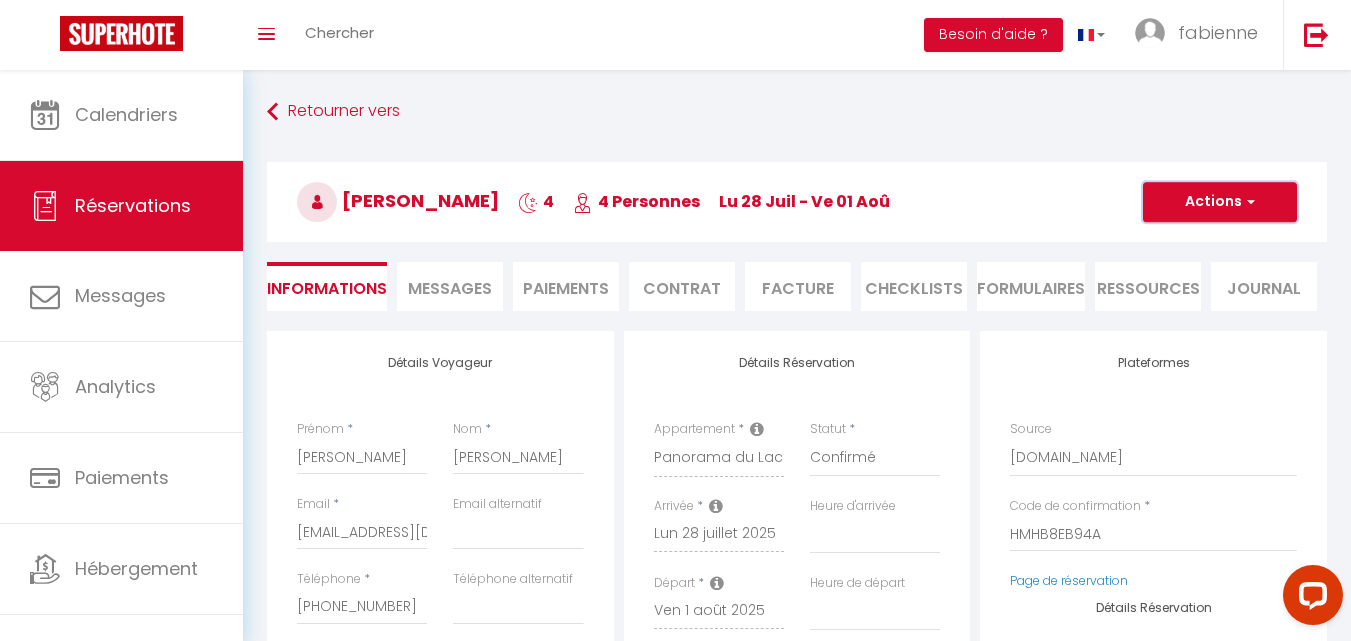 click on "Actions" at bounding box center [1220, 202] 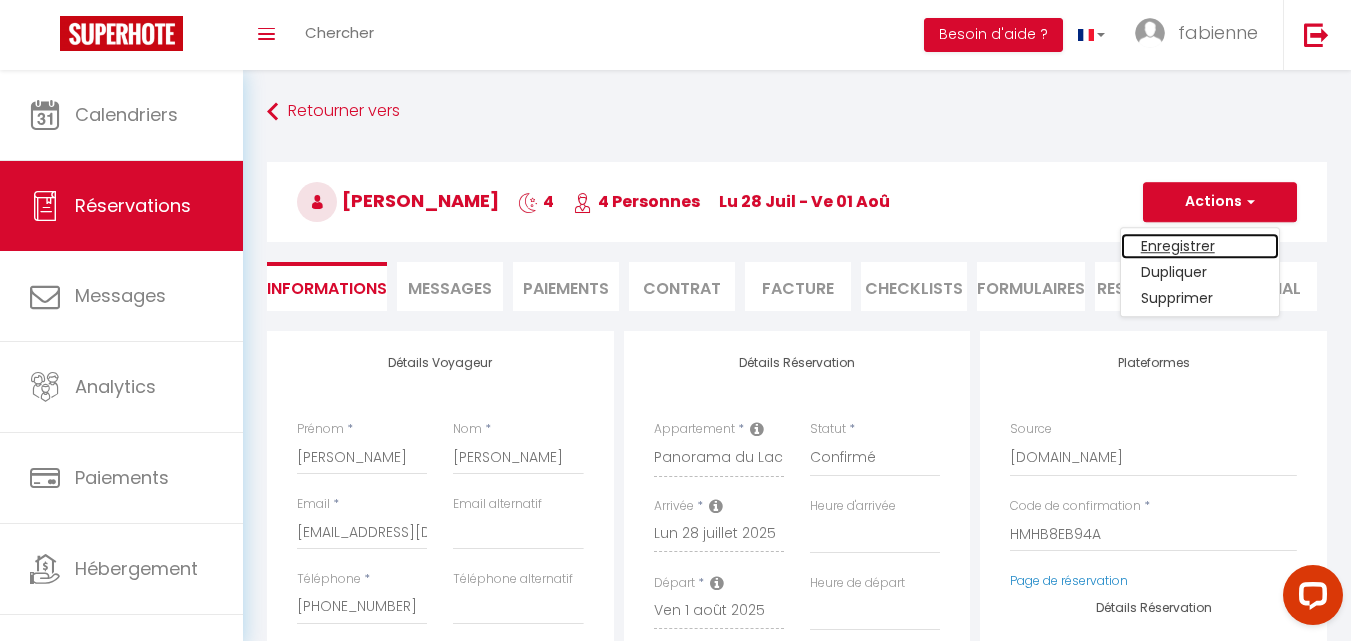 click on "Enregistrer" at bounding box center (1200, 246) 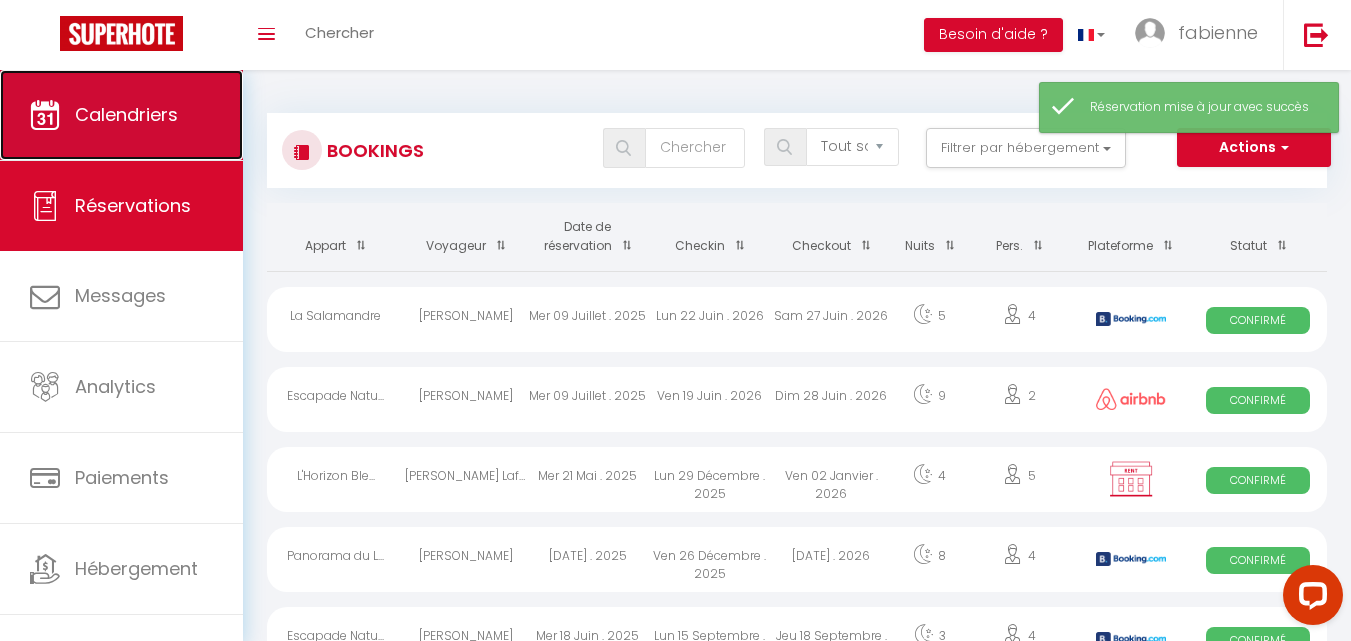 click on "Calendriers" at bounding box center [126, 114] 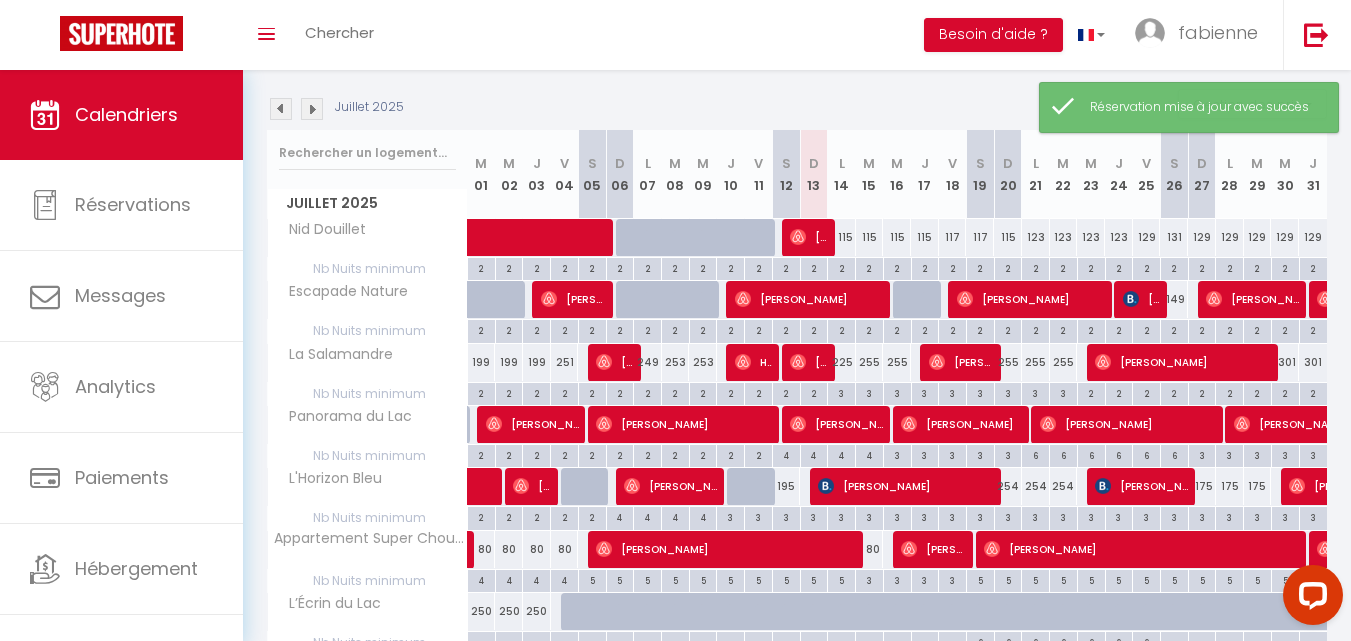 scroll, scrollTop: 200, scrollLeft: 0, axis: vertical 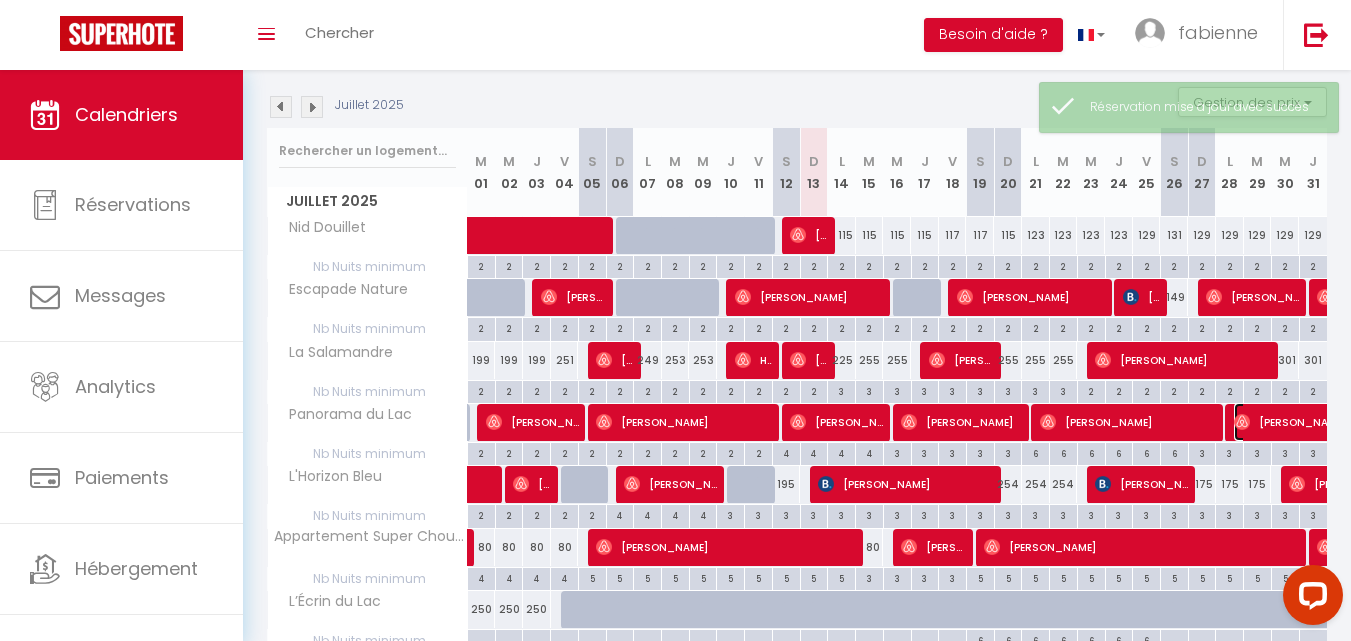click on "[PERSON_NAME]" at bounding box center [1326, 422] 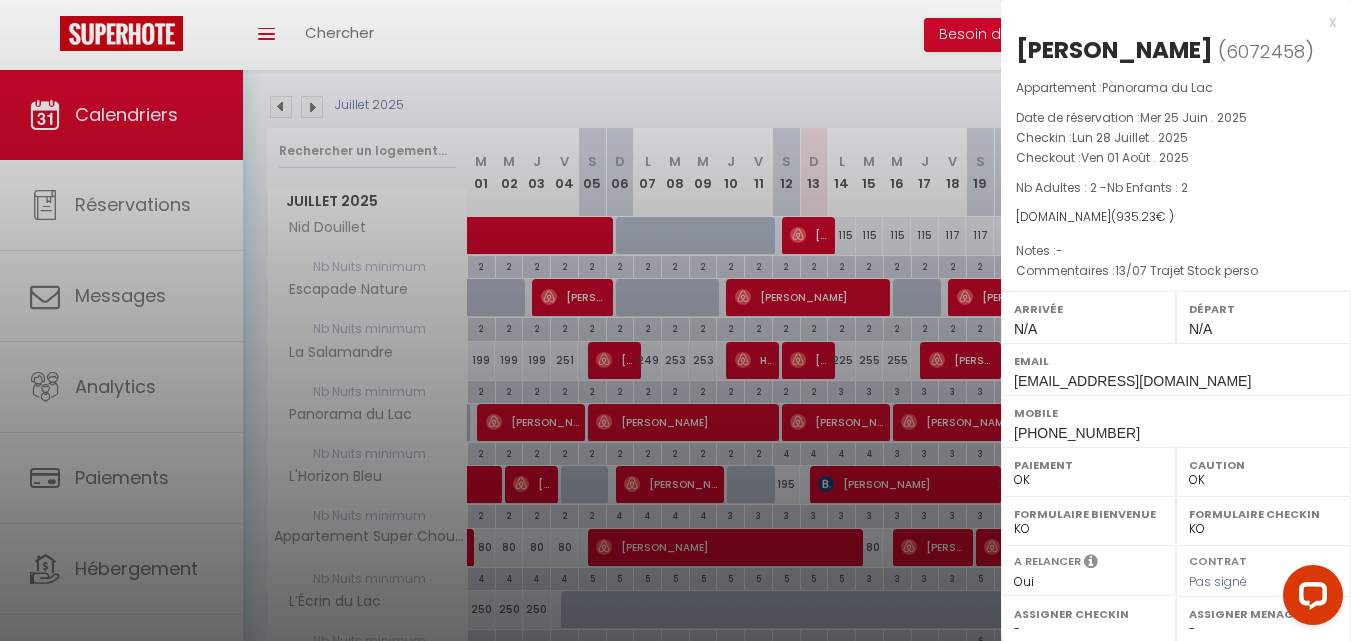 click at bounding box center (675, 320) 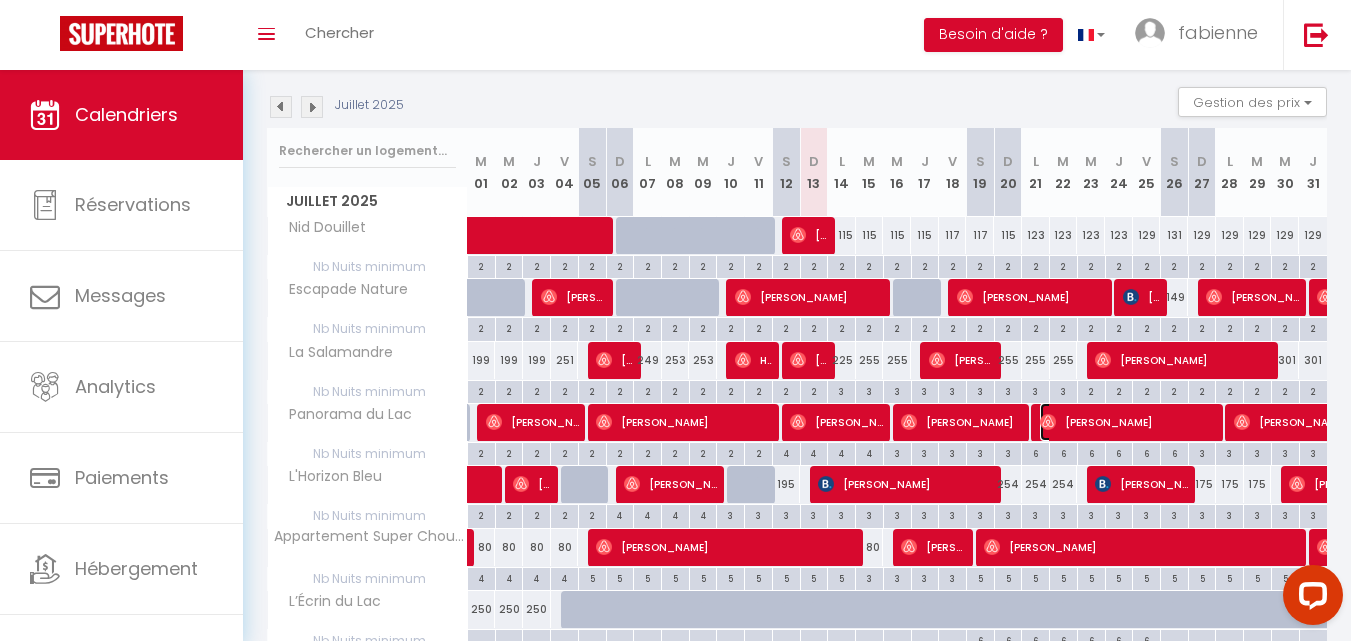 click on "[PERSON_NAME]" at bounding box center (1128, 422) 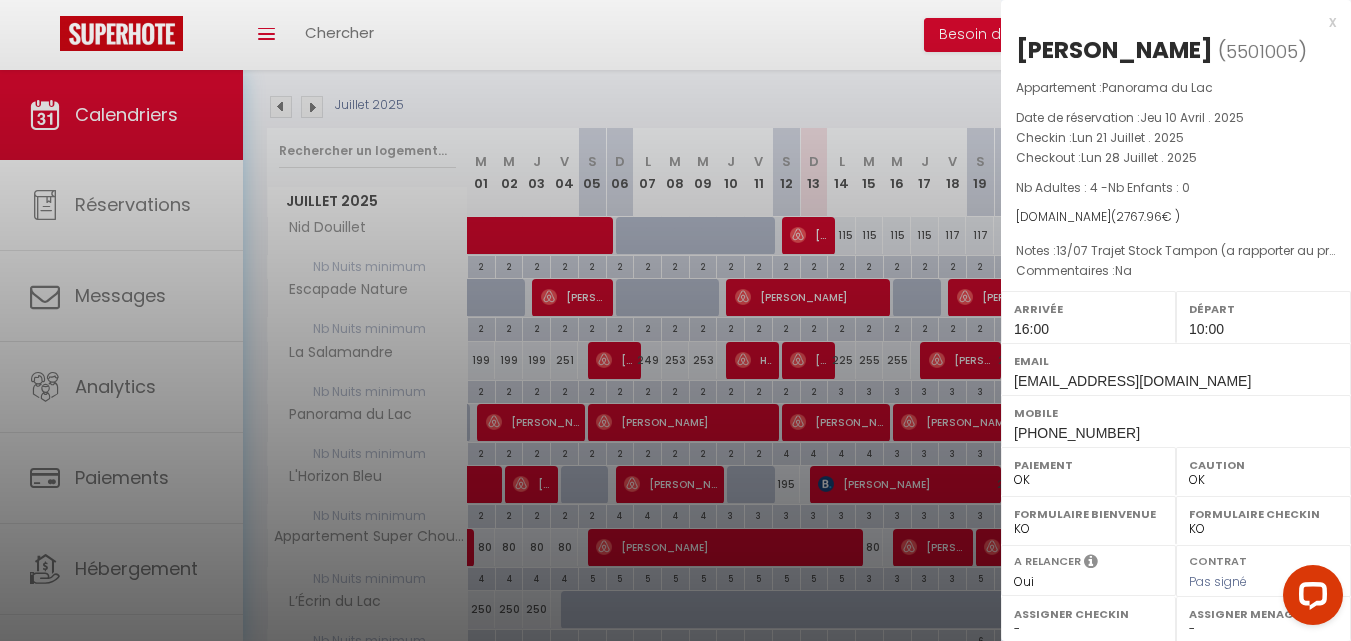 click at bounding box center (675, 320) 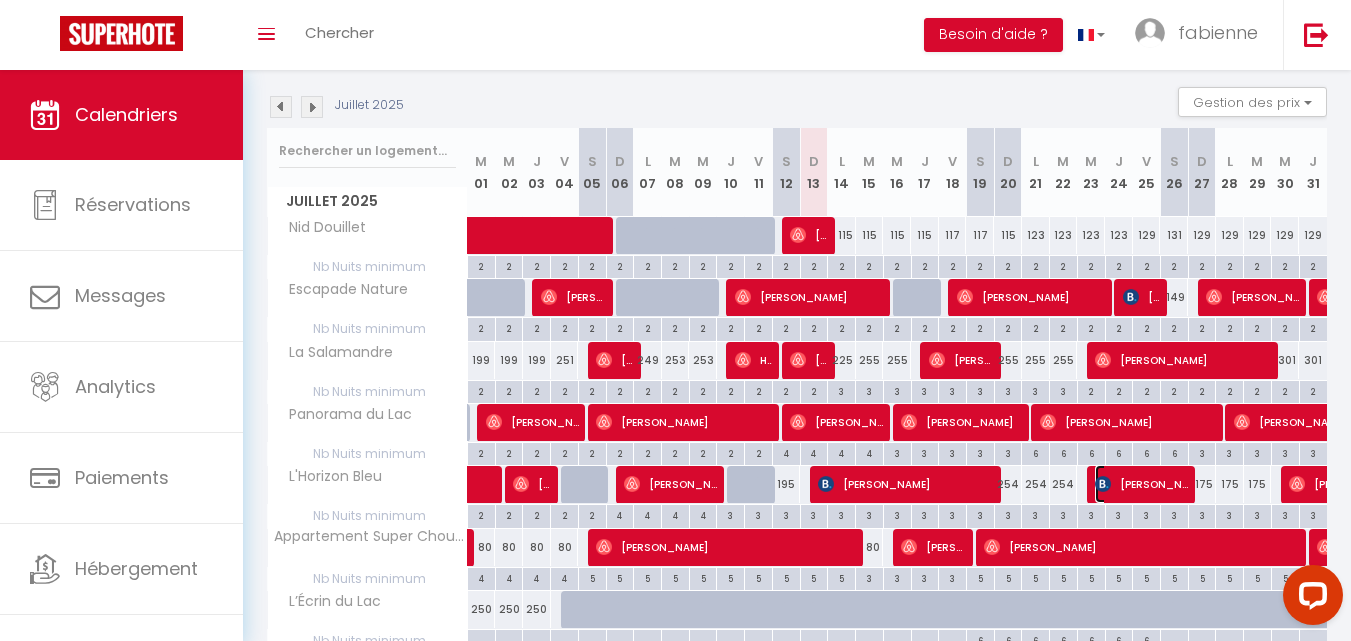click on "[PERSON_NAME]" at bounding box center [1141, 484] 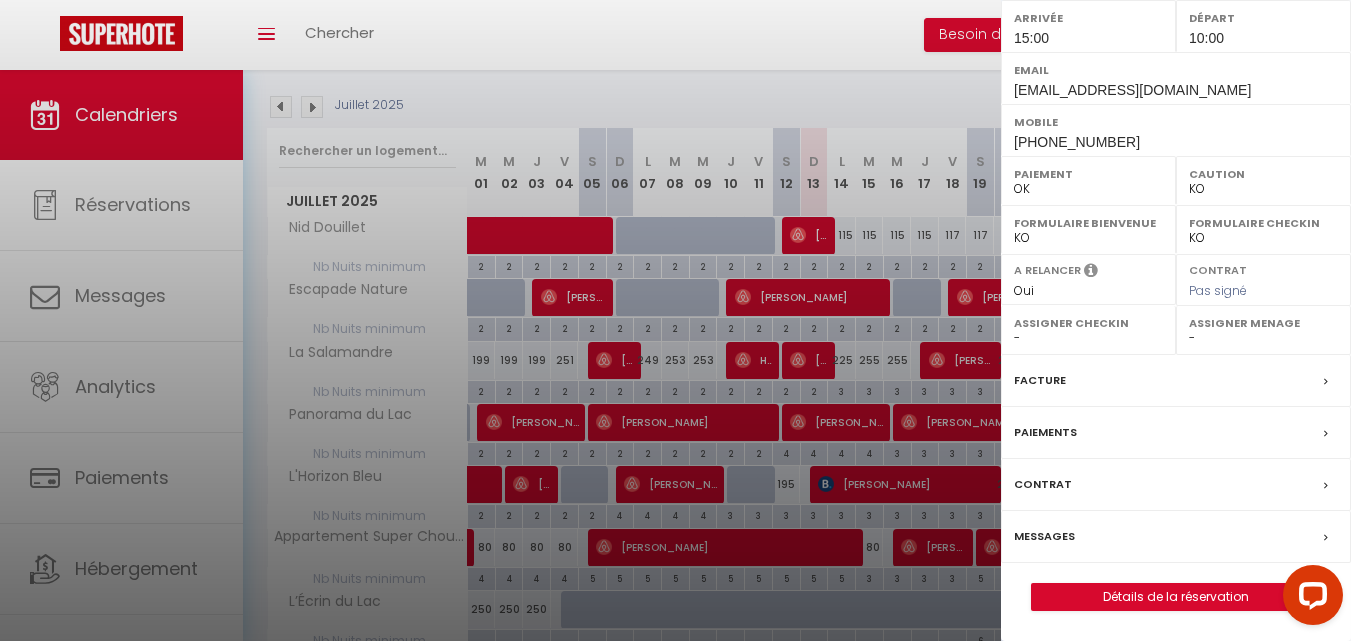 scroll, scrollTop: 323, scrollLeft: 0, axis: vertical 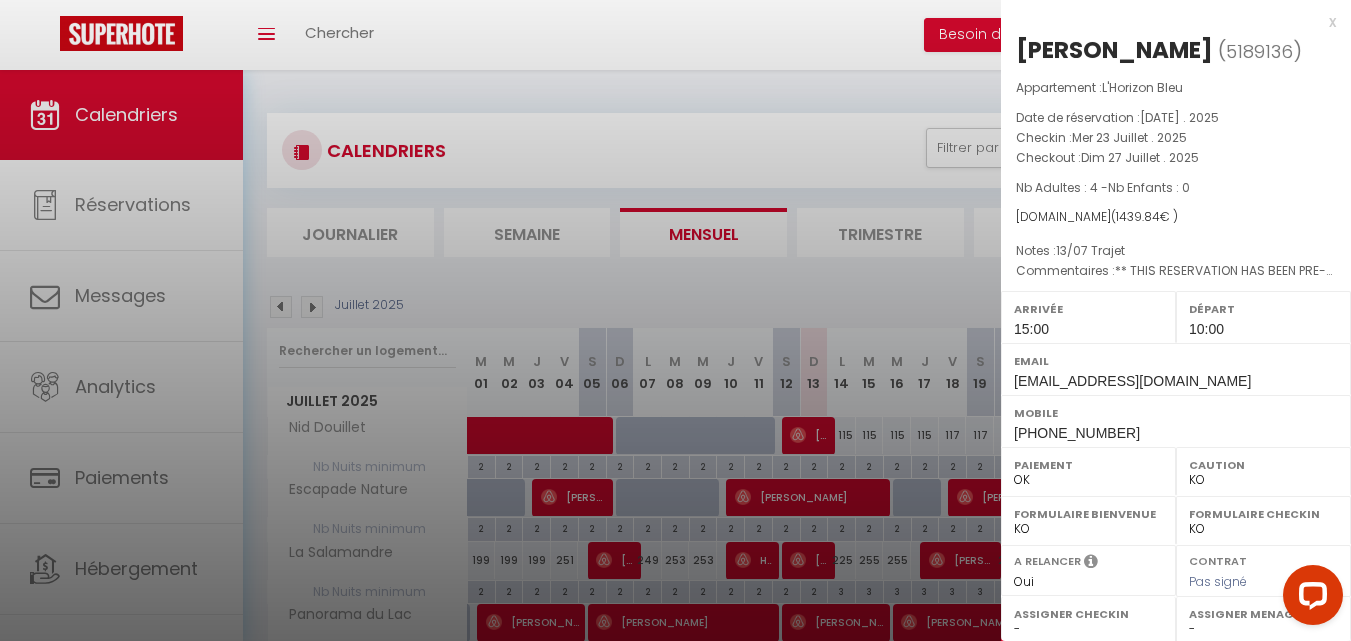 click at bounding box center (675, 320) 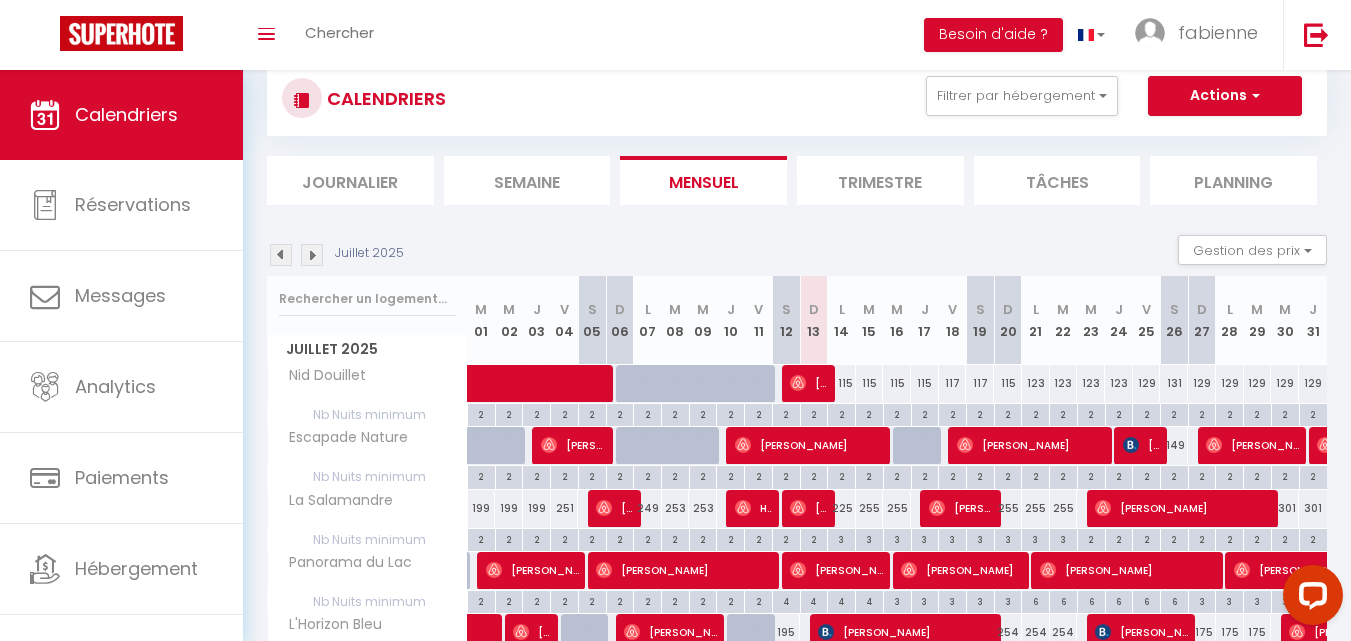scroll, scrollTop: 100, scrollLeft: 0, axis: vertical 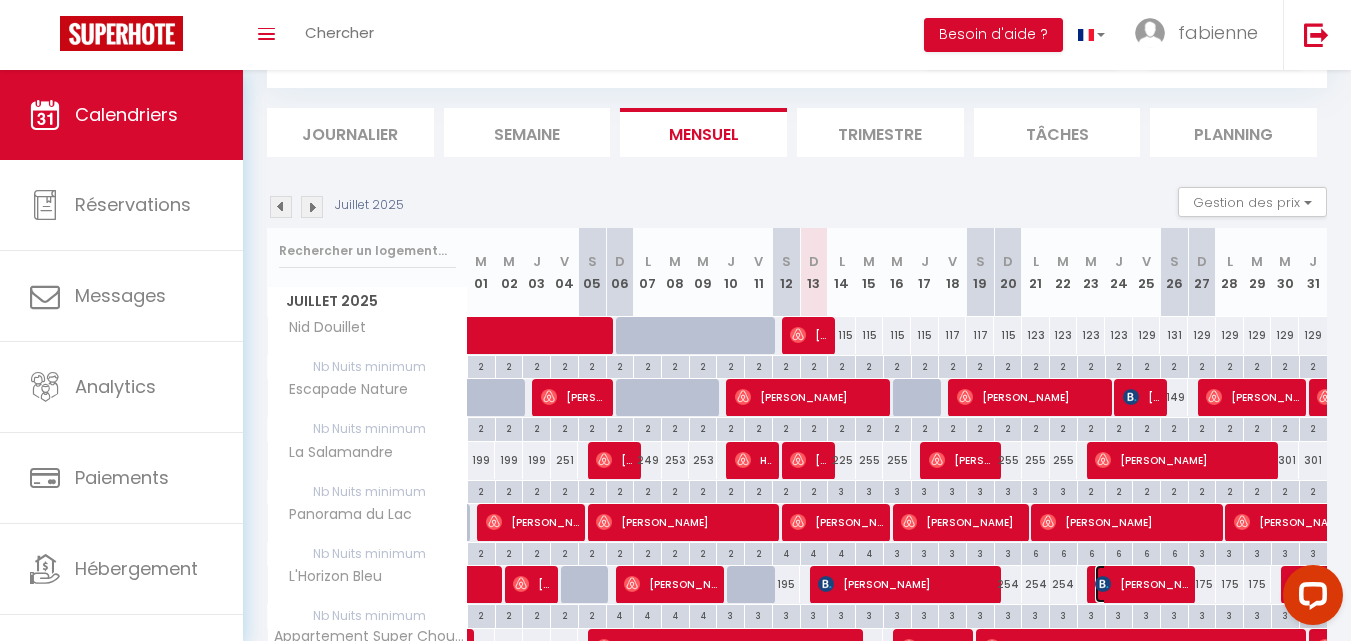 click on "[PERSON_NAME]" at bounding box center [1141, 584] 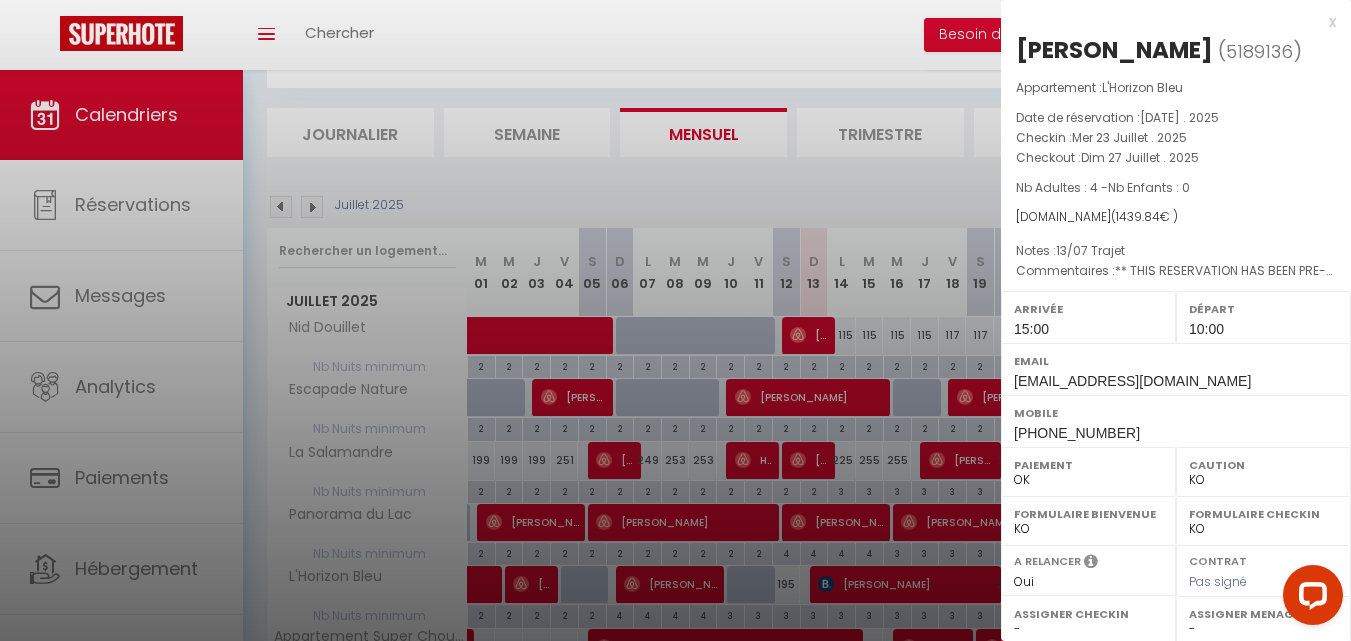 drag, startPoint x: 793, startPoint y: 9, endPoint x: 987, endPoint y: 305, distance: 353.9096 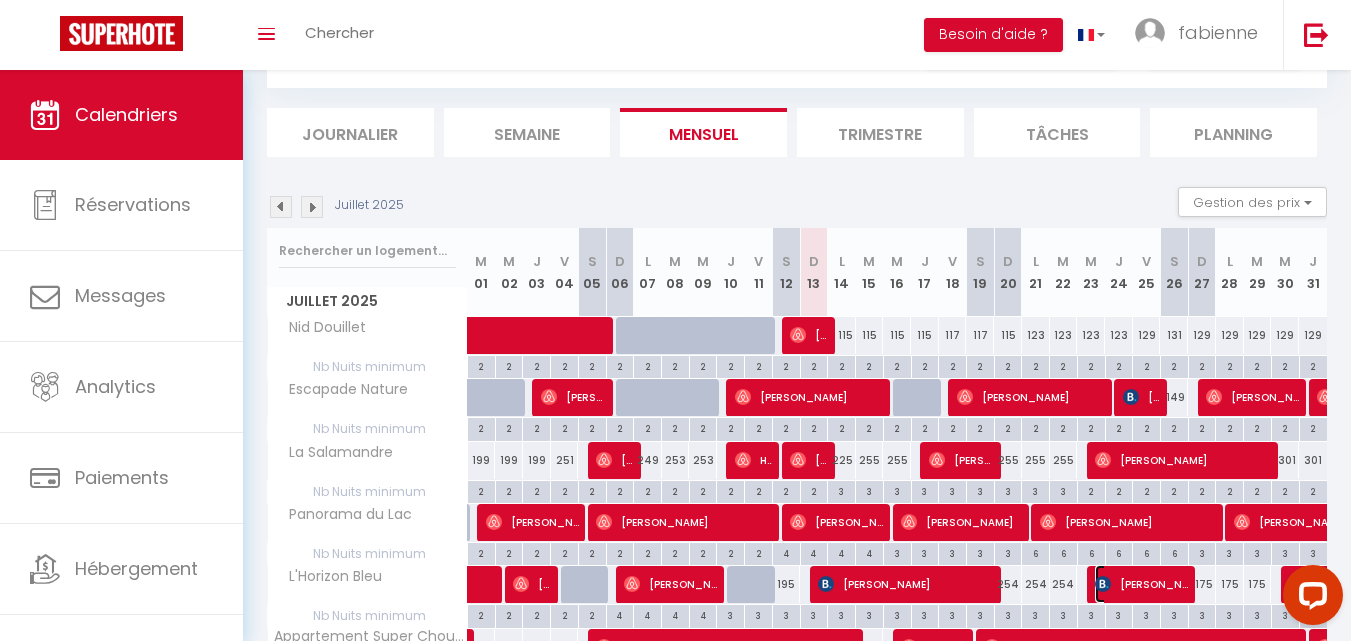 click on "[PERSON_NAME]" at bounding box center [1141, 584] 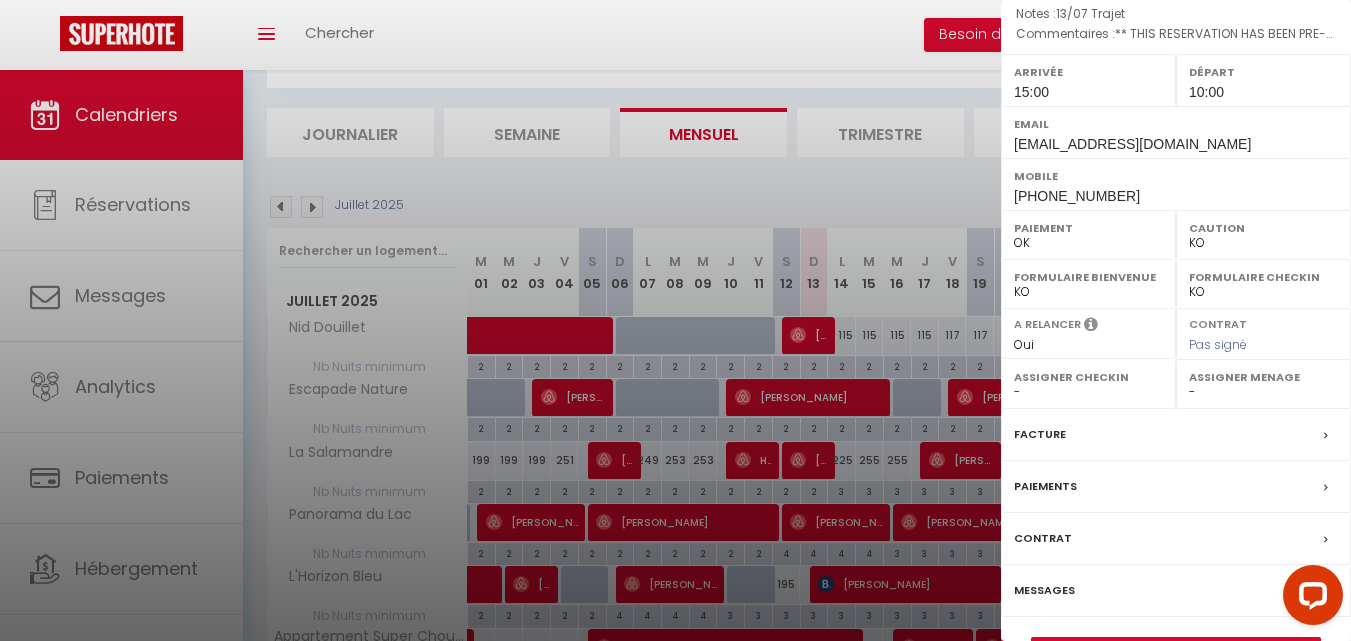 scroll, scrollTop: 300, scrollLeft: 0, axis: vertical 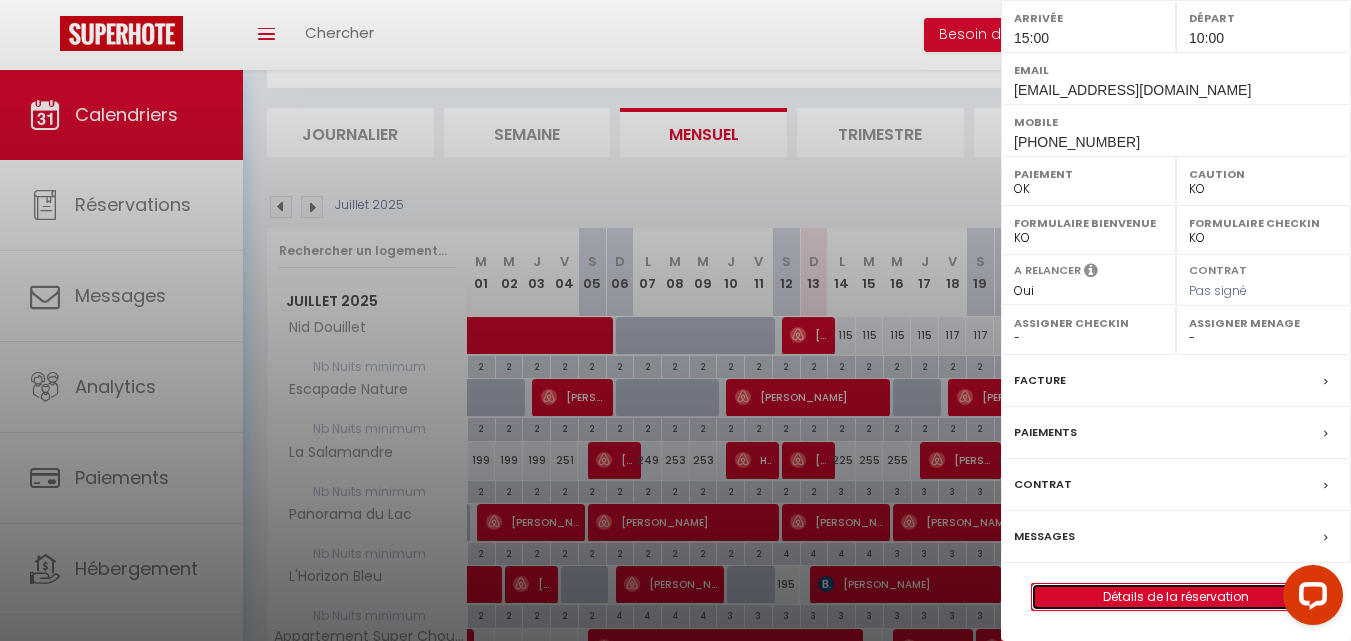 click on "Détails de la réservation" at bounding box center (1176, 597) 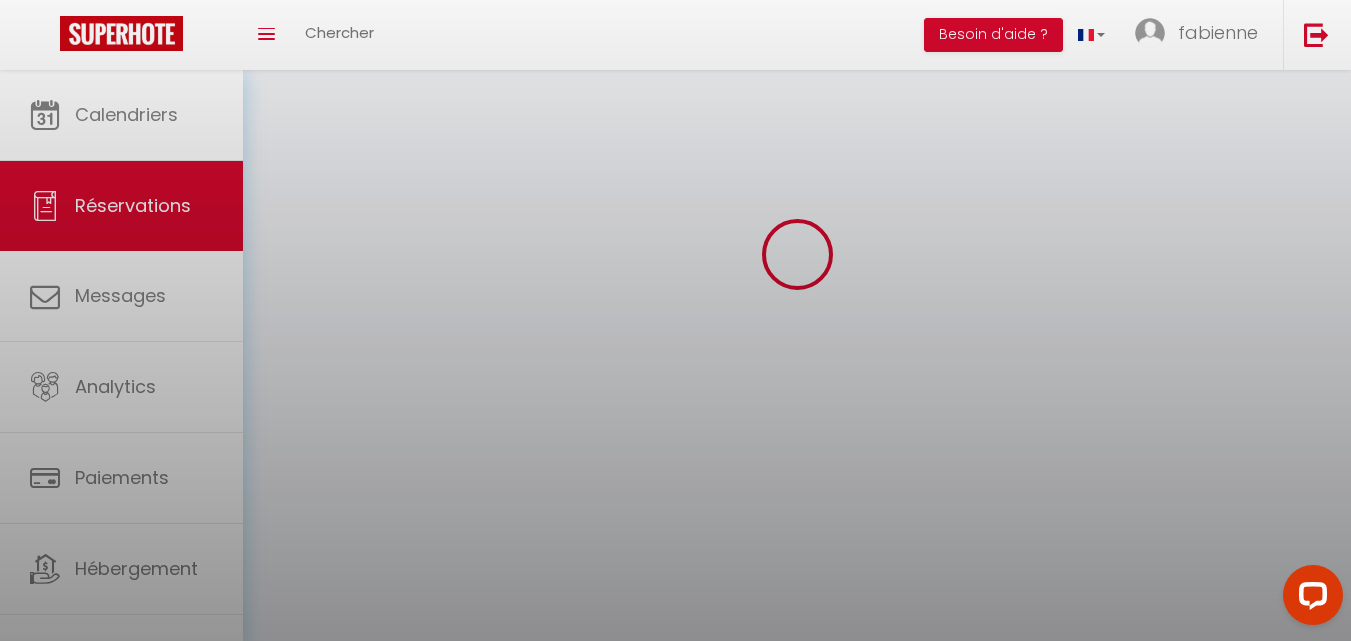 scroll, scrollTop: 0, scrollLeft: 0, axis: both 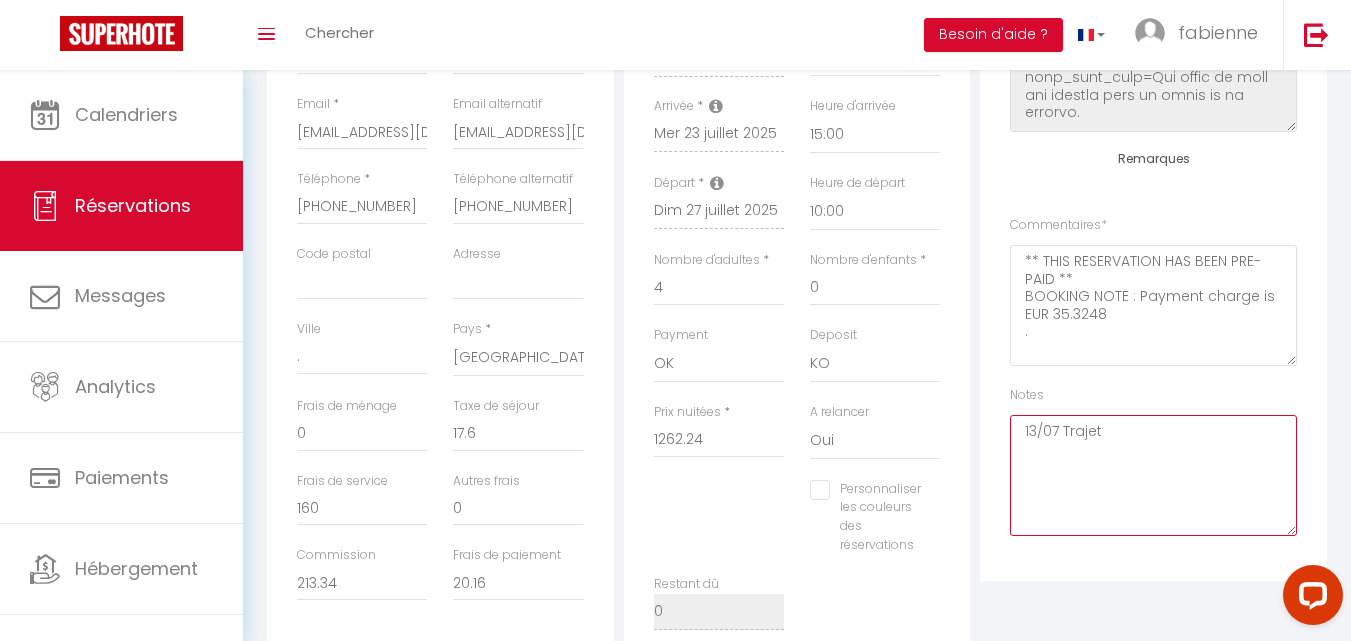 click on "13/07 Trajet" at bounding box center (1153, 475) 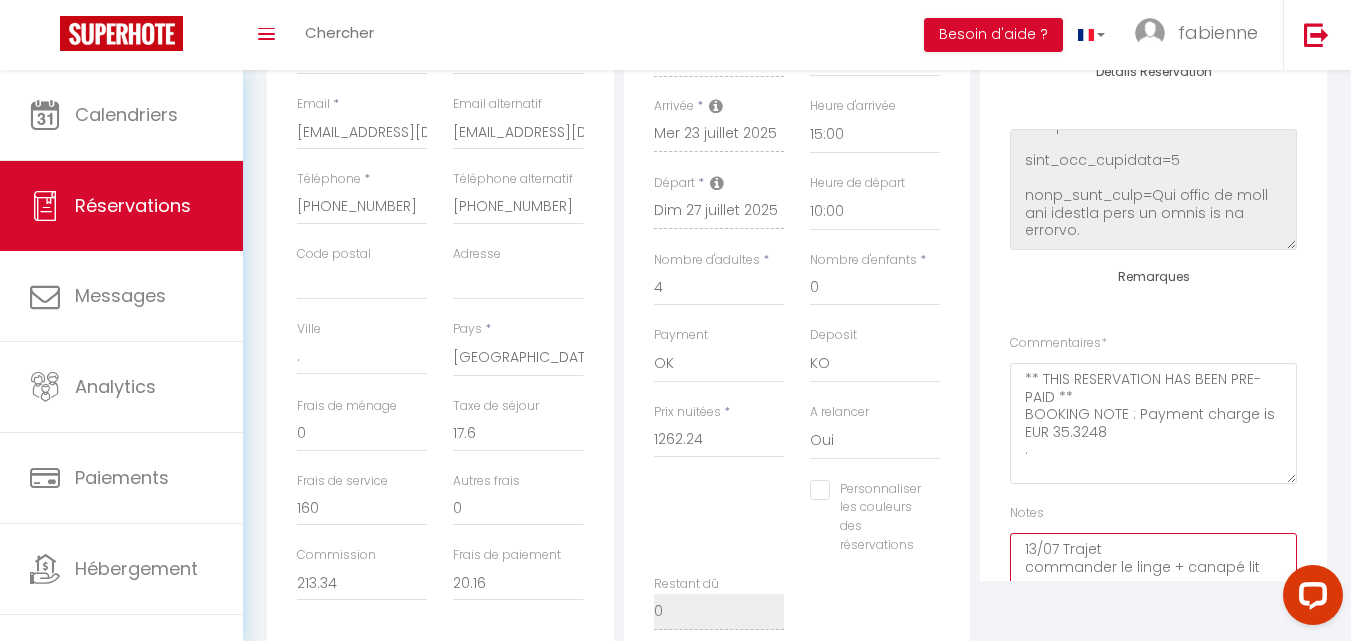 scroll, scrollTop: 0, scrollLeft: 0, axis: both 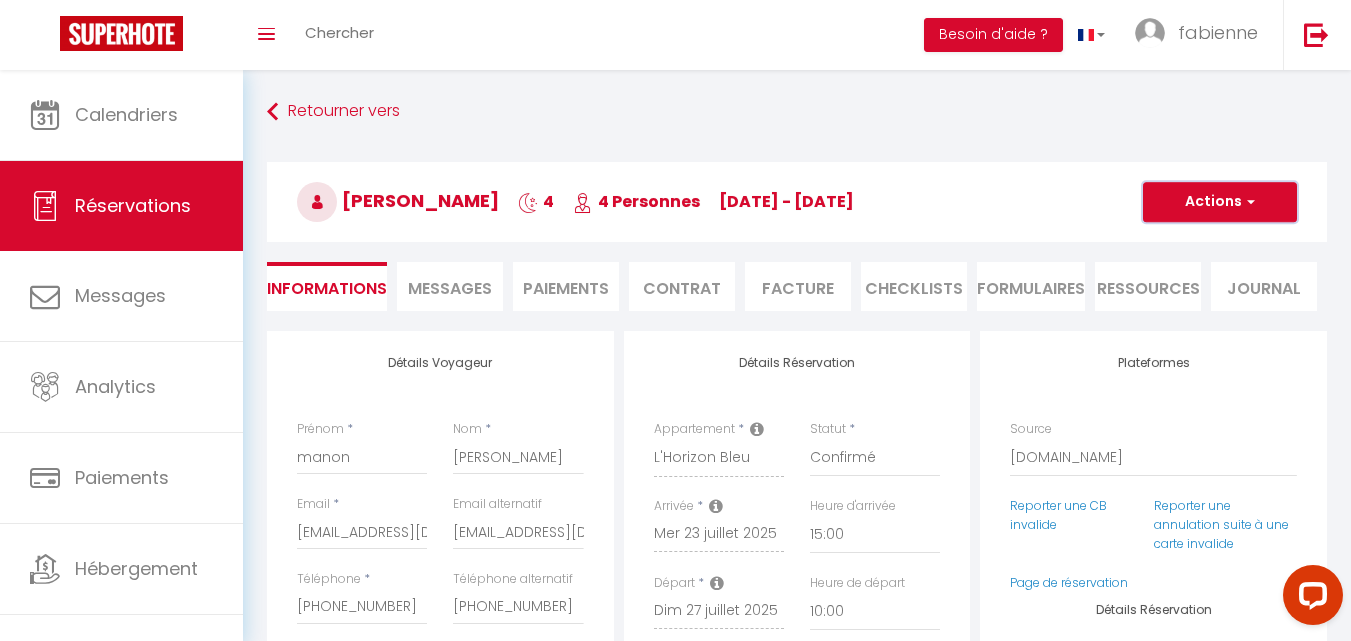 click on "Actions" at bounding box center [1220, 202] 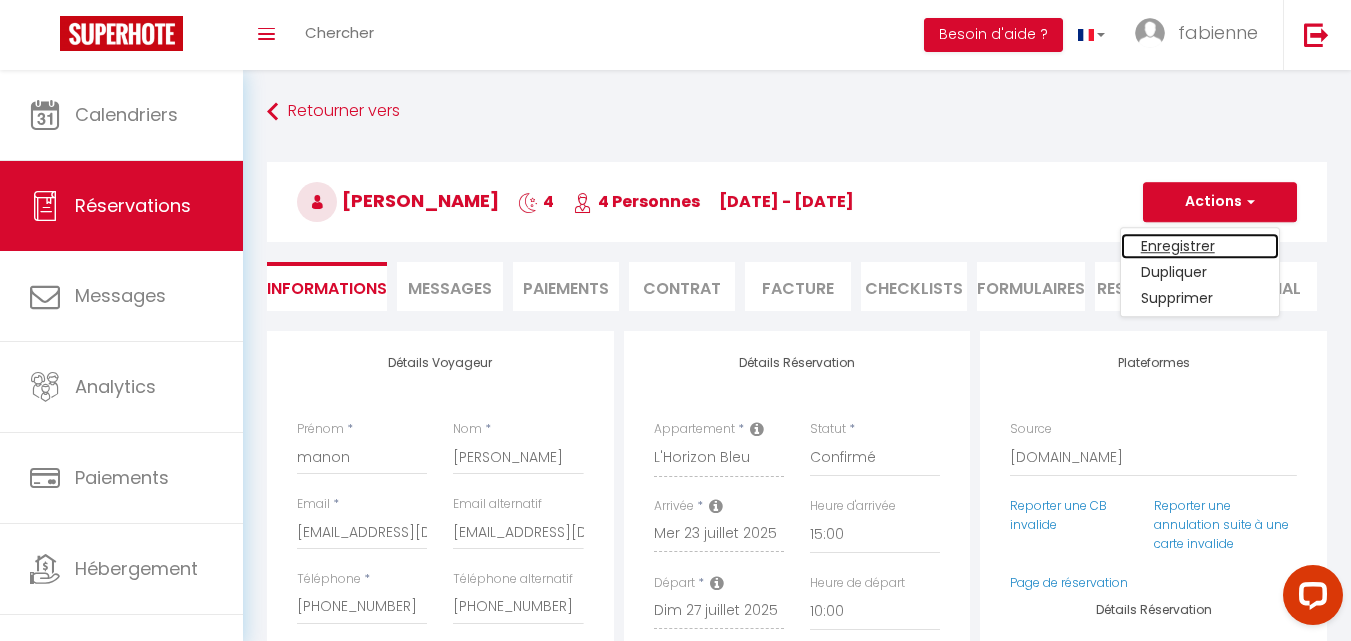 click on "Enregistrer" at bounding box center (1200, 246) 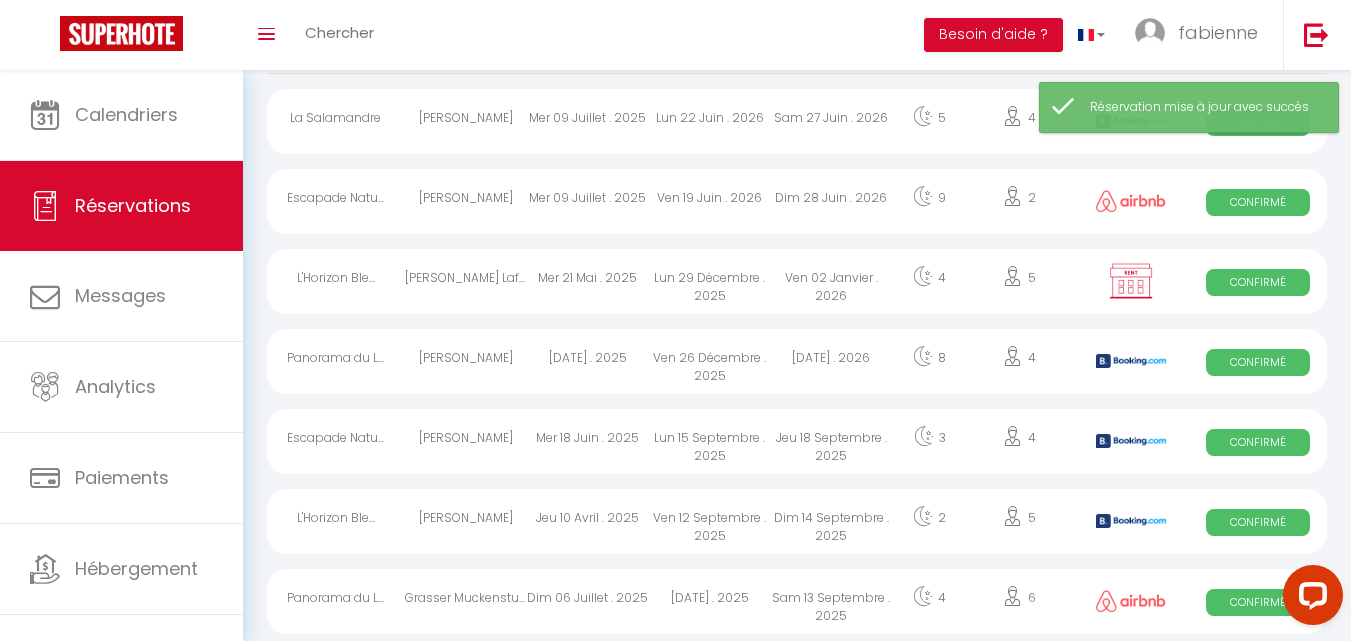 scroll, scrollTop: 200, scrollLeft: 0, axis: vertical 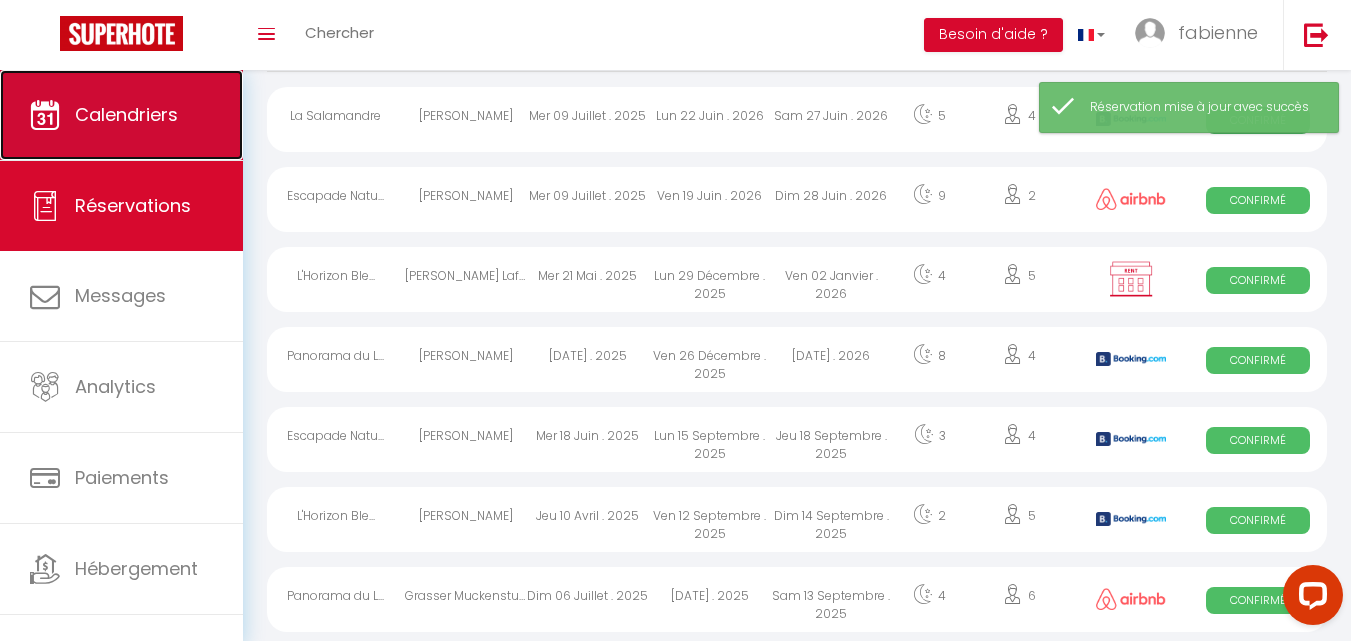 click on "Calendriers" at bounding box center (126, 114) 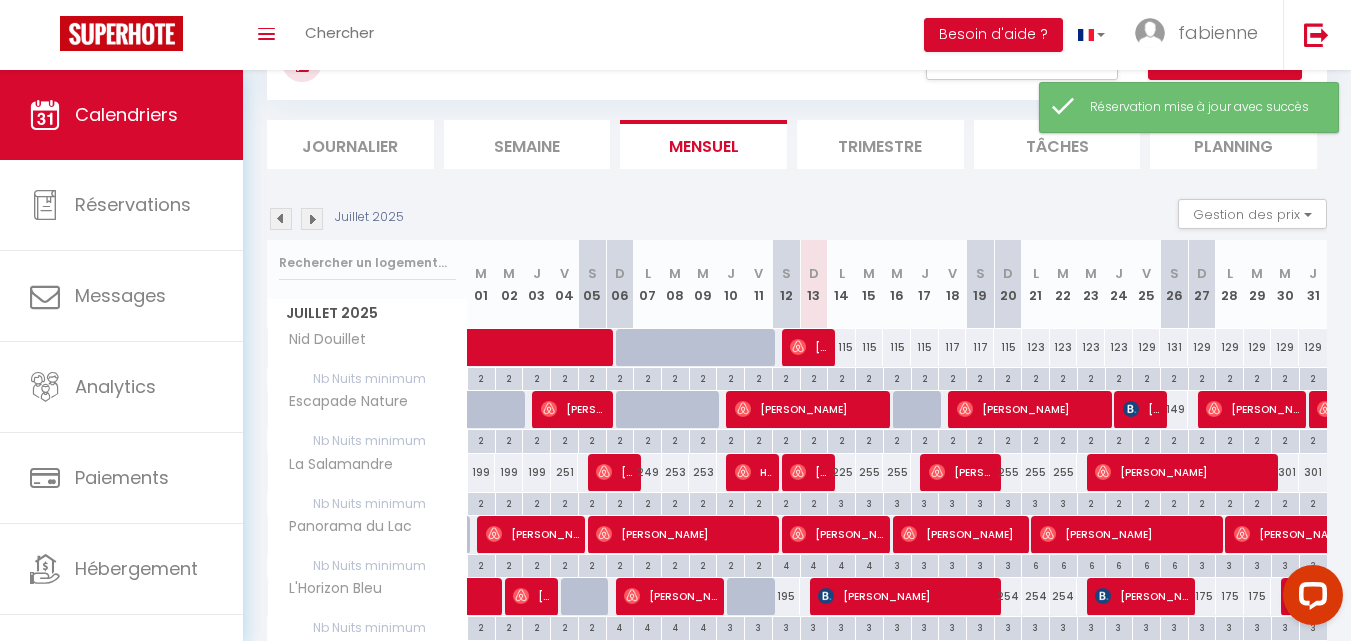 scroll, scrollTop: 200, scrollLeft: 0, axis: vertical 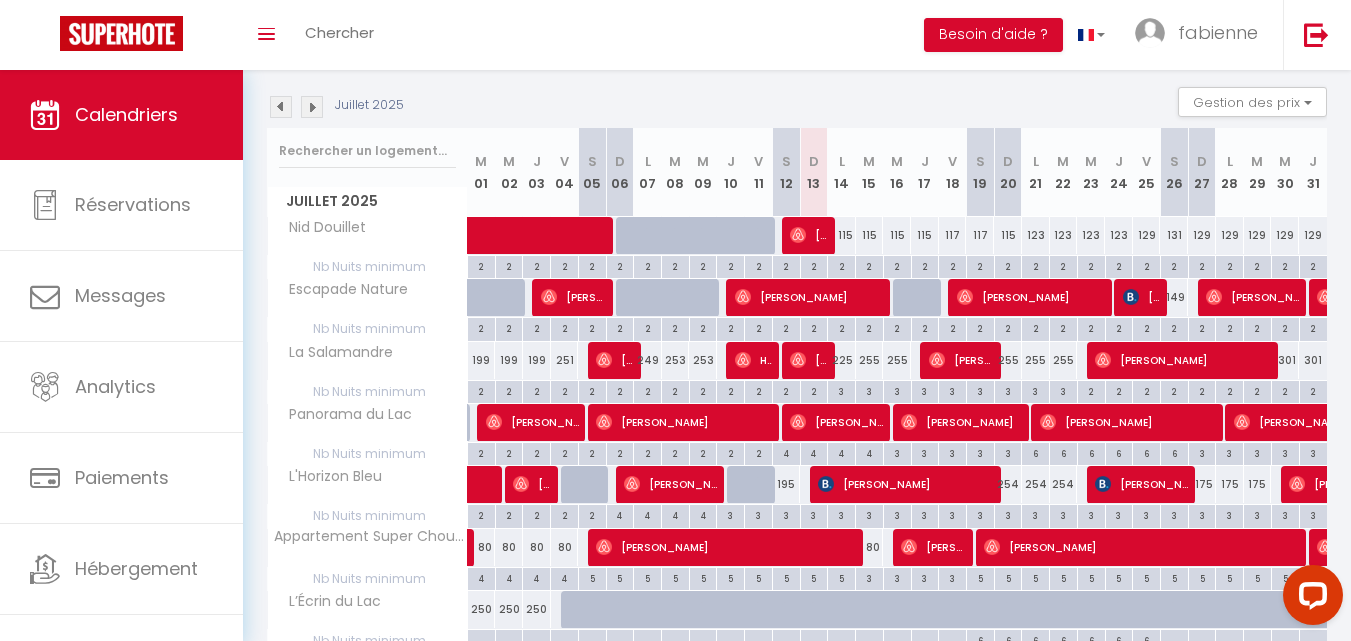 click at bounding box center (281, 107) 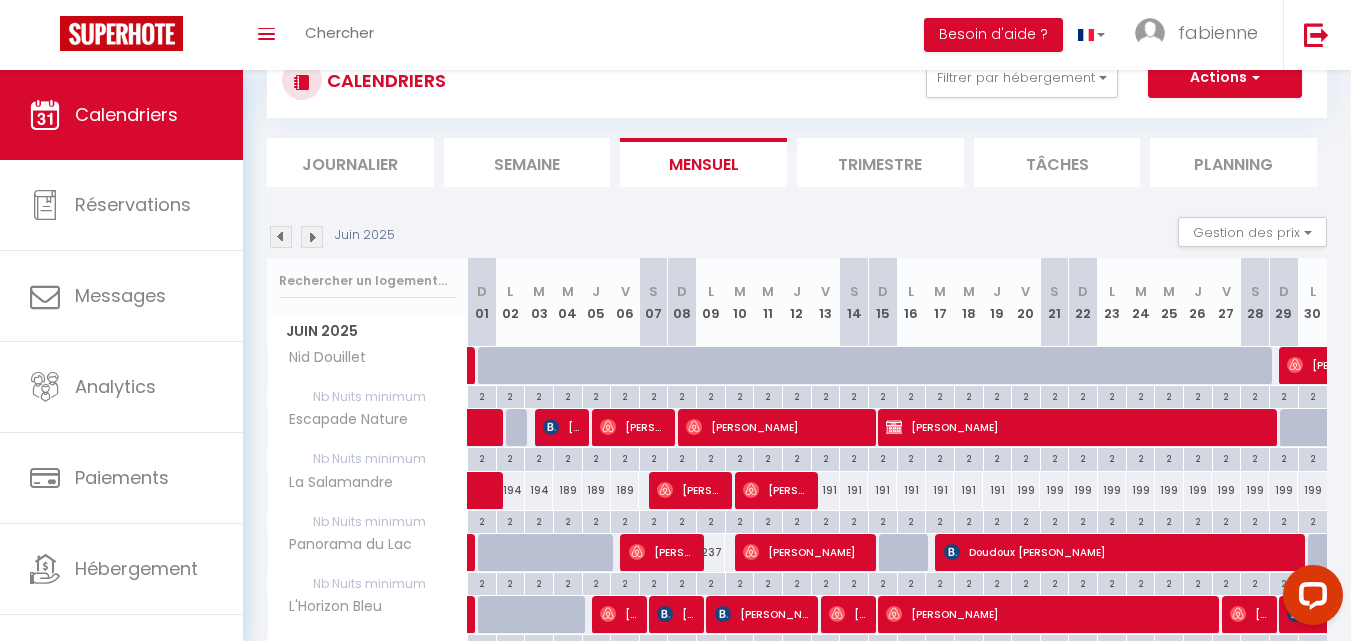 scroll, scrollTop: 200, scrollLeft: 0, axis: vertical 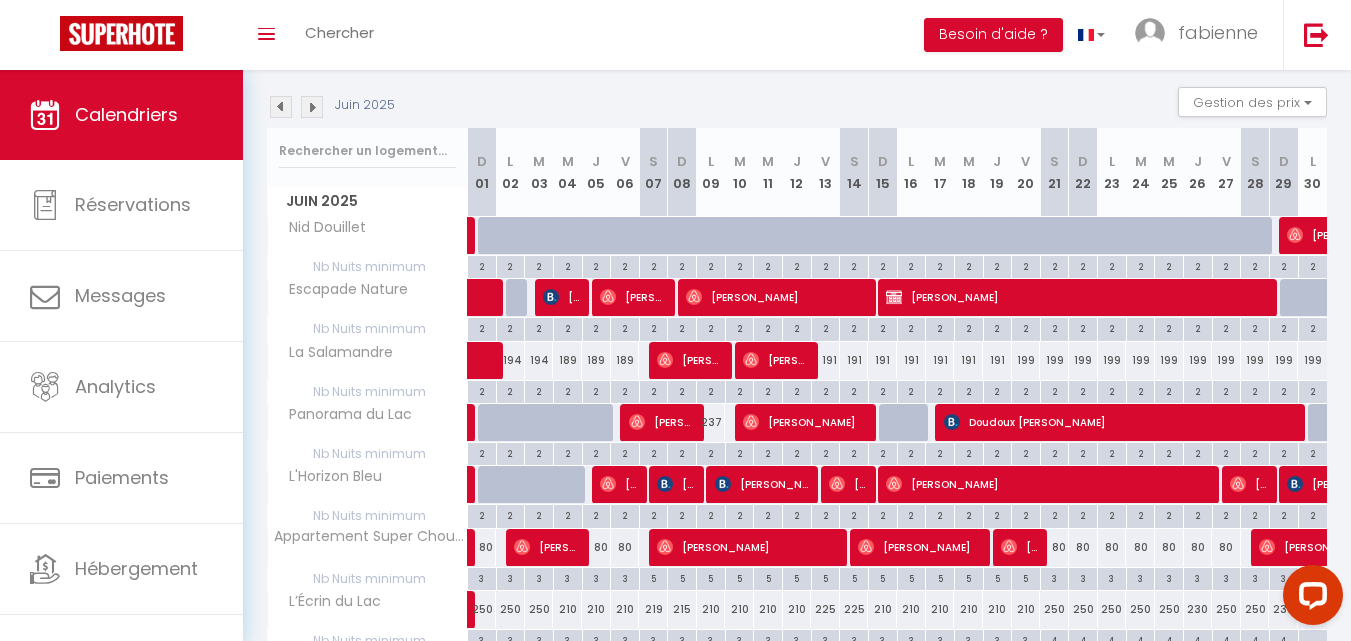 click at bounding box center (281, 107) 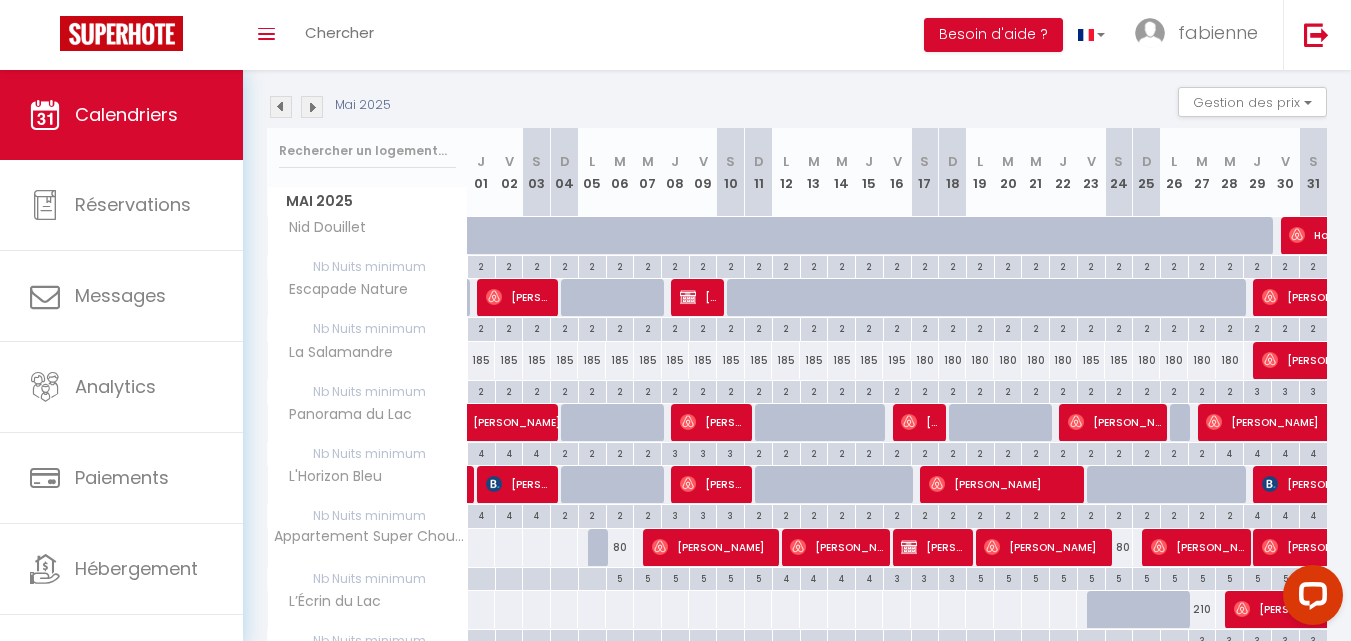 scroll, scrollTop: 296, scrollLeft: 0, axis: vertical 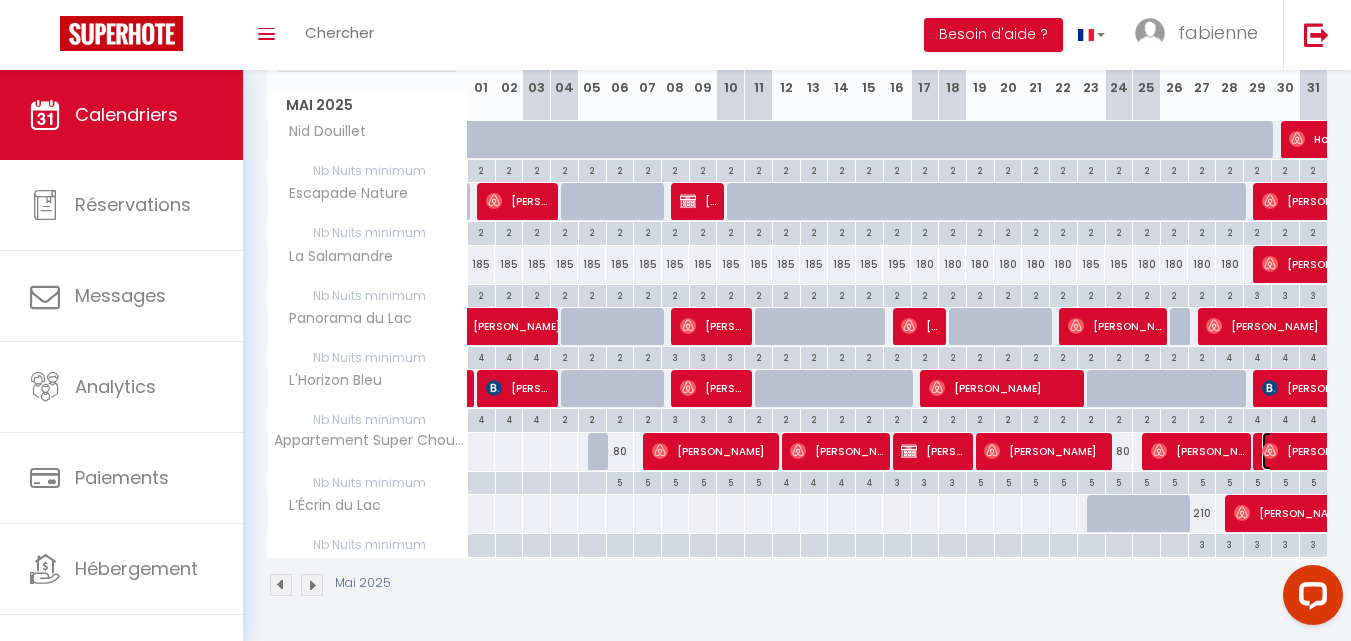 click on "[PERSON_NAME]" at bounding box center (1331, 451) 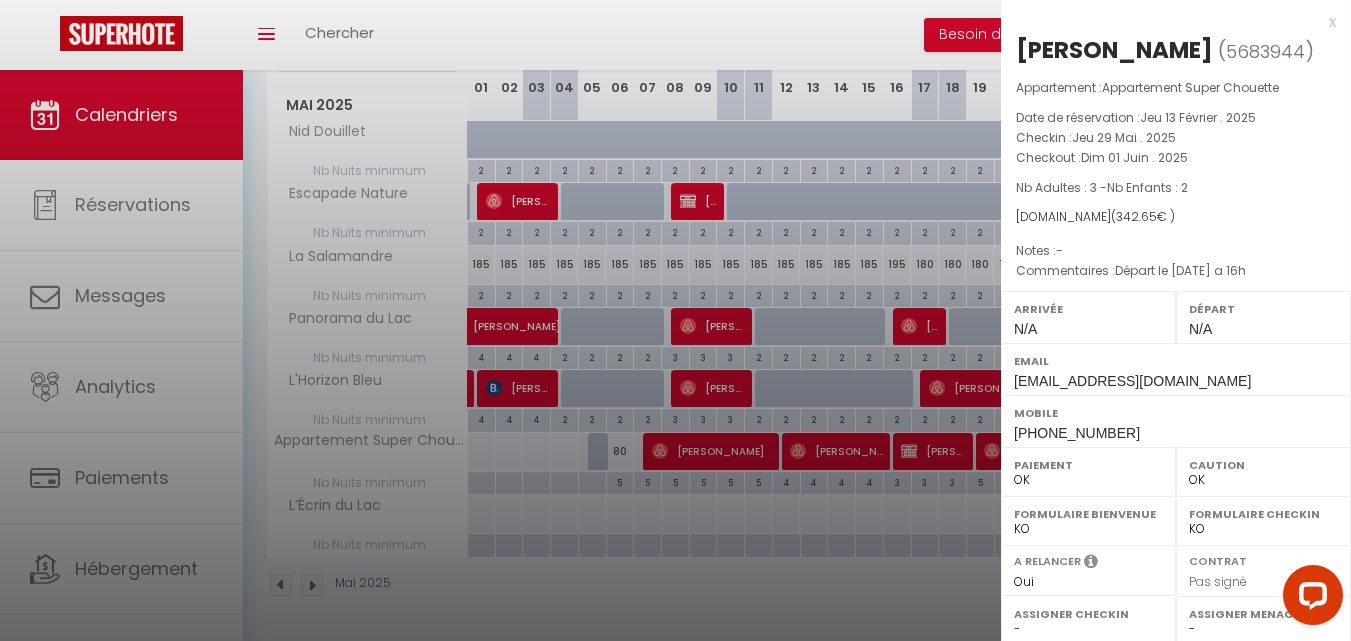click at bounding box center [675, 320] 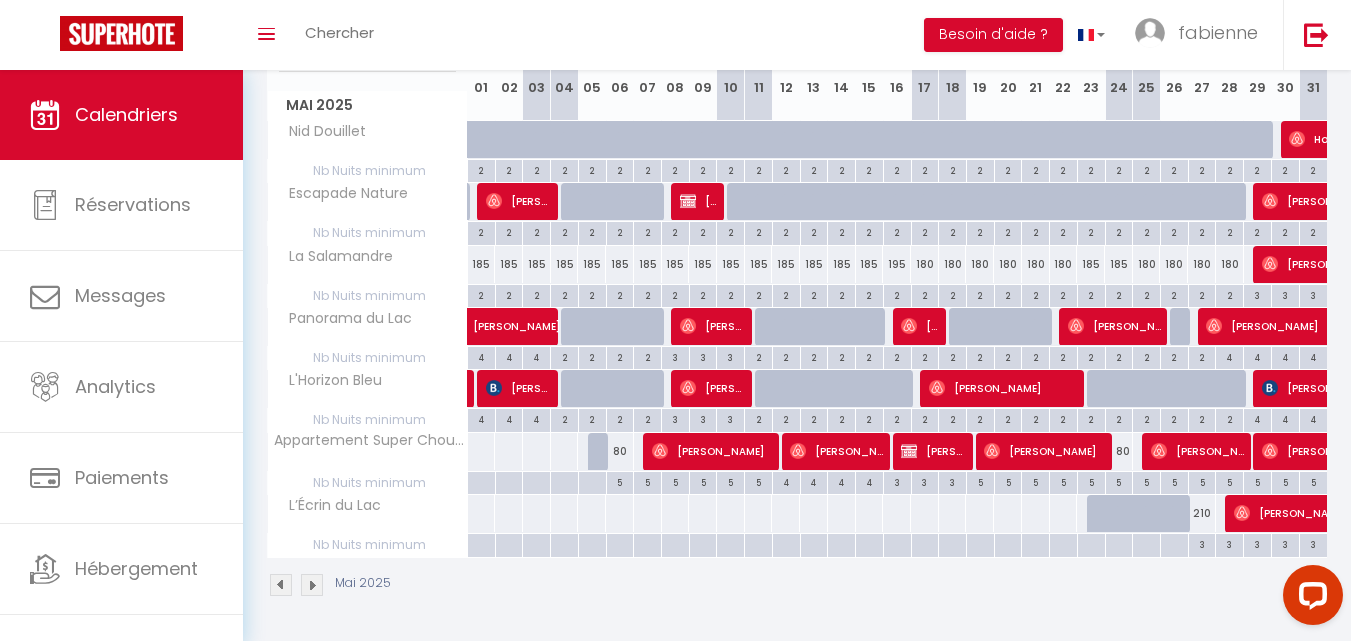 click at bounding box center (312, 585) 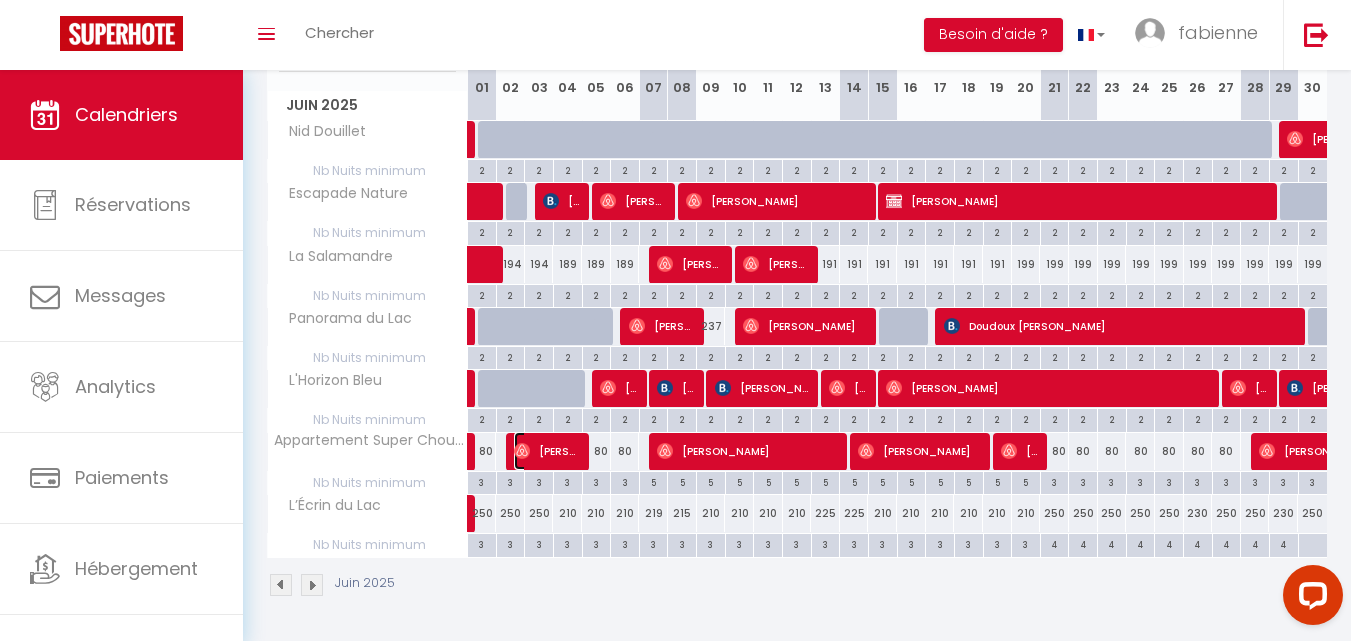 click on "[PERSON_NAME]" at bounding box center [548, 451] 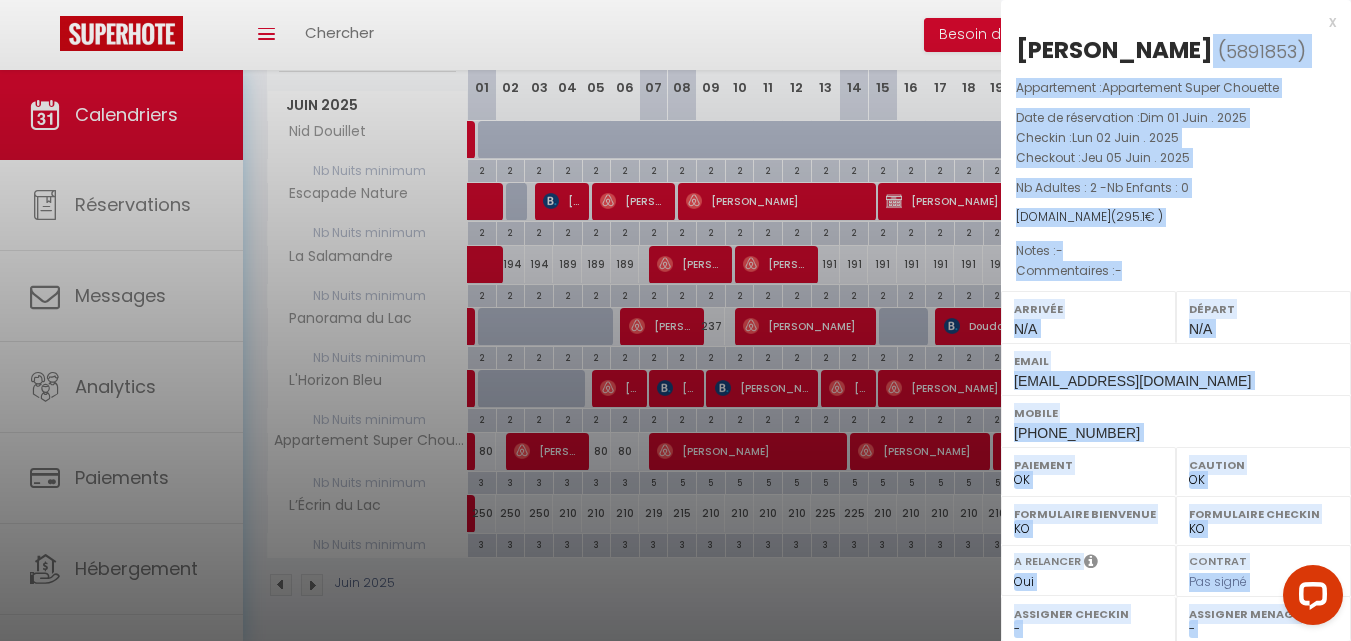 drag, startPoint x: 1262, startPoint y: 50, endPoint x: 996, endPoint y: 59, distance: 266.15222 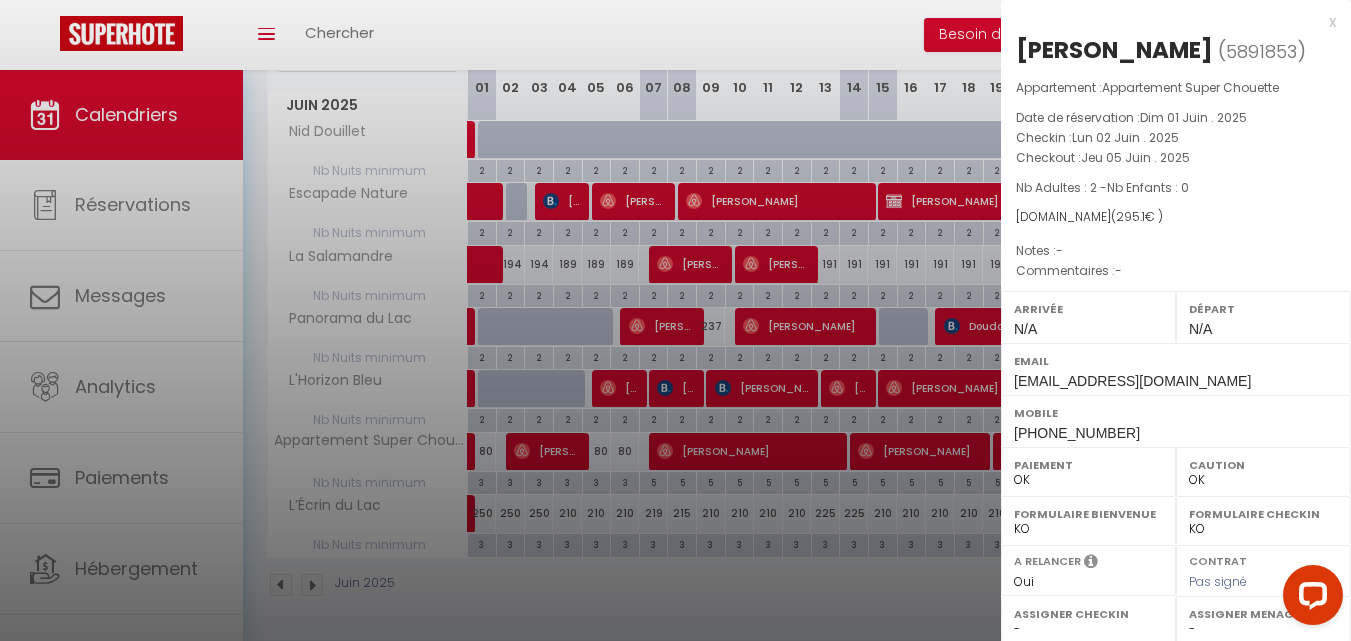 click on "[PERSON_NAME]" at bounding box center (1114, 50) 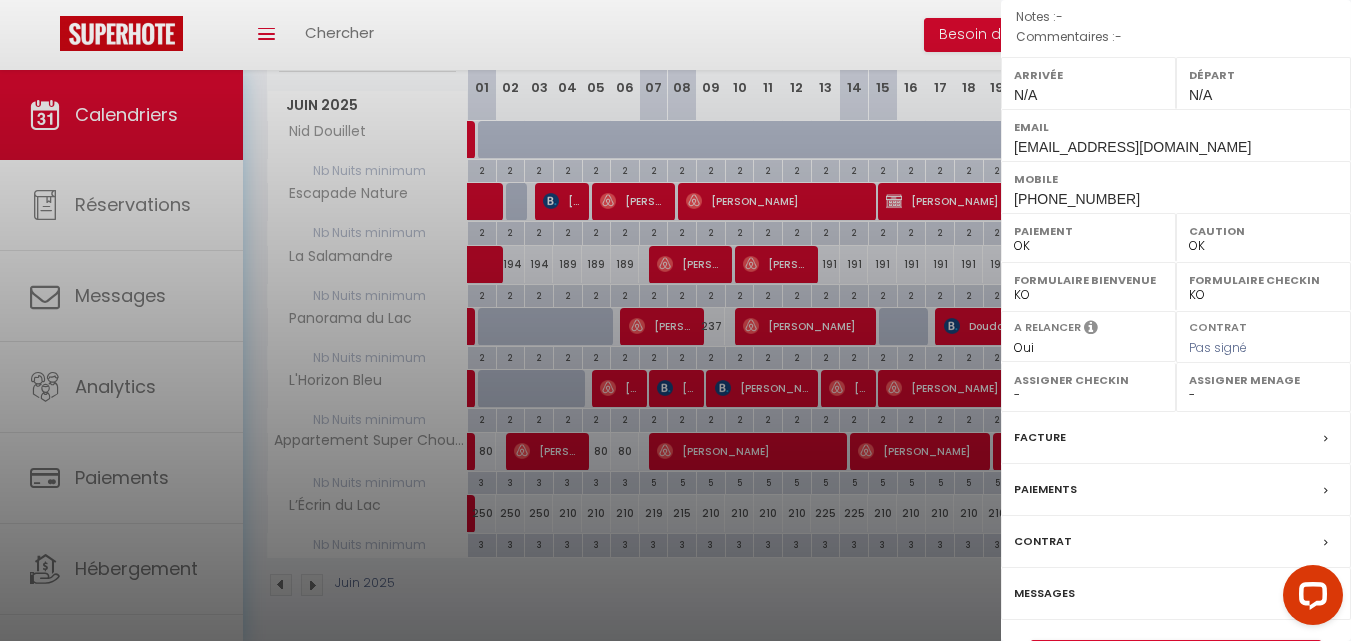scroll, scrollTop: 300, scrollLeft: 0, axis: vertical 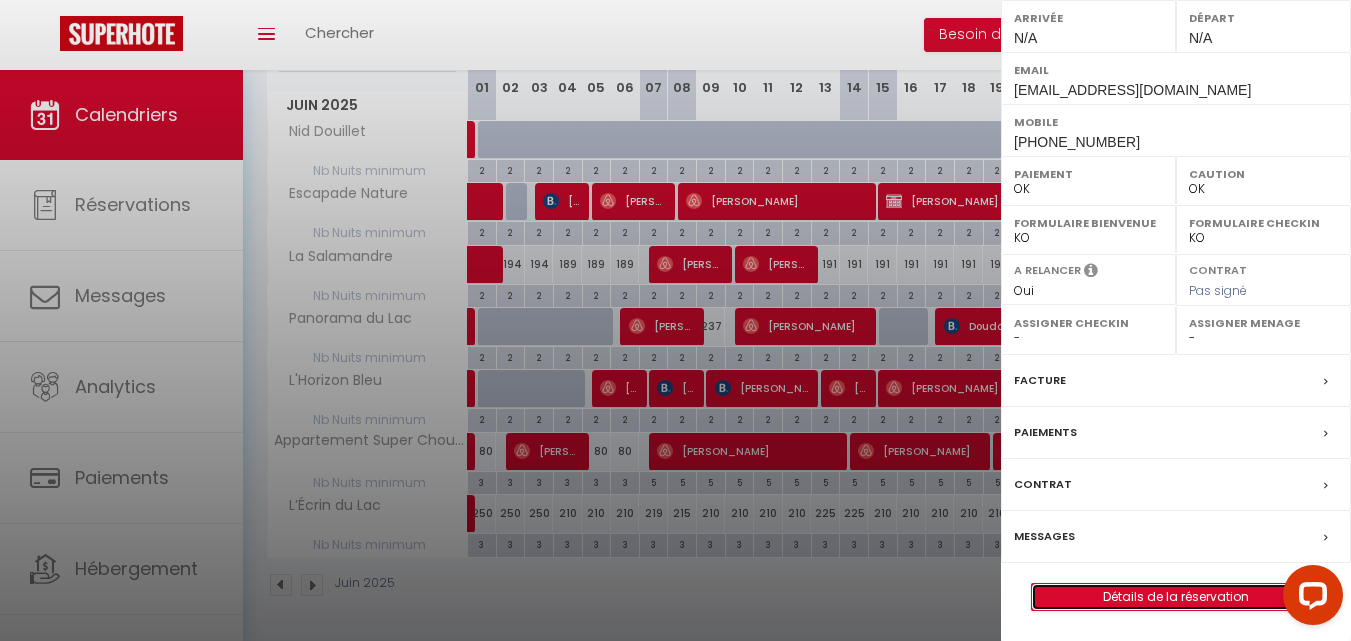 click on "Détails de la réservation" at bounding box center (1176, 597) 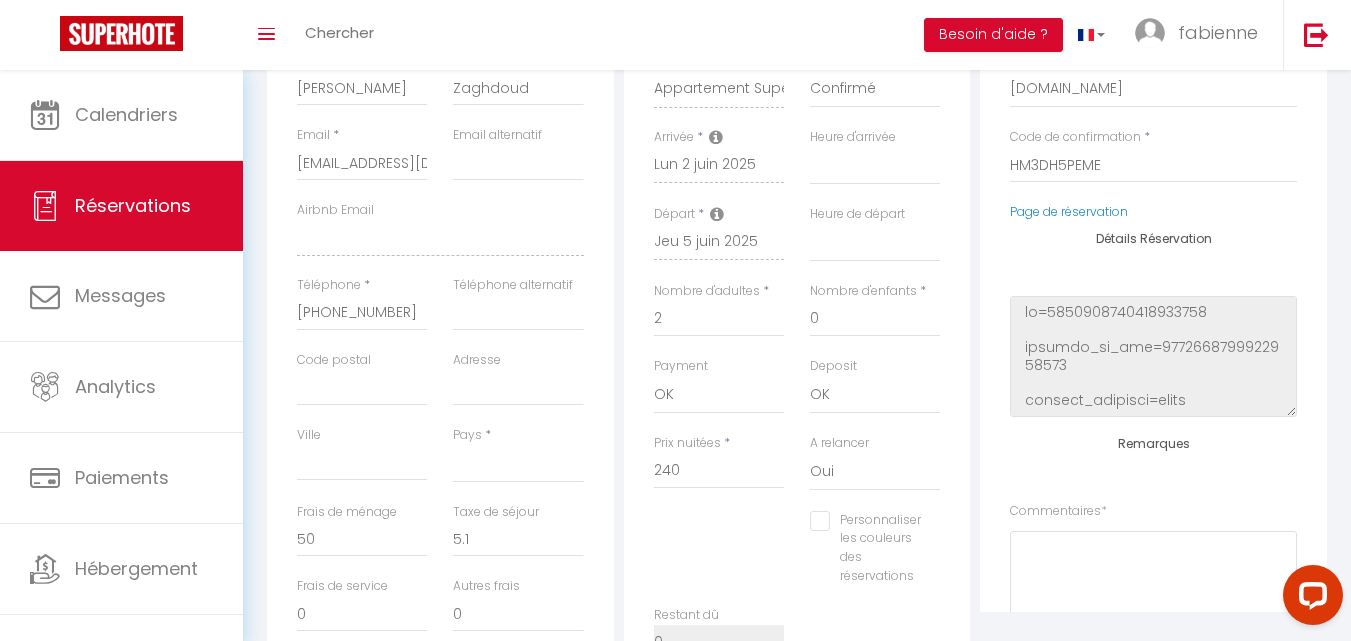 scroll, scrollTop: 400, scrollLeft: 0, axis: vertical 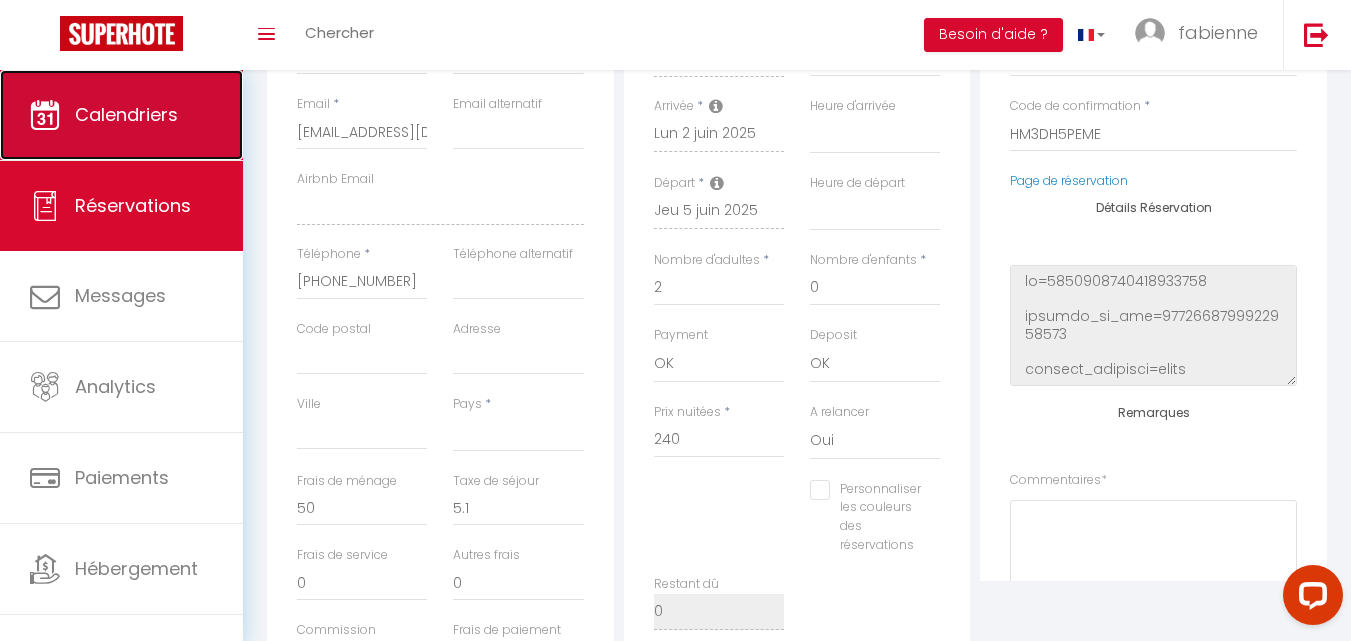 click on "Calendriers" at bounding box center (121, 115) 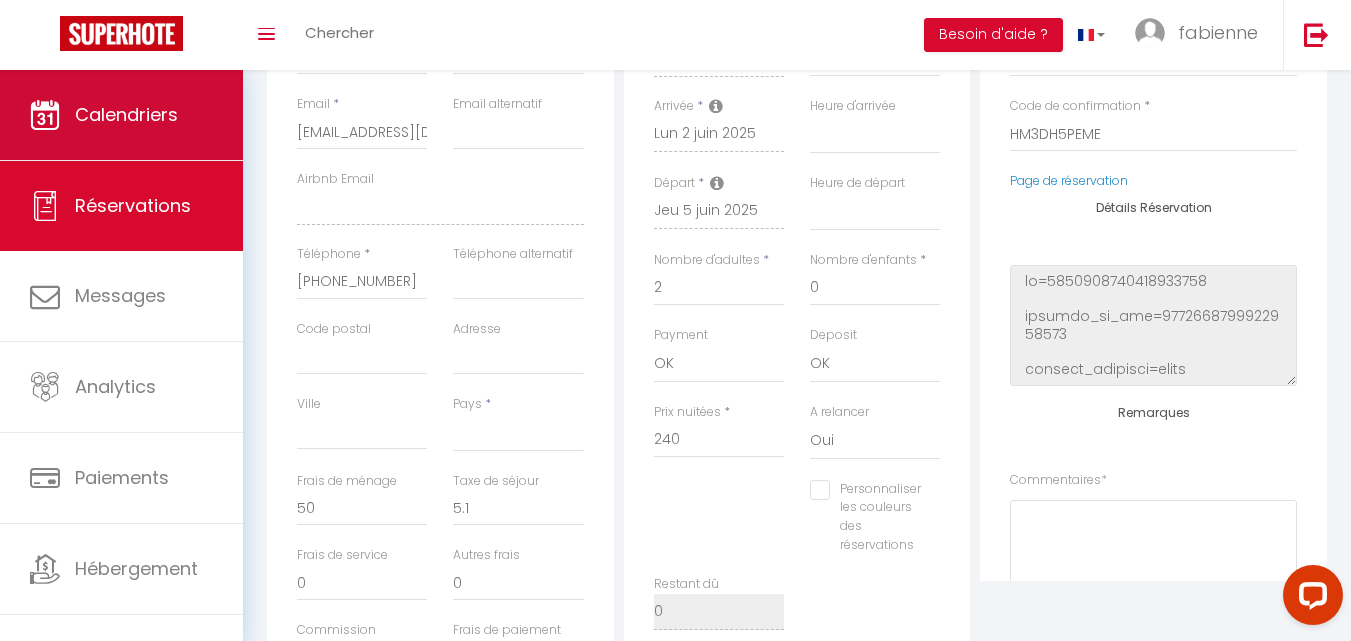 scroll, scrollTop: 0, scrollLeft: 0, axis: both 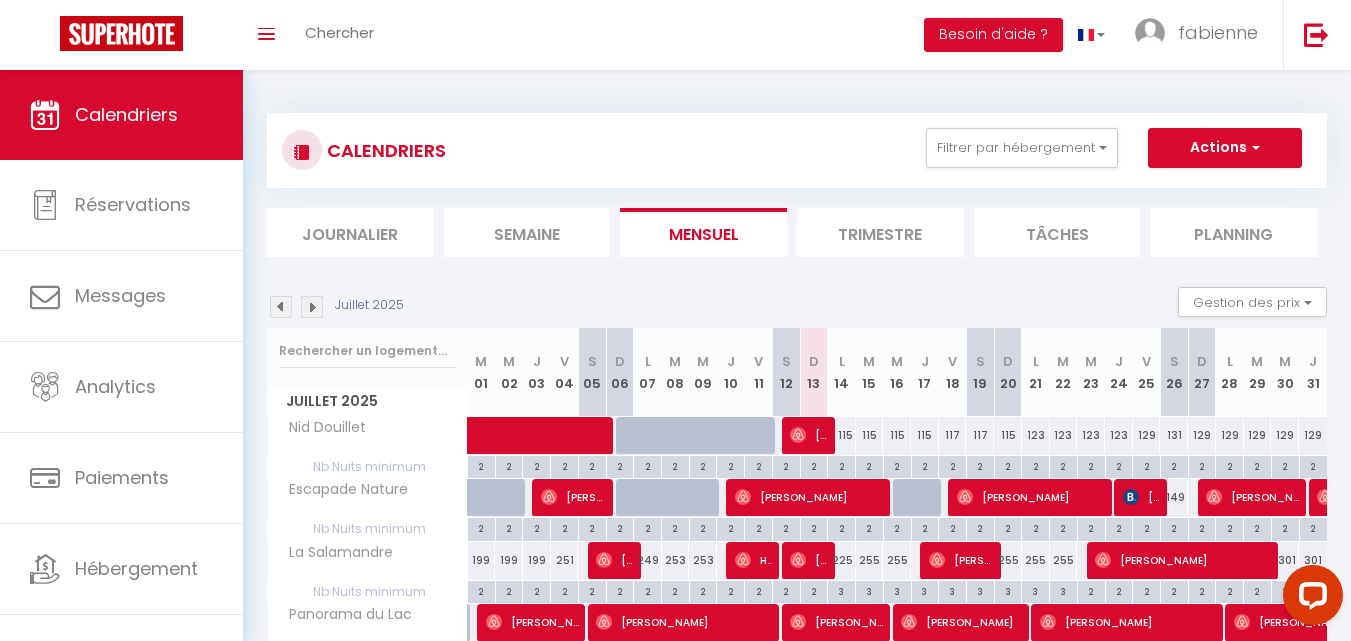 click at bounding box center (281, 307) 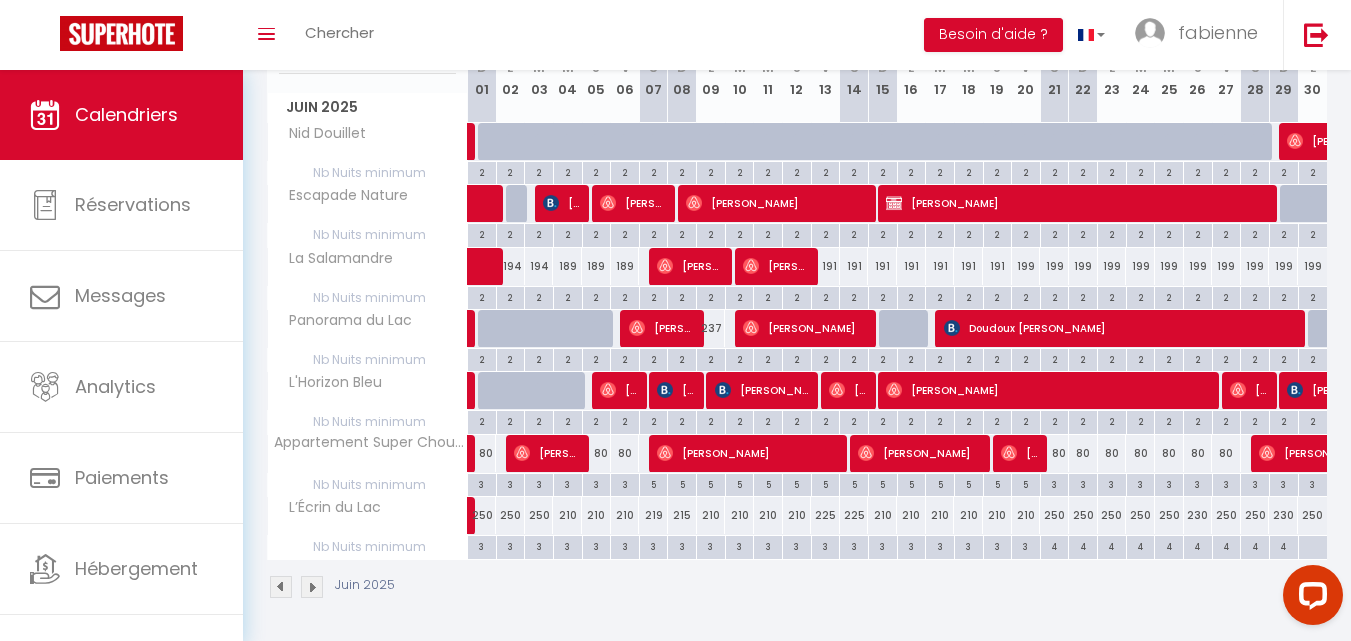 scroll, scrollTop: 296, scrollLeft: 0, axis: vertical 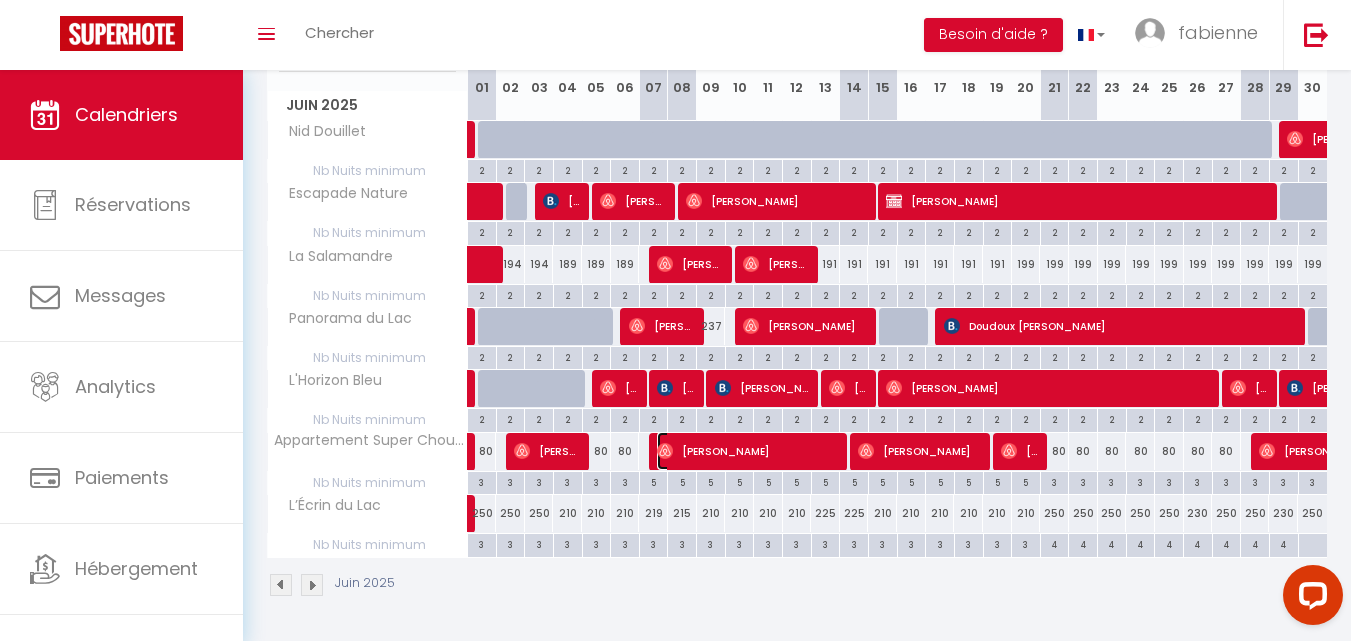 click on "[PERSON_NAME]" at bounding box center [749, 451] 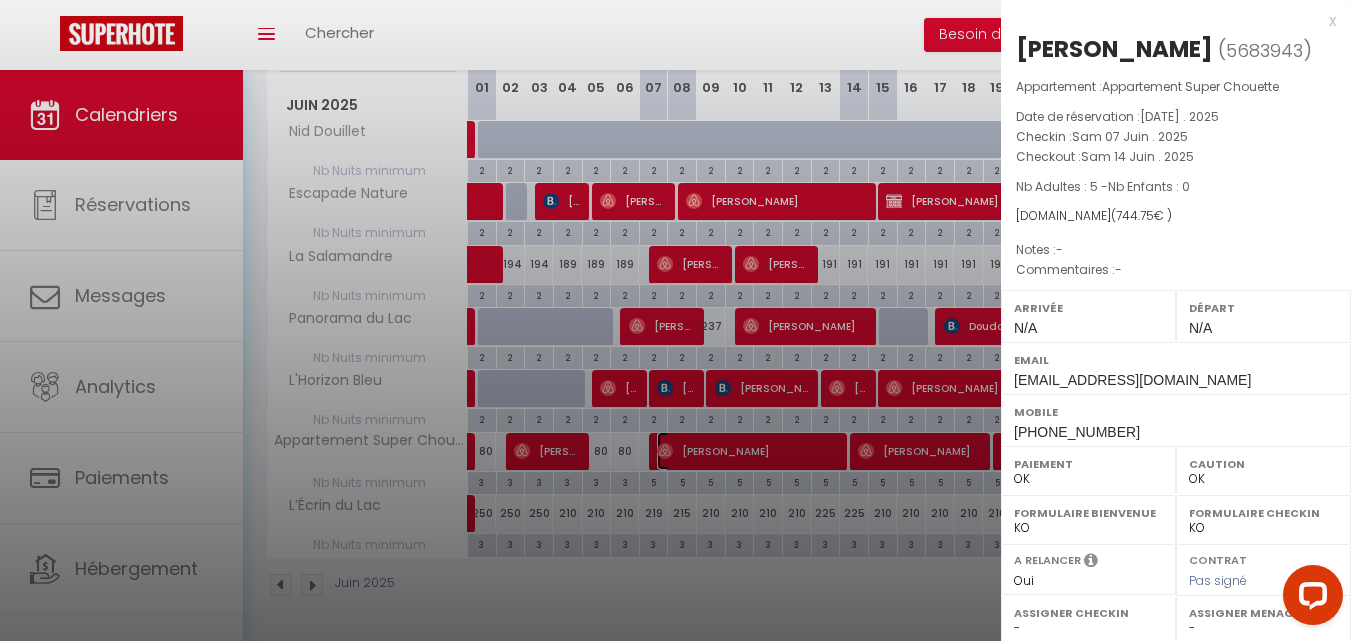 scroll, scrollTop: 0, scrollLeft: 0, axis: both 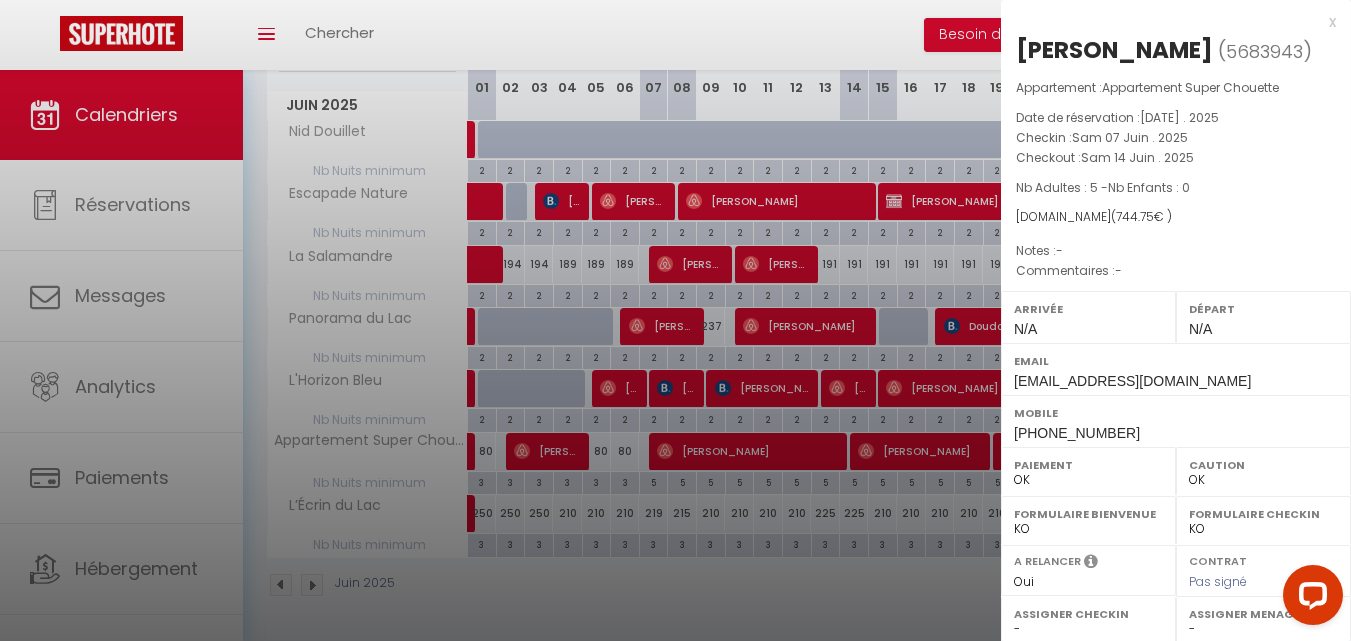 drag, startPoint x: 1174, startPoint y: 57, endPoint x: 1015, endPoint y: 47, distance: 159.31415 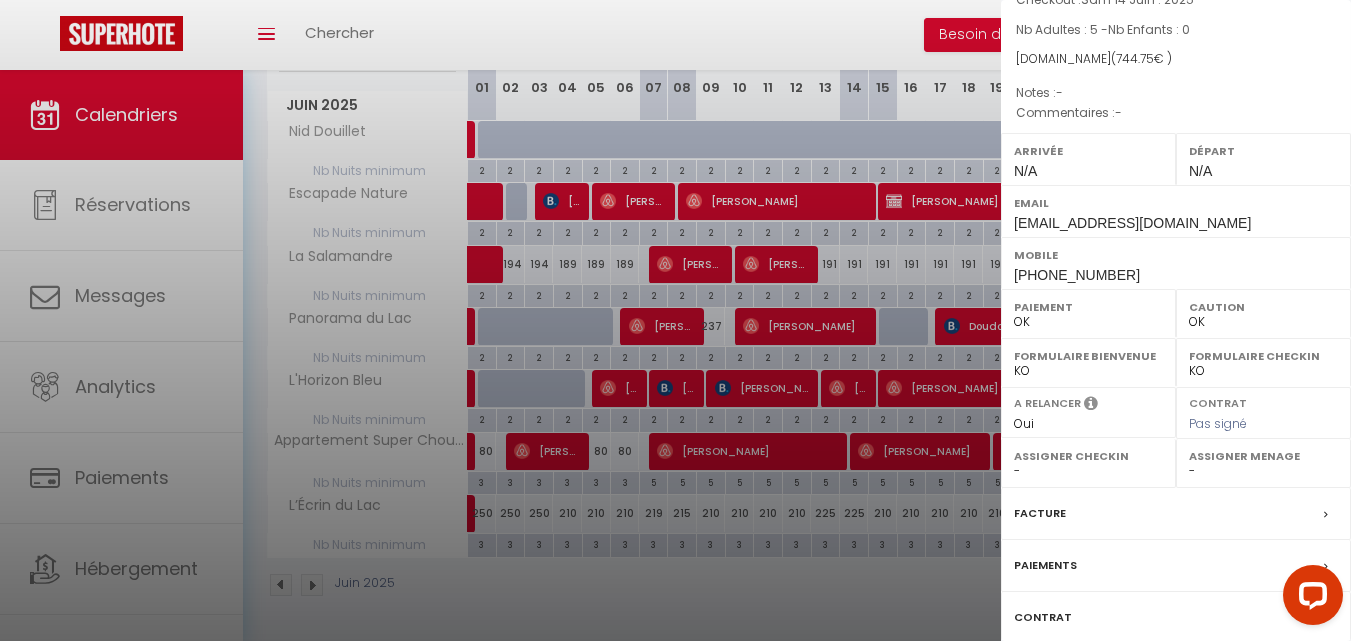 scroll, scrollTop: 291, scrollLeft: 0, axis: vertical 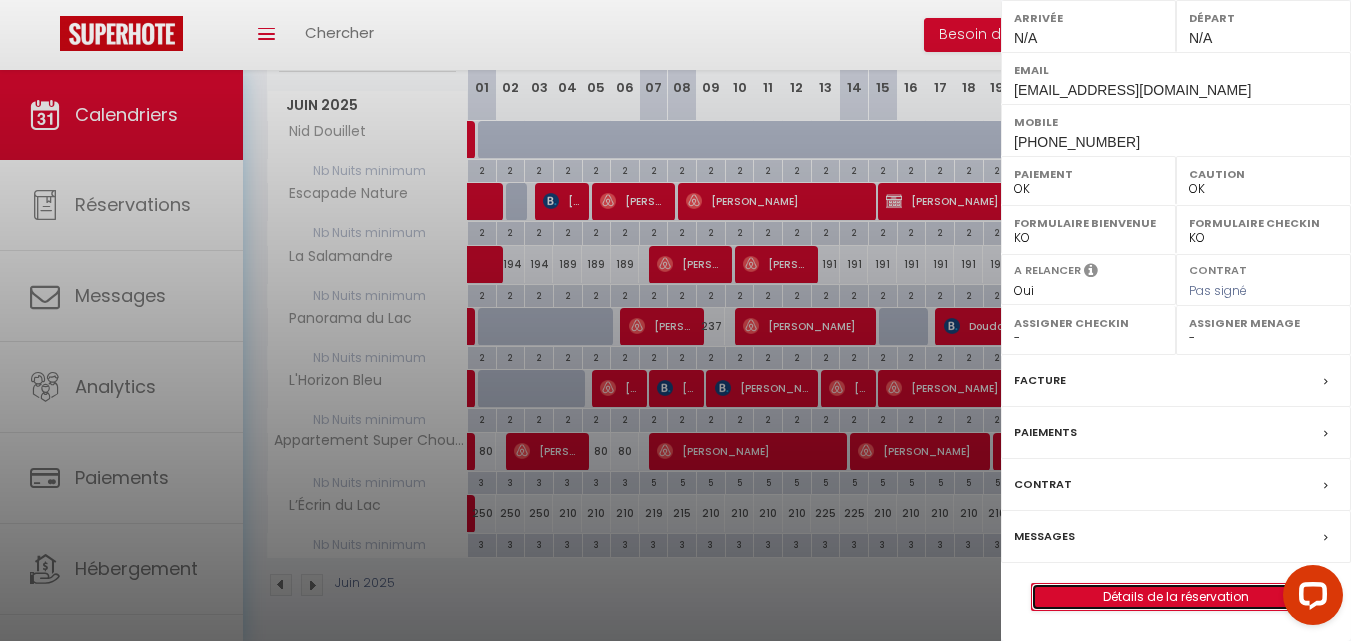 click on "Détails de la réservation" at bounding box center (1176, 597) 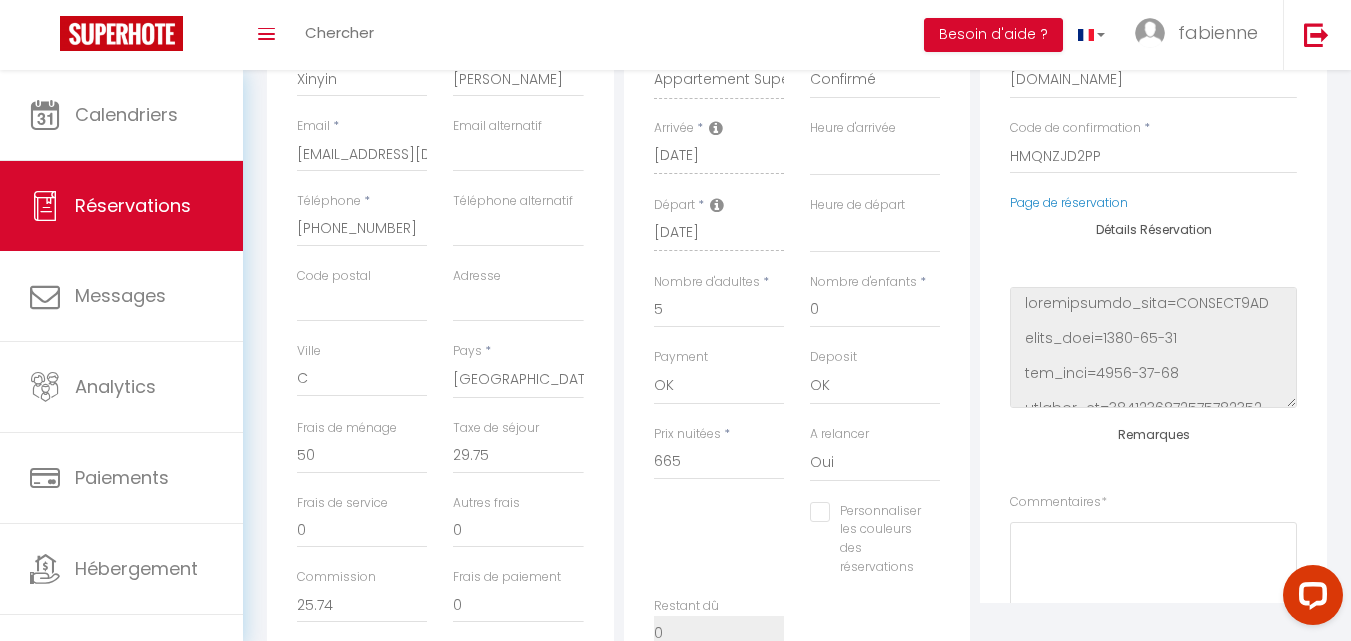 scroll, scrollTop: 400, scrollLeft: 0, axis: vertical 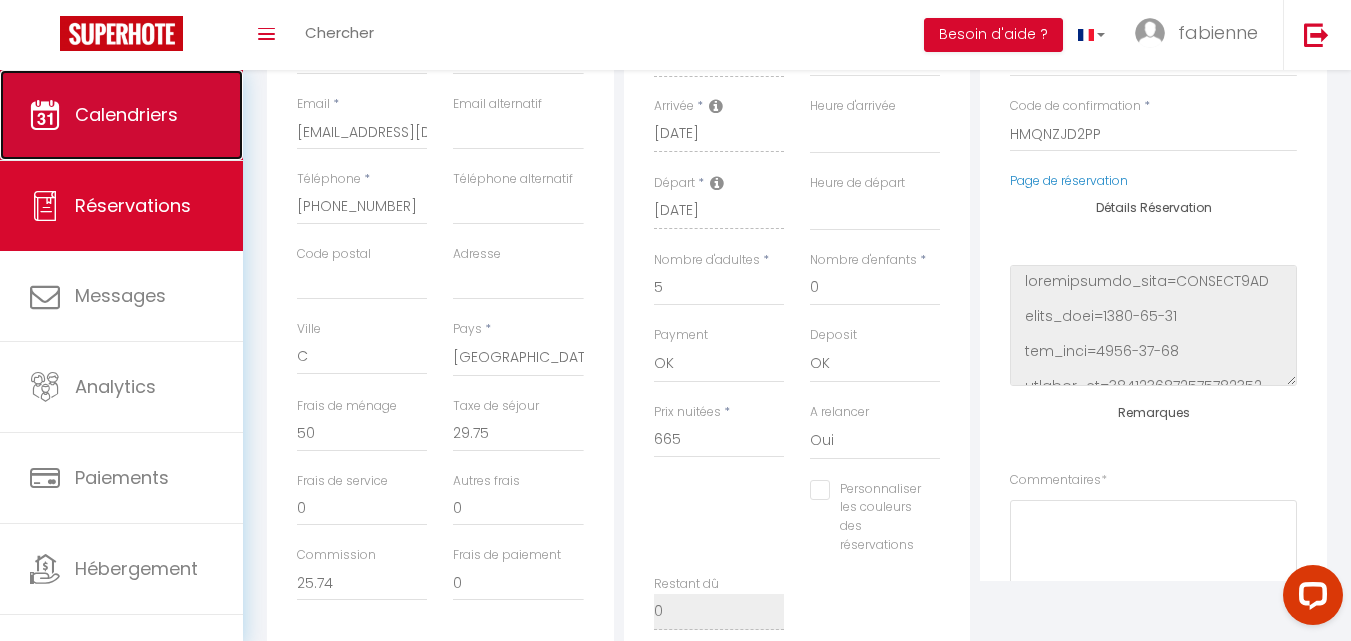 click on "Calendriers" at bounding box center [126, 114] 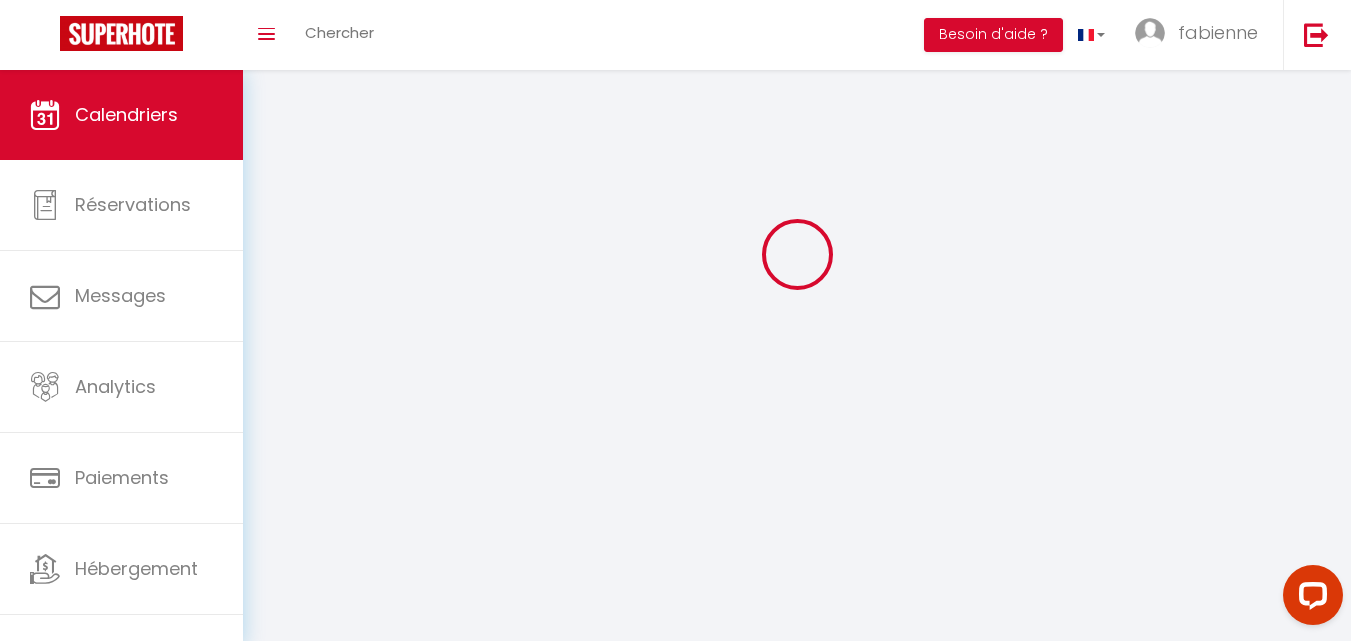 scroll, scrollTop: 0, scrollLeft: 0, axis: both 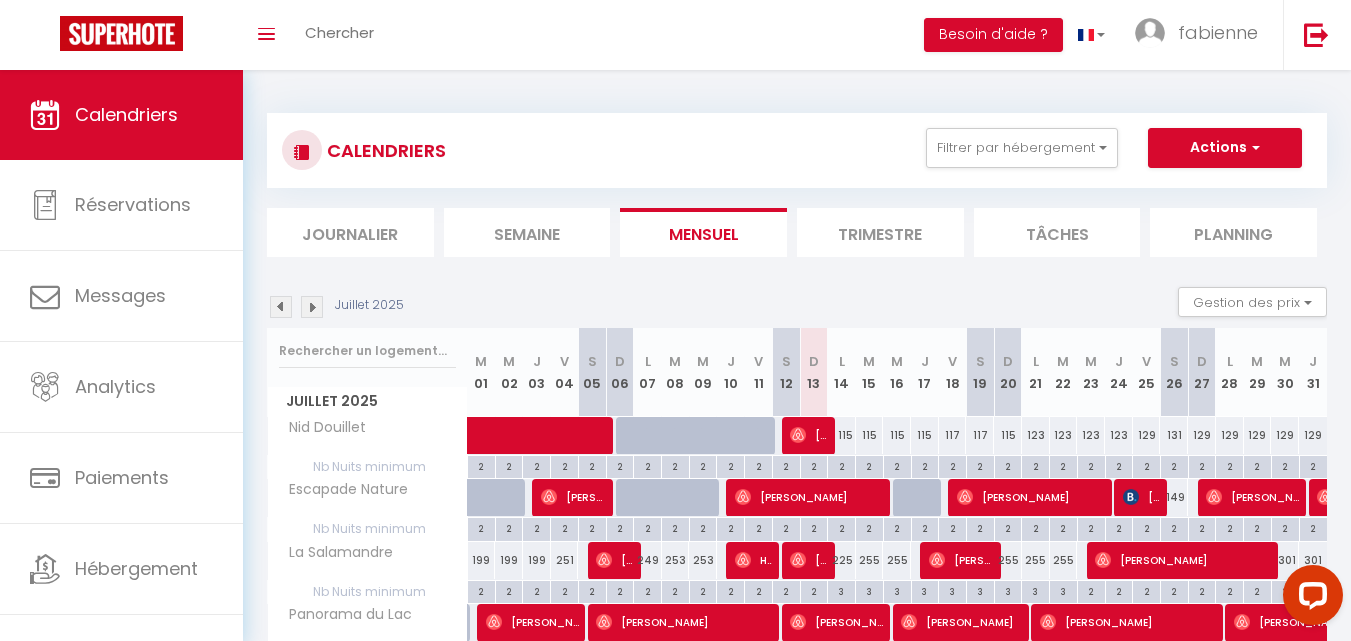 click at bounding box center [281, 307] 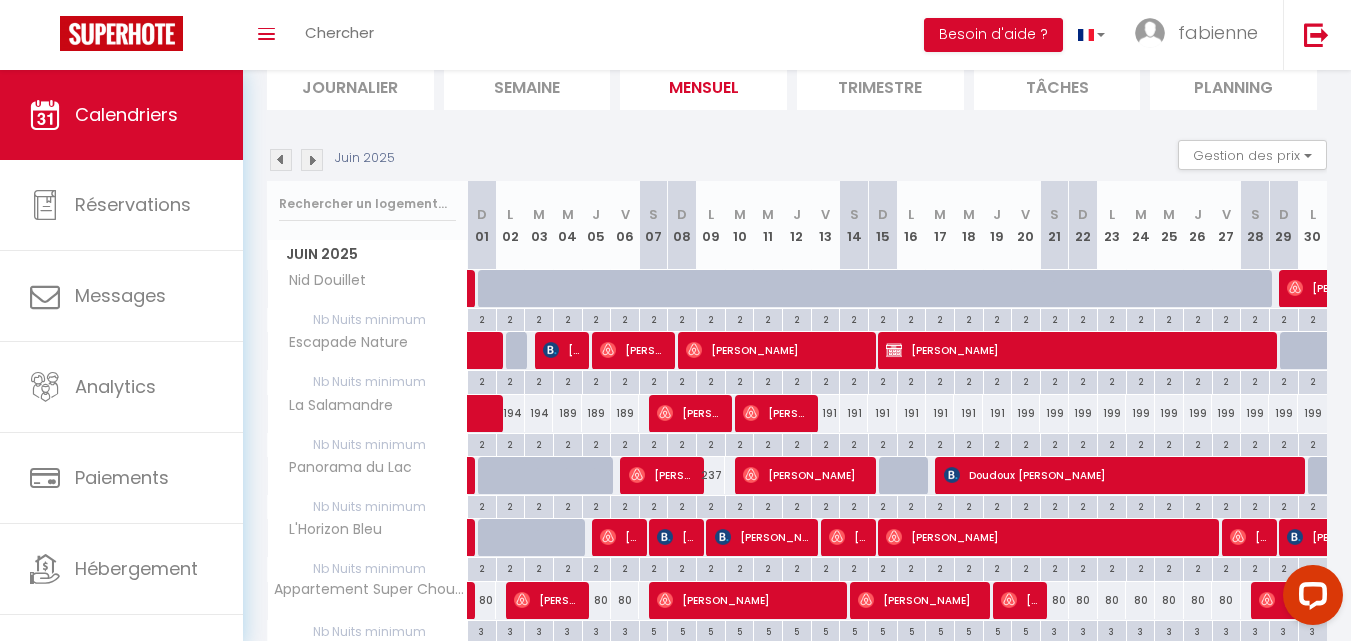 scroll, scrollTop: 200, scrollLeft: 0, axis: vertical 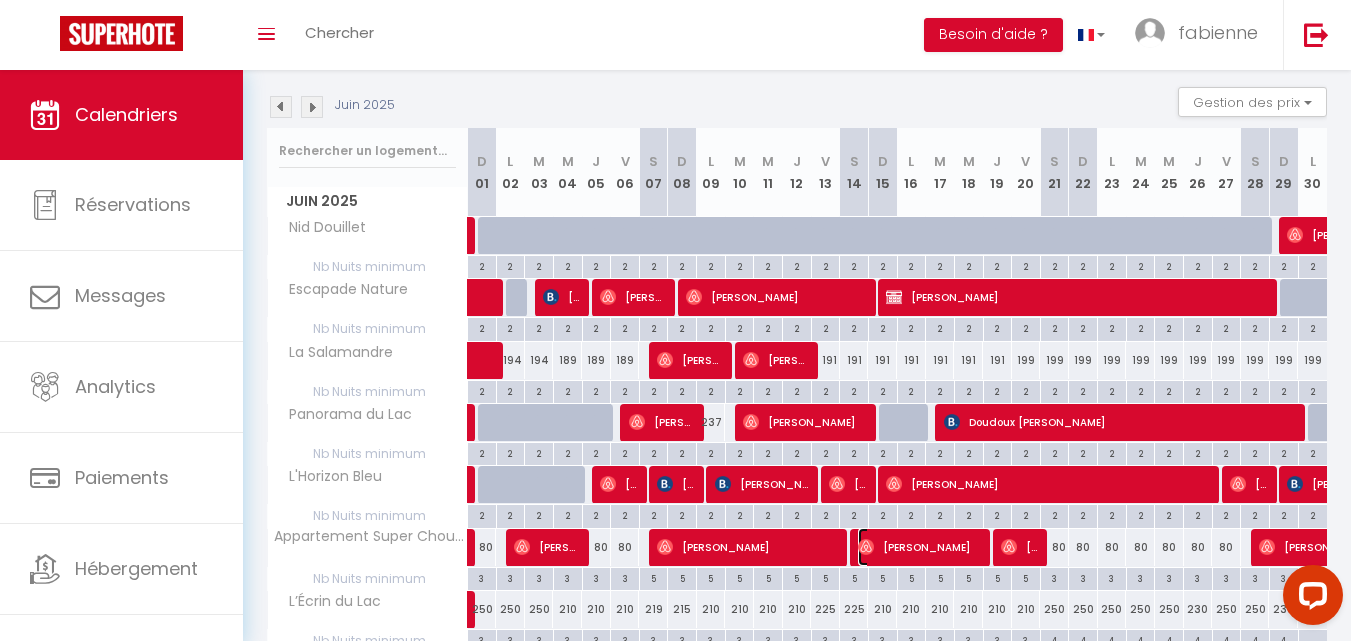 click on "[PERSON_NAME]" at bounding box center [921, 547] 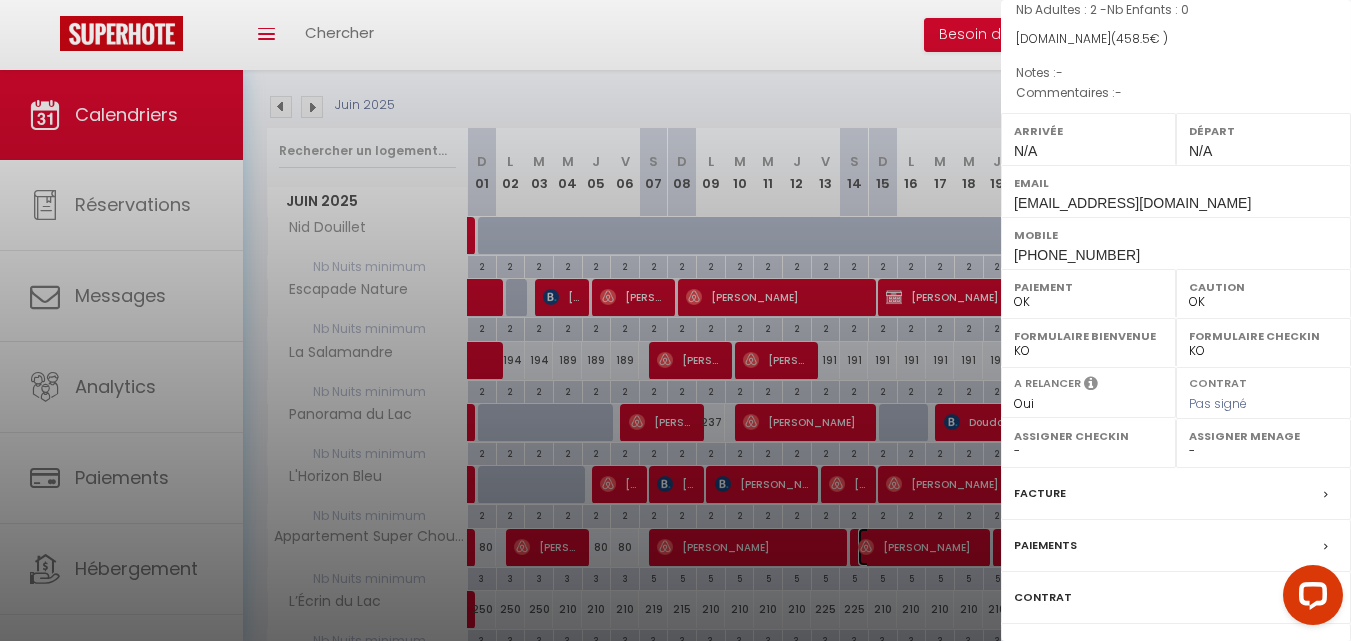 scroll, scrollTop: 291, scrollLeft: 0, axis: vertical 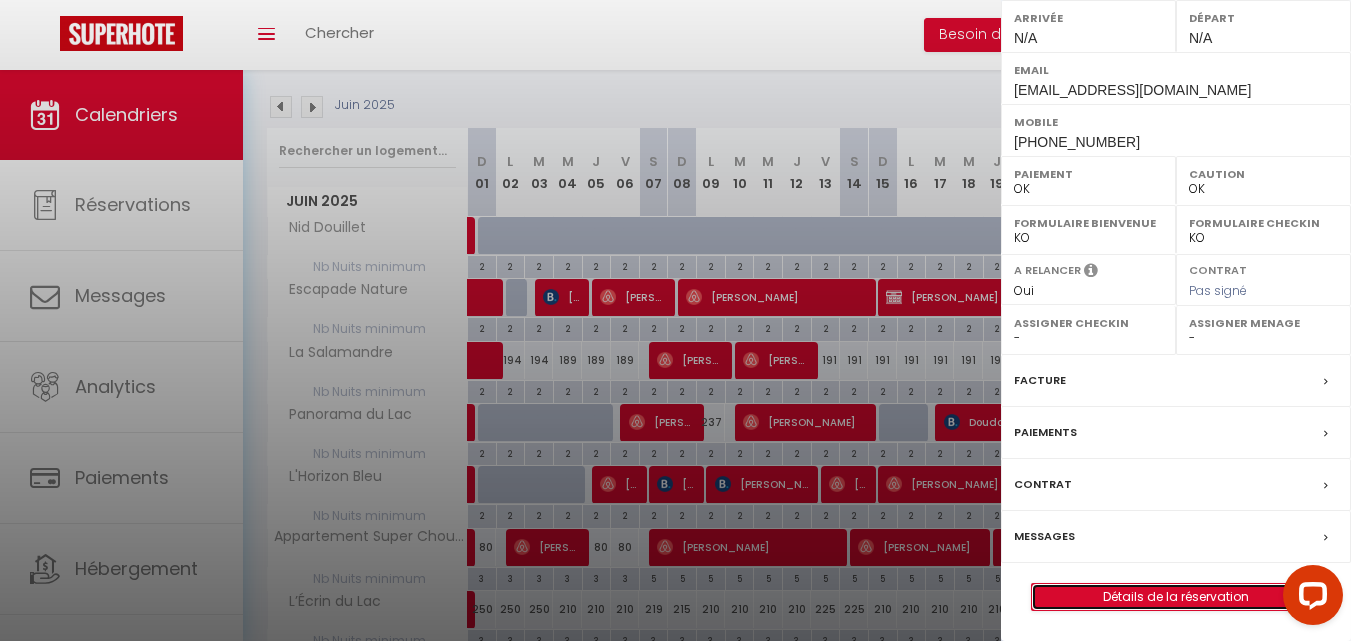 click on "Détails de la réservation" at bounding box center [1176, 597] 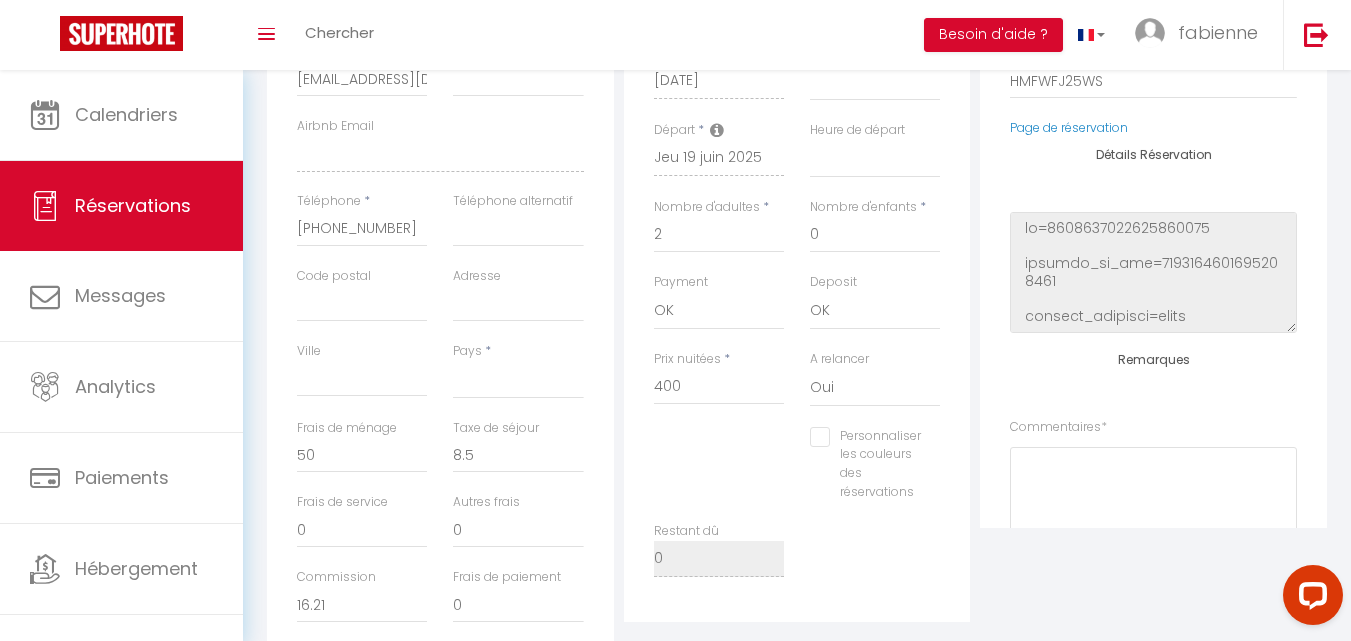 scroll, scrollTop: 500, scrollLeft: 0, axis: vertical 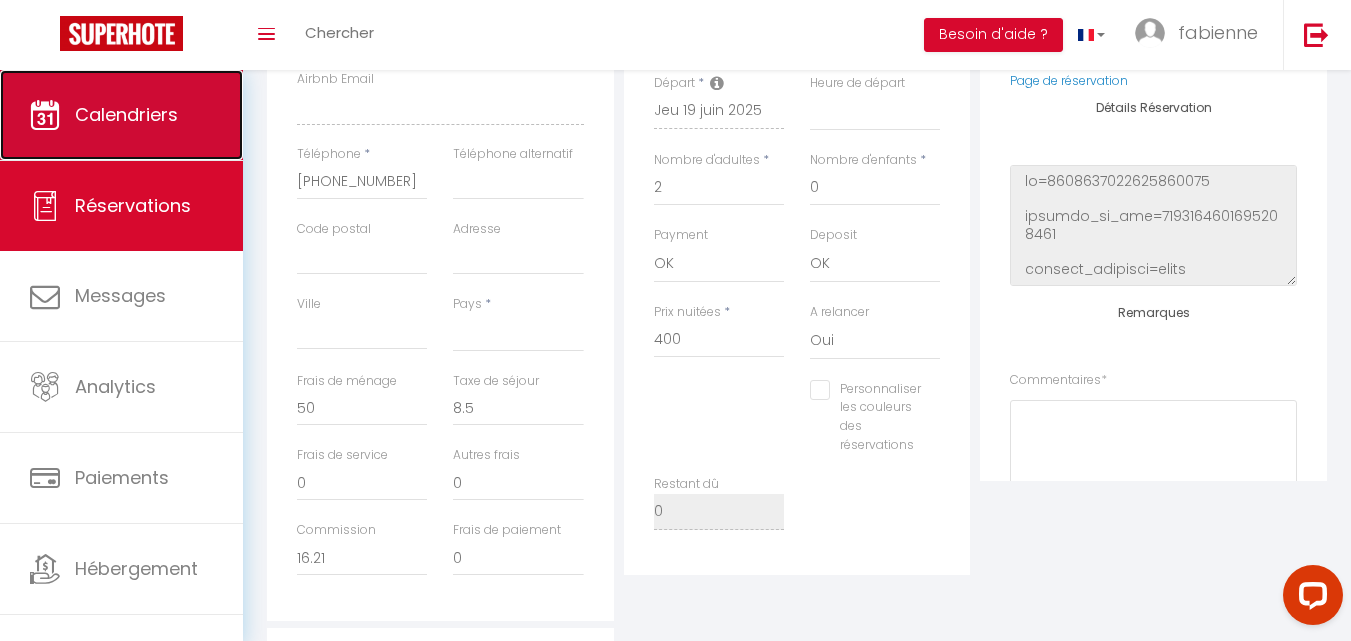 click on "Calendriers" at bounding box center (126, 114) 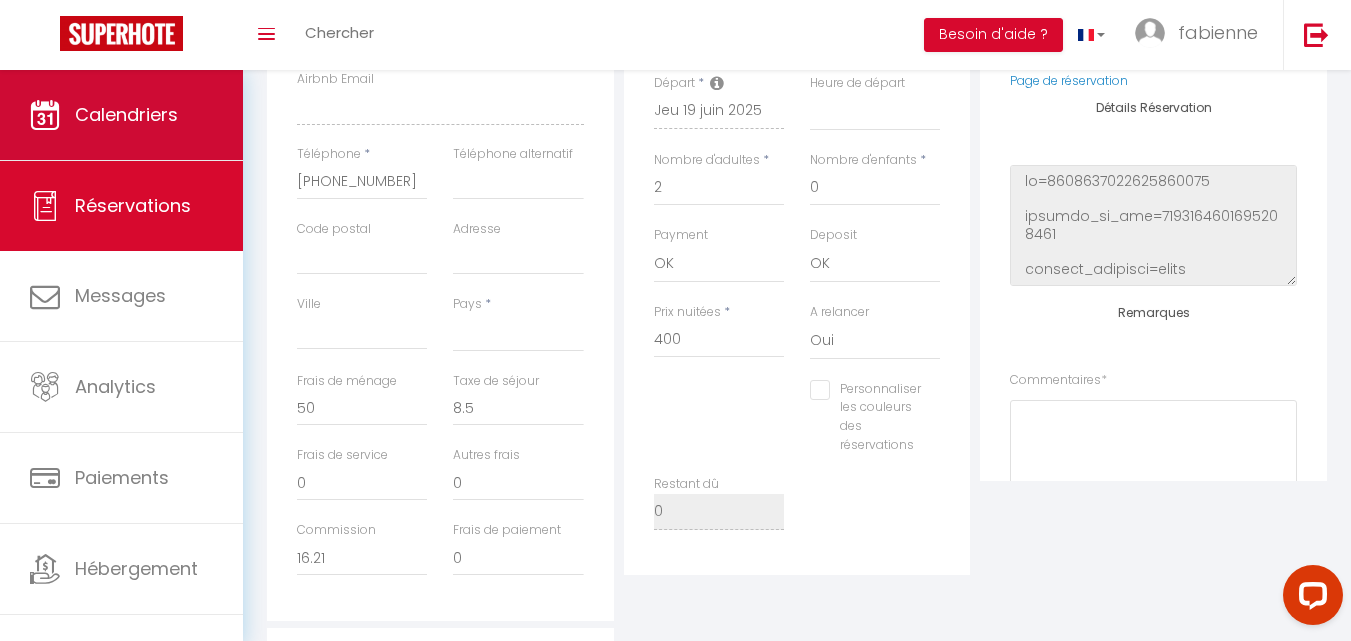 scroll, scrollTop: 0, scrollLeft: 0, axis: both 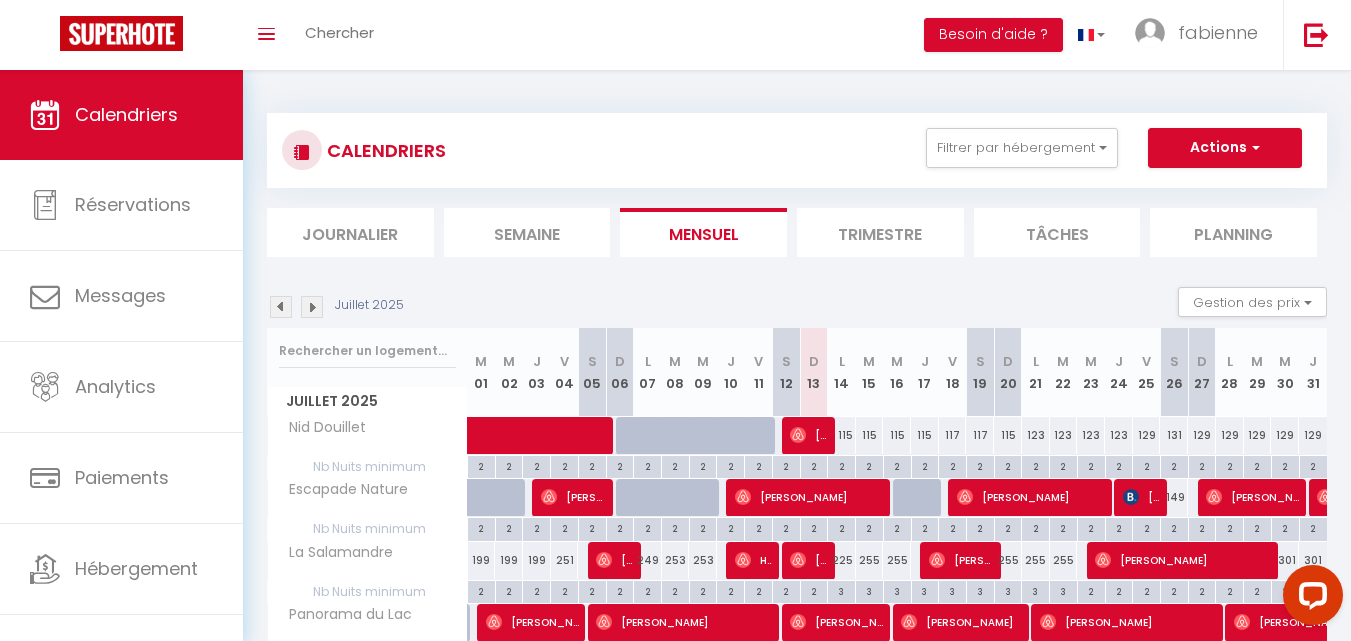 click at bounding box center (281, 307) 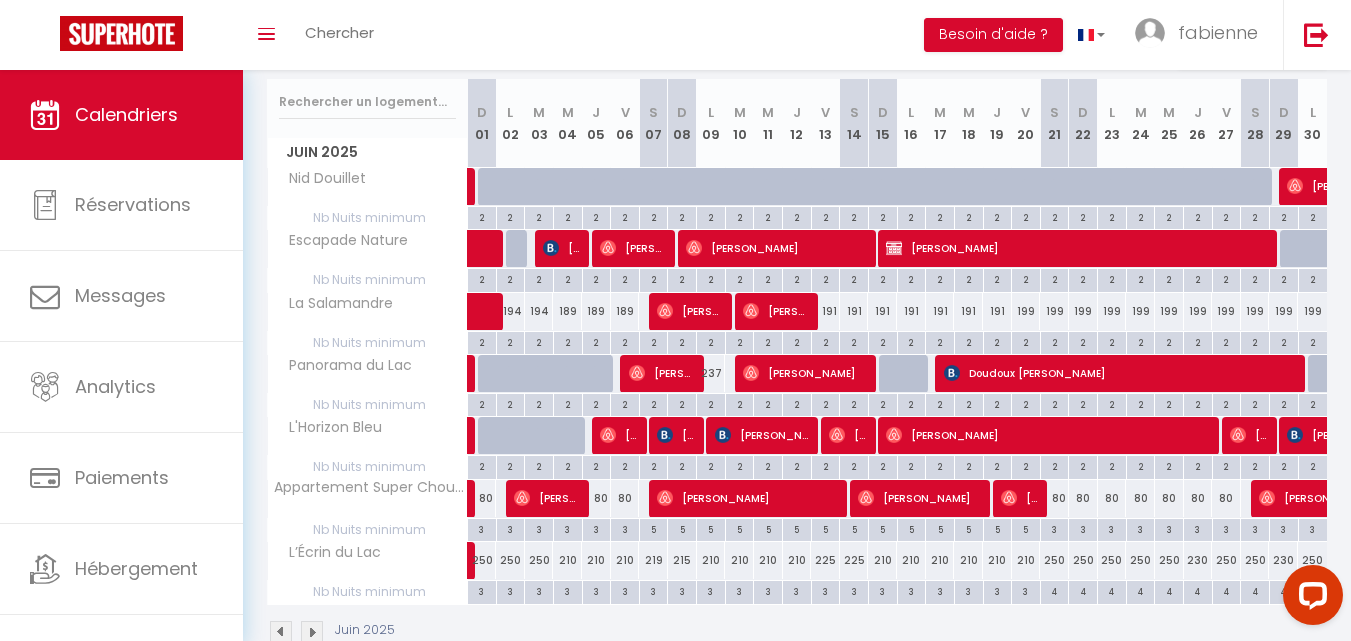 scroll, scrollTop: 296, scrollLeft: 0, axis: vertical 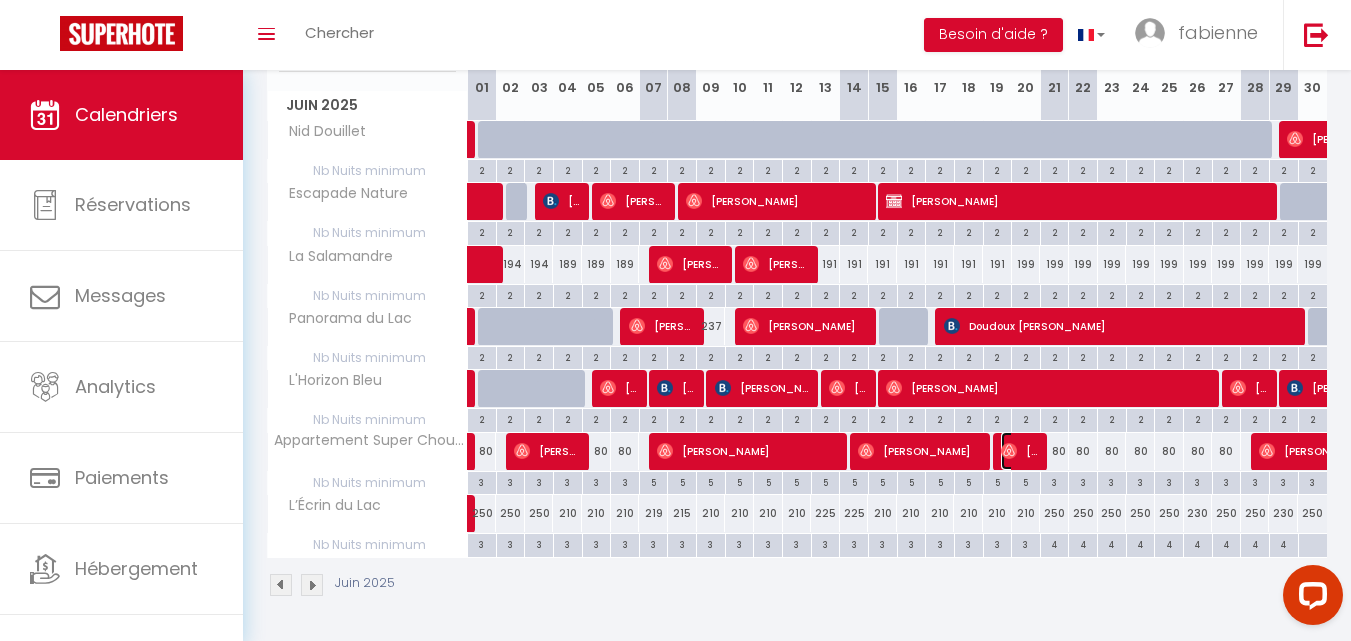 click on "[PERSON_NAME]" at bounding box center (1020, 451) 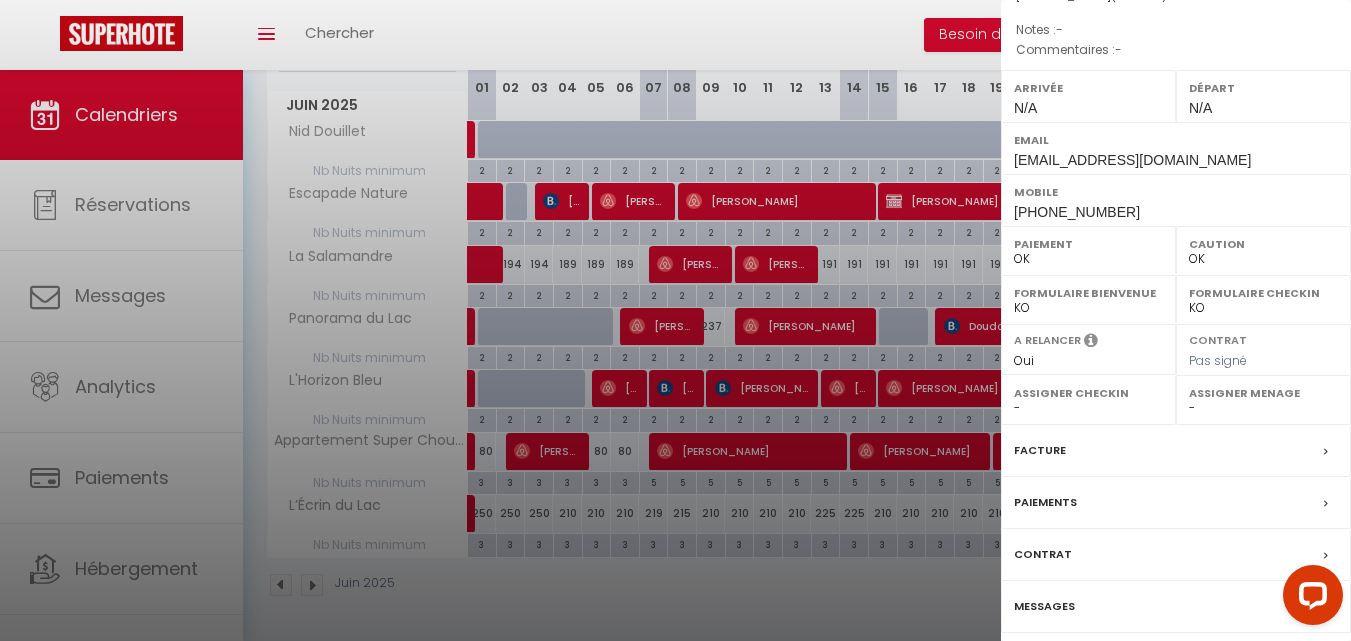 scroll, scrollTop: 291, scrollLeft: 0, axis: vertical 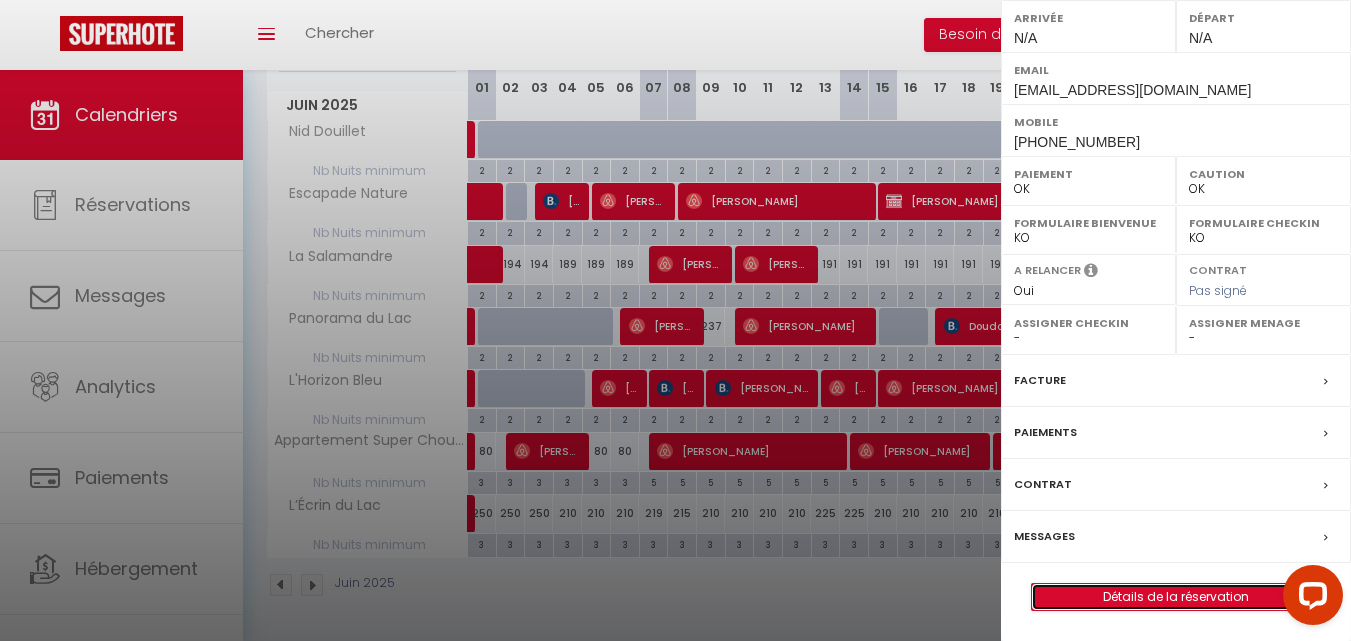 click on "Détails de la réservation" at bounding box center [1176, 597] 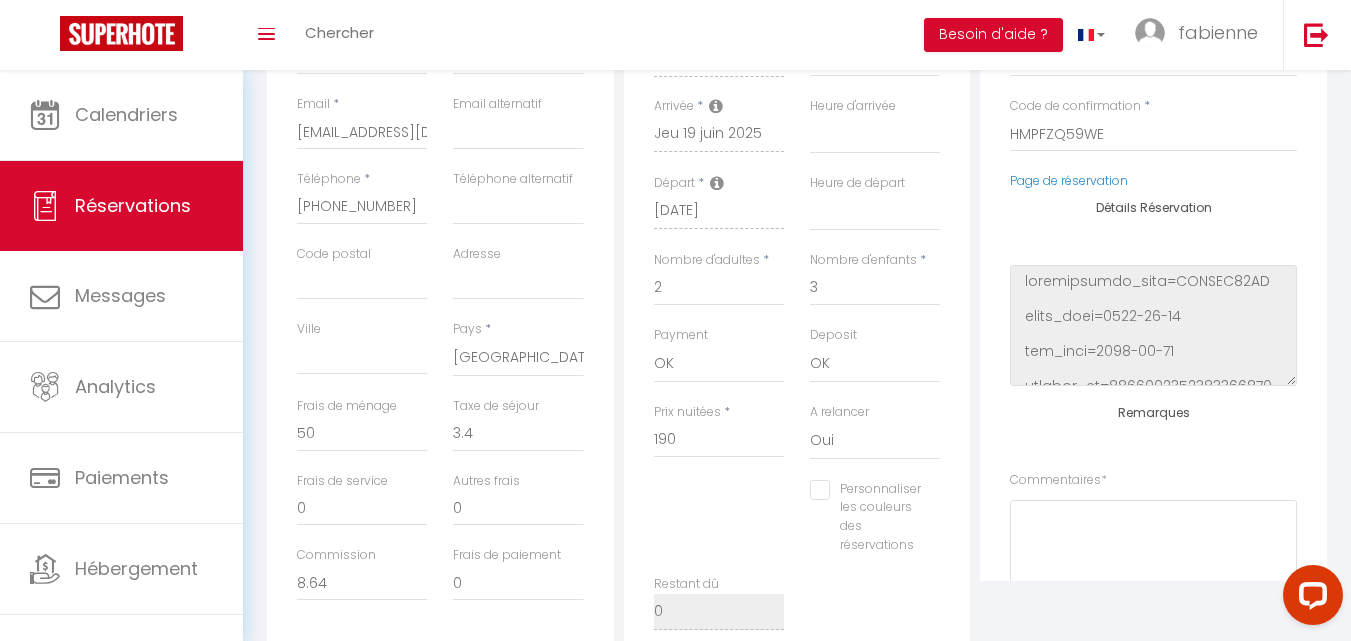 scroll, scrollTop: 500, scrollLeft: 0, axis: vertical 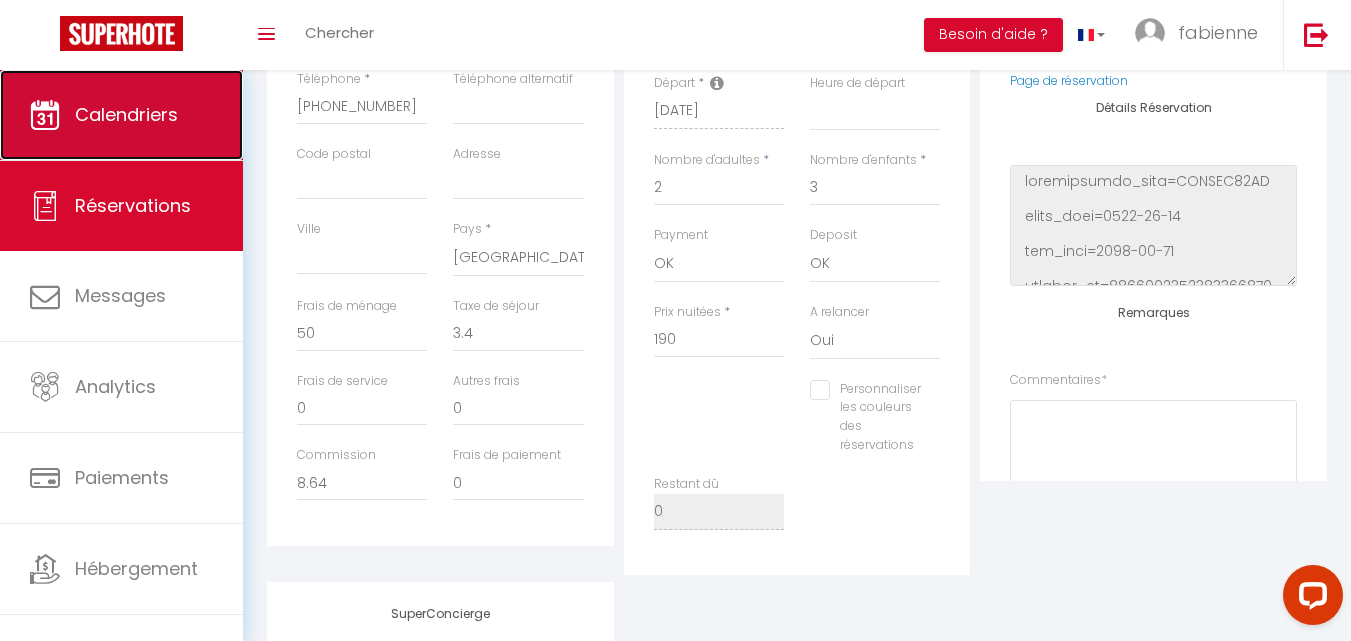 click on "Calendriers" at bounding box center (126, 114) 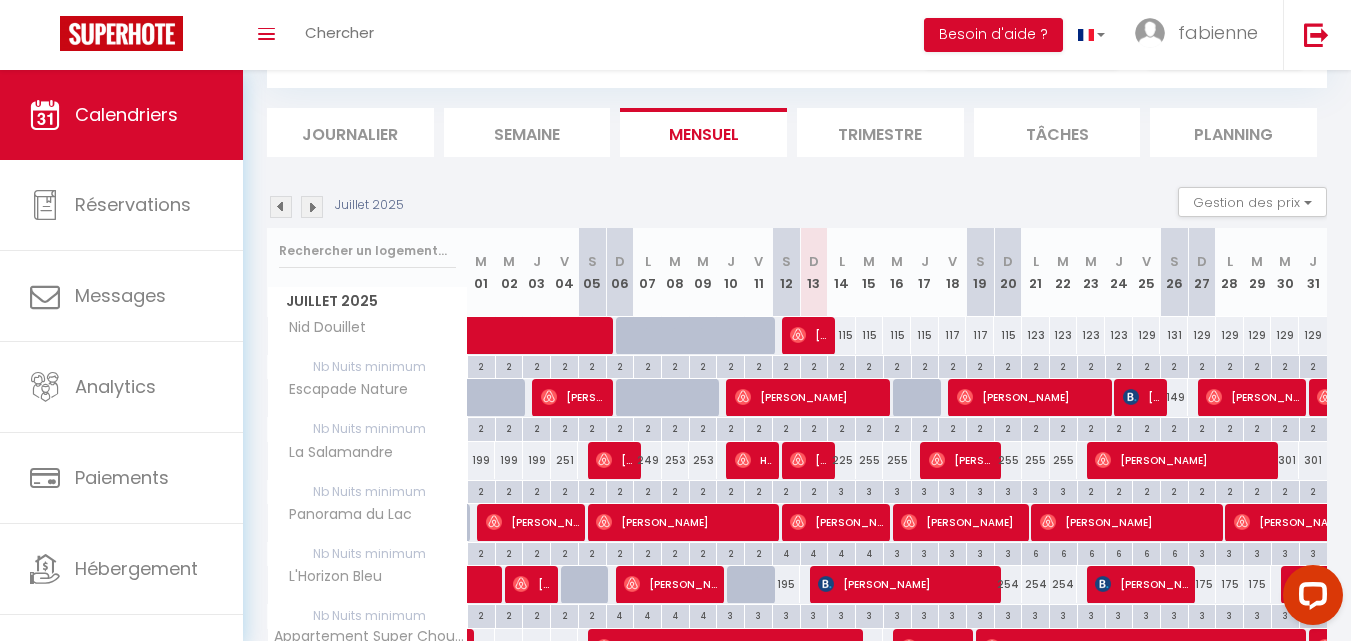 scroll, scrollTop: 200, scrollLeft: 0, axis: vertical 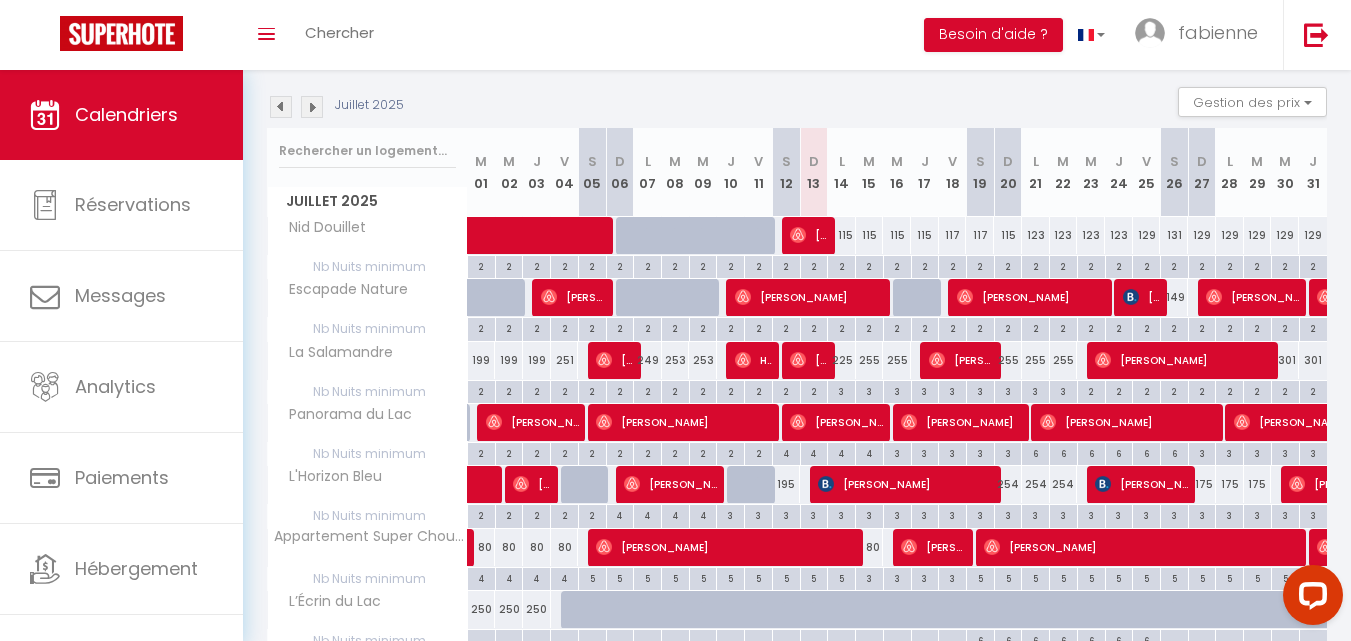 click at bounding box center (281, 107) 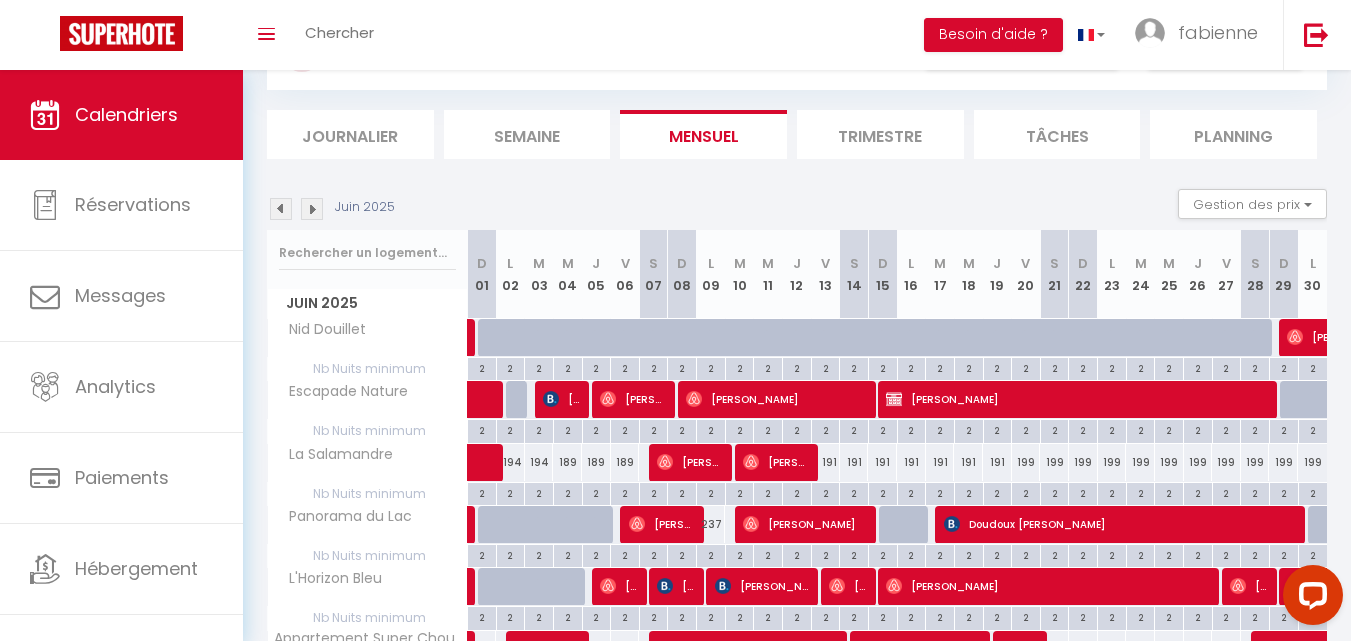 scroll, scrollTop: 0, scrollLeft: 0, axis: both 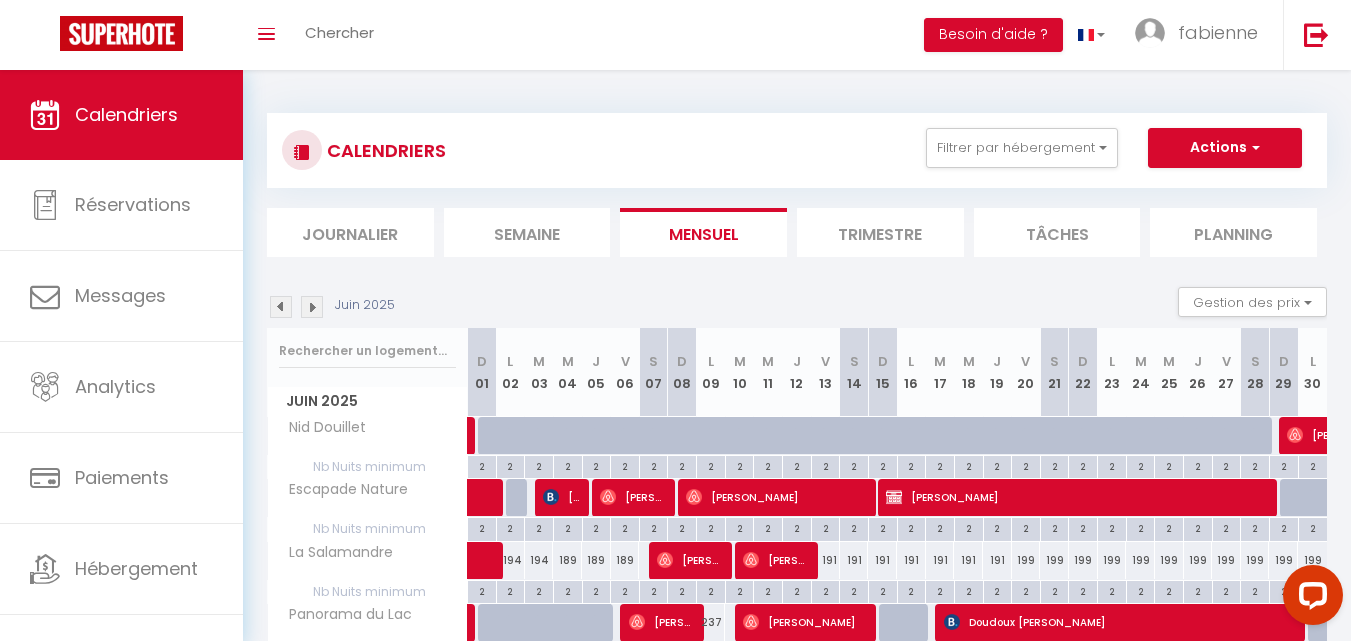 click at bounding box center [281, 307] 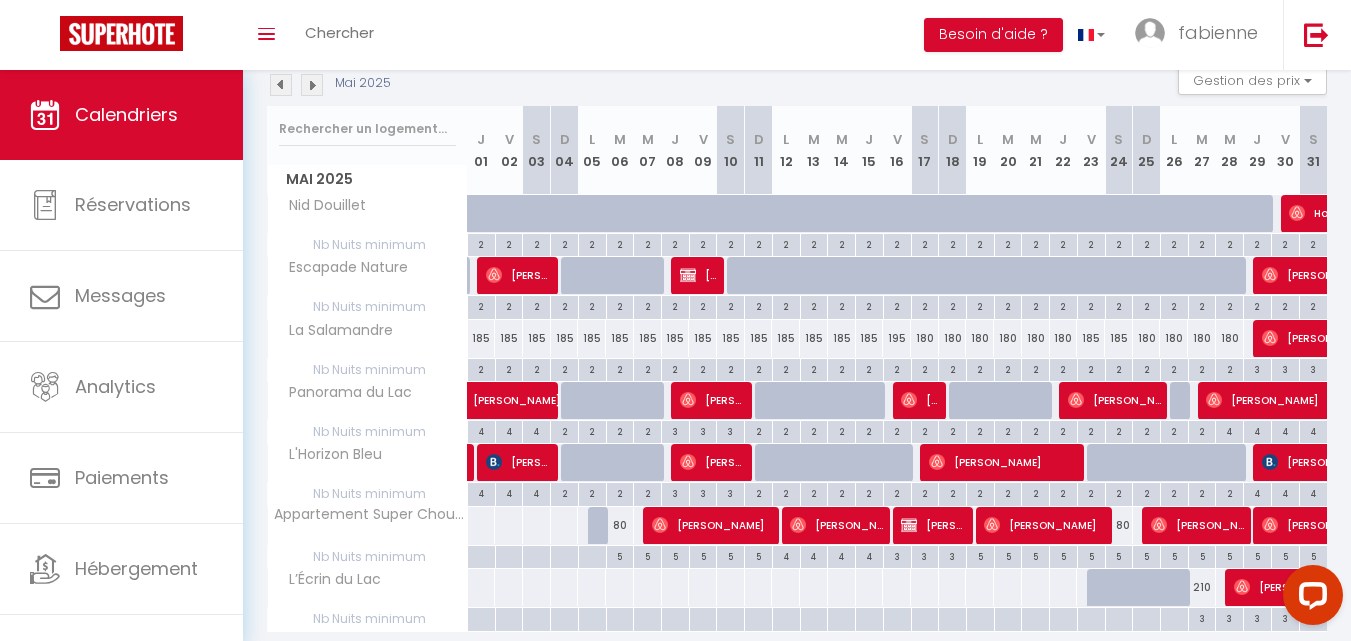 scroll, scrollTop: 96, scrollLeft: 0, axis: vertical 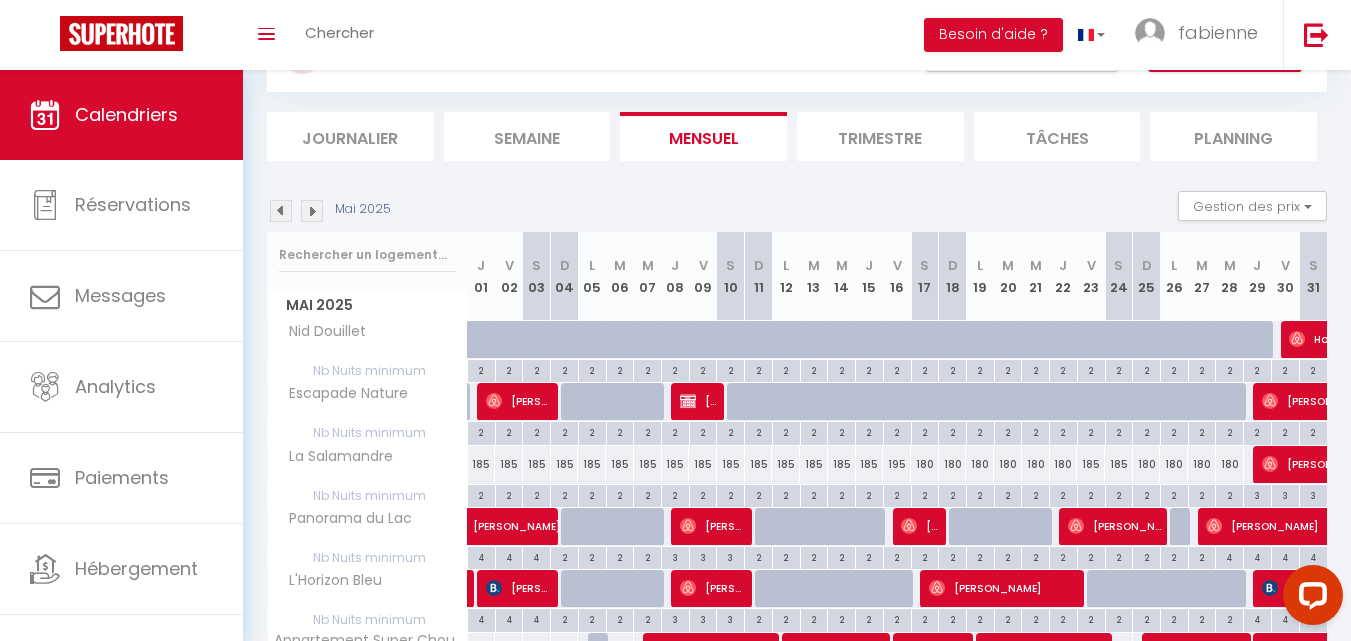 click at bounding box center (312, 211) 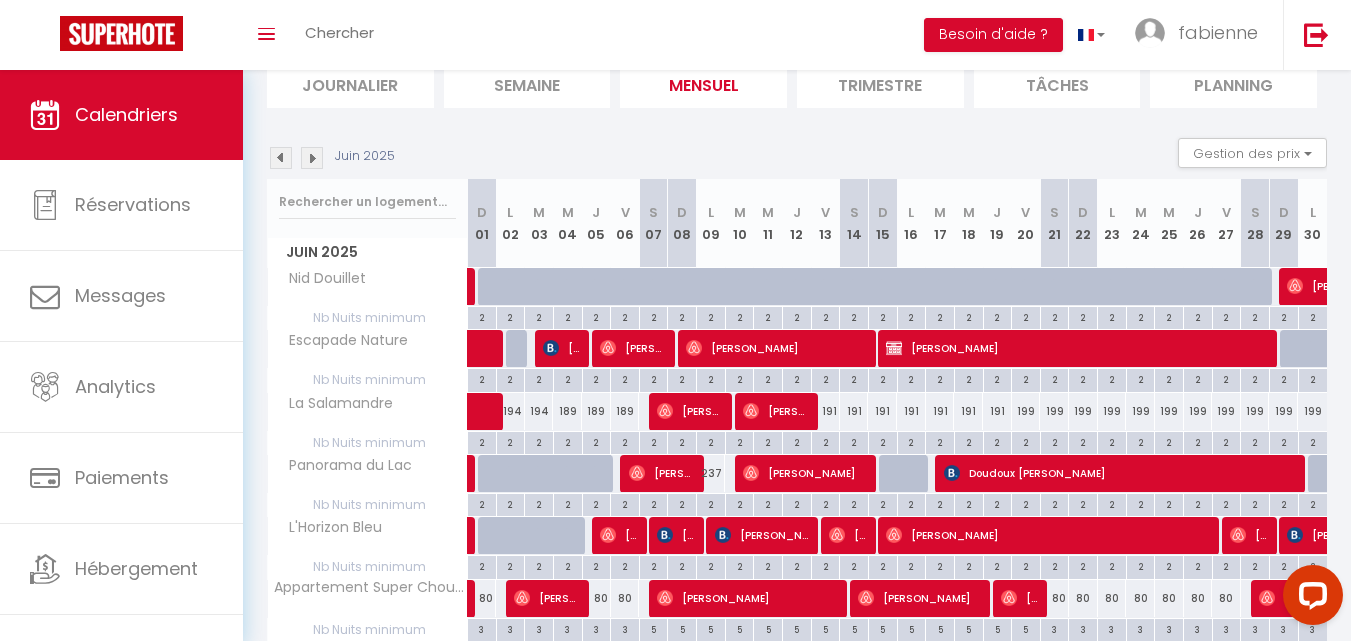 scroll, scrollTop: 196, scrollLeft: 0, axis: vertical 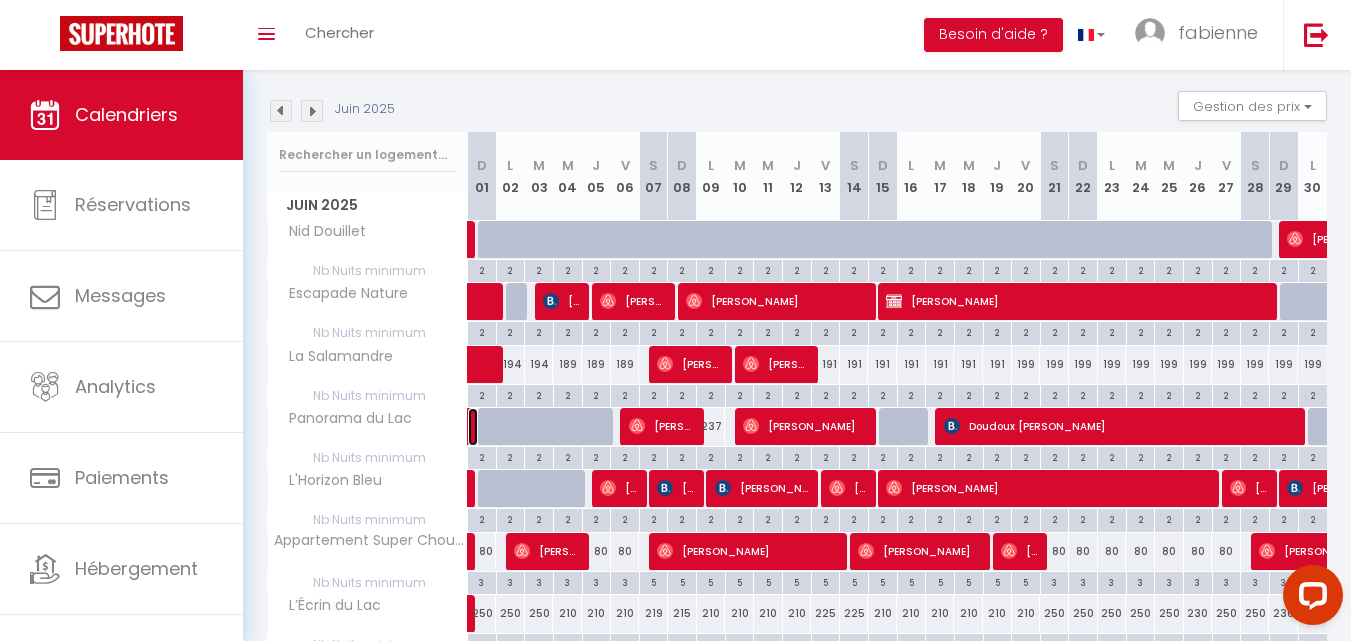 click at bounding box center [473, 427] 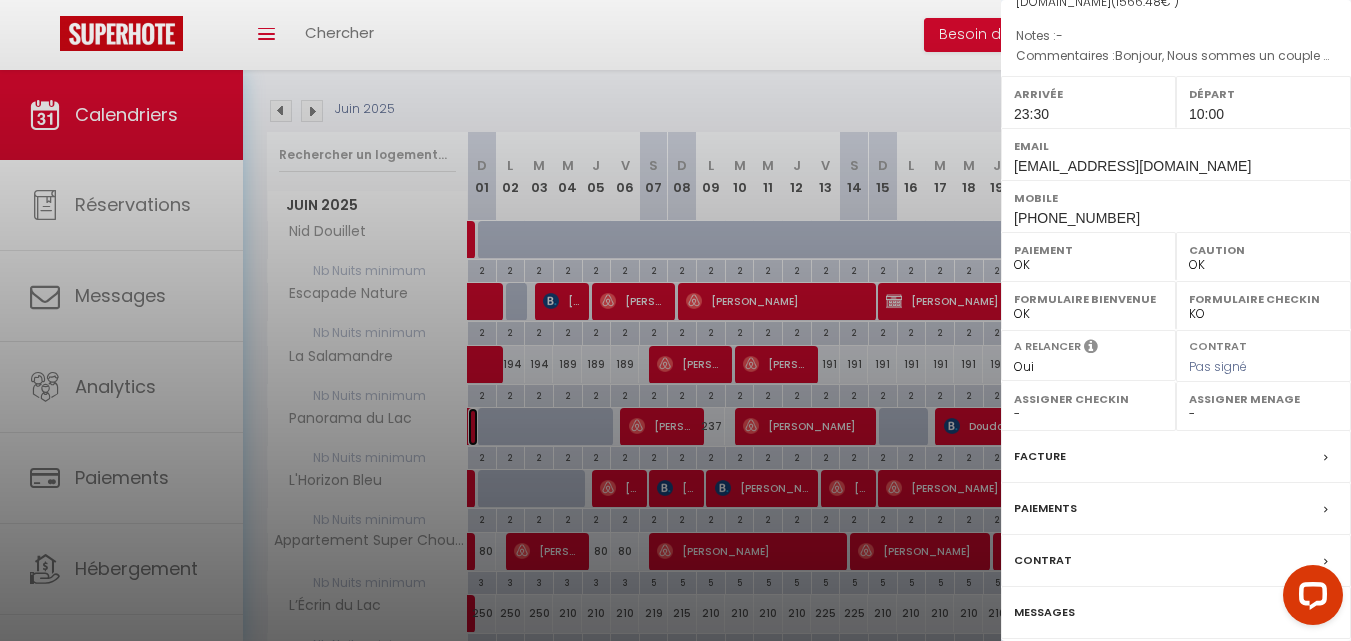 scroll, scrollTop: 291, scrollLeft: 0, axis: vertical 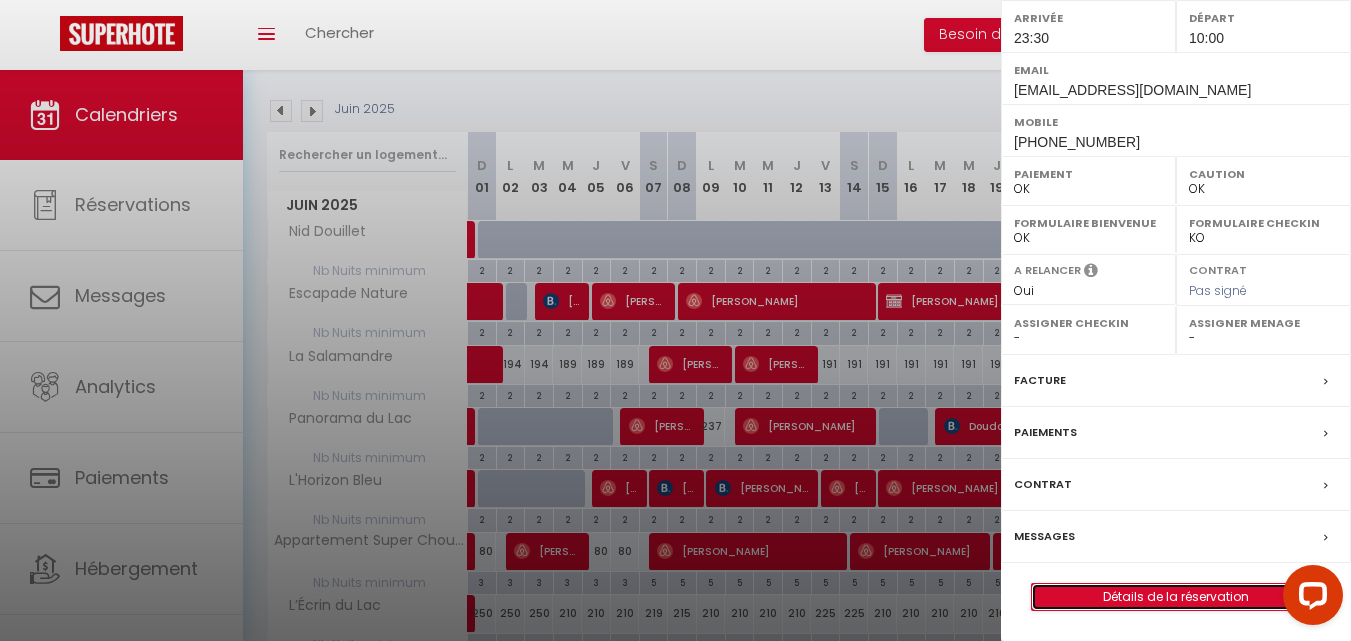 click on "Détails de la réservation" at bounding box center [1176, 597] 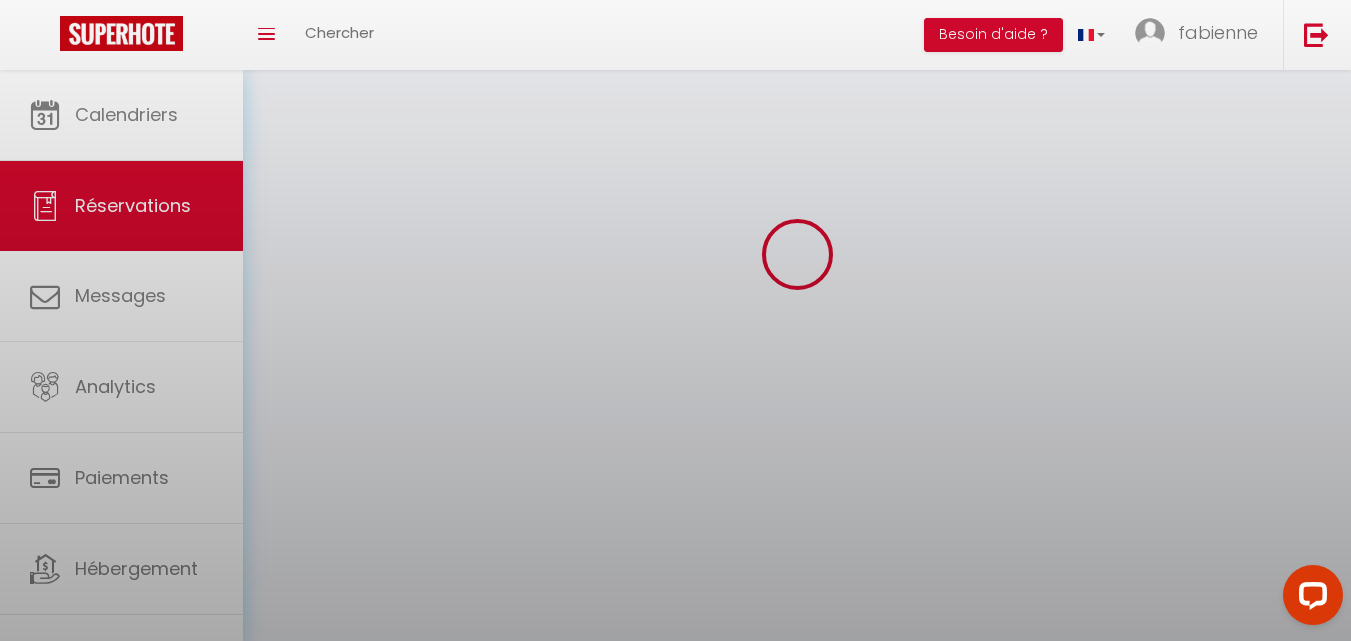 scroll, scrollTop: 0, scrollLeft: 0, axis: both 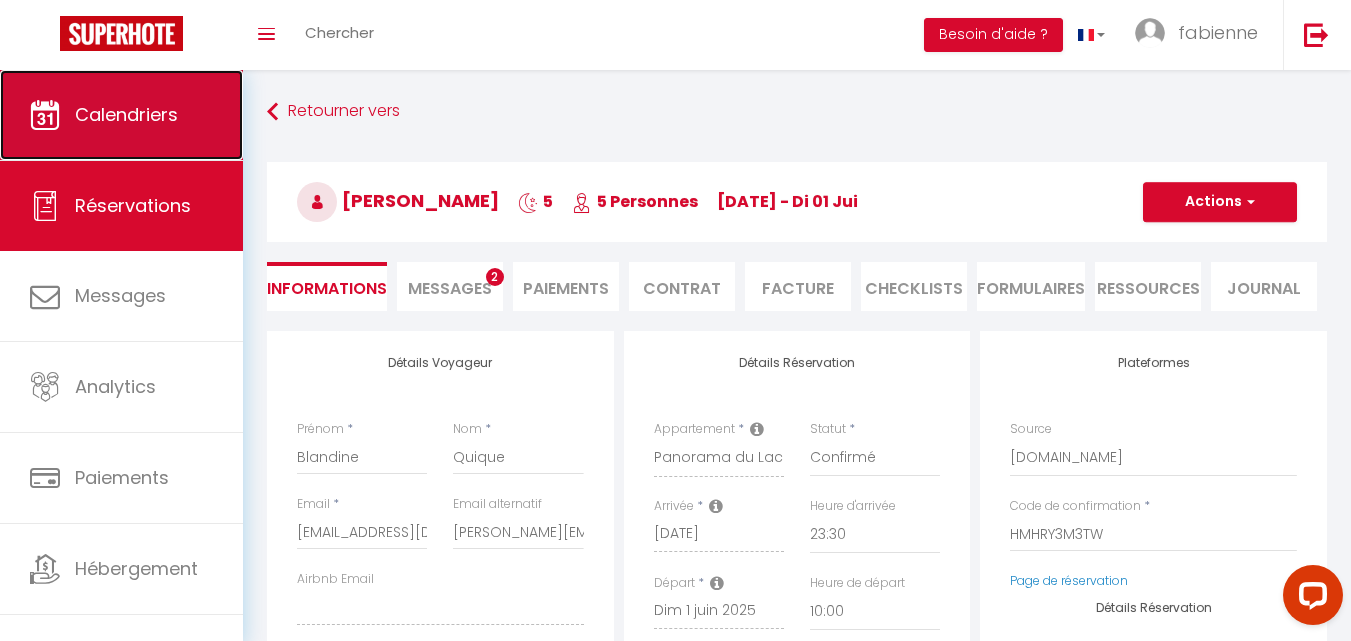 click on "Calendriers" at bounding box center [121, 115] 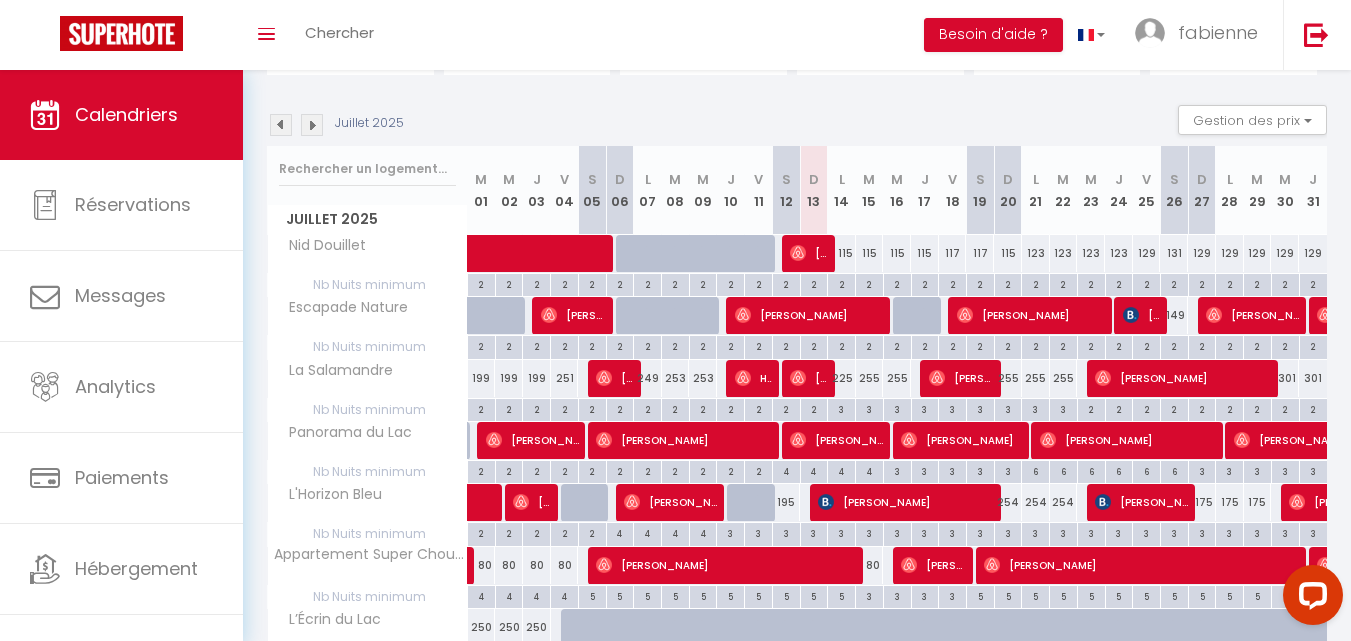 scroll, scrollTop: 200, scrollLeft: 0, axis: vertical 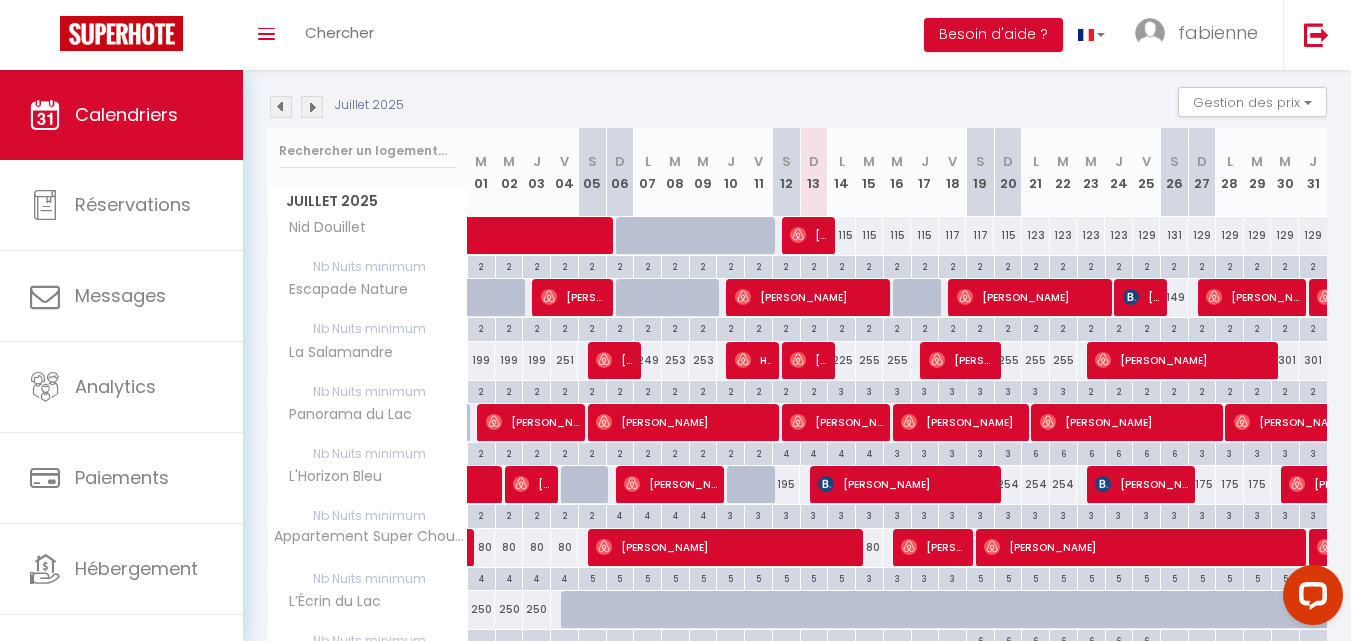 click at bounding box center [281, 107] 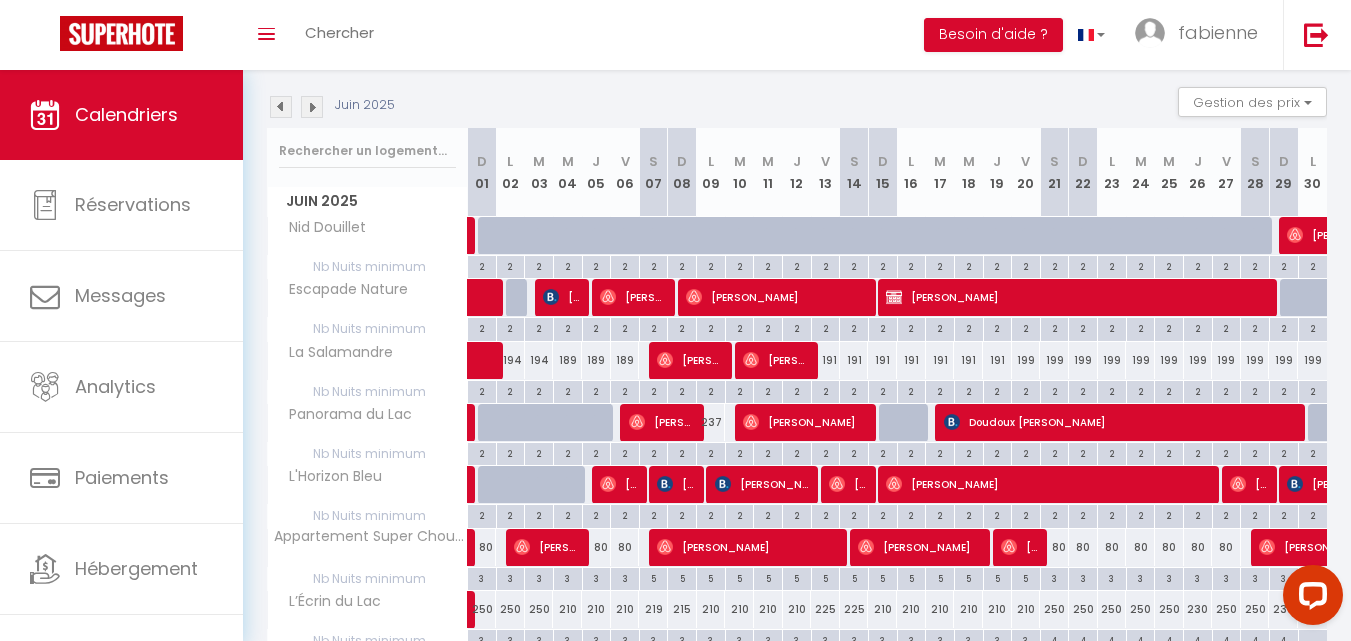 click at bounding box center [281, 107] 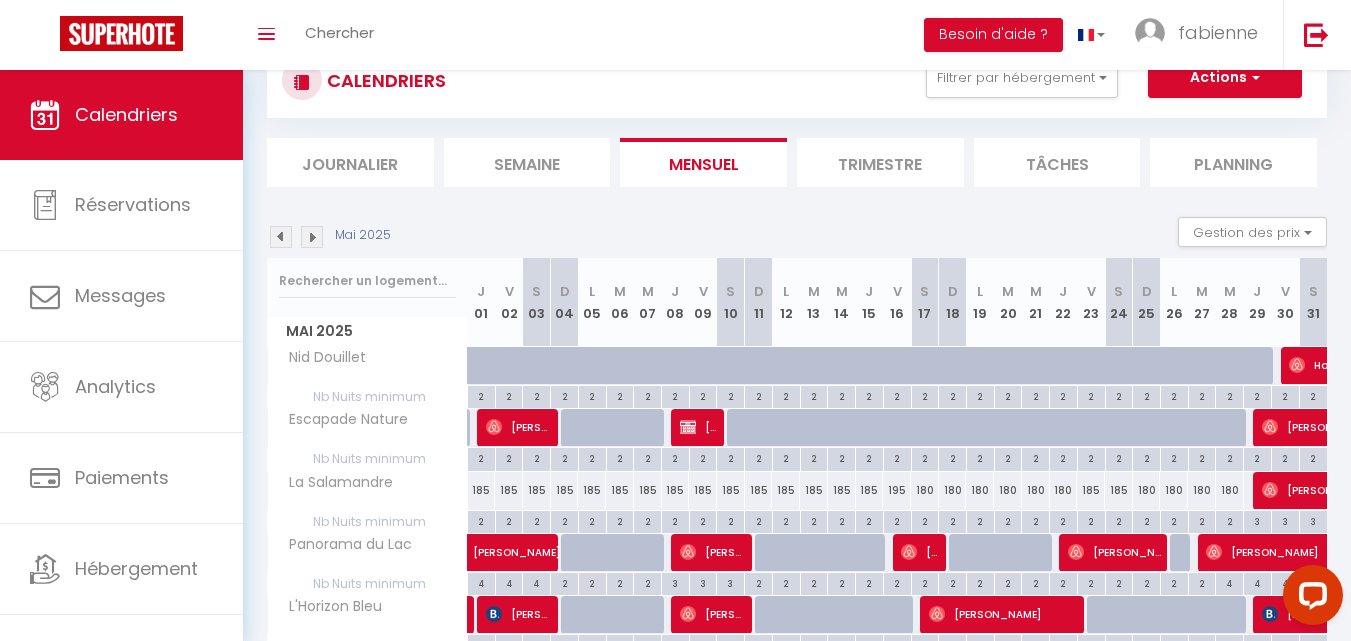 scroll, scrollTop: 200, scrollLeft: 0, axis: vertical 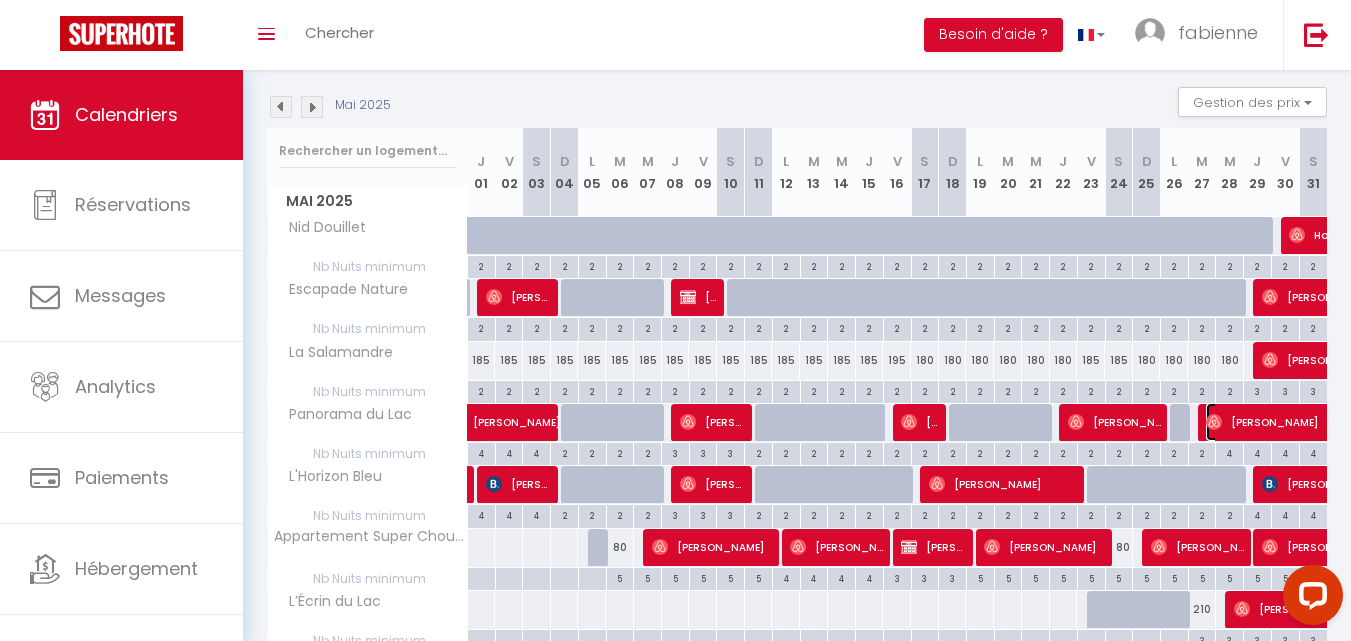 click on "[PERSON_NAME]" at bounding box center [1321, 422] 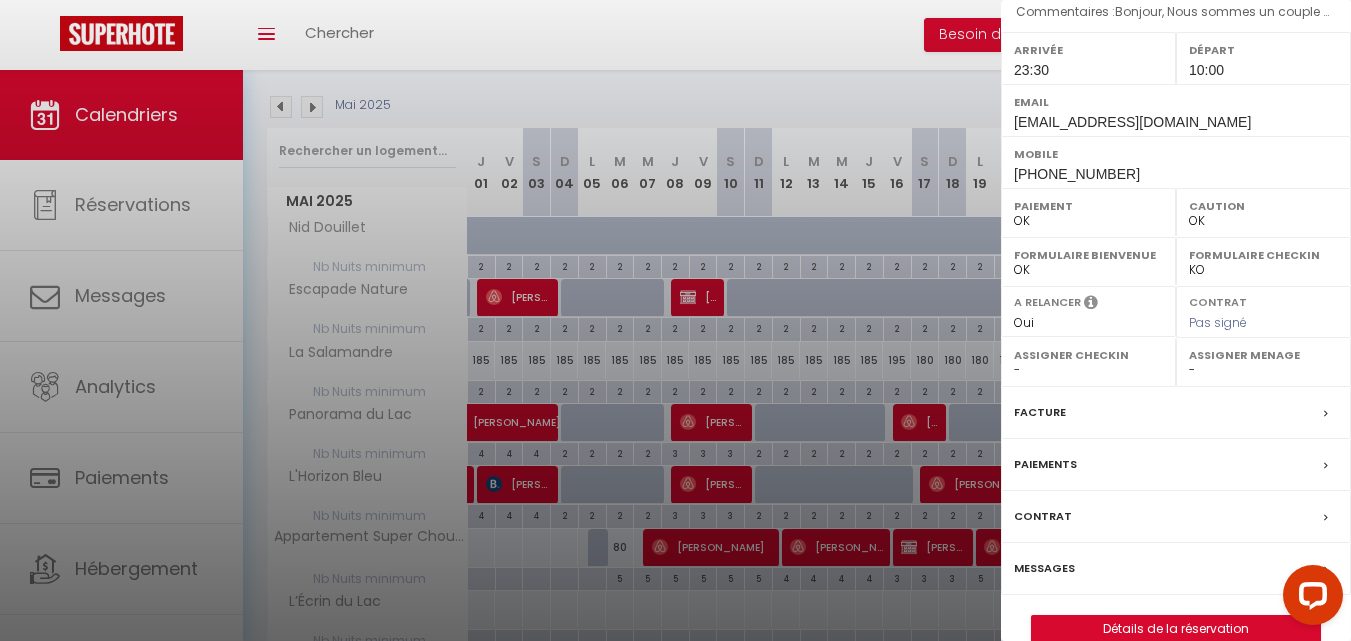 scroll, scrollTop: 291, scrollLeft: 0, axis: vertical 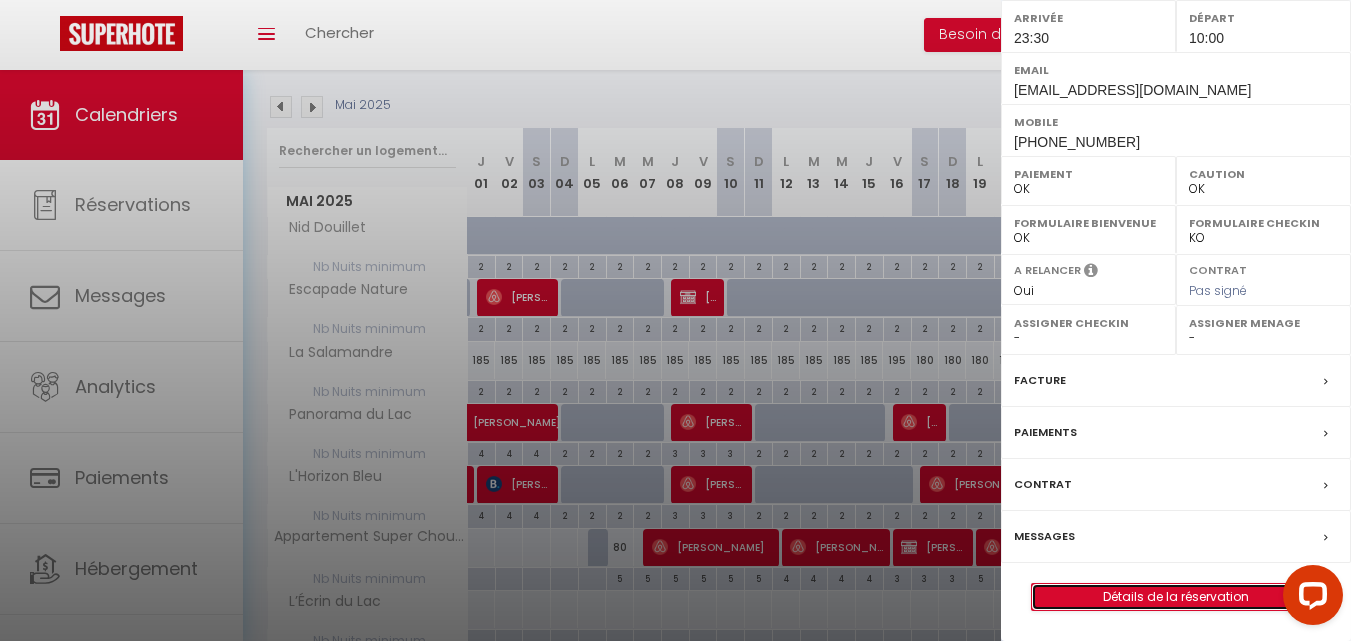 click on "Détails de la réservation" at bounding box center [1176, 597] 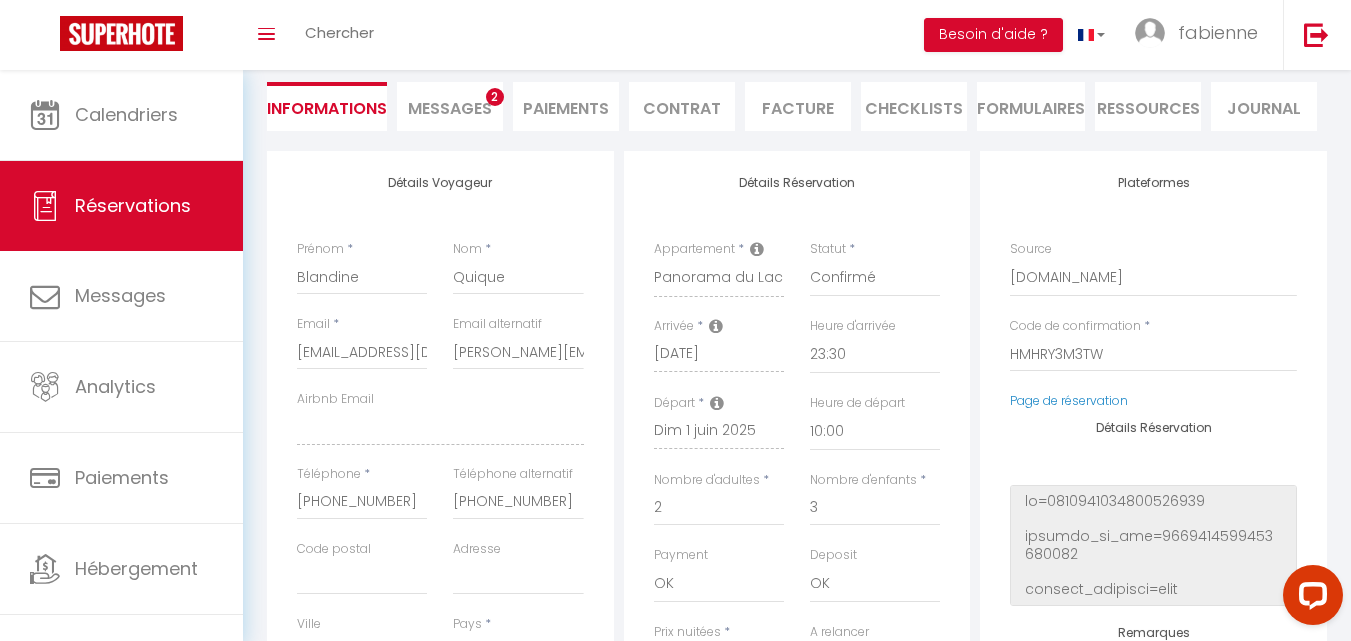scroll, scrollTop: 100, scrollLeft: 0, axis: vertical 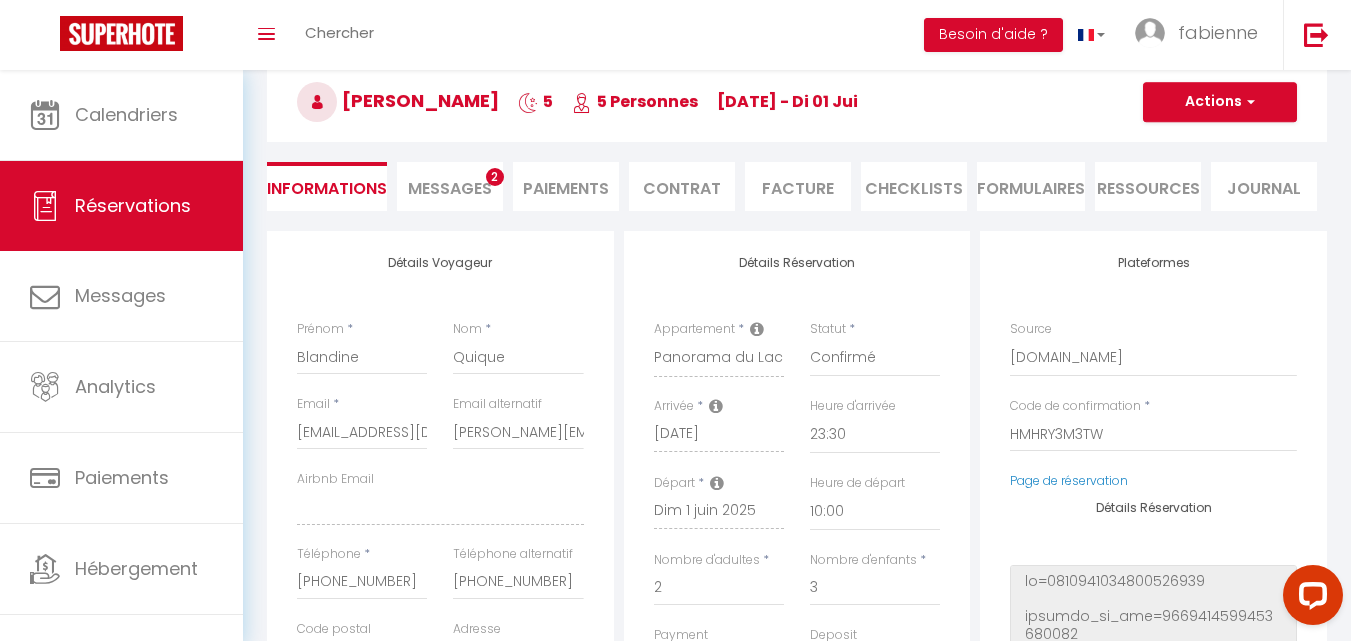 drag, startPoint x: 509, startPoint y: 100, endPoint x: 348, endPoint y: 96, distance: 161.04968 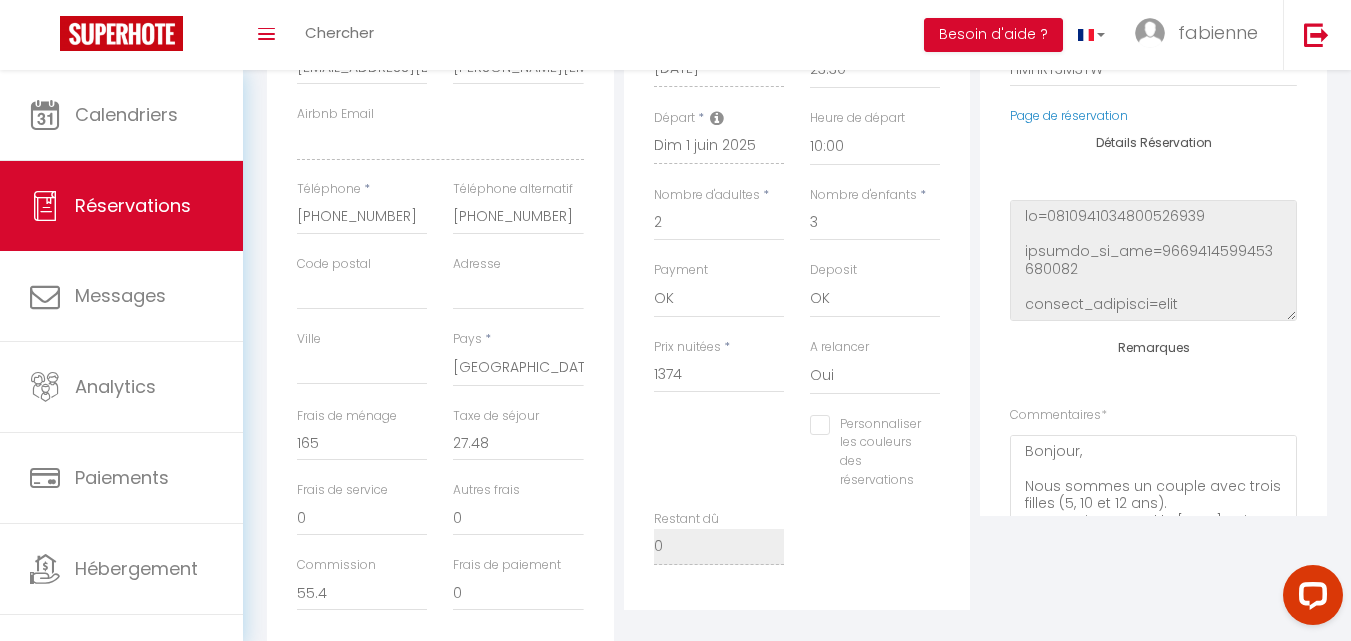 scroll, scrollTop: 500, scrollLeft: 0, axis: vertical 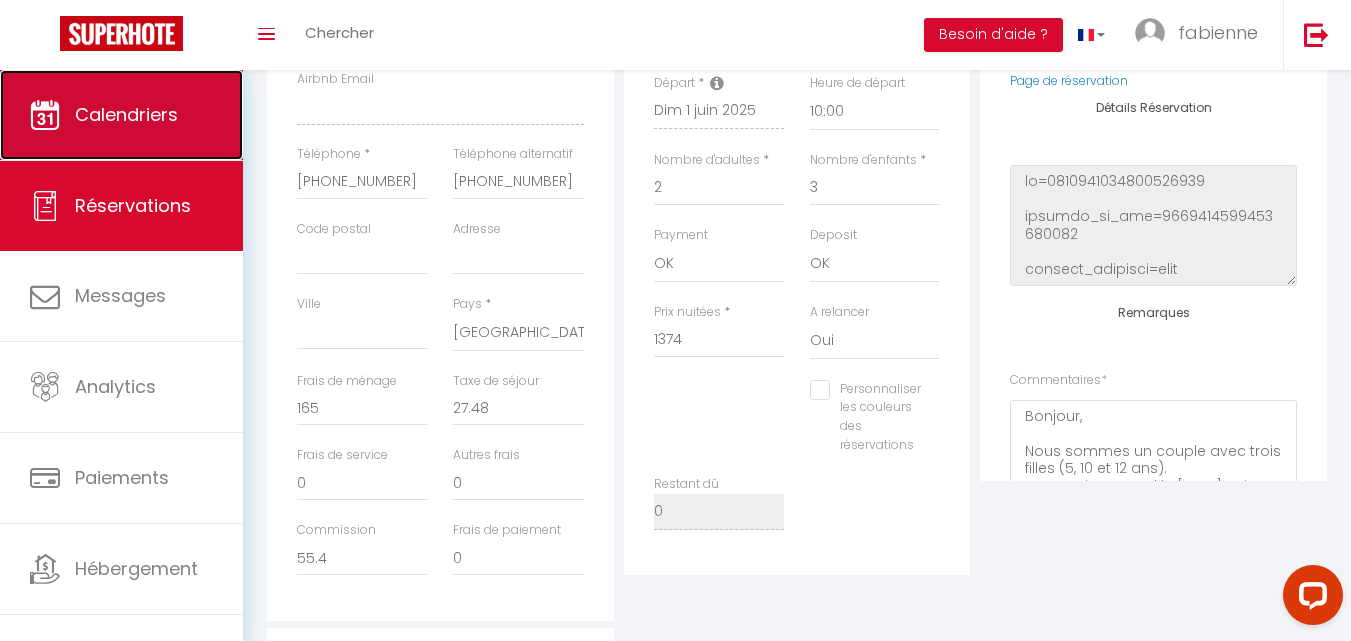 click on "Calendriers" at bounding box center (126, 114) 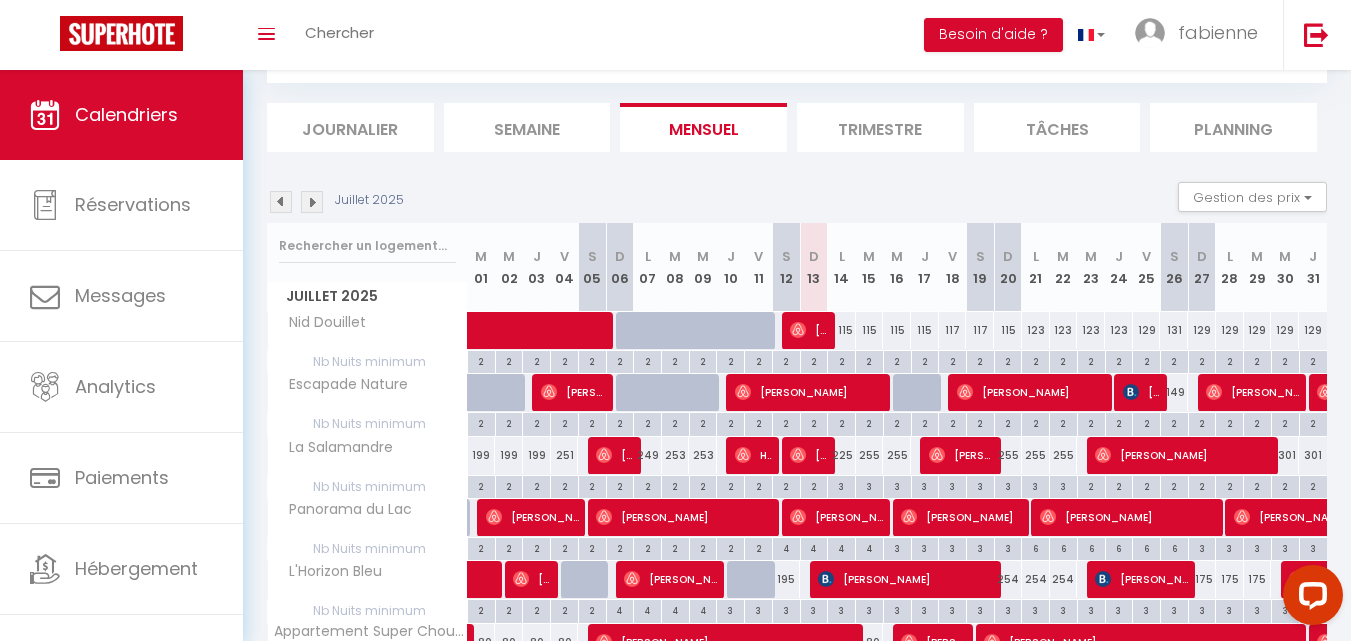 scroll, scrollTop: 200, scrollLeft: 0, axis: vertical 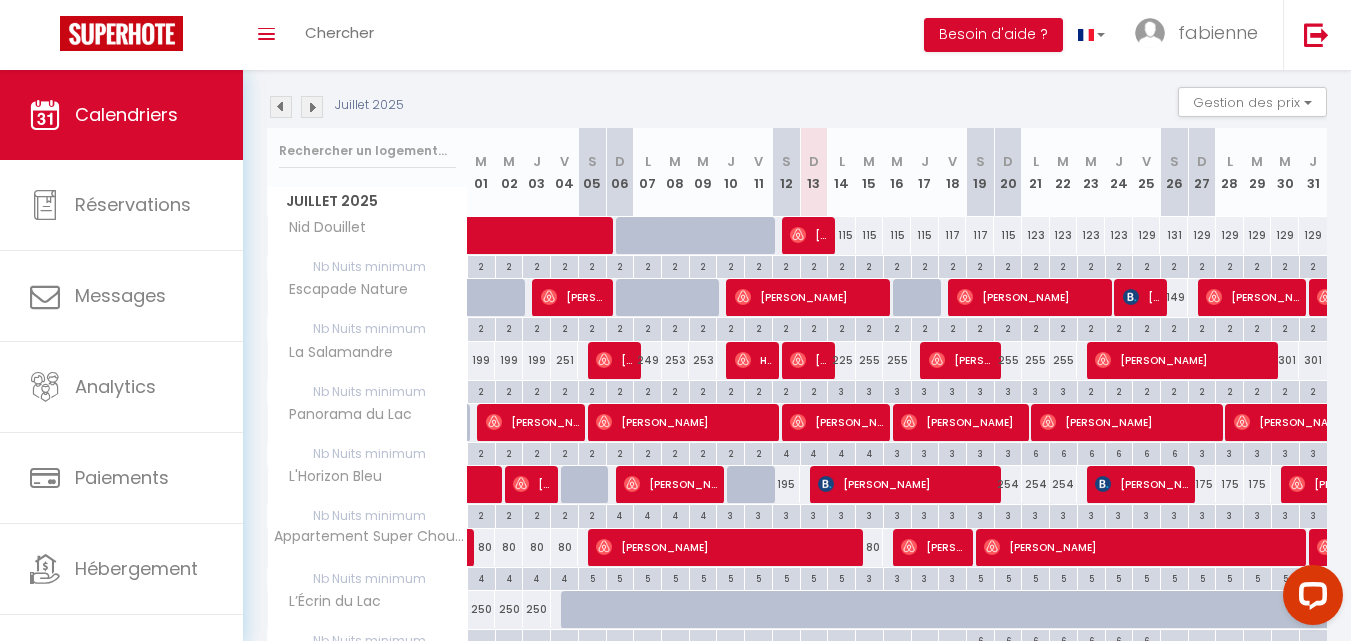 click at bounding box center [281, 107] 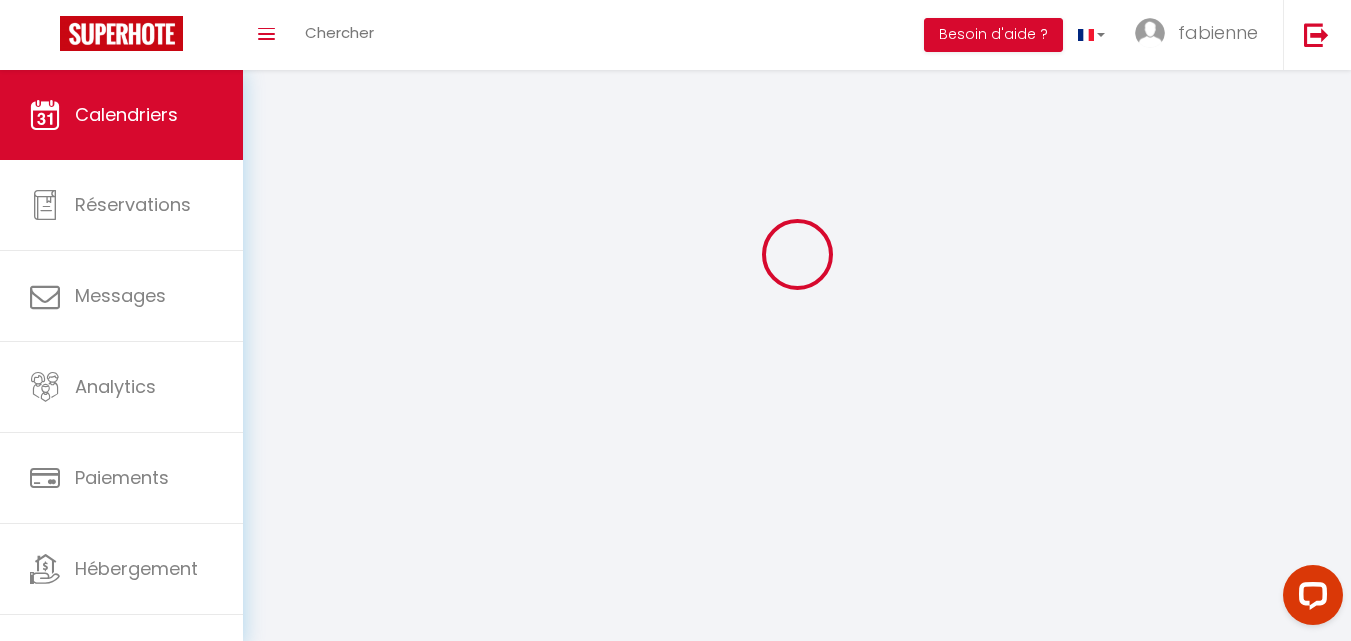 scroll, scrollTop: 200, scrollLeft: 0, axis: vertical 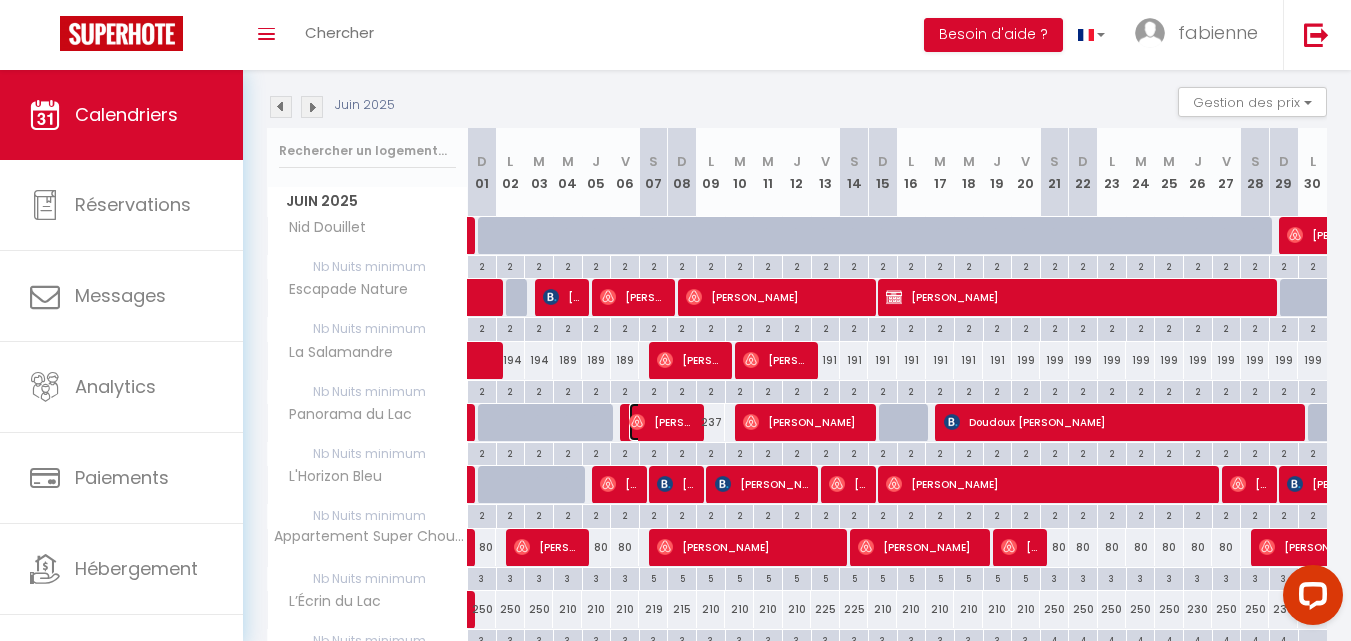 click on "[PERSON_NAME]" at bounding box center (663, 422) 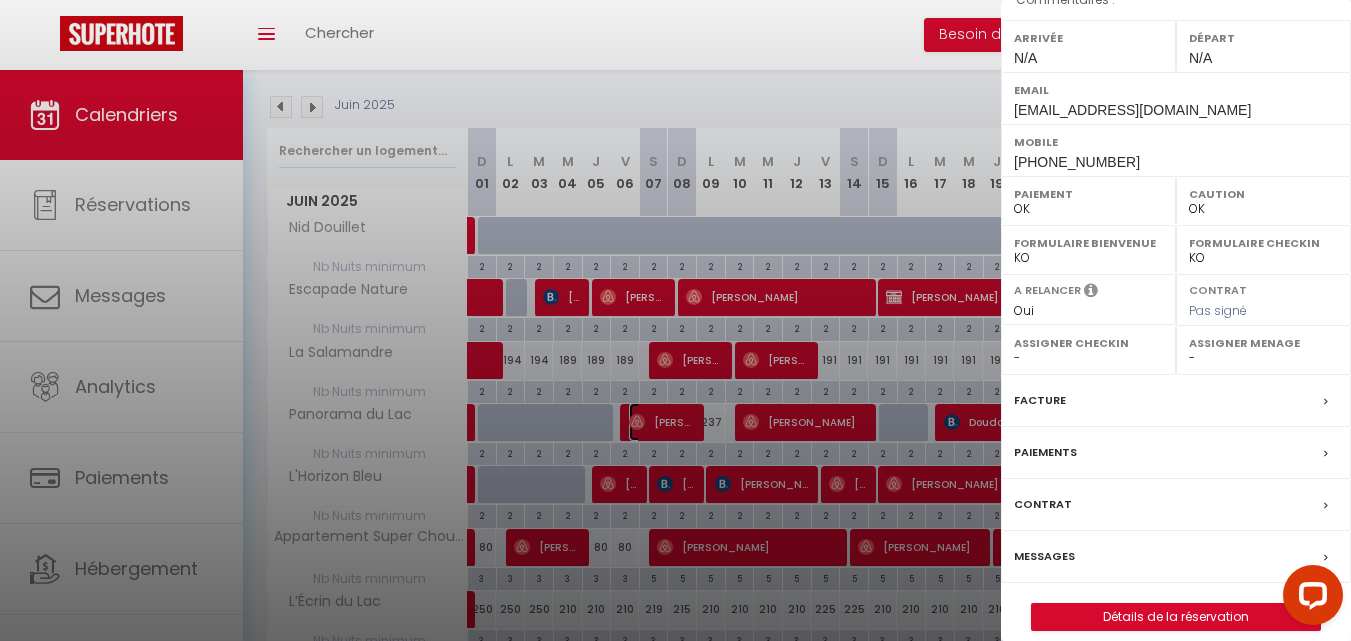 scroll, scrollTop: 291, scrollLeft: 0, axis: vertical 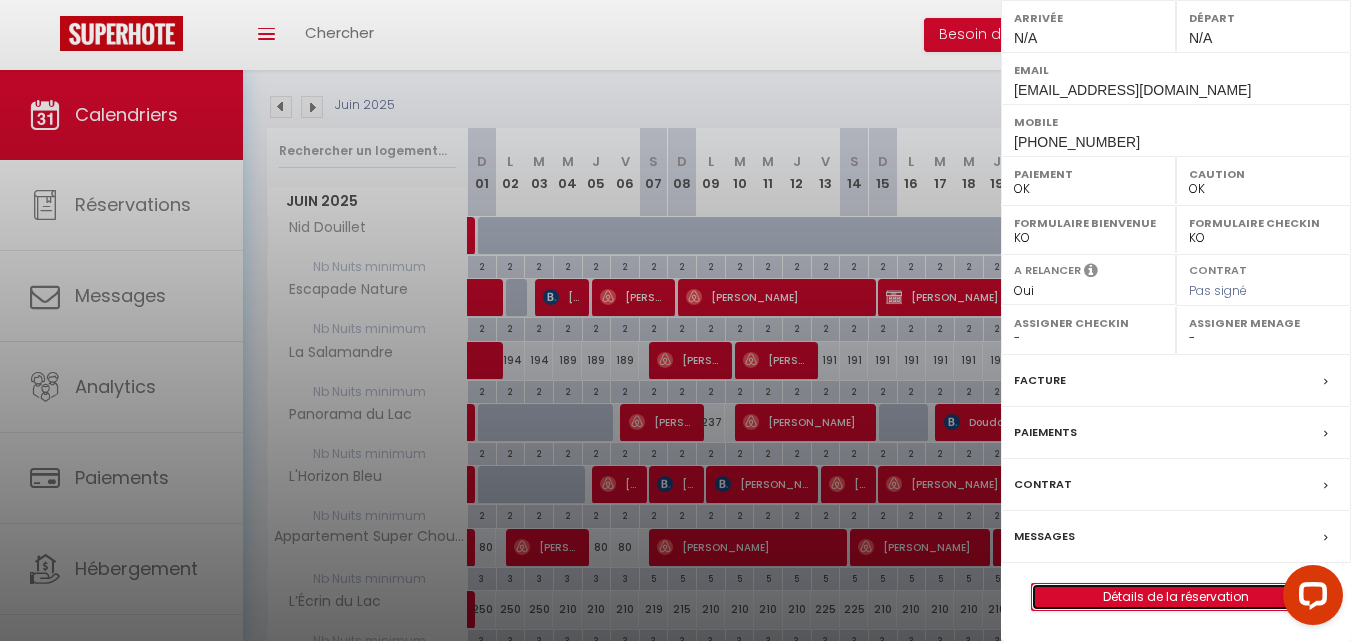 click on "Détails de la réservation" at bounding box center (1176, 597) 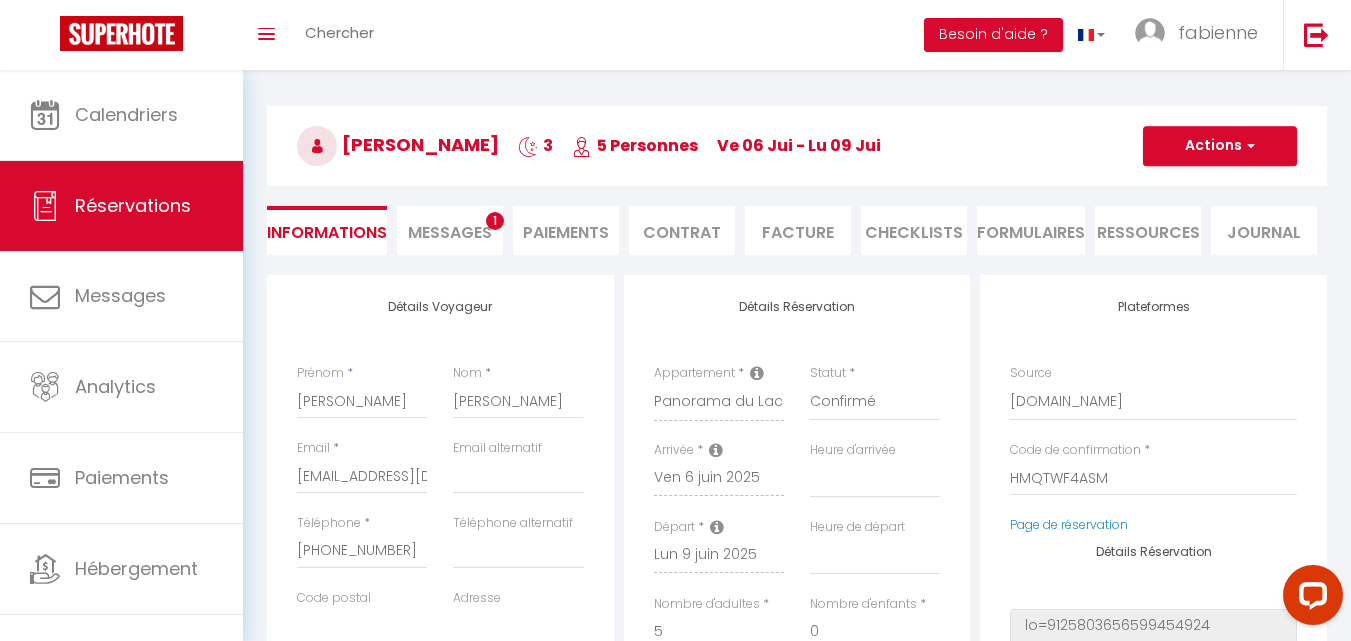 scroll, scrollTop: 100, scrollLeft: 0, axis: vertical 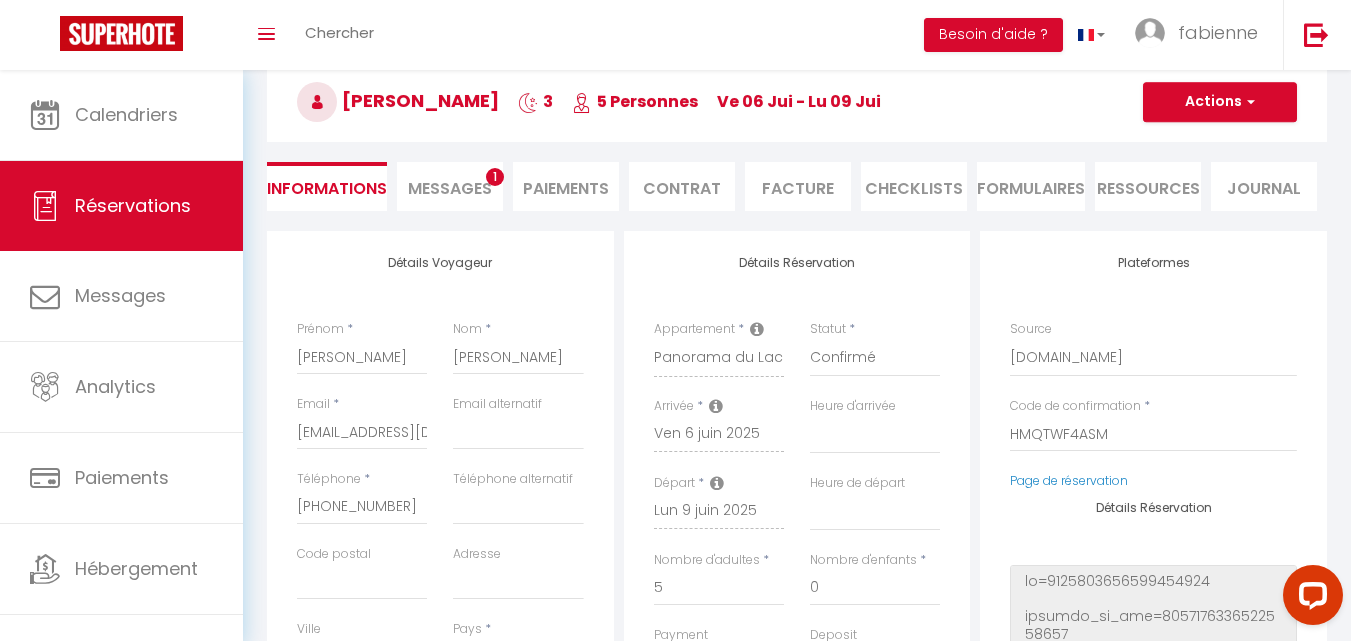 drag, startPoint x: 344, startPoint y: 103, endPoint x: 484, endPoint y: 96, distance: 140.1749 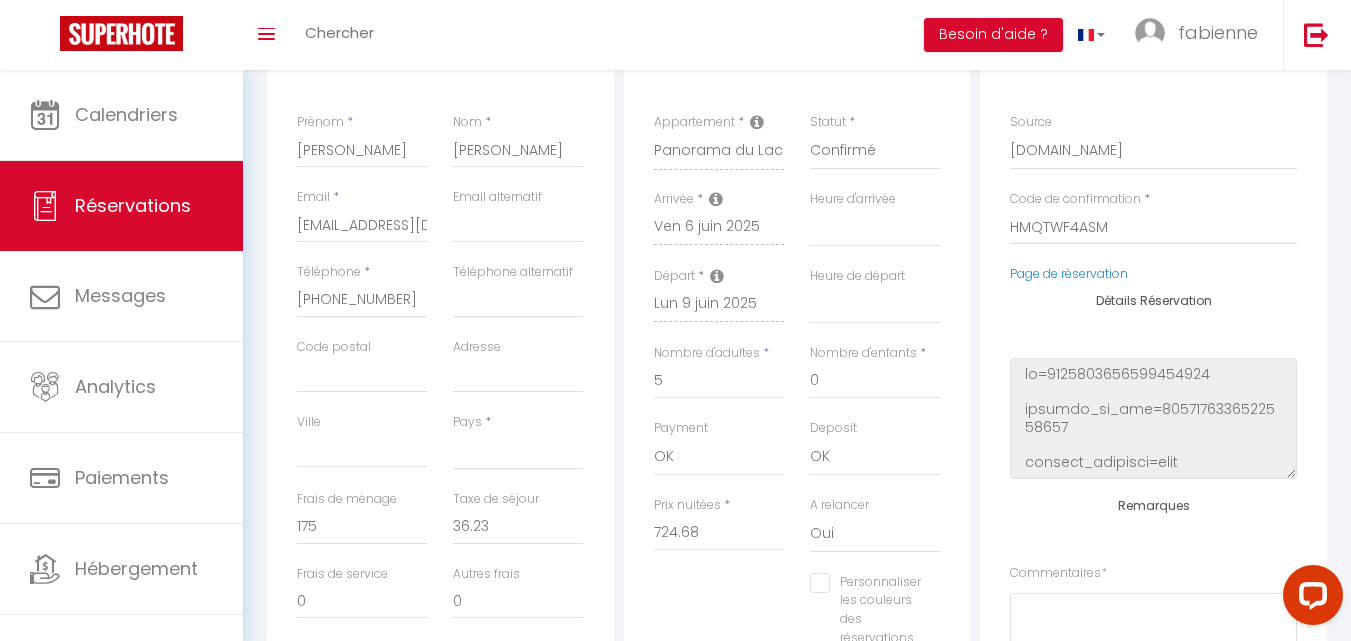 scroll, scrollTop: 100, scrollLeft: 0, axis: vertical 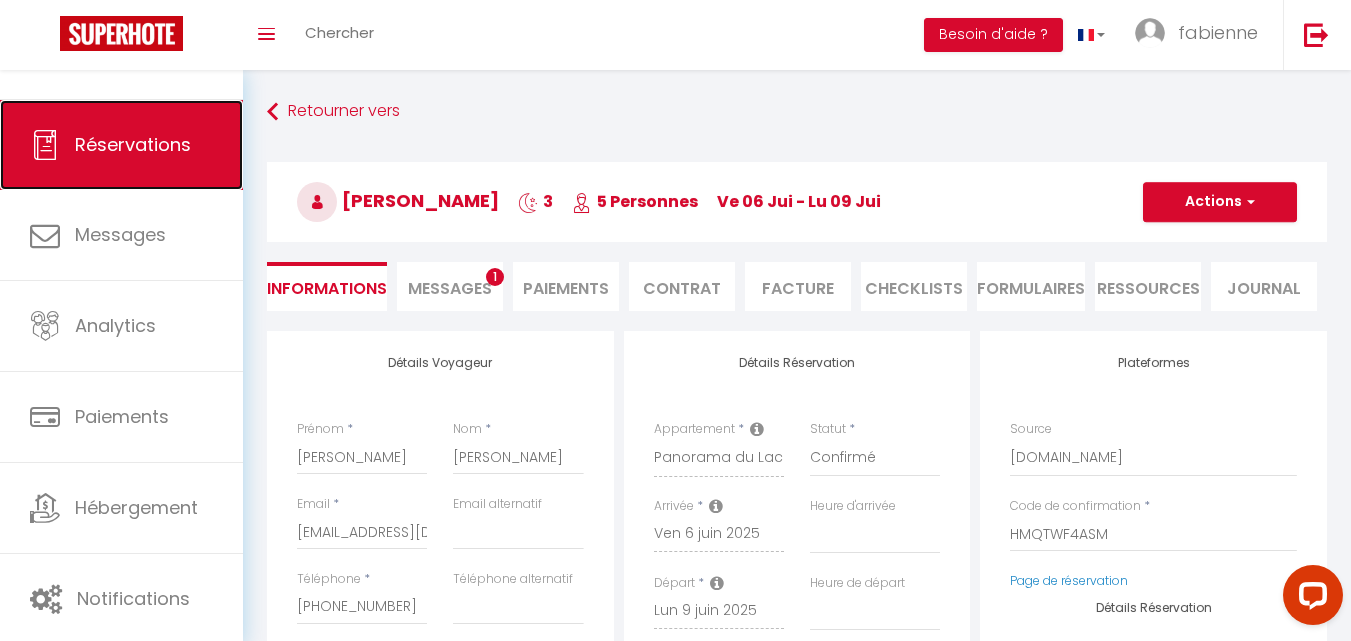 click on "Réservations" at bounding box center [133, 144] 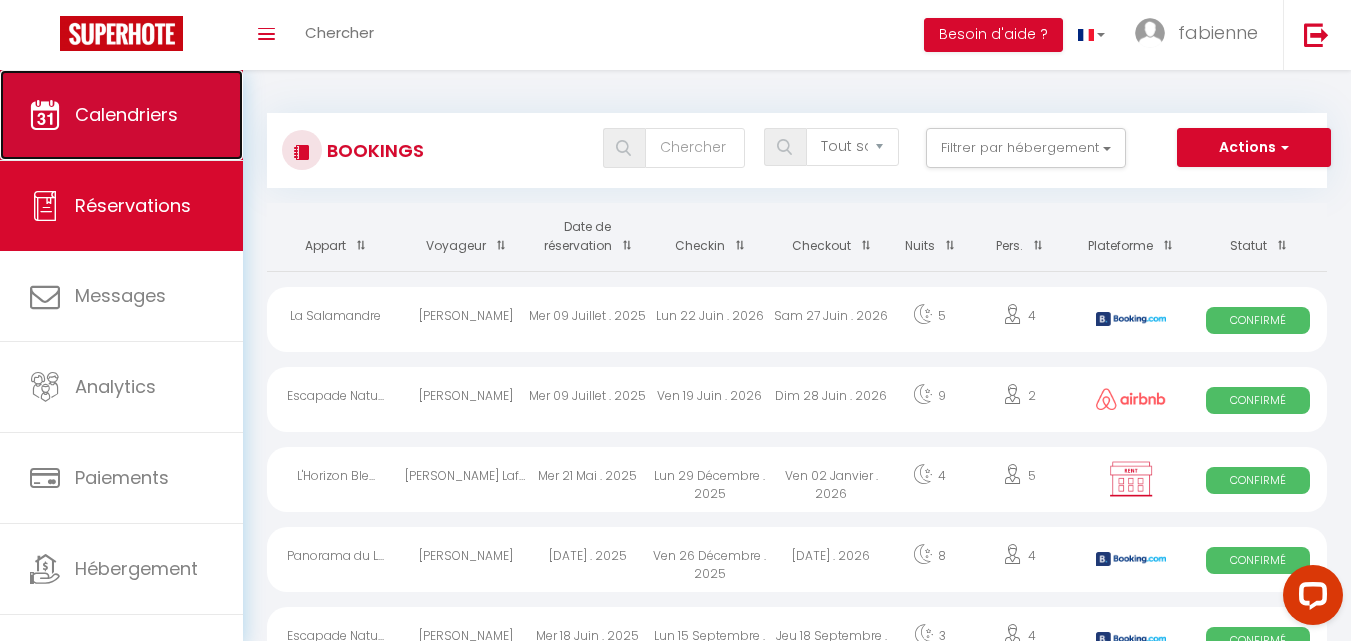 click on "Calendriers" at bounding box center (126, 114) 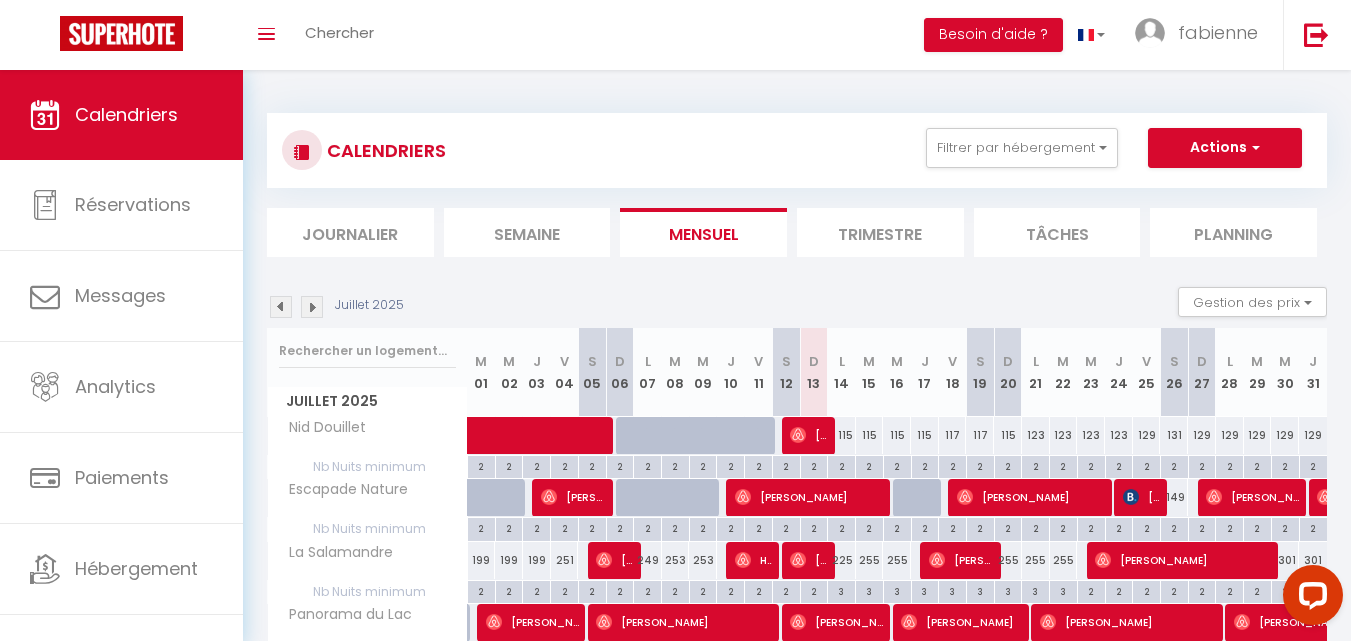 click at bounding box center [281, 307] 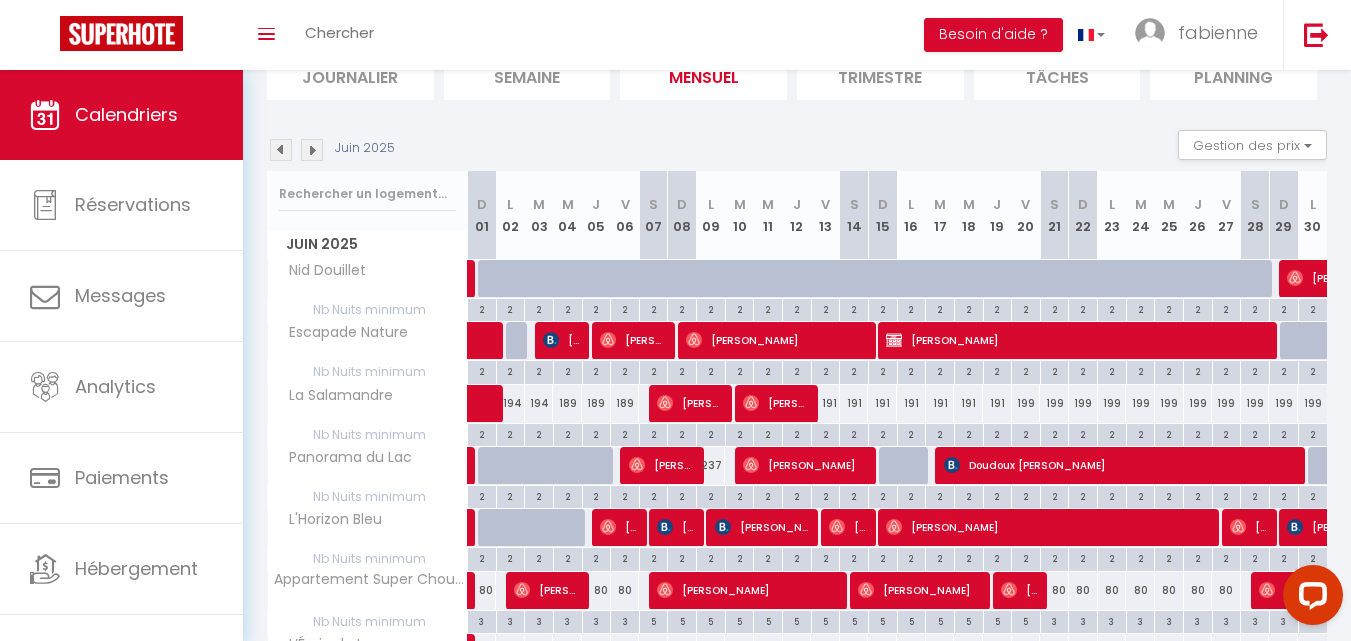 scroll, scrollTop: 200, scrollLeft: 0, axis: vertical 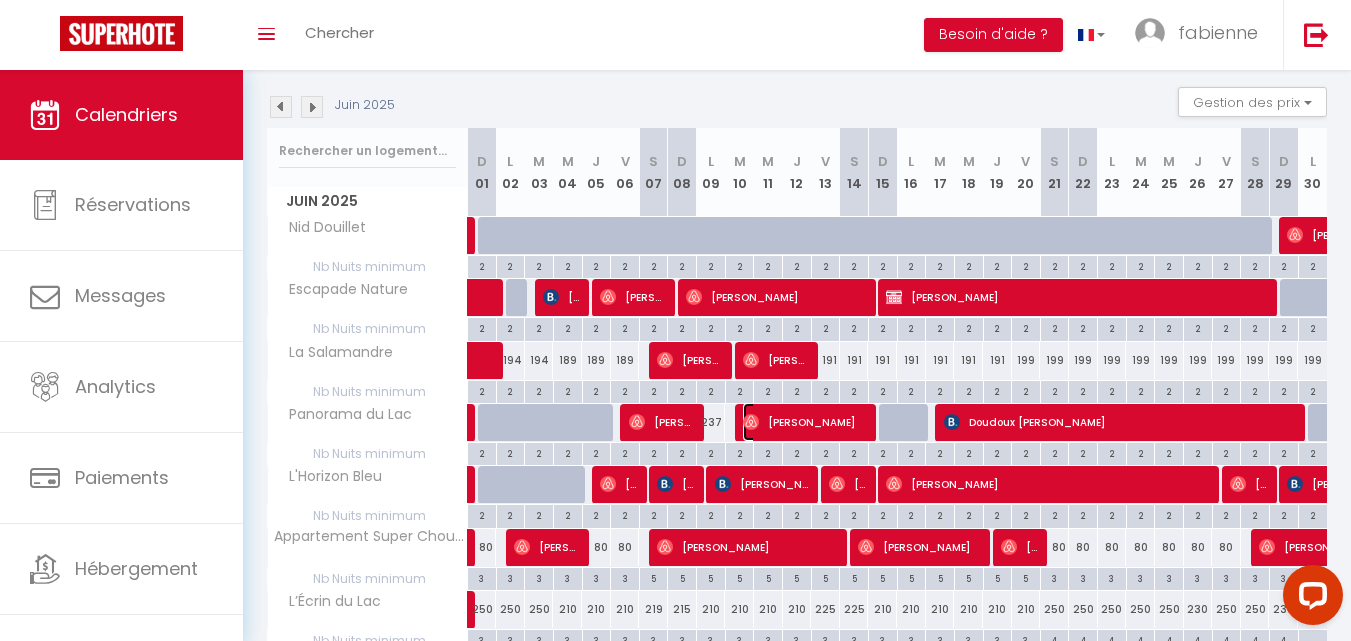 click on "[PERSON_NAME]" at bounding box center (806, 422) 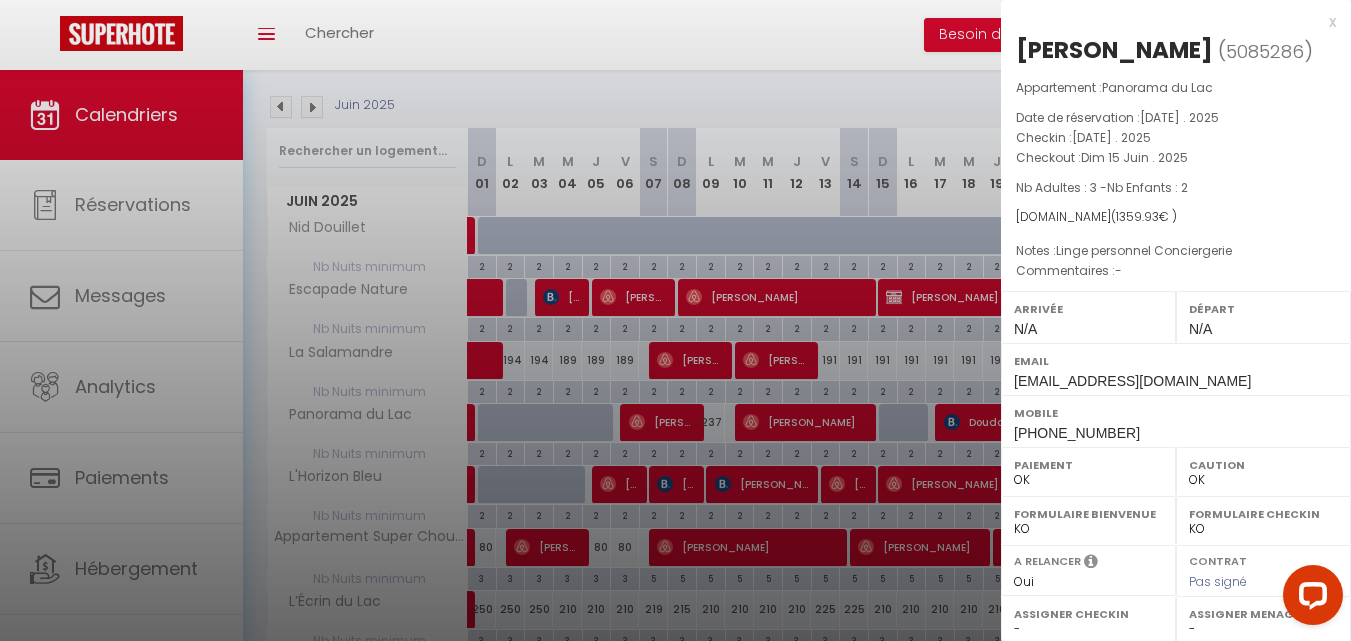 drag, startPoint x: 1201, startPoint y: 49, endPoint x: 1016, endPoint y: 42, distance: 185.13239 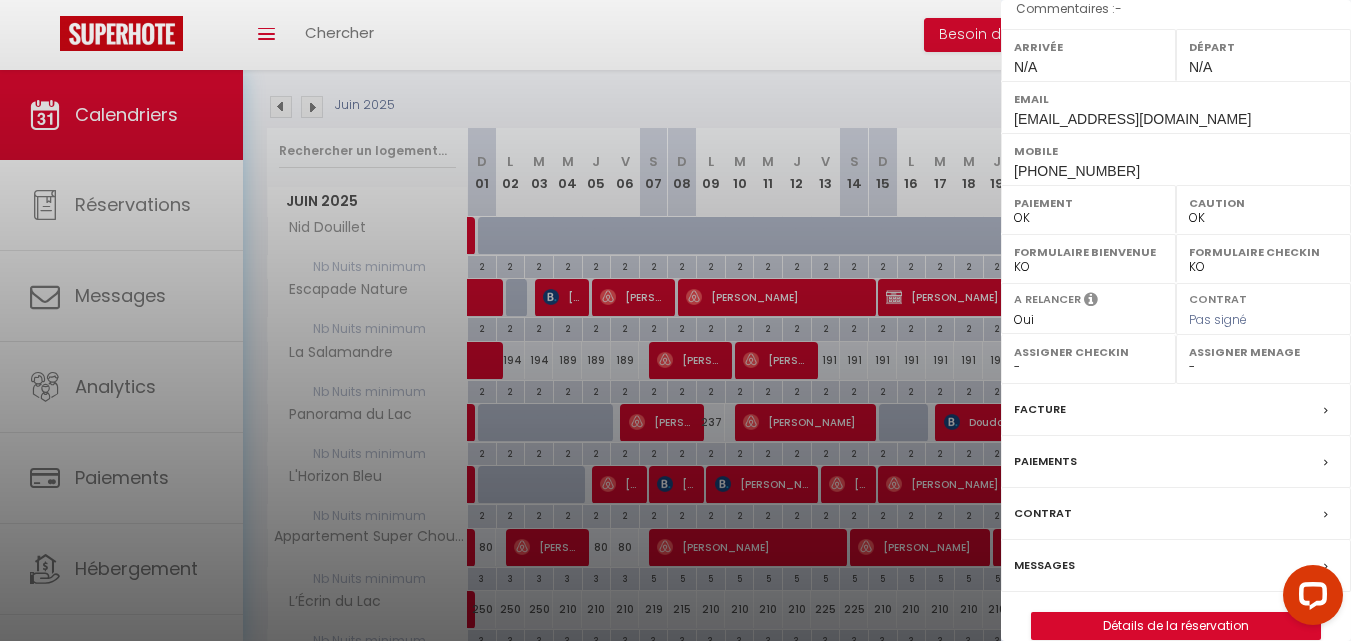 scroll, scrollTop: 291, scrollLeft: 0, axis: vertical 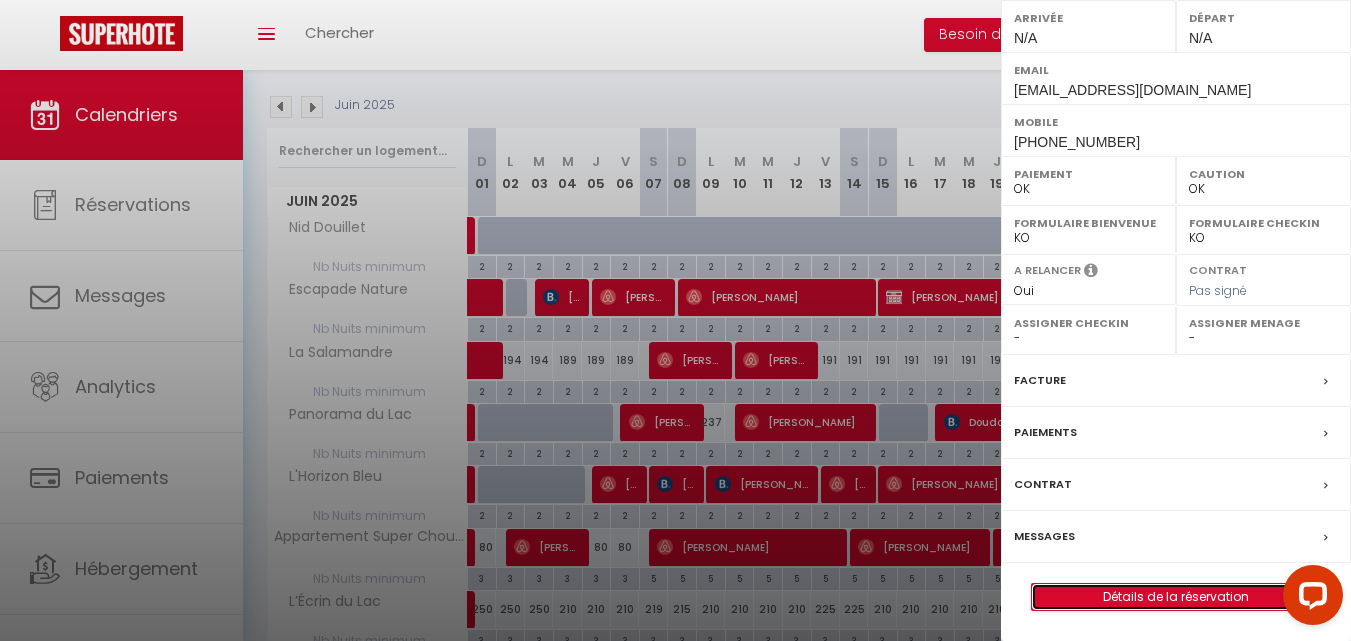 click on "Détails de la réservation" at bounding box center [1176, 597] 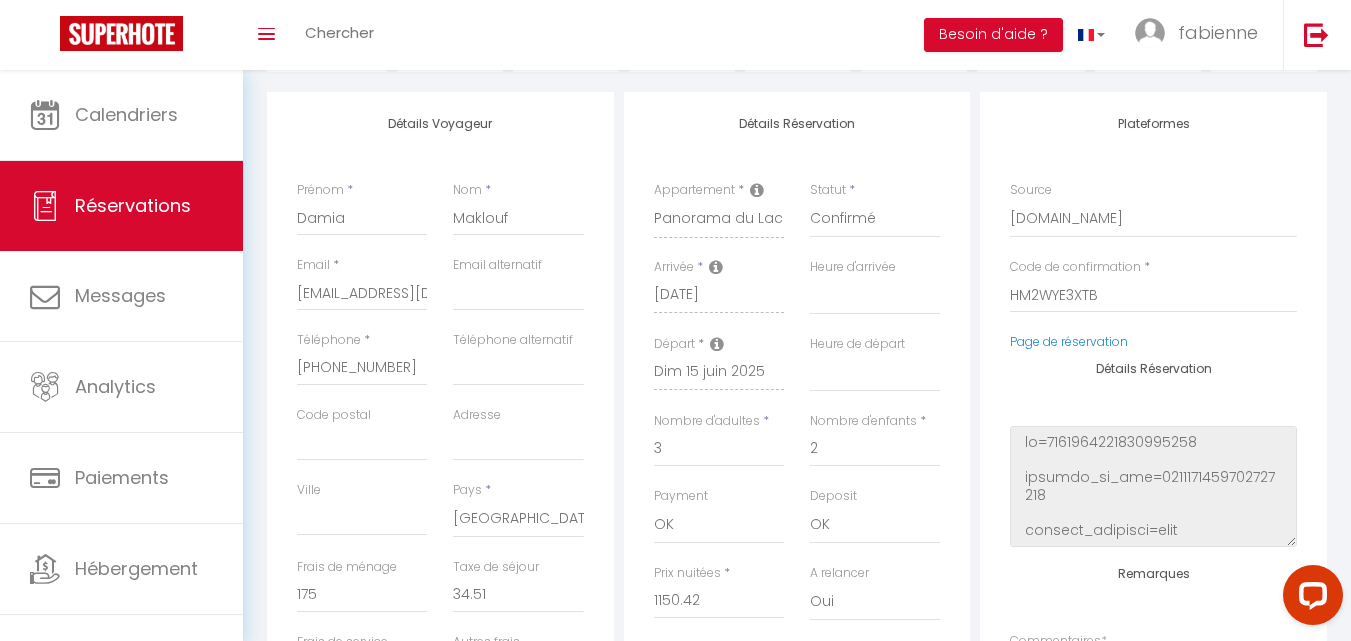 scroll, scrollTop: 100, scrollLeft: 0, axis: vertical 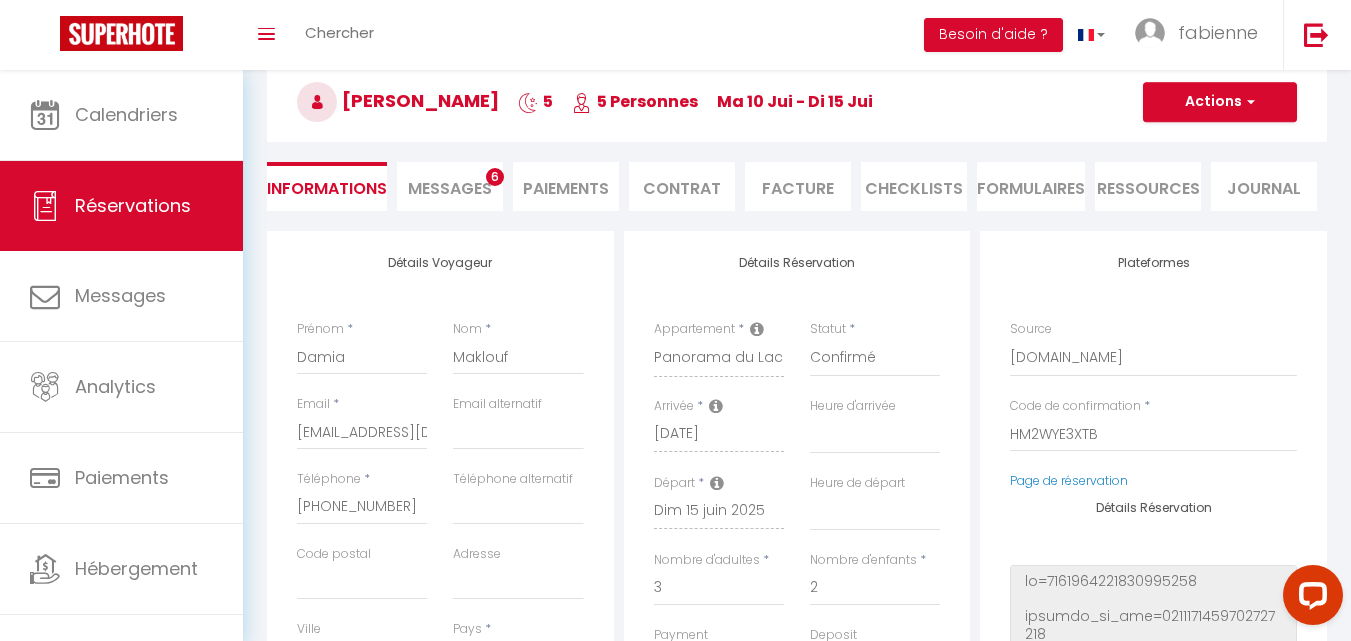 click on "Messages" at bounding box center [450, 188] 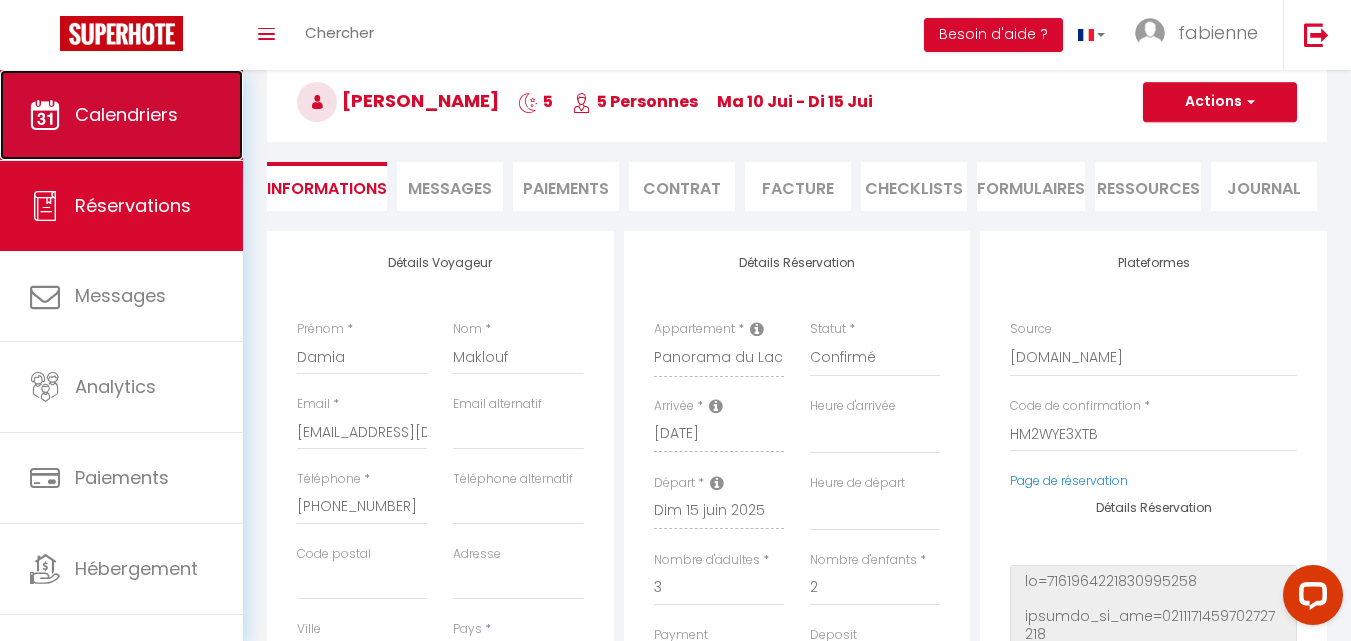 click on "Calendriers" at bounding box center (126, 114) 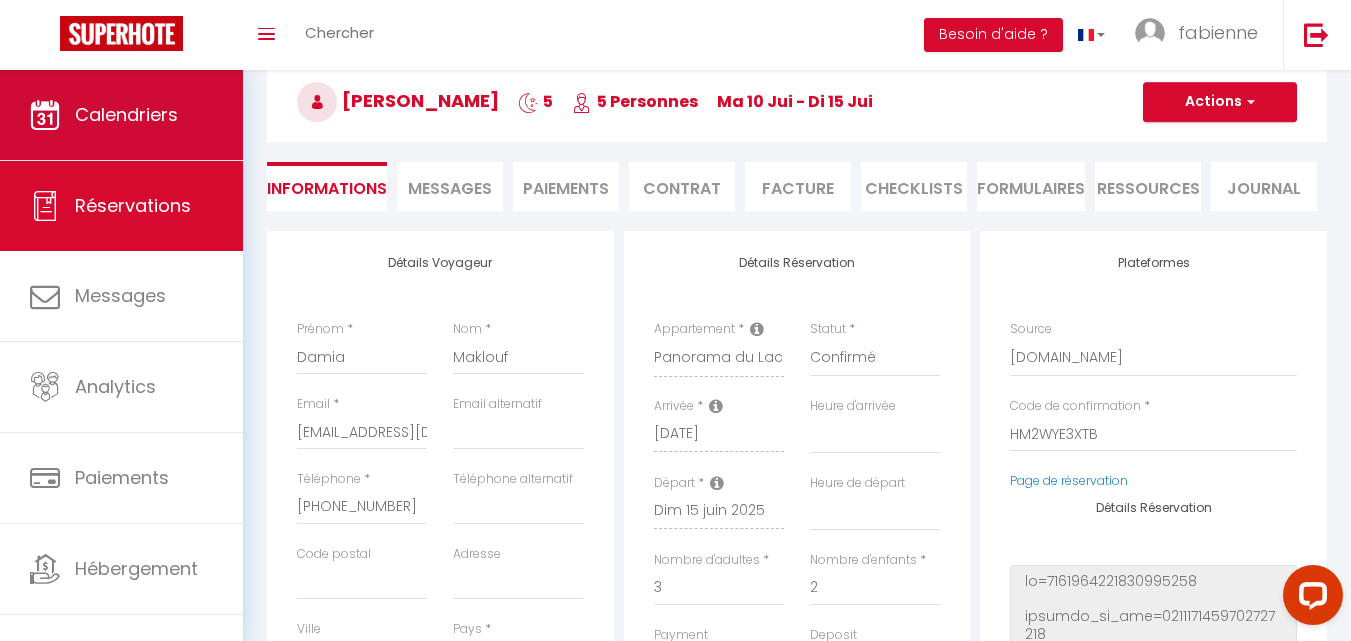 scroll, scrollTop: 0, scrollLeft: 0, axis: both 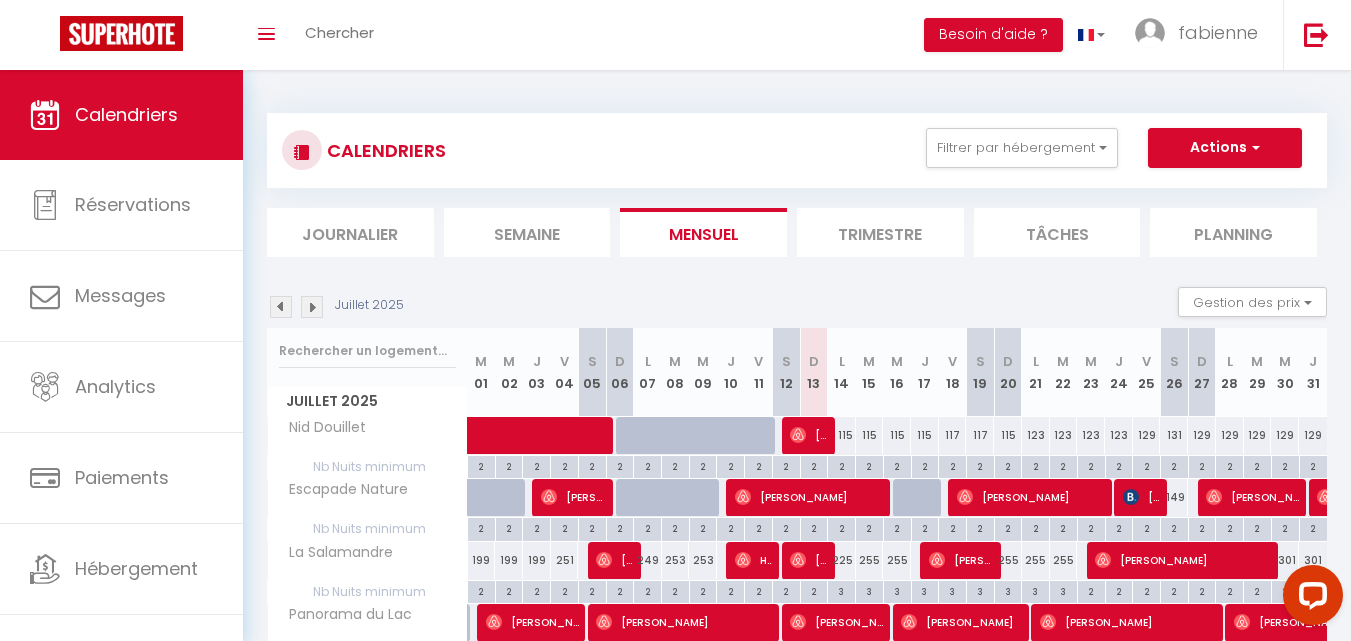 click at bounding box center (281, 307) 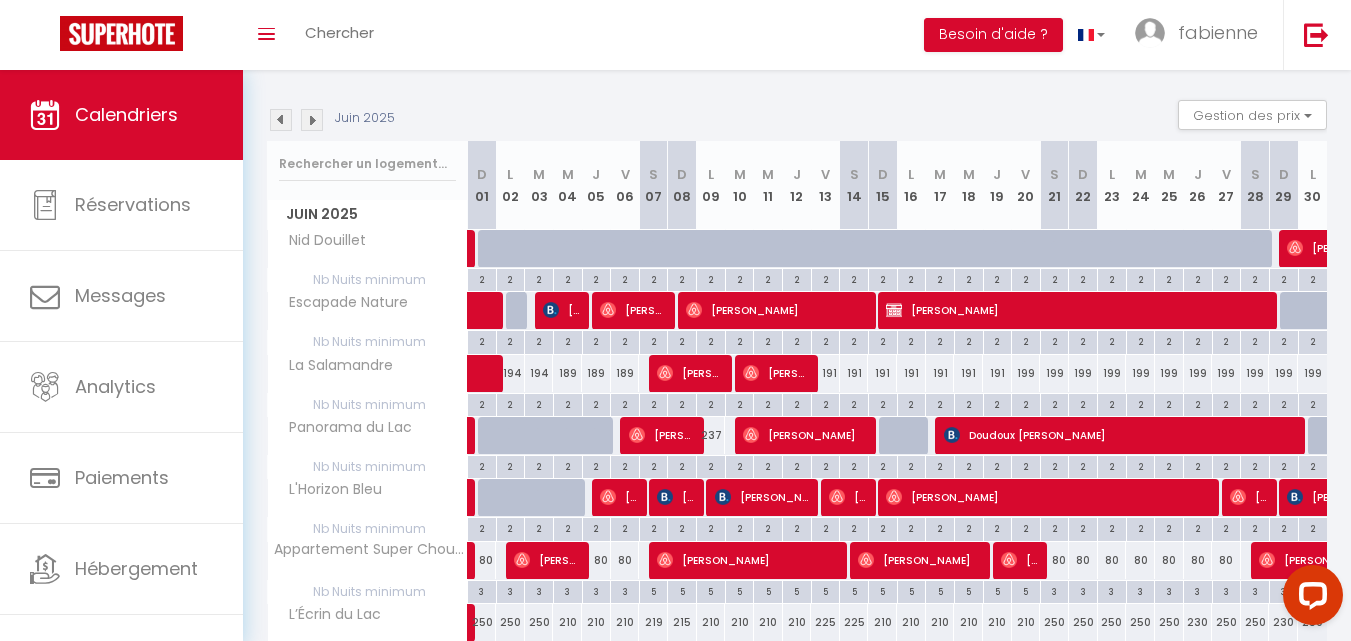 scroll, scrollTop: 200, scrollLeft: 0, axis: vertical 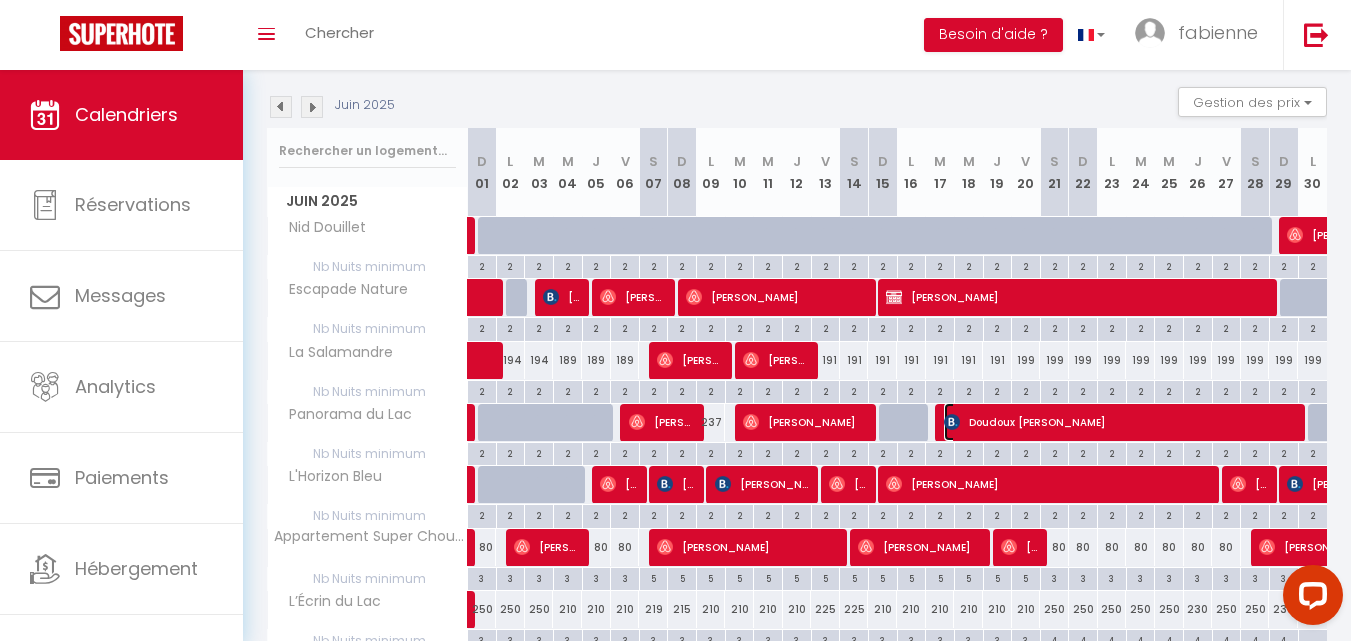 click on "Doudoux [PERSON_NAME]" at bounding box center [1123, 422] 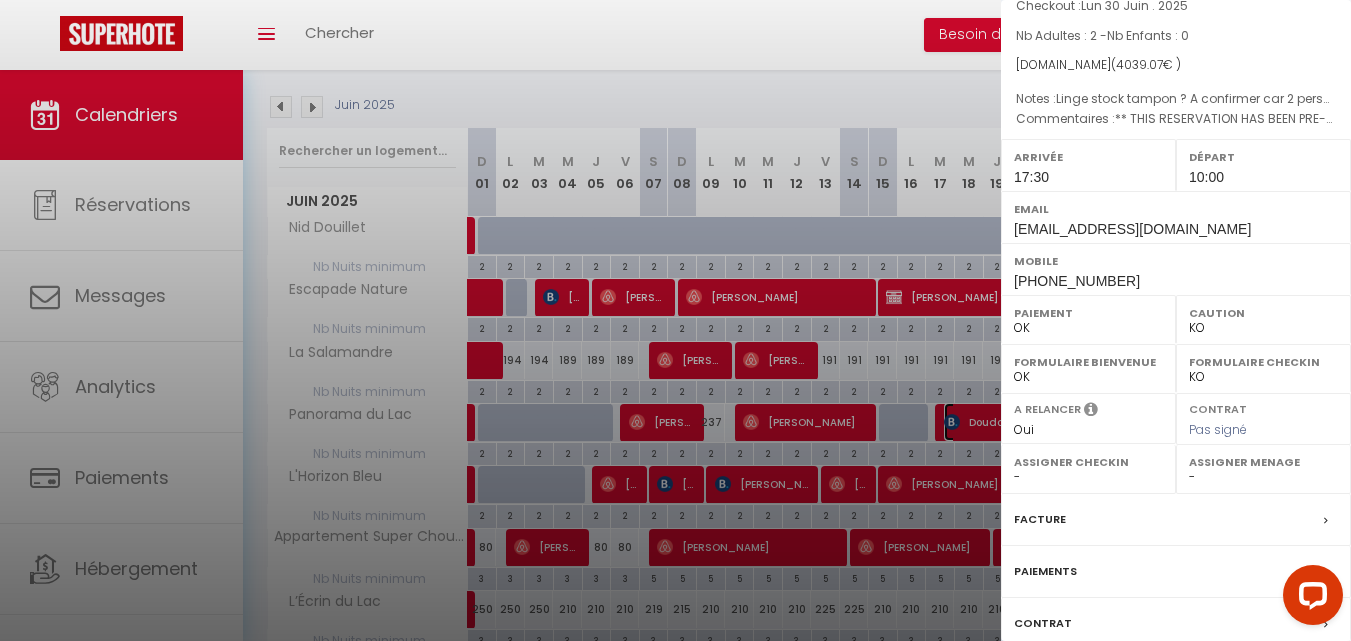 scroll, scrollTop: 0, scrollLeft: 0, axis: both 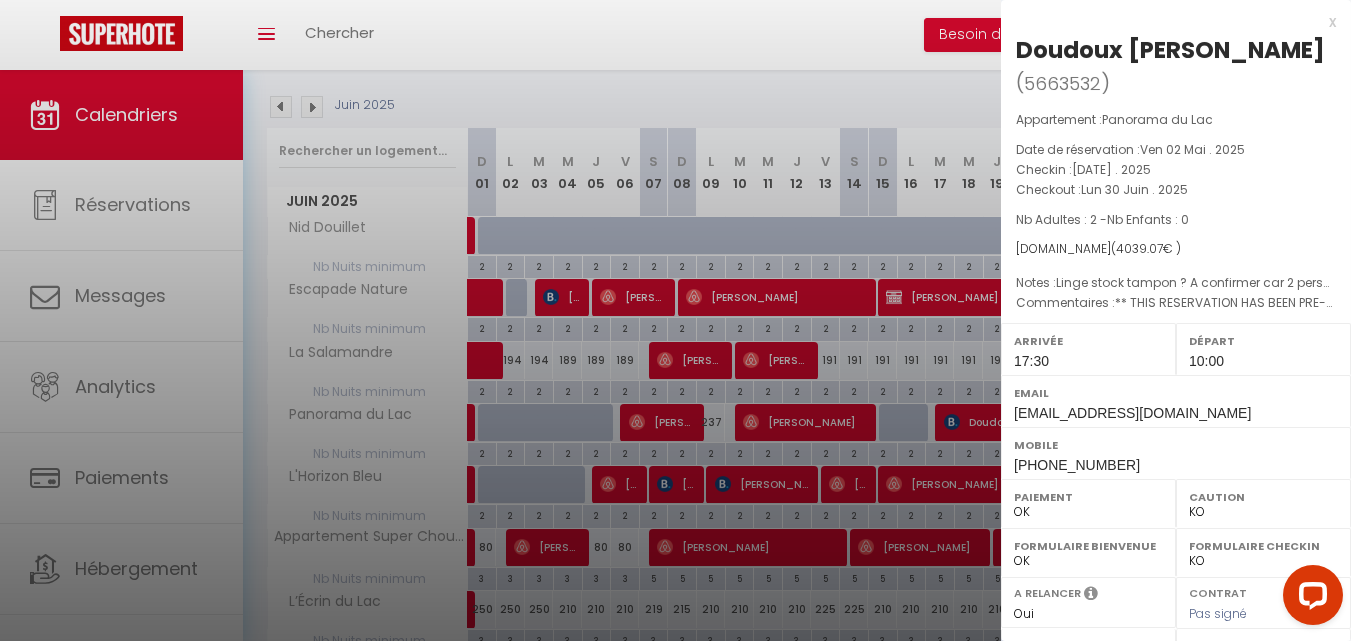 drag, startPoint x: 1276, startPoint y: 46, endPoint x: 1351, endPoint y: 248, distance: 215.47389 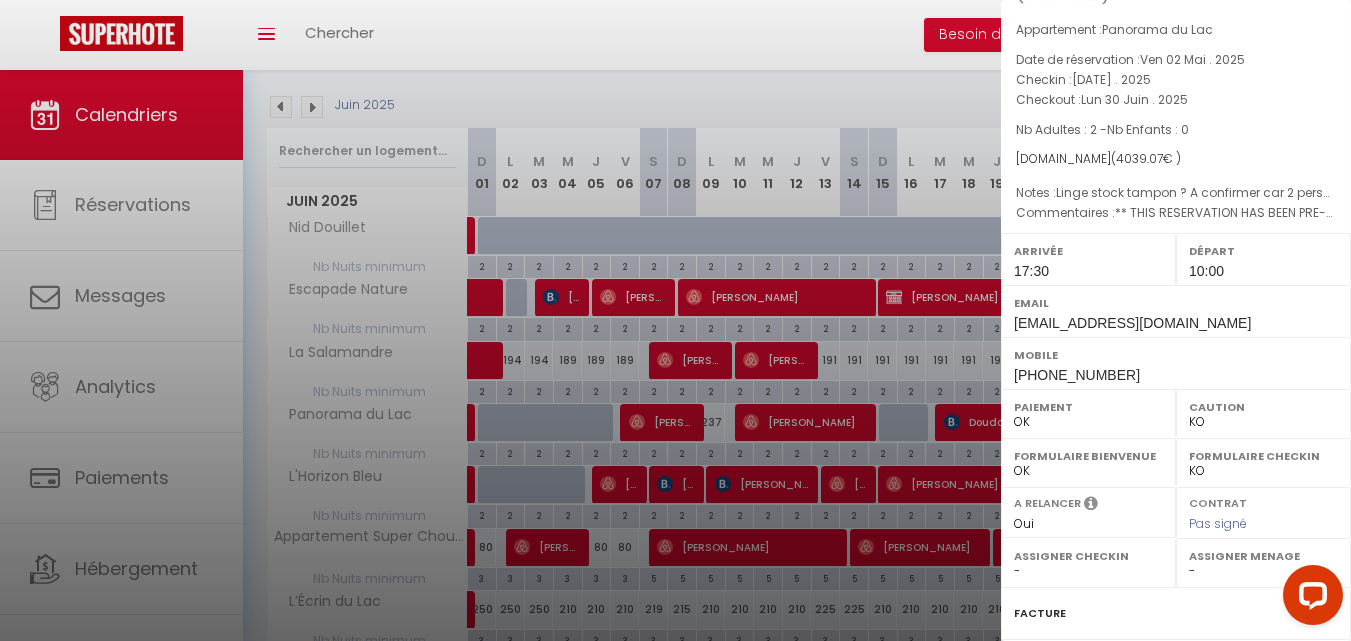 scroll, scrollTop: 300, scrollLeft: 0, axis: vertical 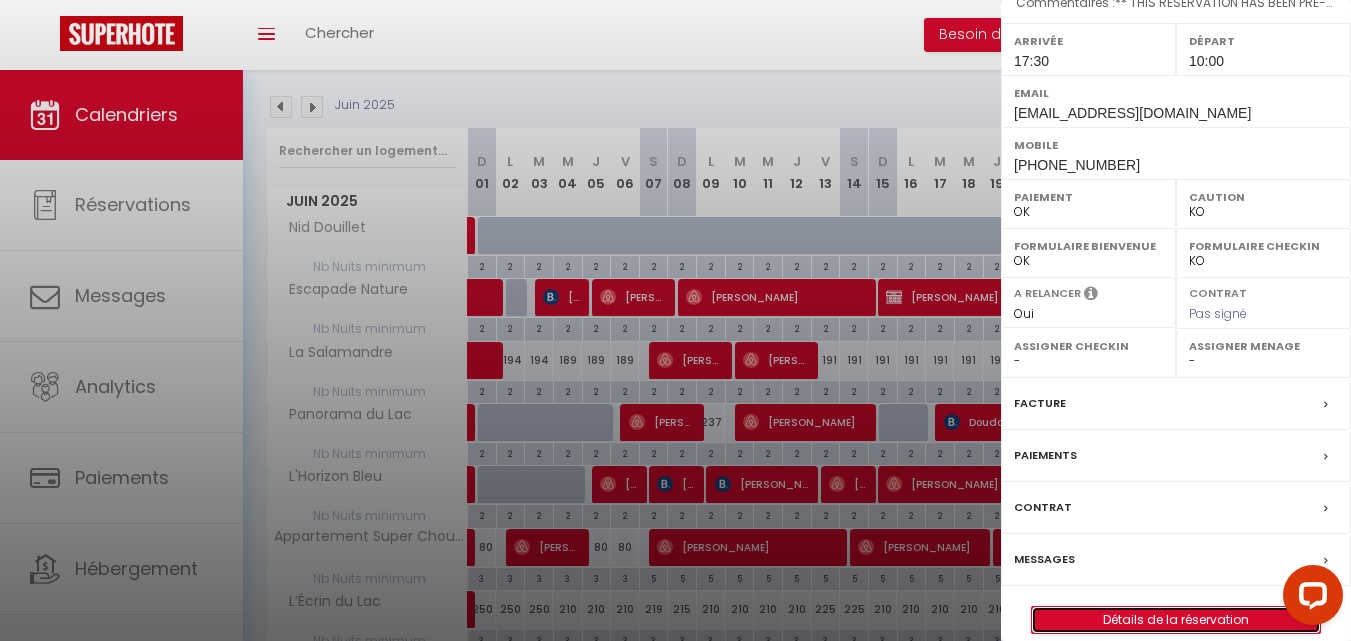 click on "Détails de la réservation" at bounding box center [1176, 620] 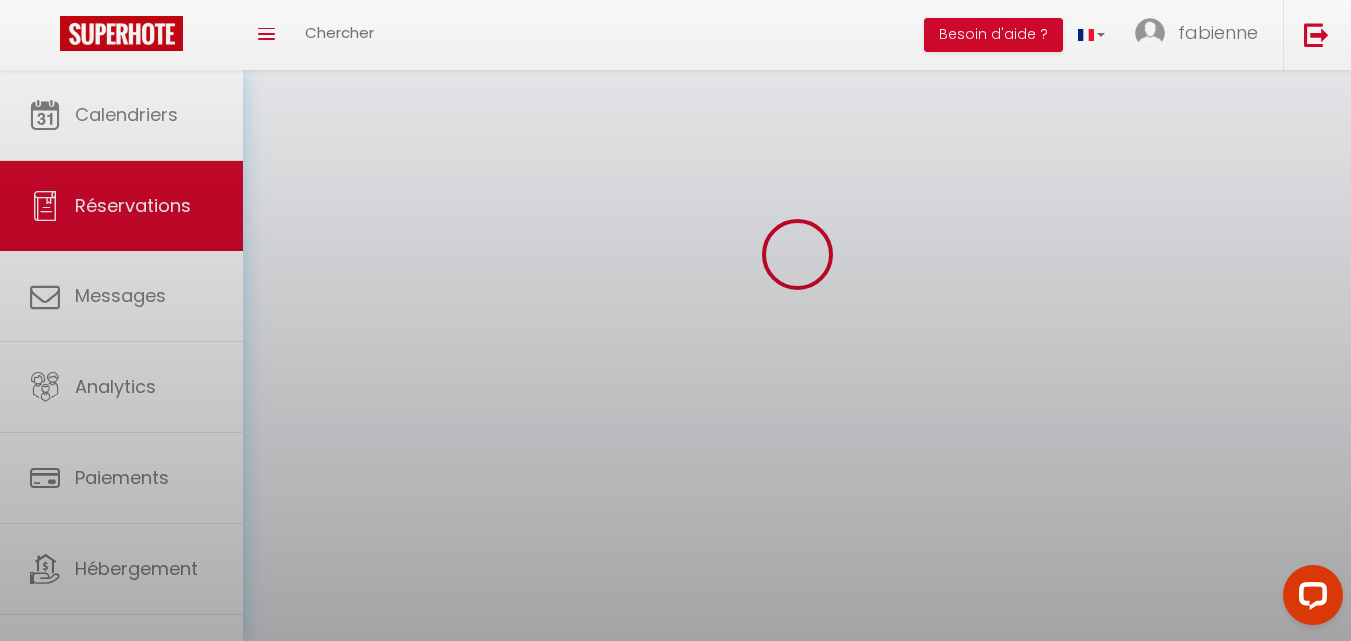 scroll, scrollTop: 0, scrollLeft: 0, axis: both 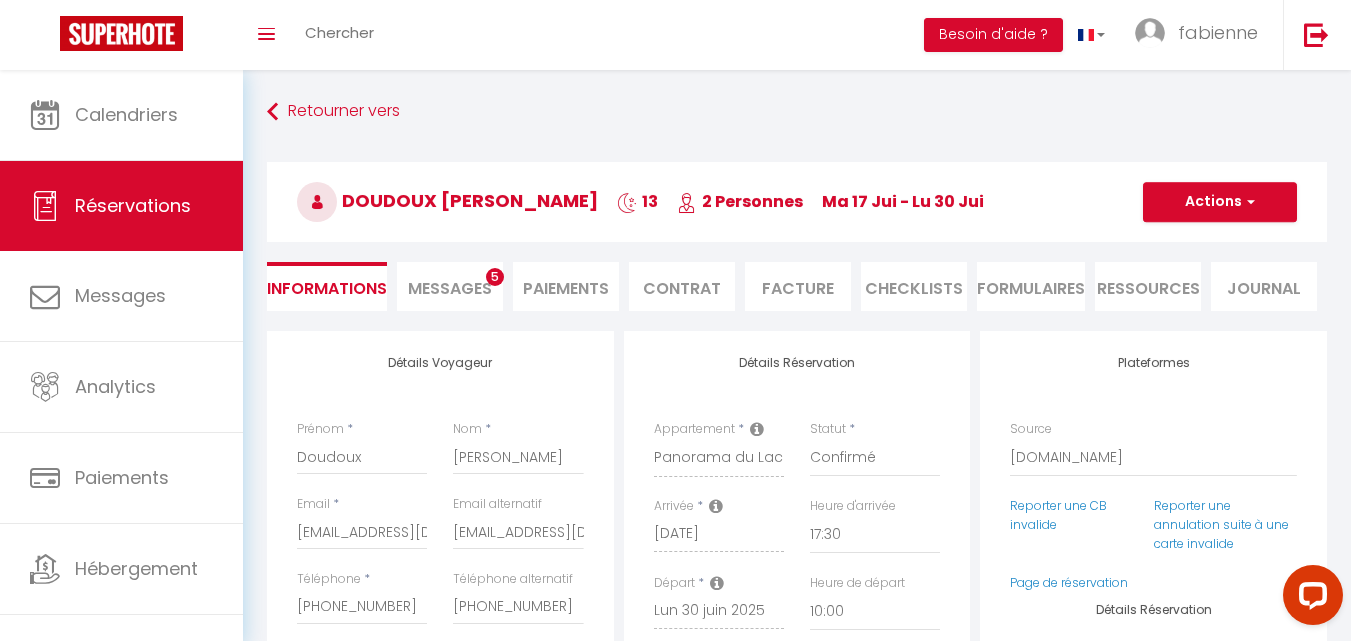 click on "Messages" at bounding box center (450, 288) 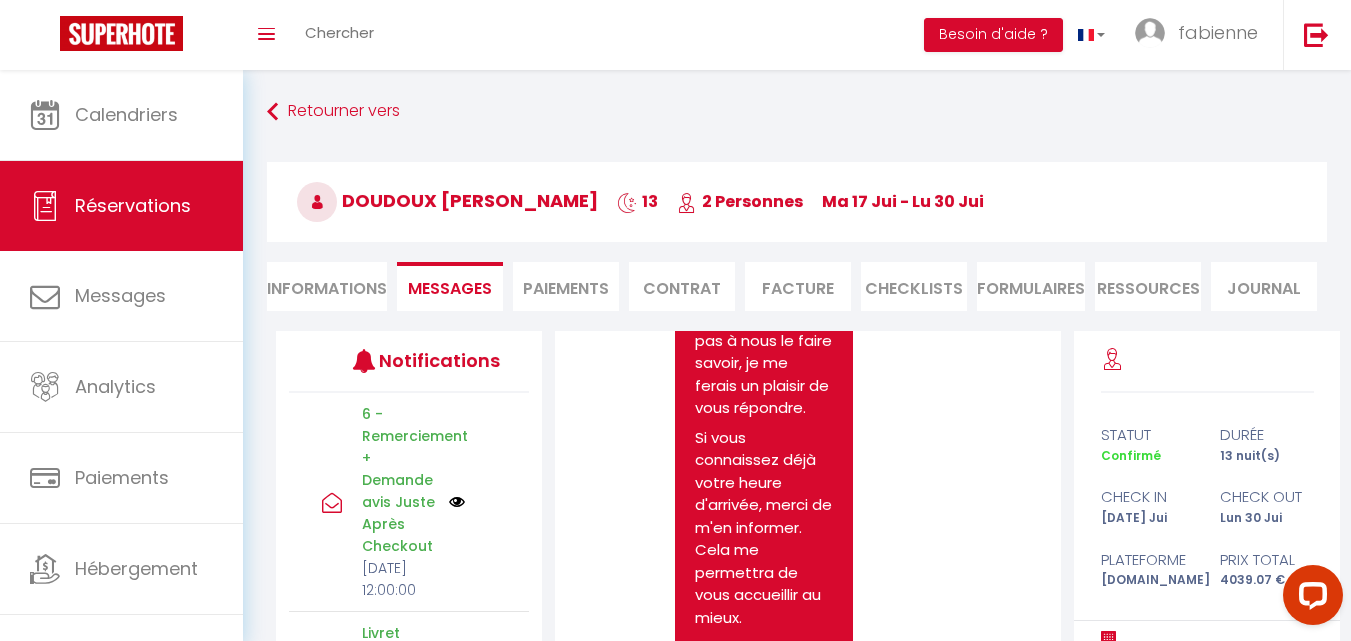 scroll, scrollTop: 500, scrollLeft: 0, axis: vertical 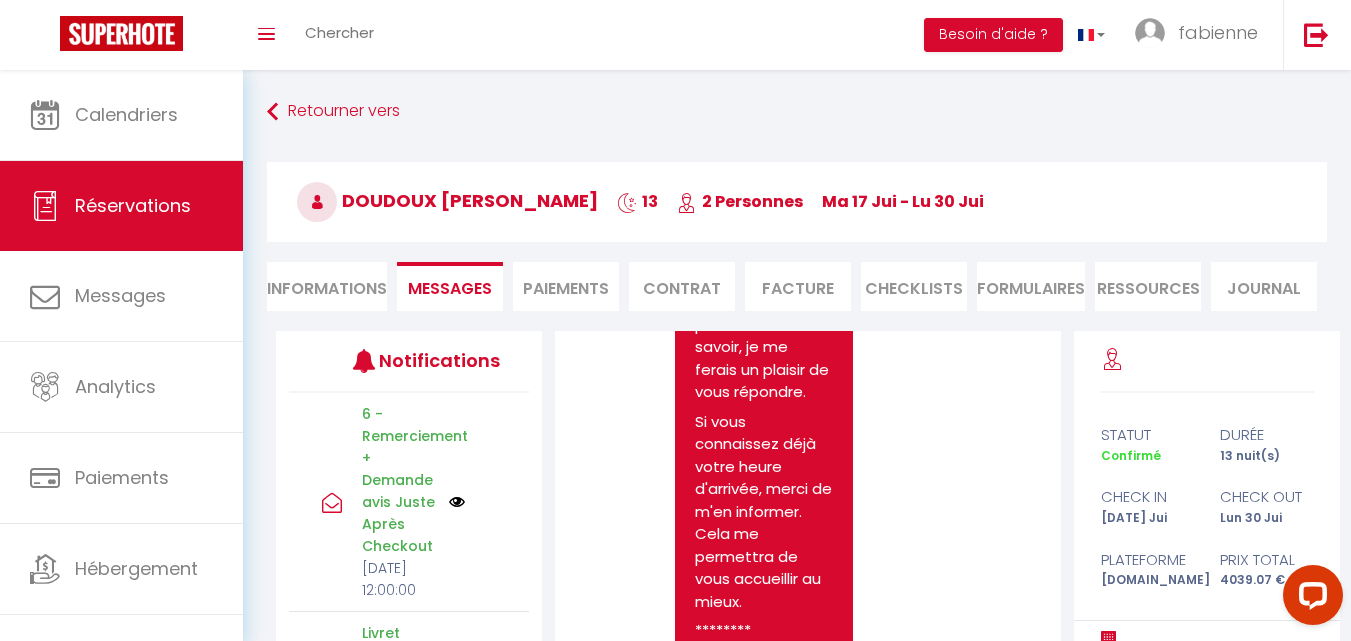 click on "Informations" at bounding box center (327, 286) 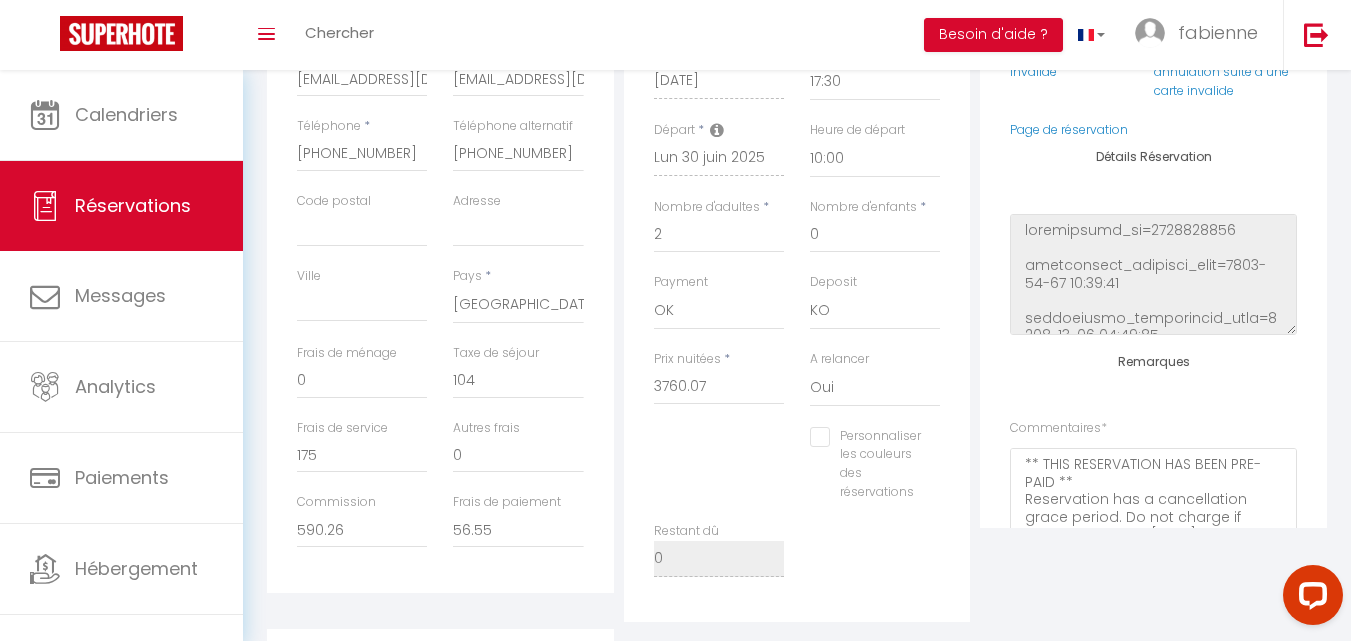 scroll, scrollTop: 500, scrollLeft: 0, axis: vertical 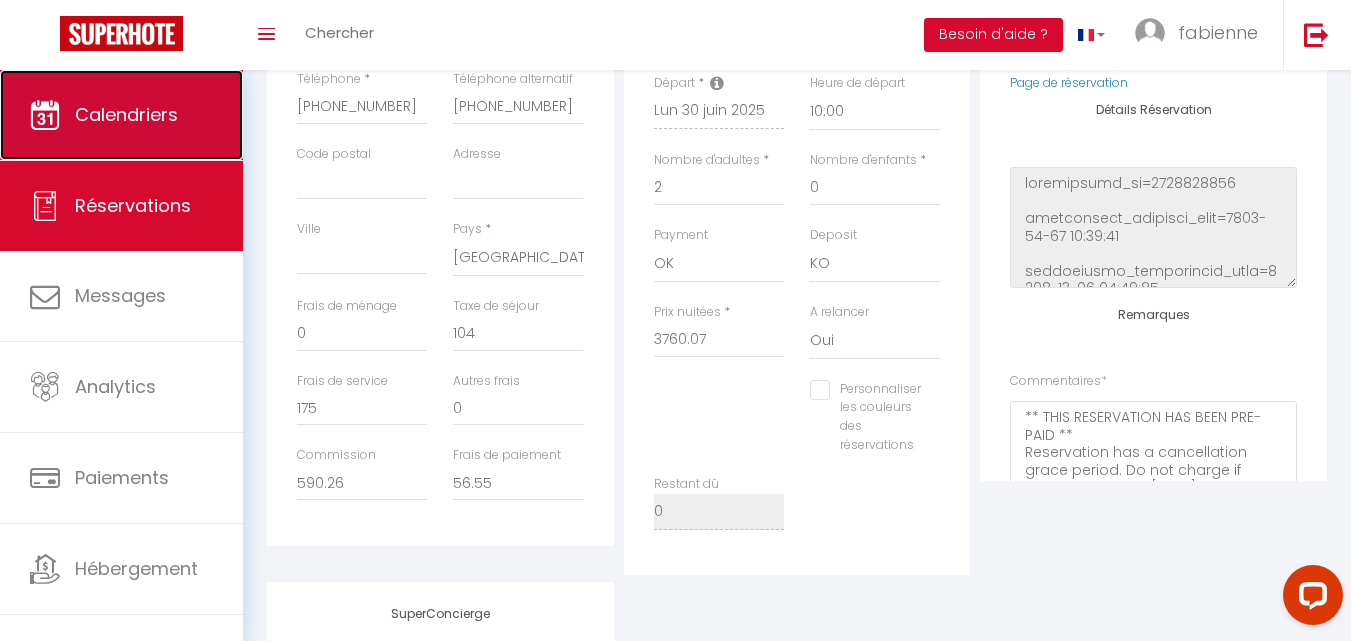 click on "Calendriers" at bounding box center (126, 114) 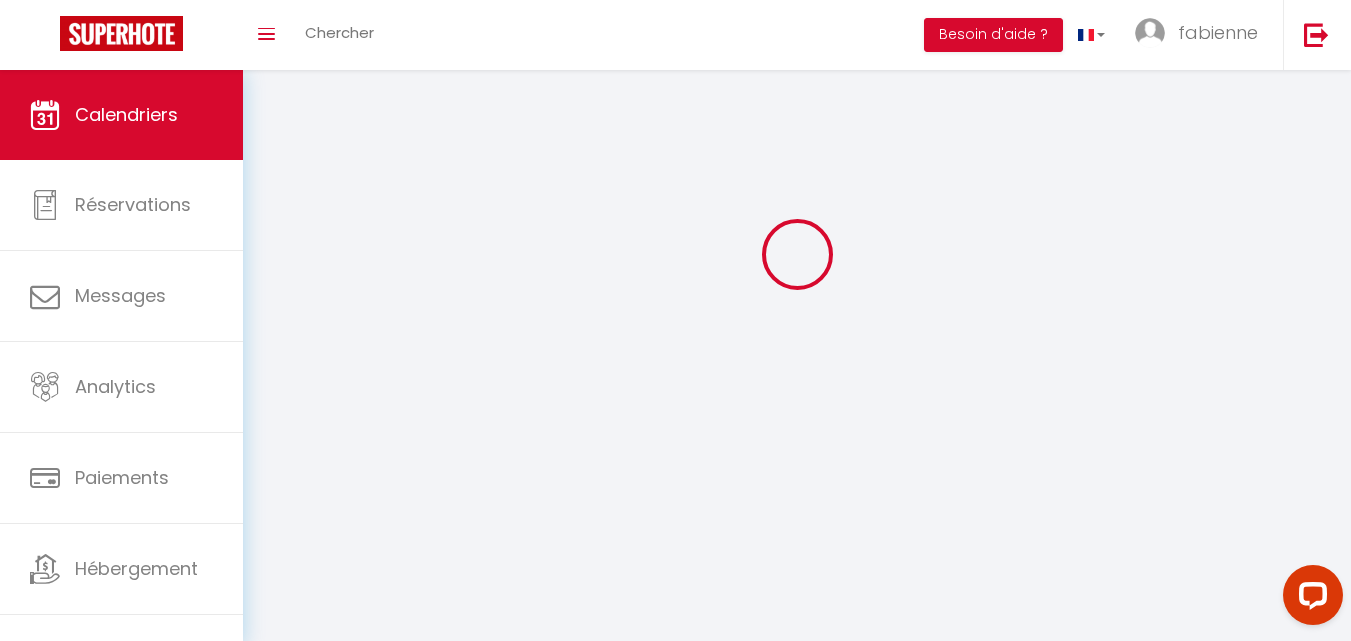 scroll, scrollTop: 0, scrollLeft: 0, axis: both 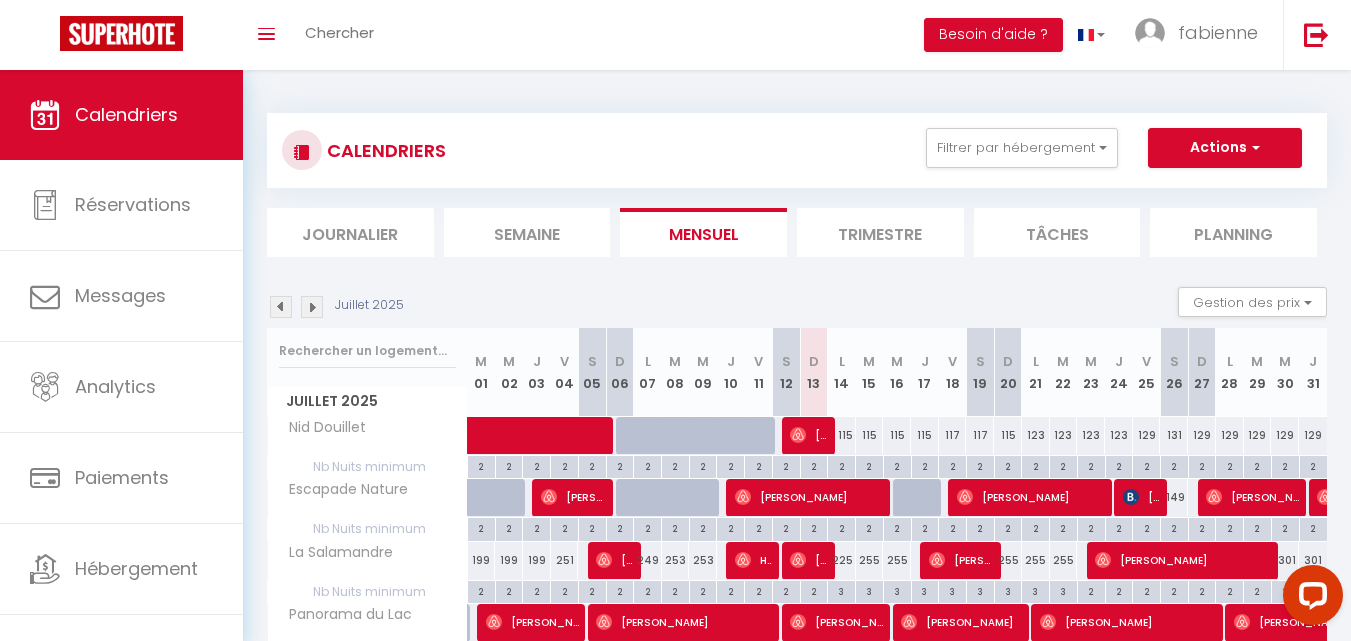 drag, startPoint x: 570, startPoint y: 450, endPoint x: 529, endPoint y: 499, distance: 63.89053 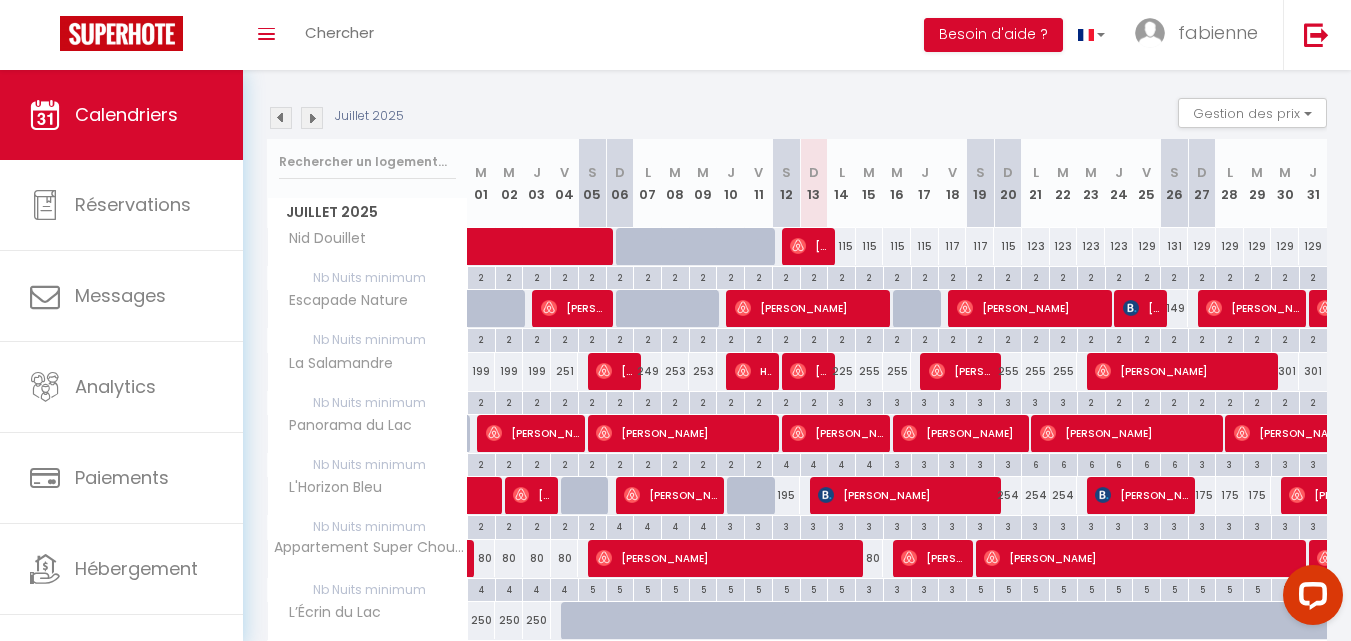 scroll, scrollTop: 200, scrollLeft: 0, axis: vertical 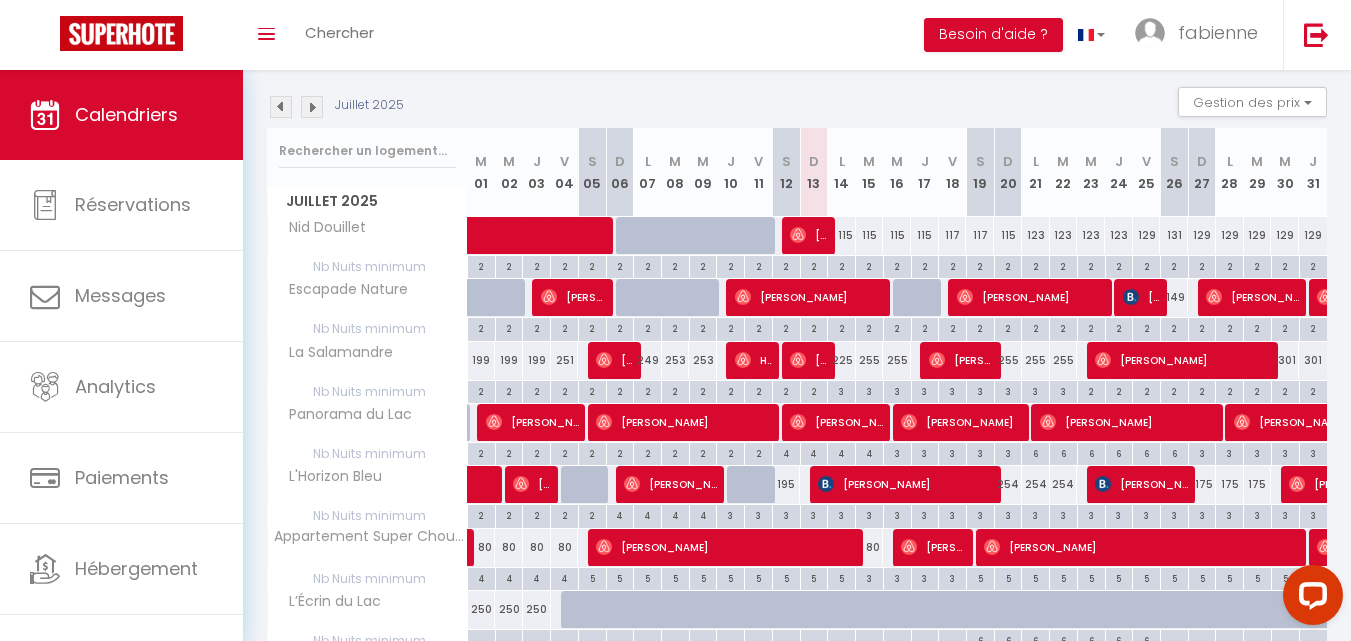 click at bounding box center [281, 107] 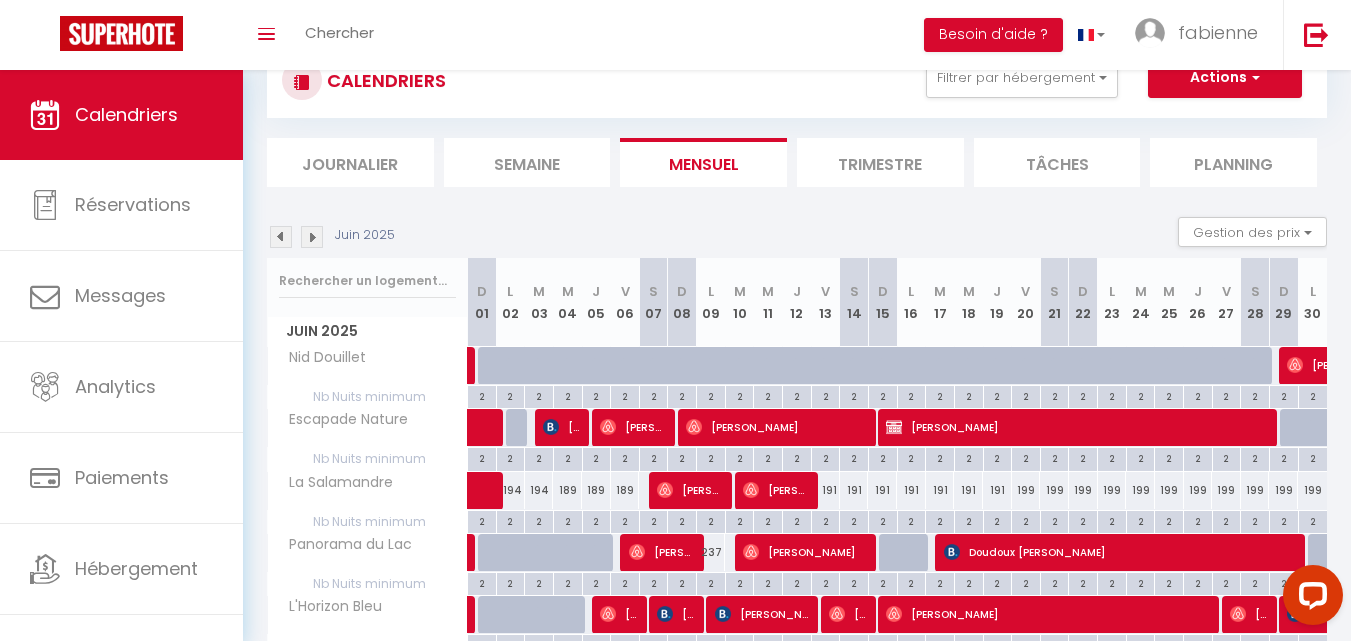scroll, scrollTop: 200, scrollLeft: 0, axis: vertical 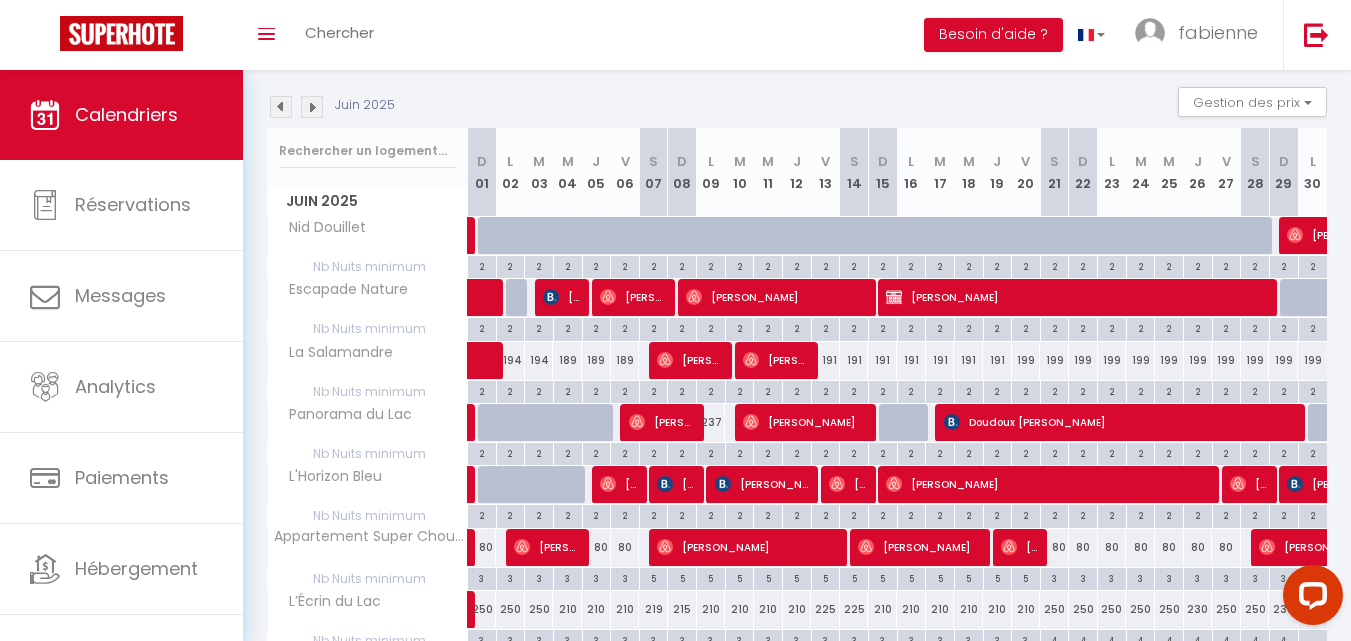click at bounding box center (281, 107) 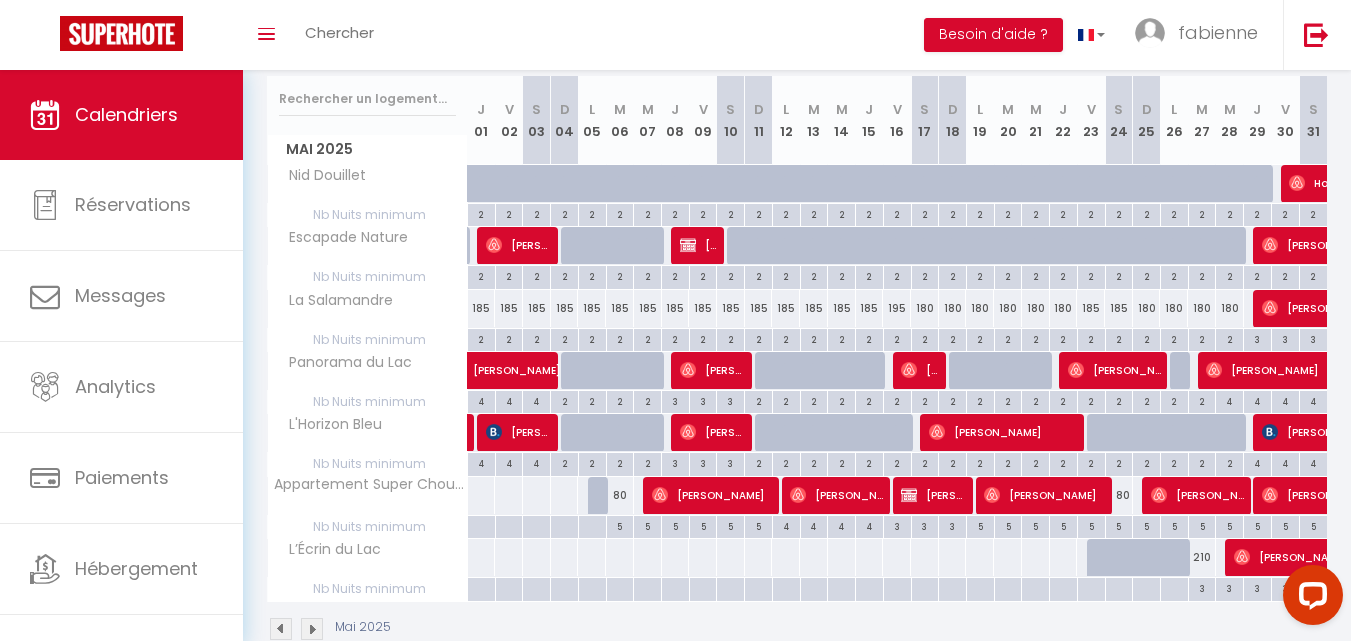 scroll, scrollTop: 296, scrollLeft: 0, axis: vertical 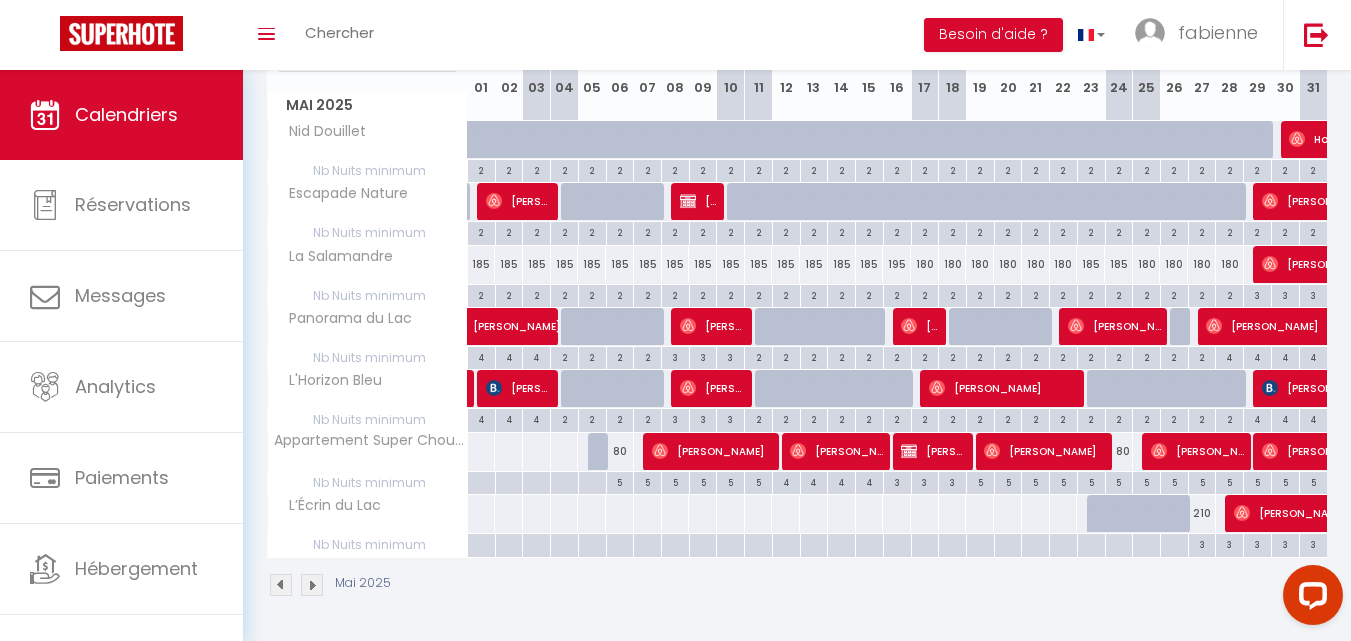 drag, startPoint x: 1006, startPoint y: 557, endPoint x: 972, endPoint y: 485, distance: 79.624115 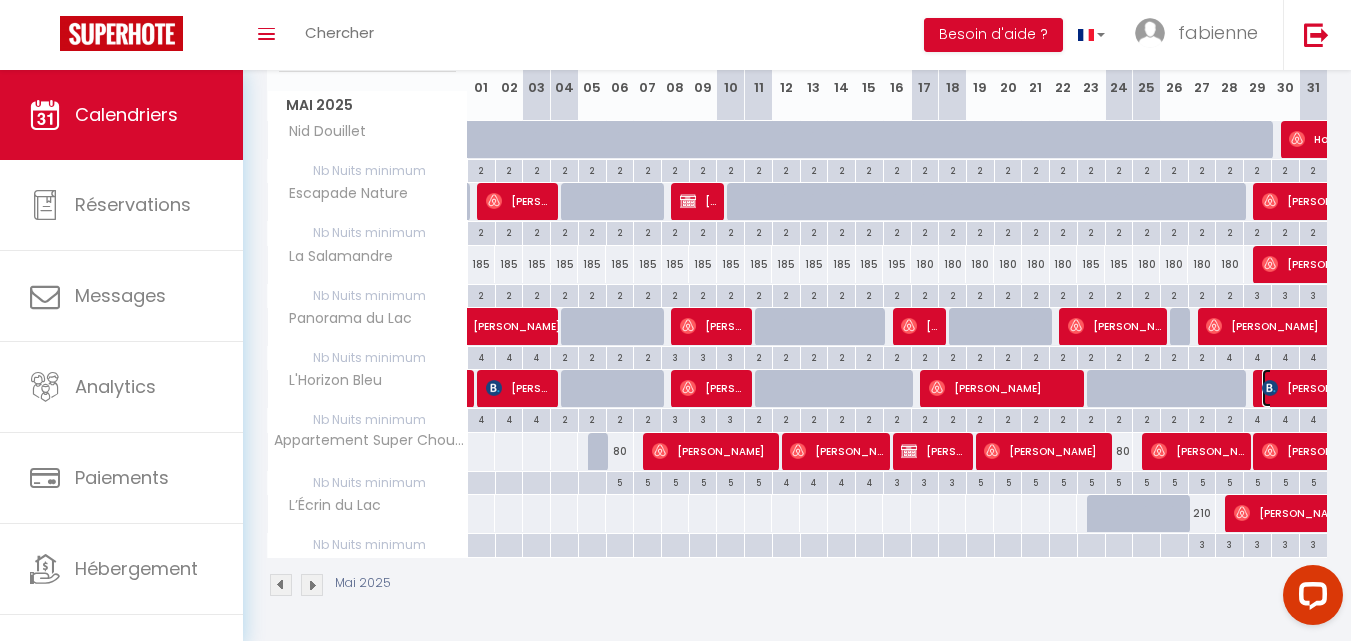 click on "[PERSON_NAME]" at bounding box center [1331, 388] 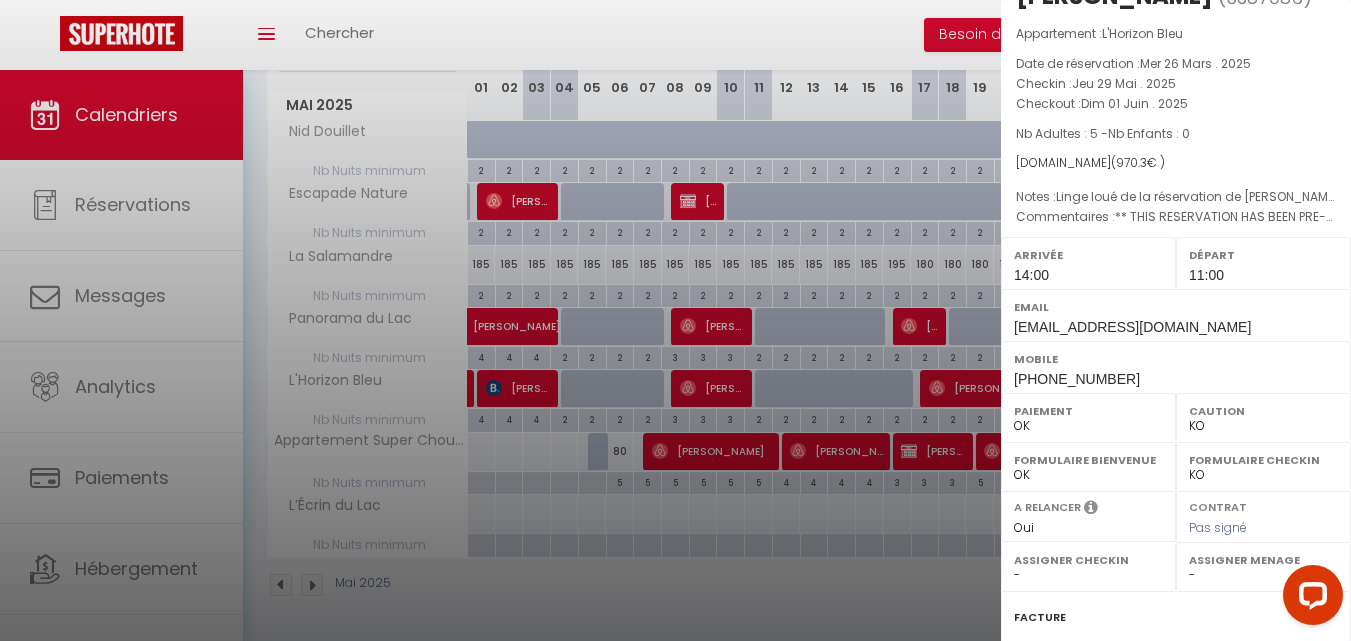 scroll, scrollTop: 300, scrollLeft: 0, axis: vertical 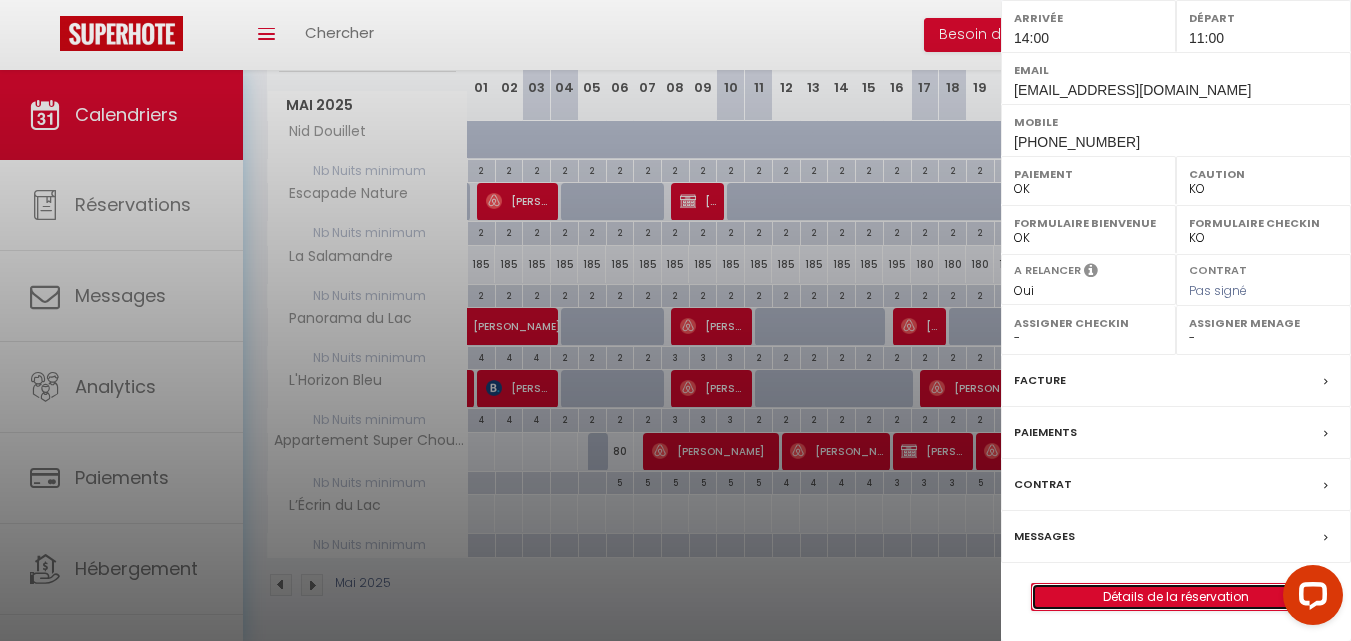 click on "Détails de la réservation" at bounding box center (1176, 597) 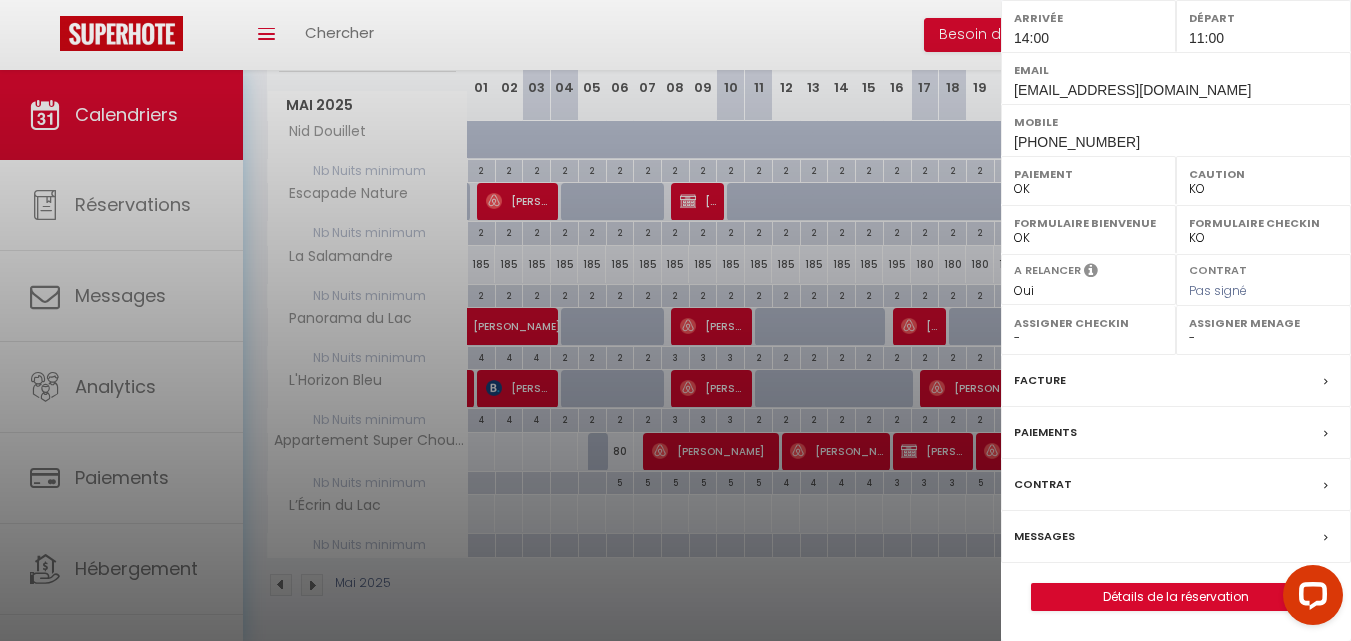 scroll, scrollTop: 0, scrollLeft: 0, axis: both 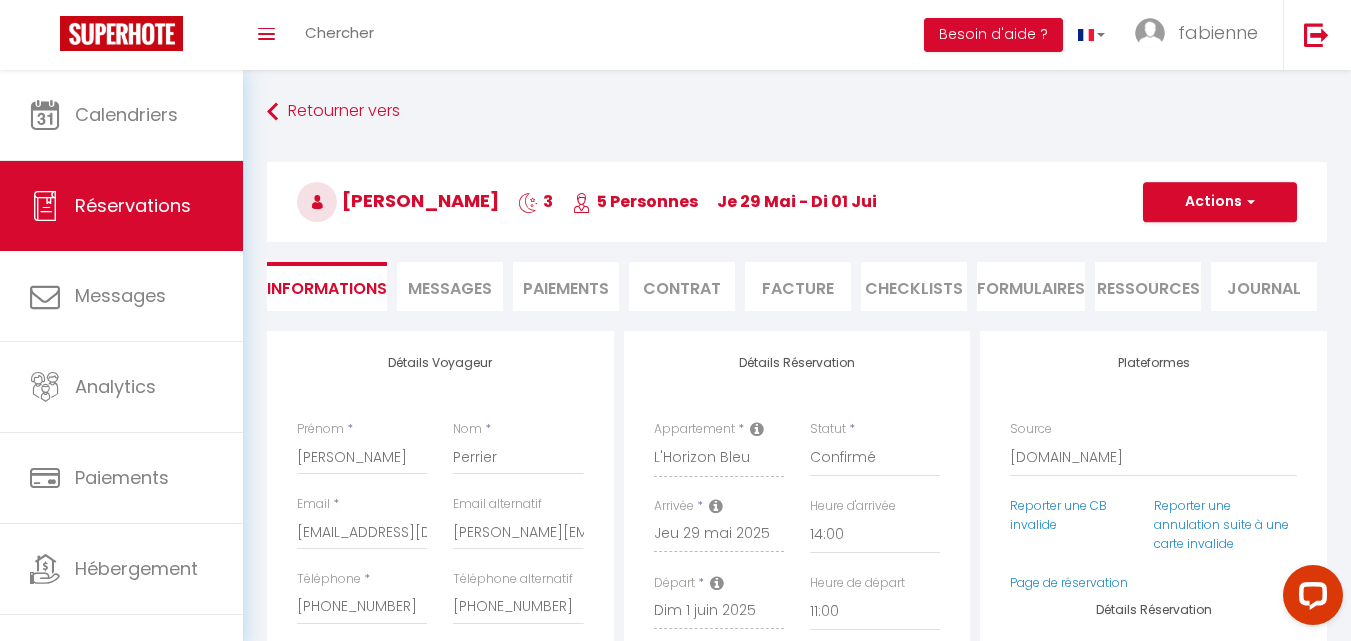 drag, startPoint x: 528, startPoint y: 199, endPoint x: 350, endPoint y: 203, distance: 178.04494 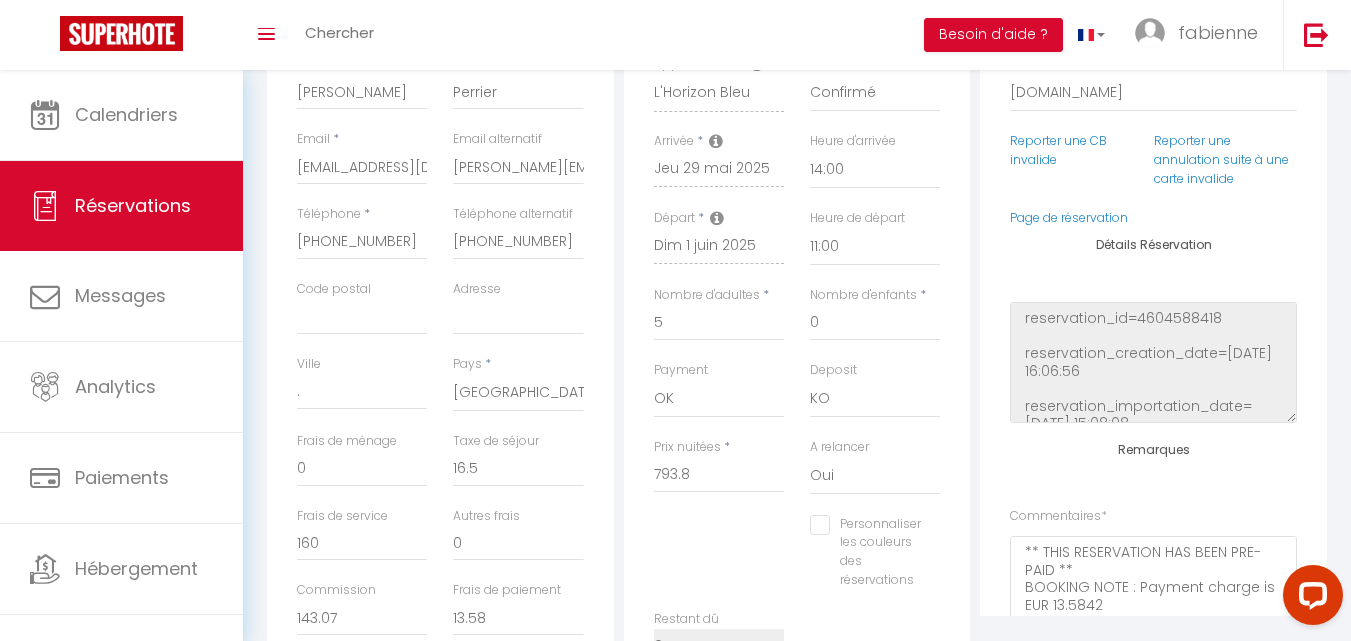 scroll, scrollTop: 400, scrollLeft: 0, axis: vertical 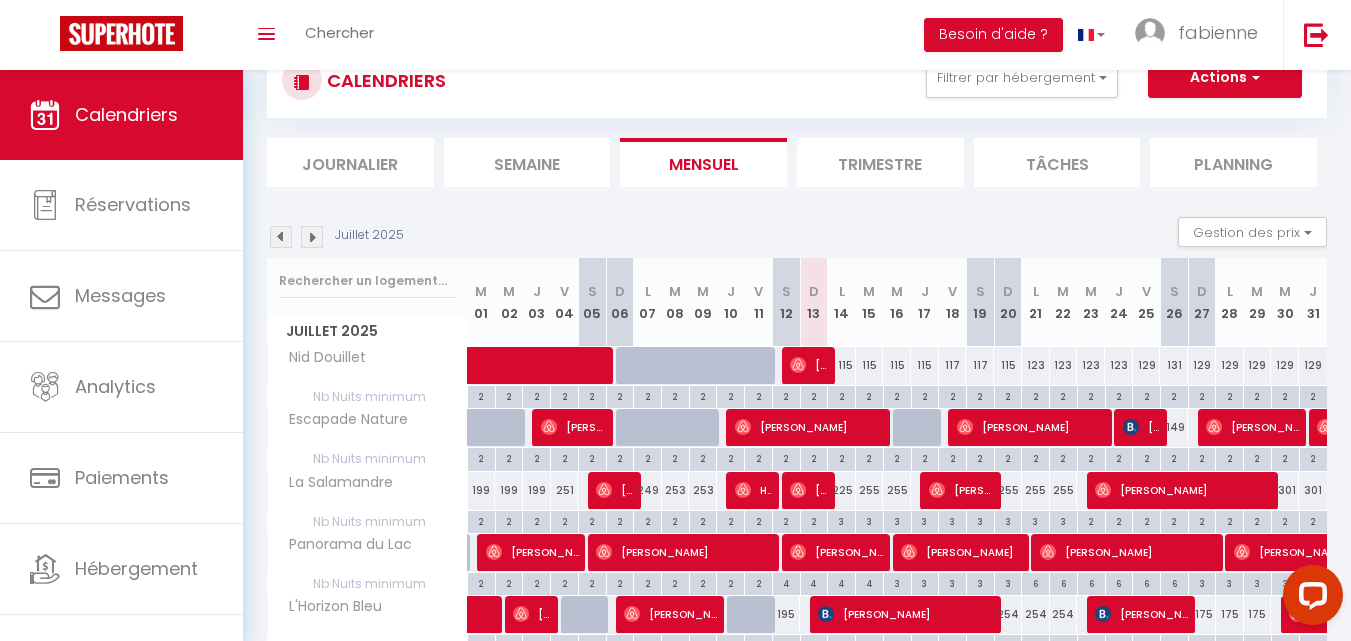 click at bounding box center [281, 237] 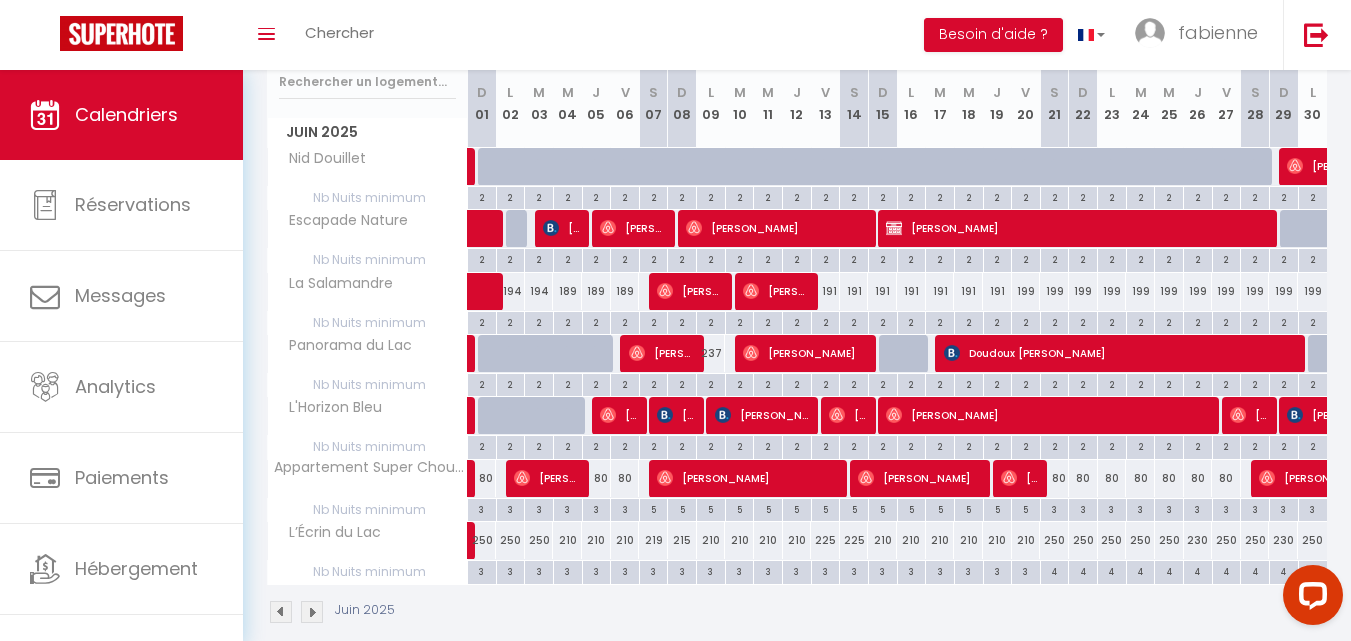 scroll, scrollTop: 270, scrollLeft: 0, axis: vertical 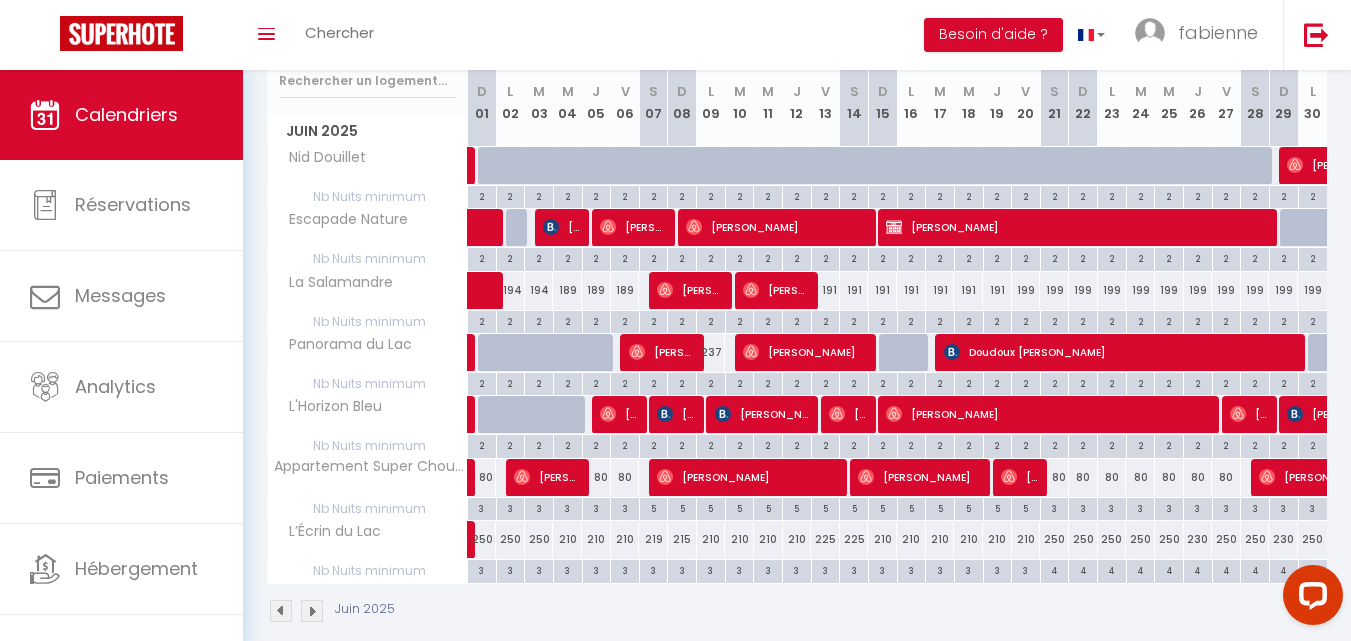 drag, startPoint x: 433, startPoint y: 447, endPoint x: 463, endPoint y: 430, distance: 34.48188 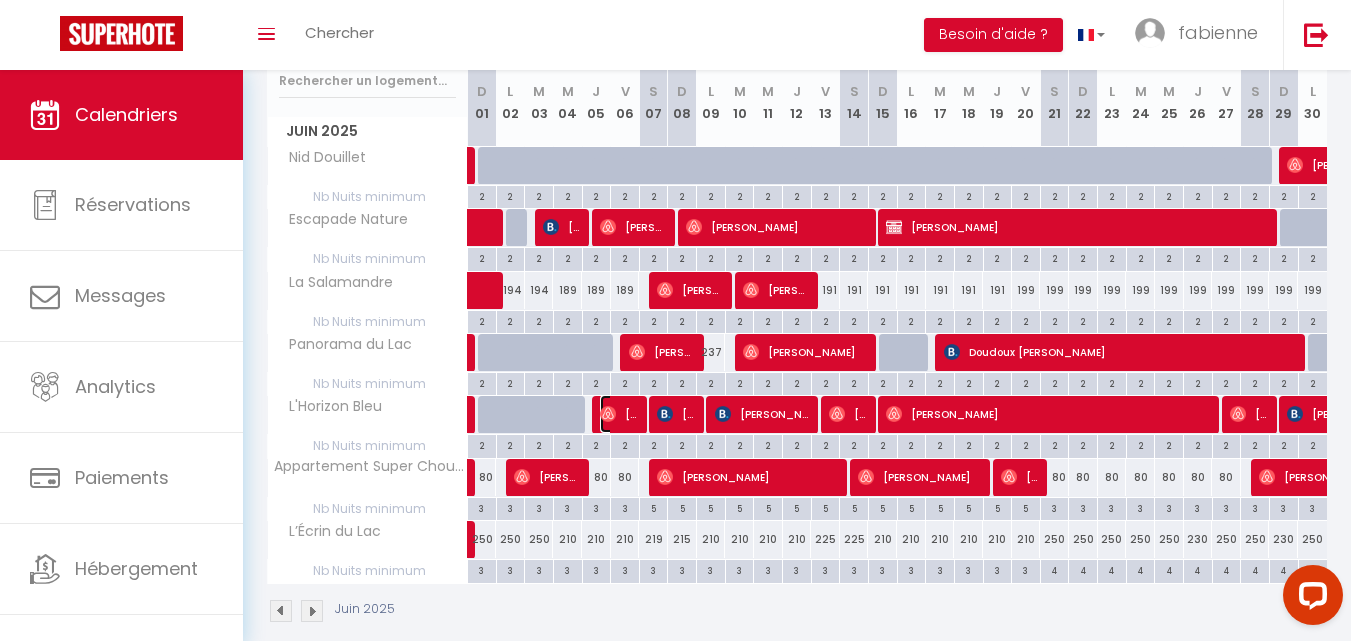 click at bounding box center [608, 414] 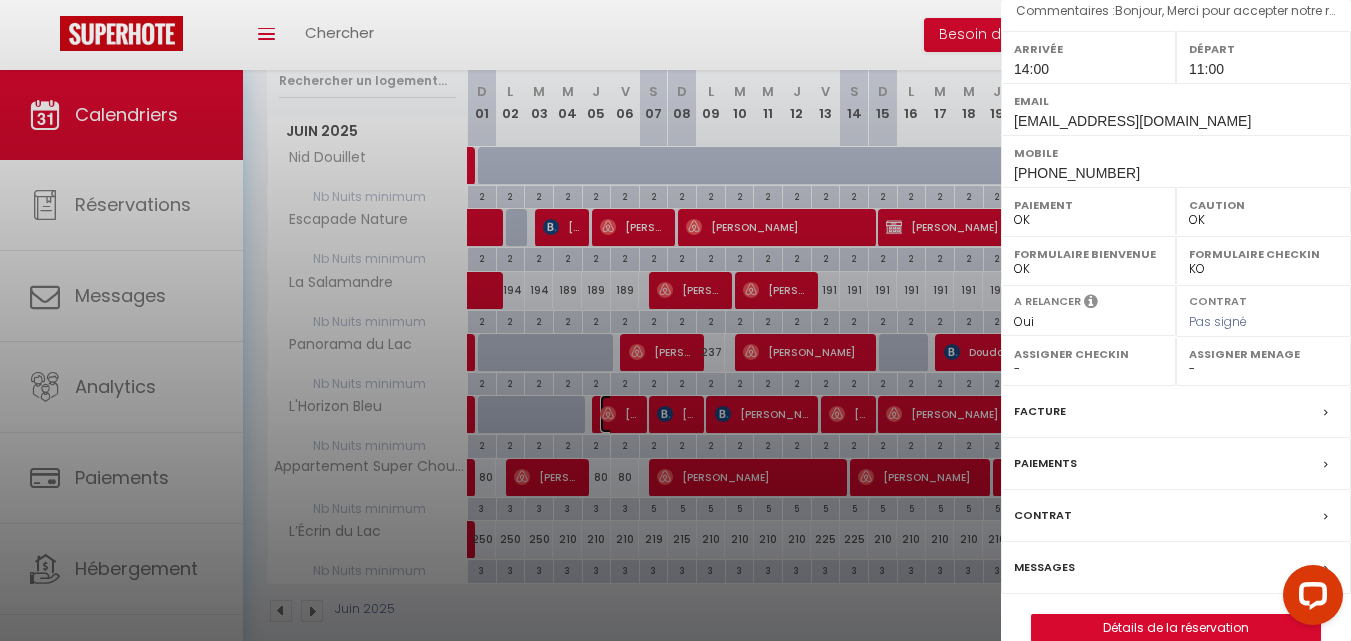 scroll, scrollTop: 291, scrollLeft: 0, axis: vertical 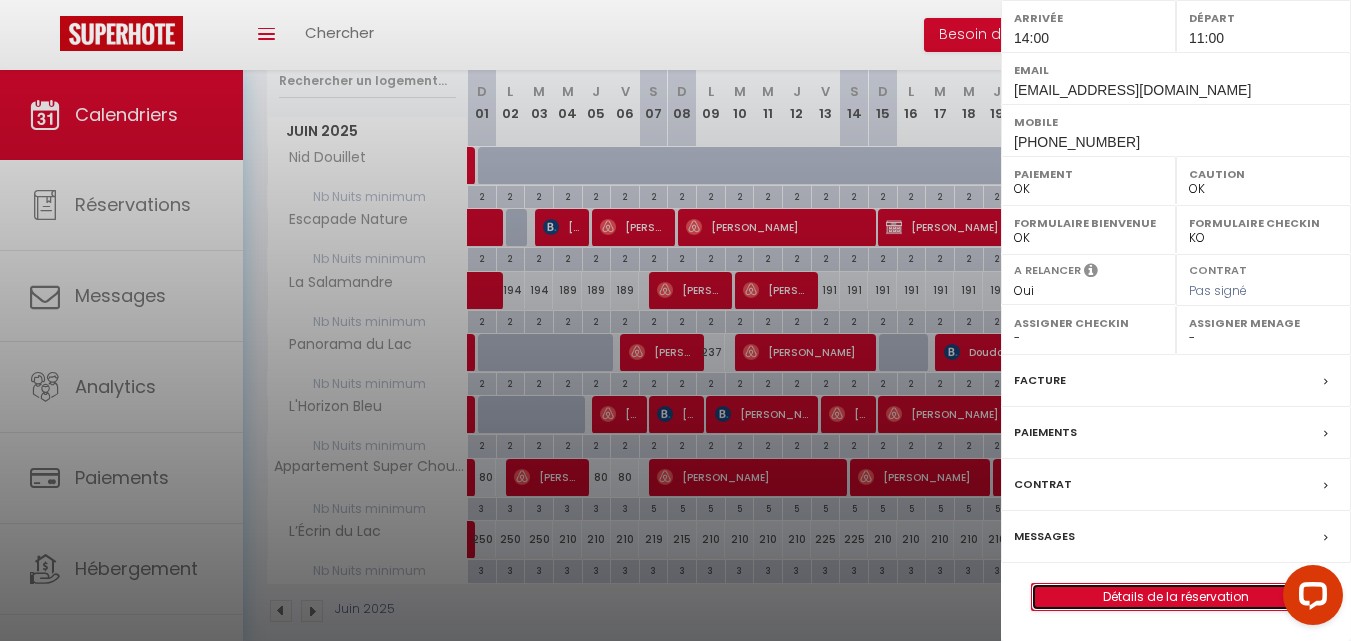 click on "Détails de la réservation" at bounding box center (1176, 597) 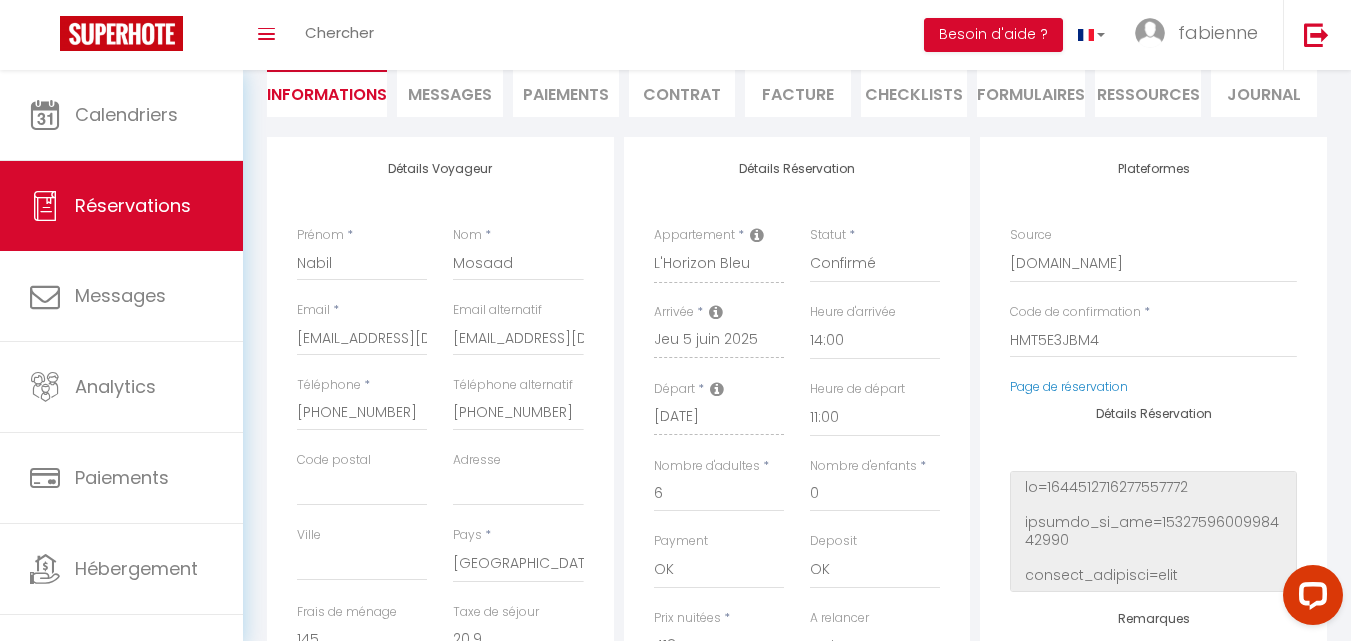 scroll, scrollTop: 0, scrollLeft: 0, axis: both 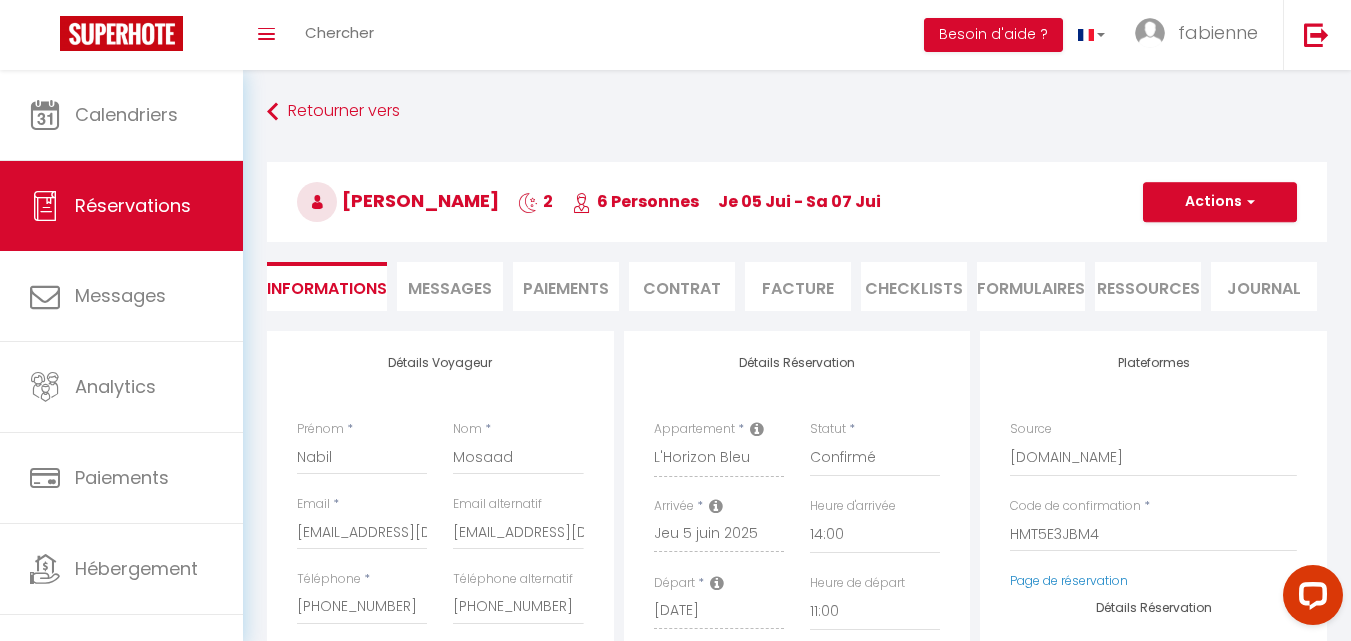 drag, startPoint x: 484, startPoint y: 201, endPoint x: 349, endPoint y: 200, distance: 135.00371 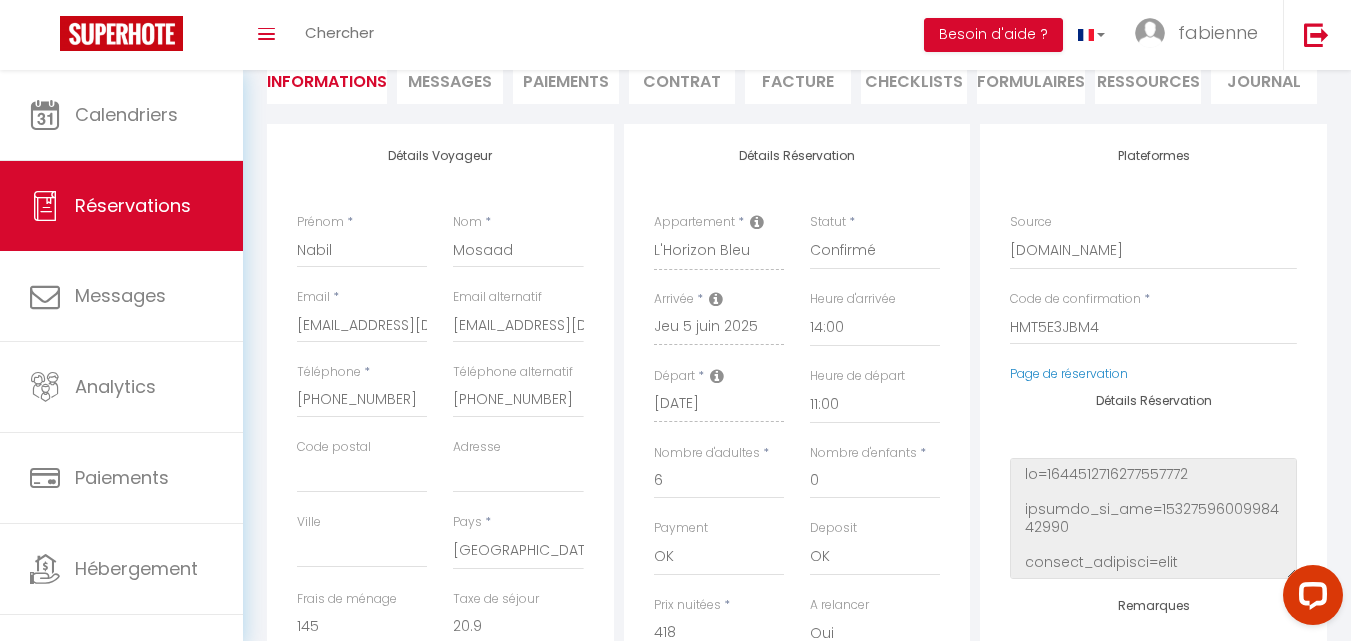 scroll, scrollTop: 200, scrollLeft: 0, axis: vertical 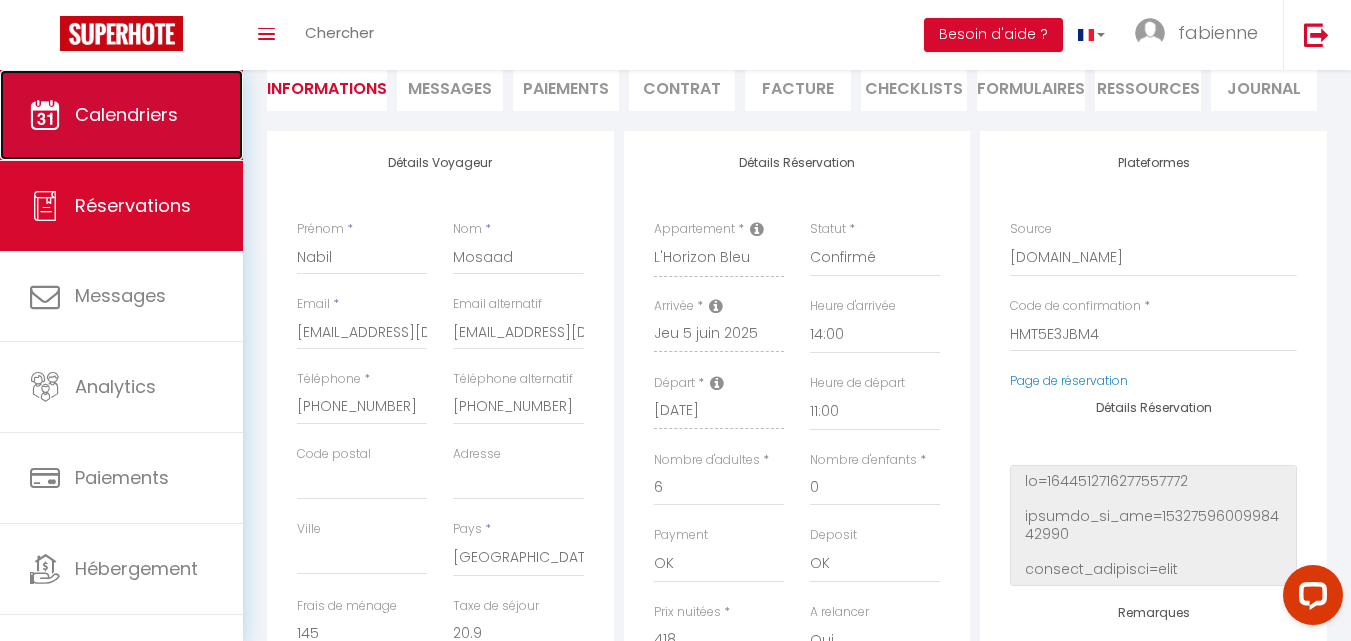 click on "Calendriers" at bounding box center [126, 114] 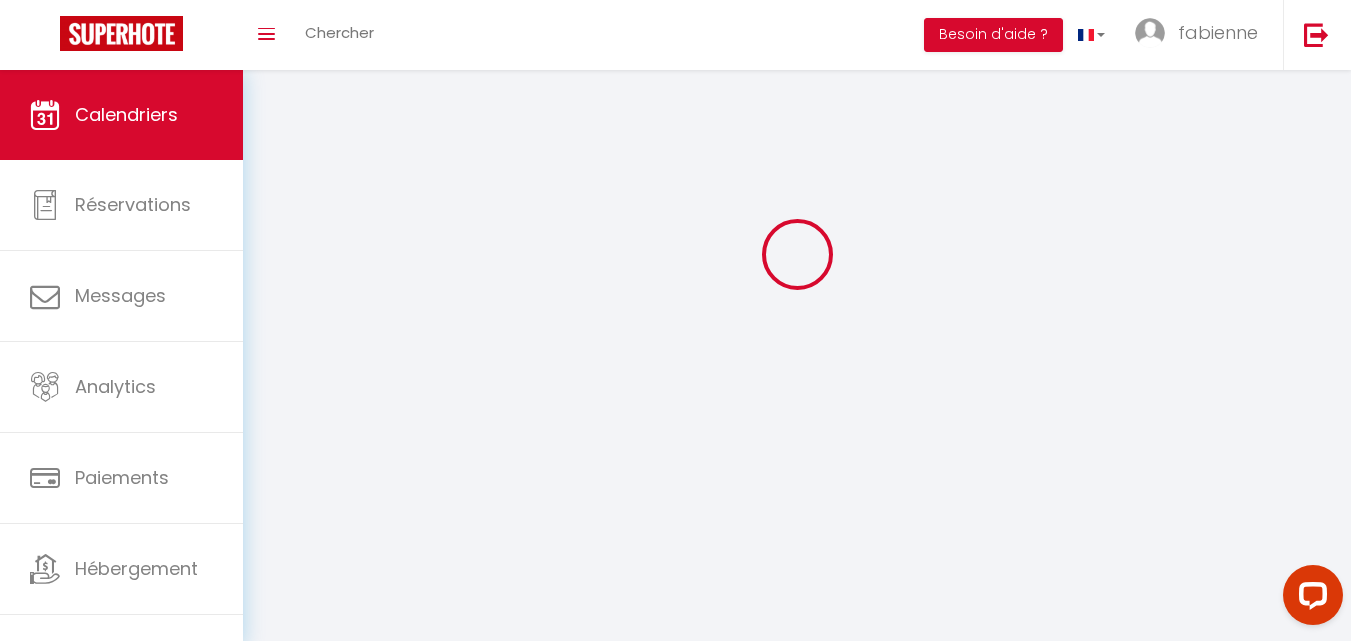 scroll, scrollTop: 0, scrollLeft: 0, axis: both 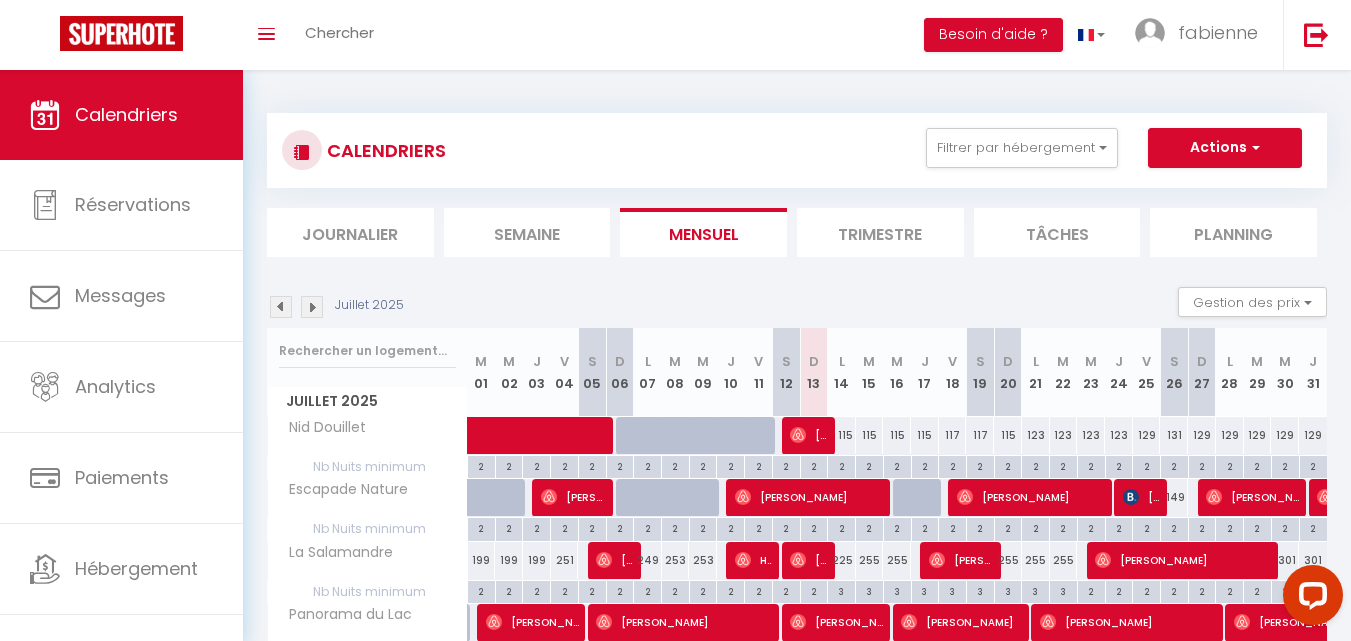 click at bounding box center [281, 307] 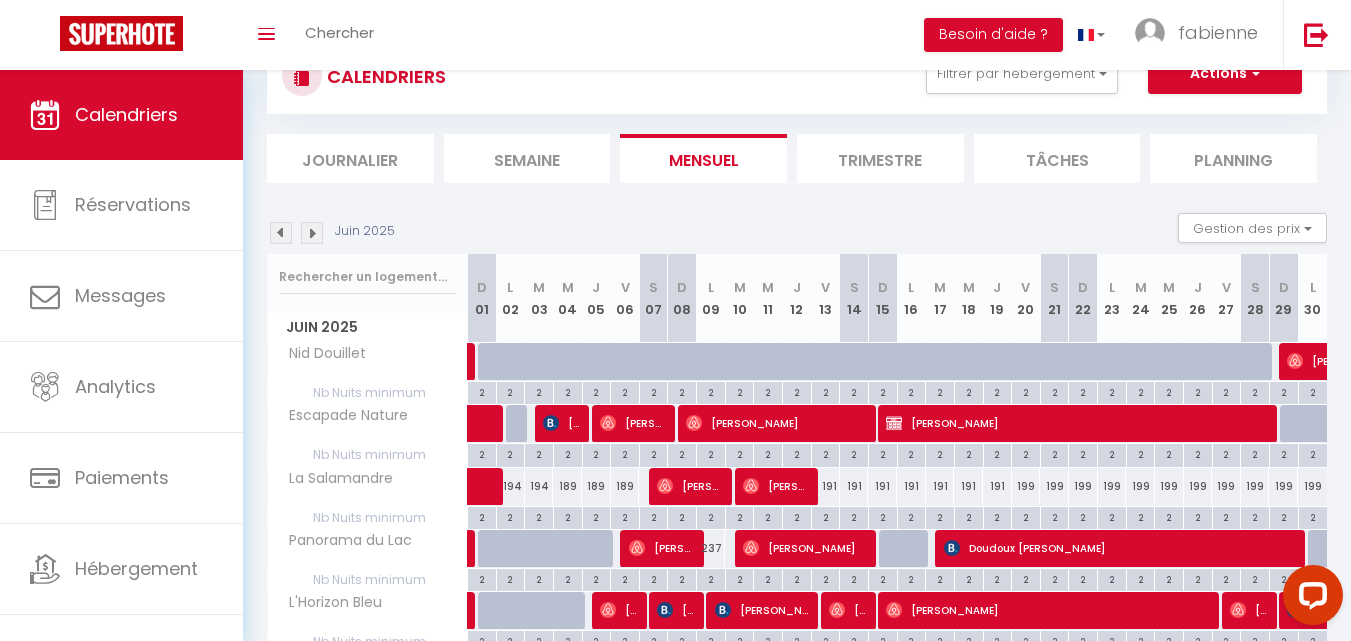 scroll, scrollTop: 200, scrollLeft: 0, axis: vertical 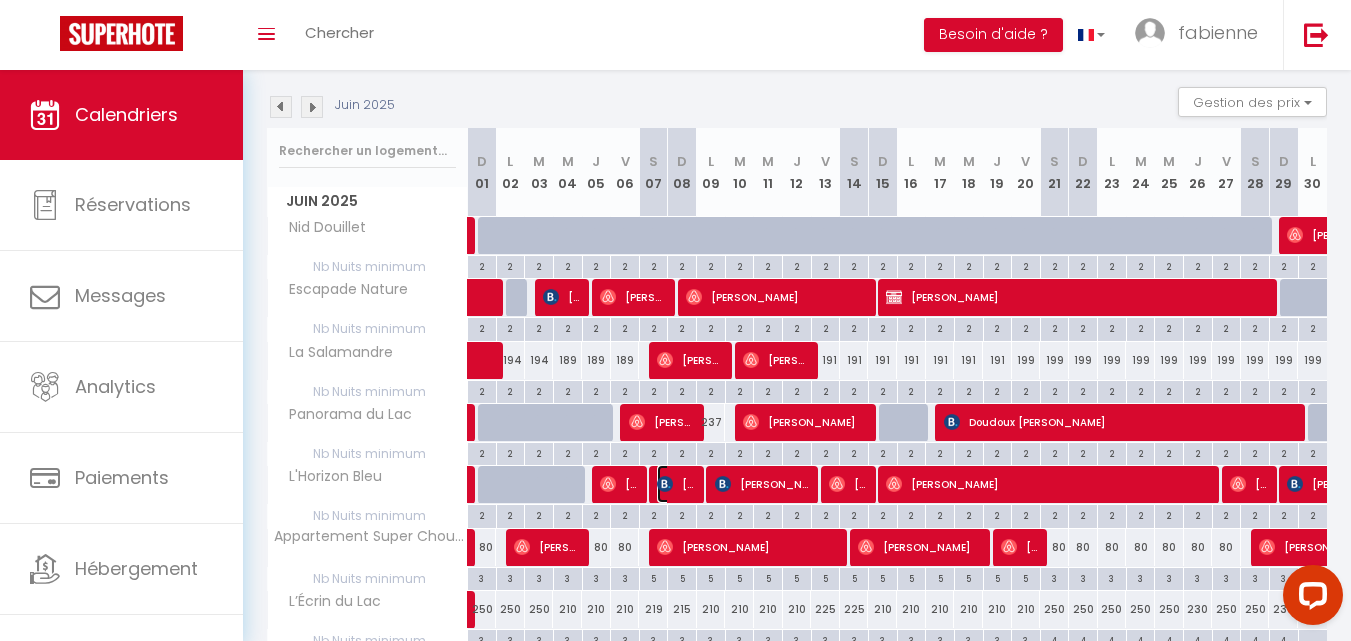 click at bounding box center [665, 484] 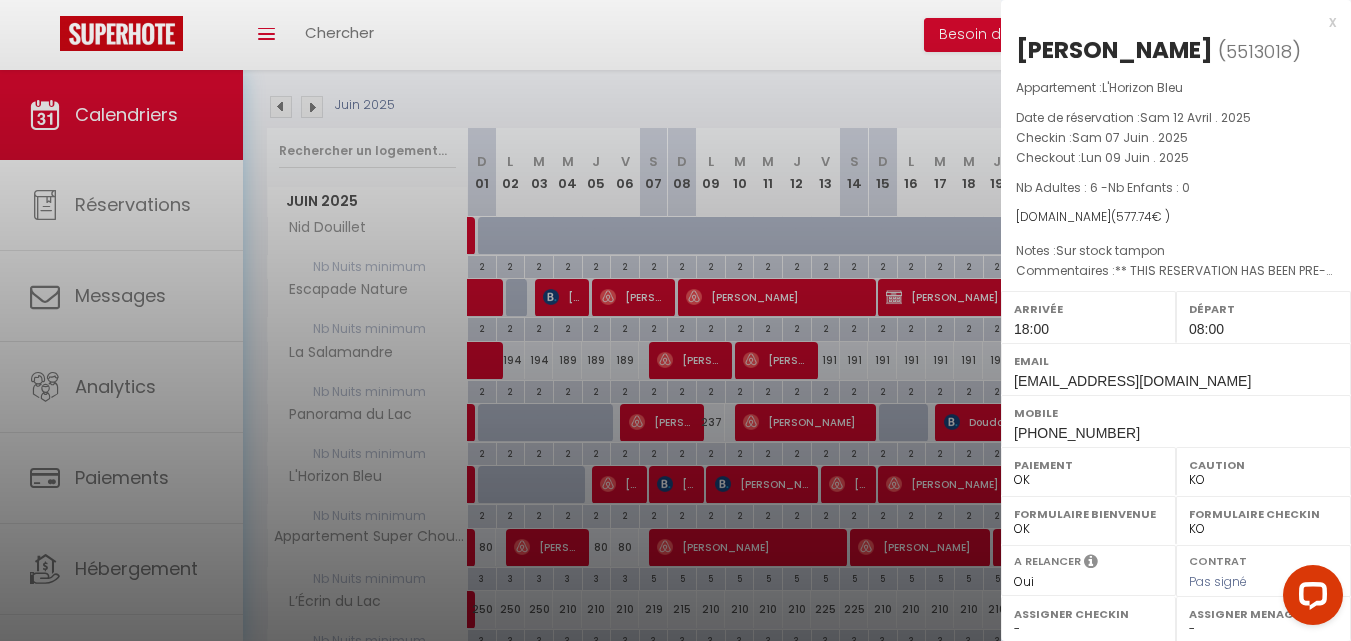 drag, startPoint x: 1172, startPoint y: 42, endPoint x: 1012, endPoint y: 41, distance: 160.00313 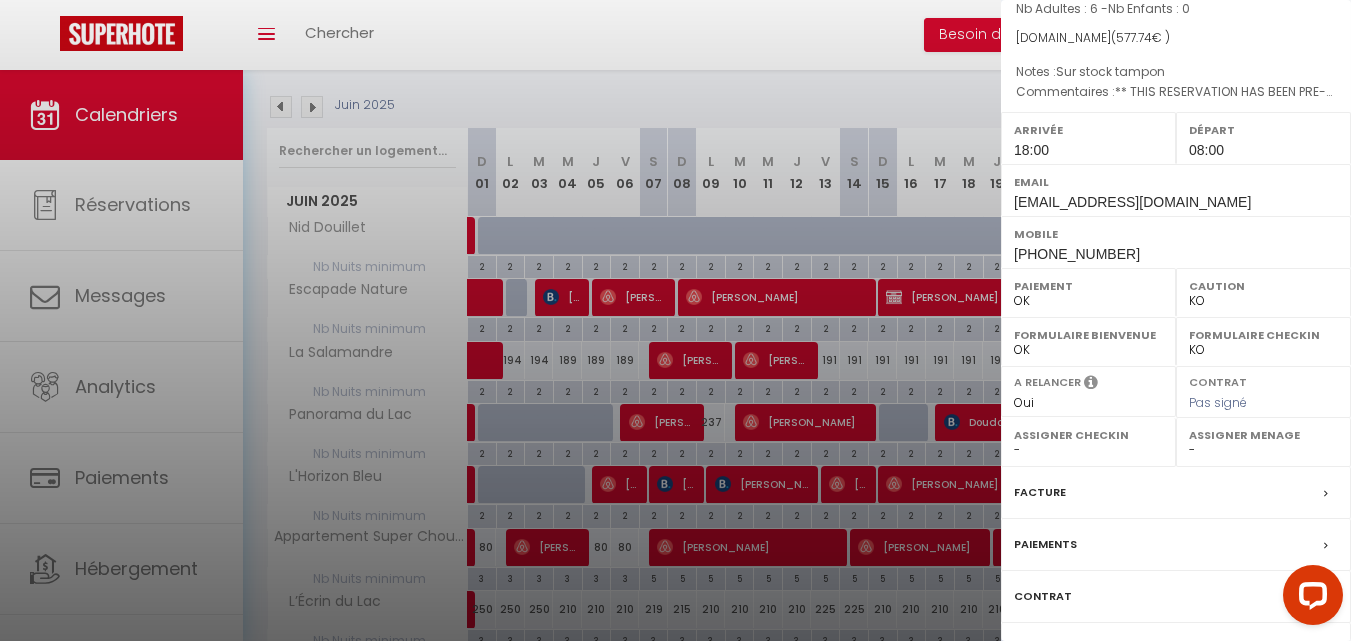 scroll, scrollTop: 291, scrollLeft: 0, axis: vertical 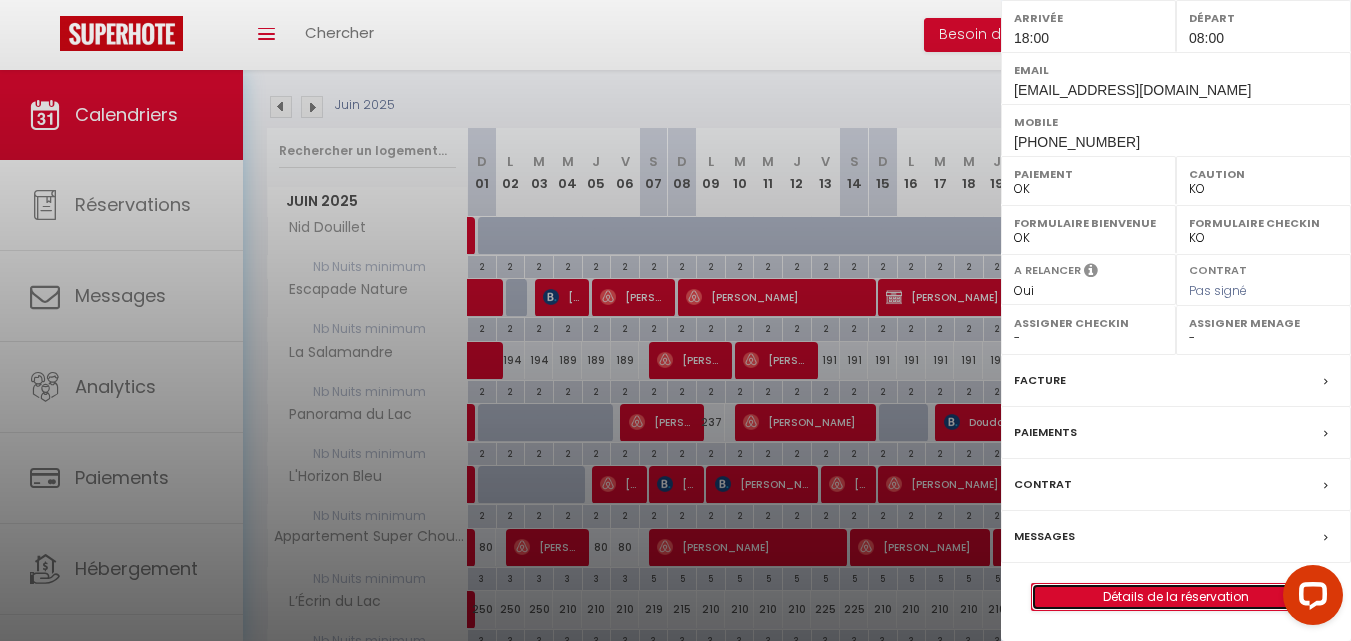 click on "Détails de la réservation" at bounding box center [1176, 597] 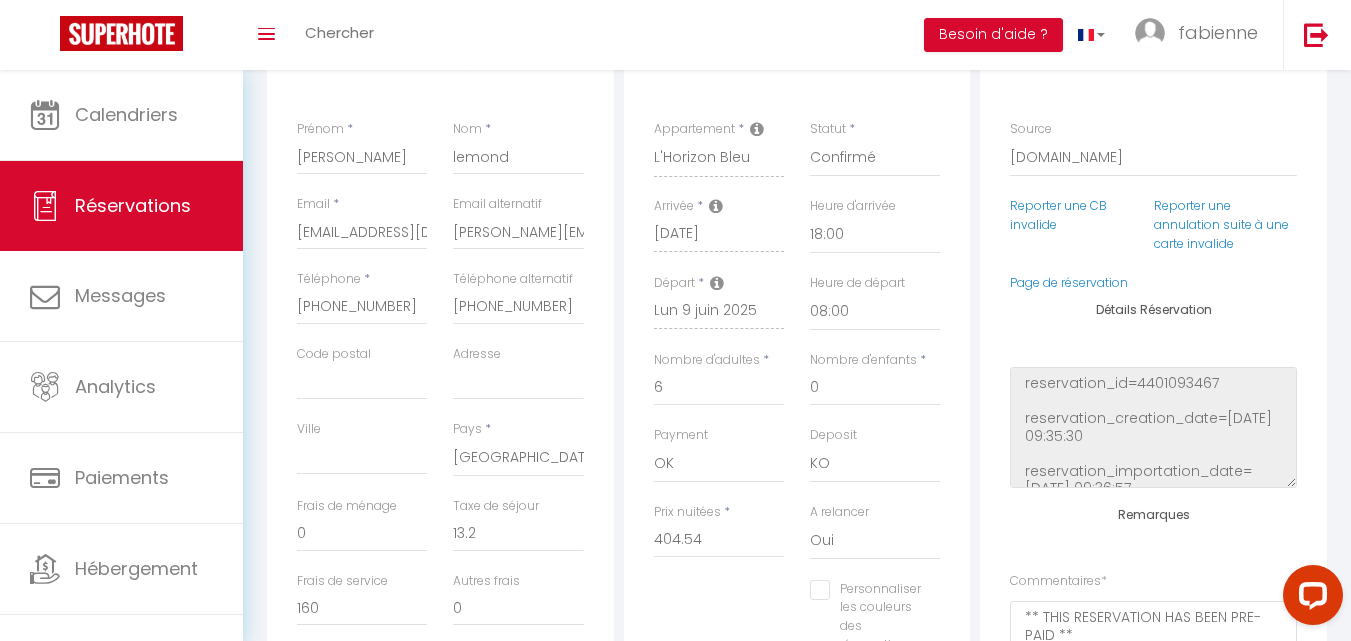 scroll, scrollTop: 400, scrollLeft: 0, axis: vertical 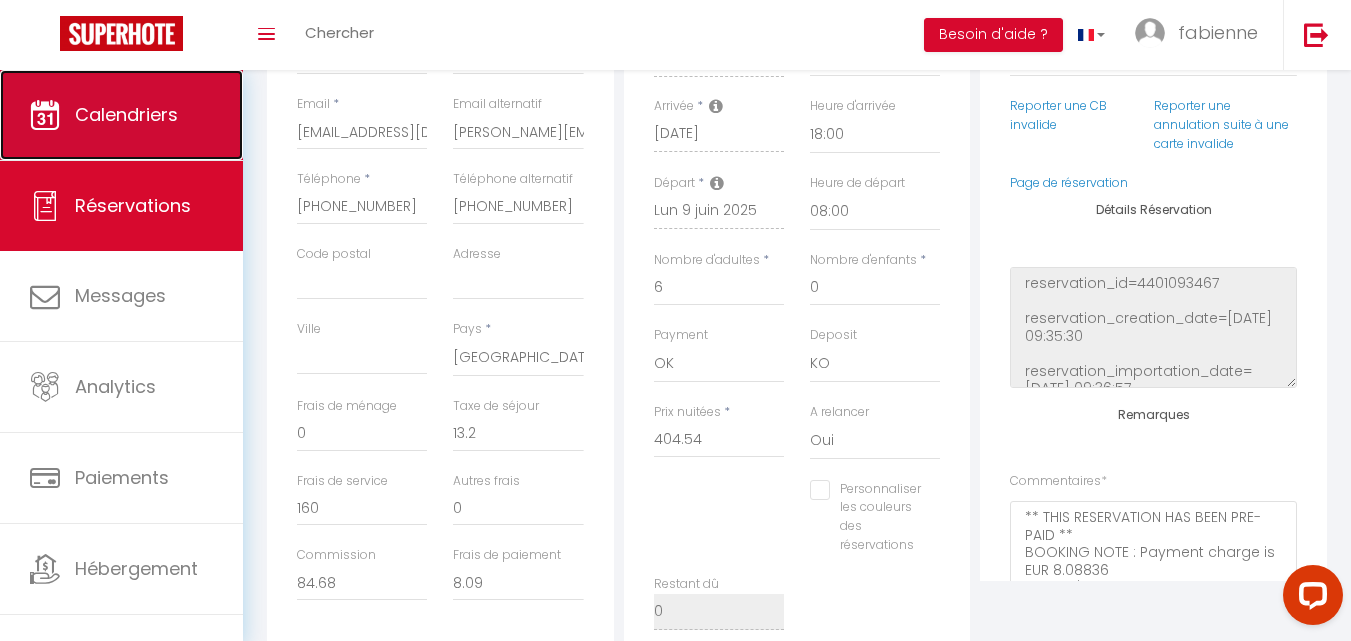 click on "Calendriers" at bounding box center [126, 114] 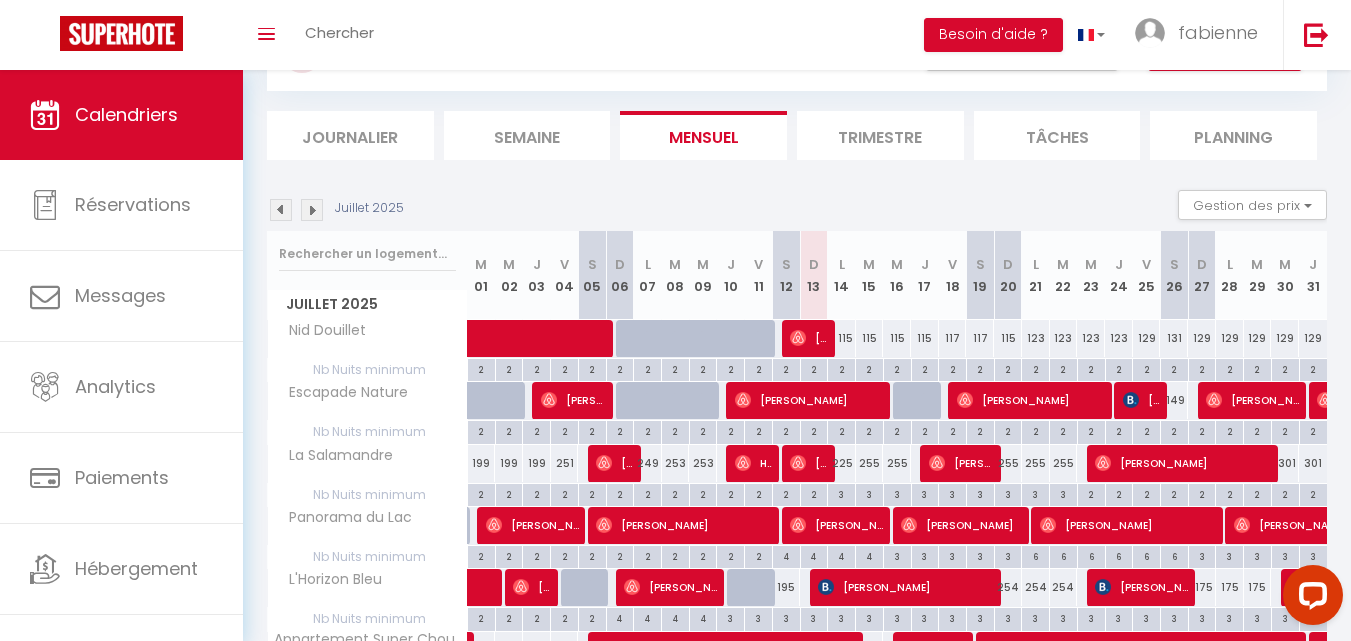 scroll, scrollTop: 100, scrollLeft: 0, axis: vertical 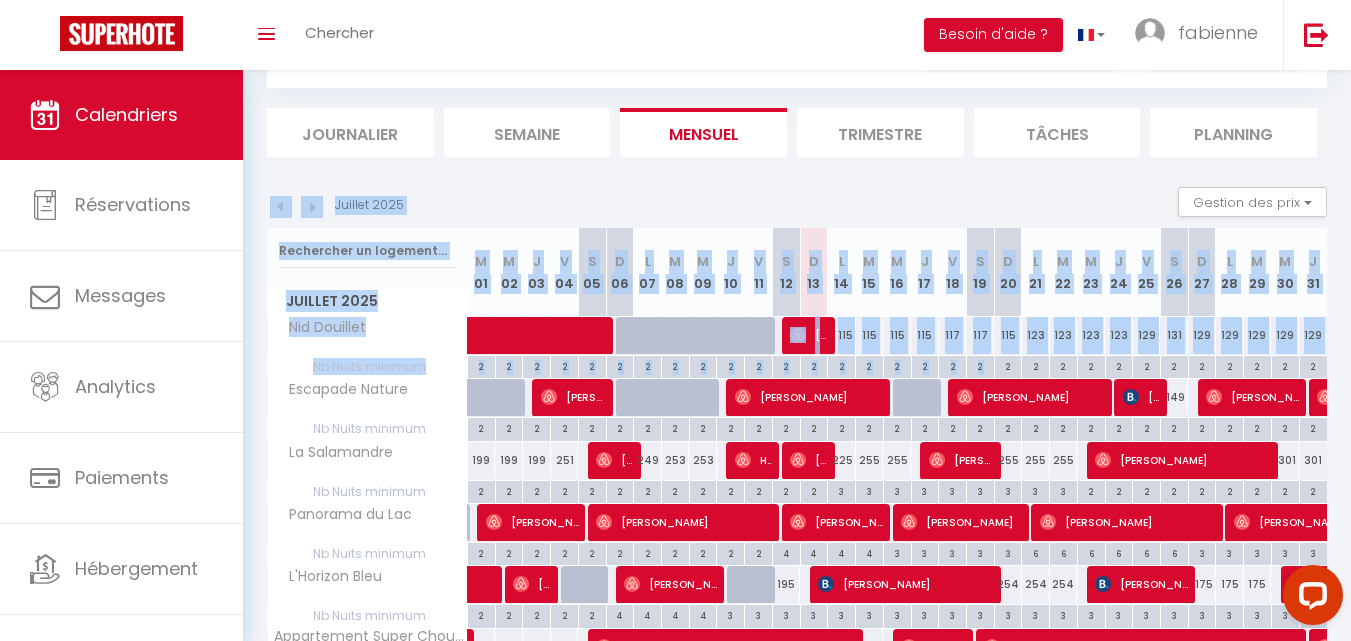 click at bounding box center (281, 207) 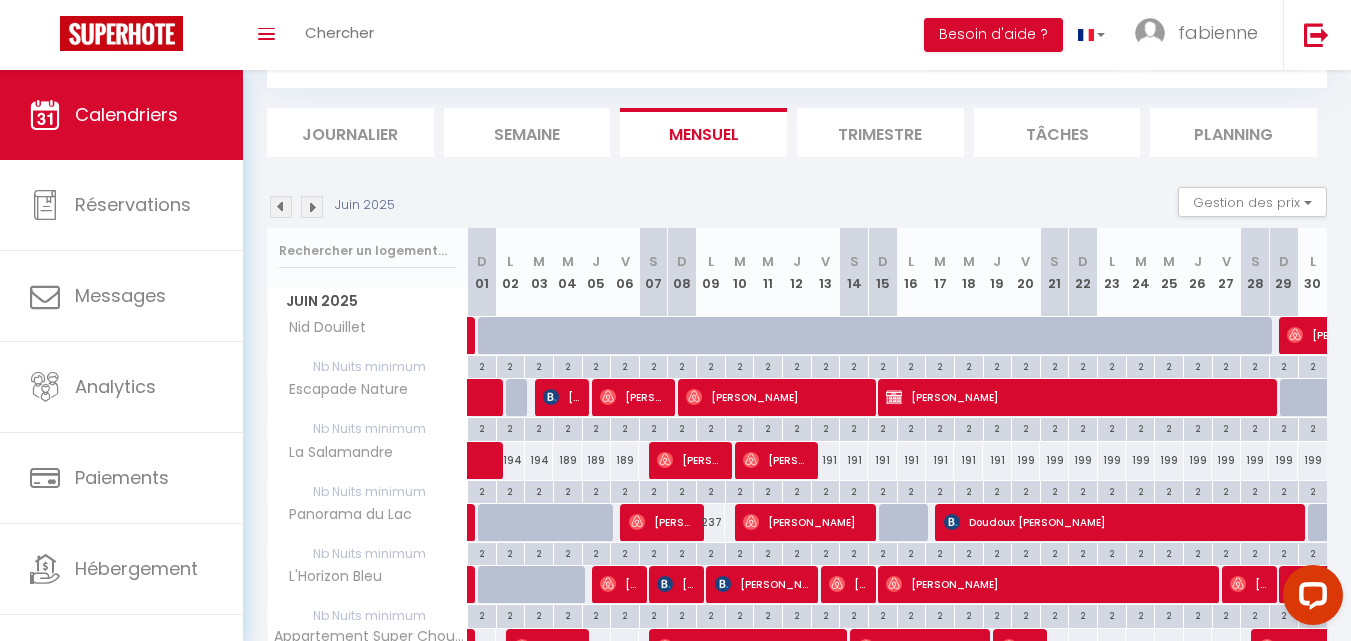 scroll, scrollTop: 200, scrollLeft: 0, axis: vertical 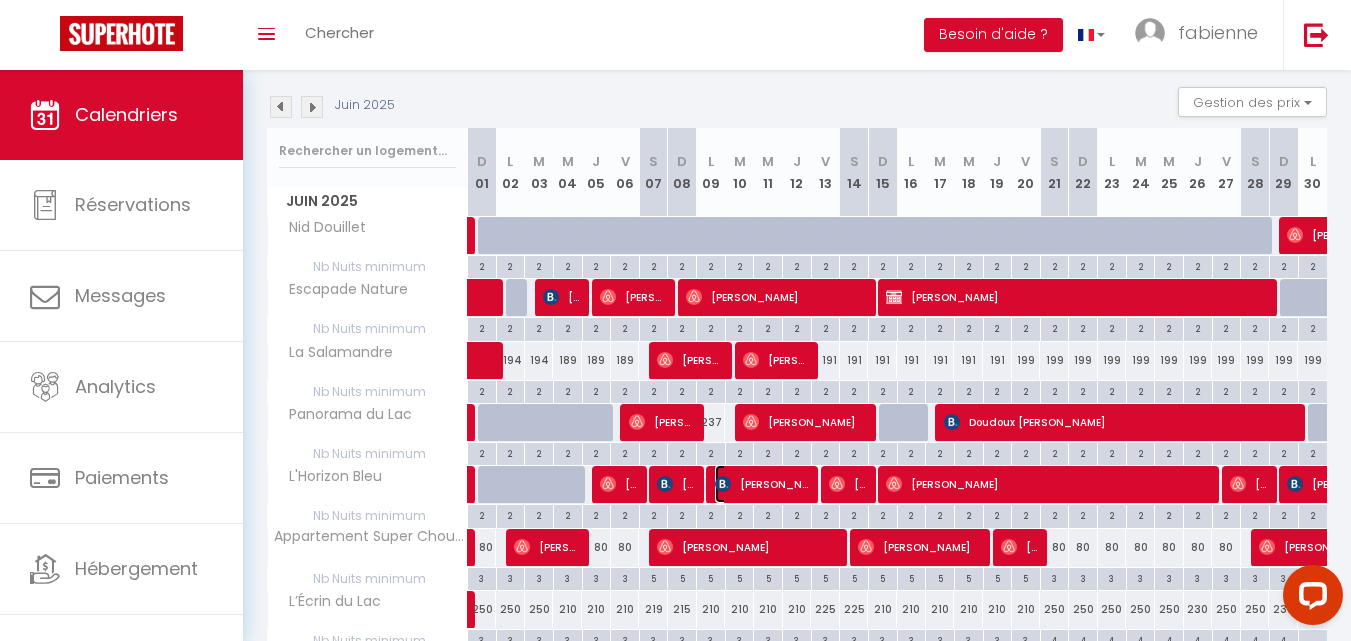 click on "[PERSON_NAME]" at bounding box center [763, 484] 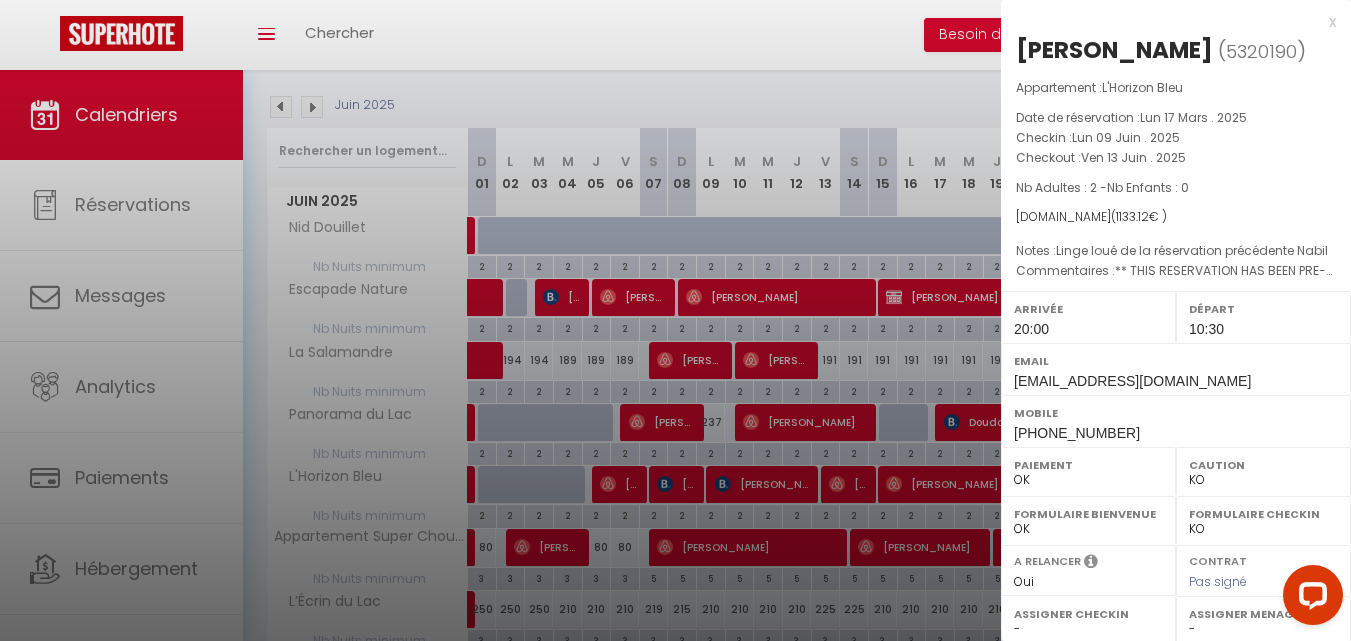 scroll, scrollTop: 323, scrollLeft: 0, axis: vertical 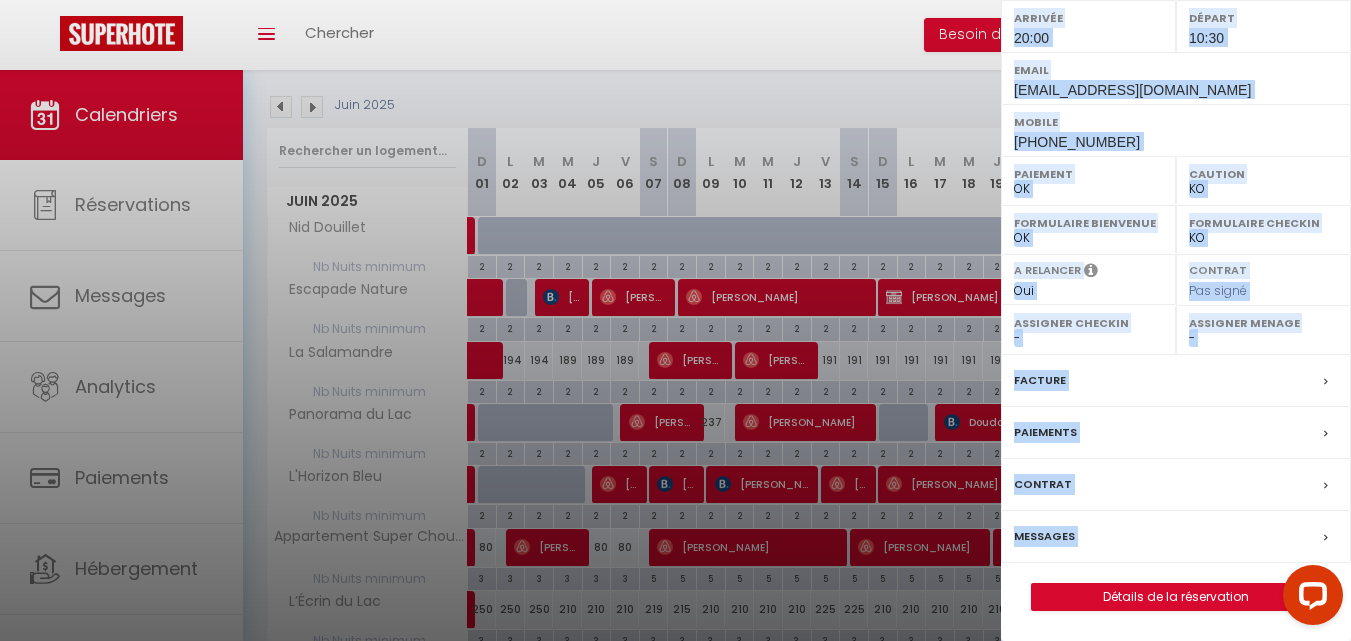 drag, startPoint x: 1242, startPoint y: 54, endPoint x: 209, endPoint y: 393, distance: 1087.2029 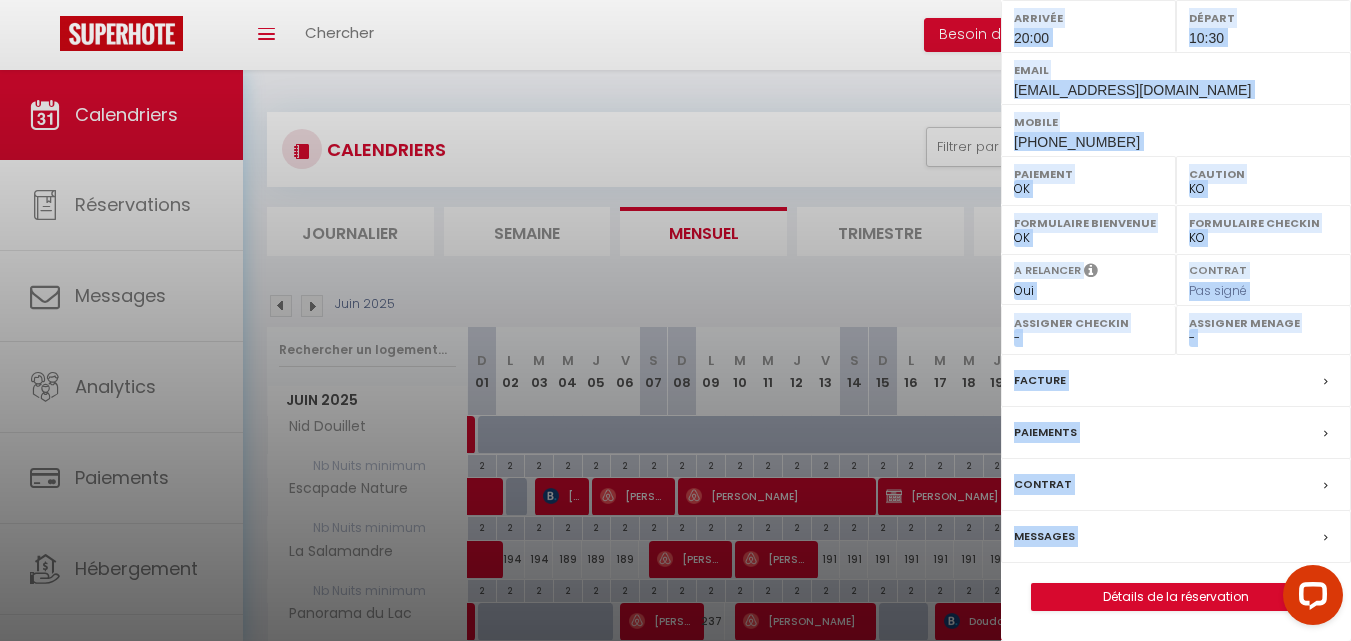 scroll, scrollTop: 0, scrollLeft: 0, axis: both 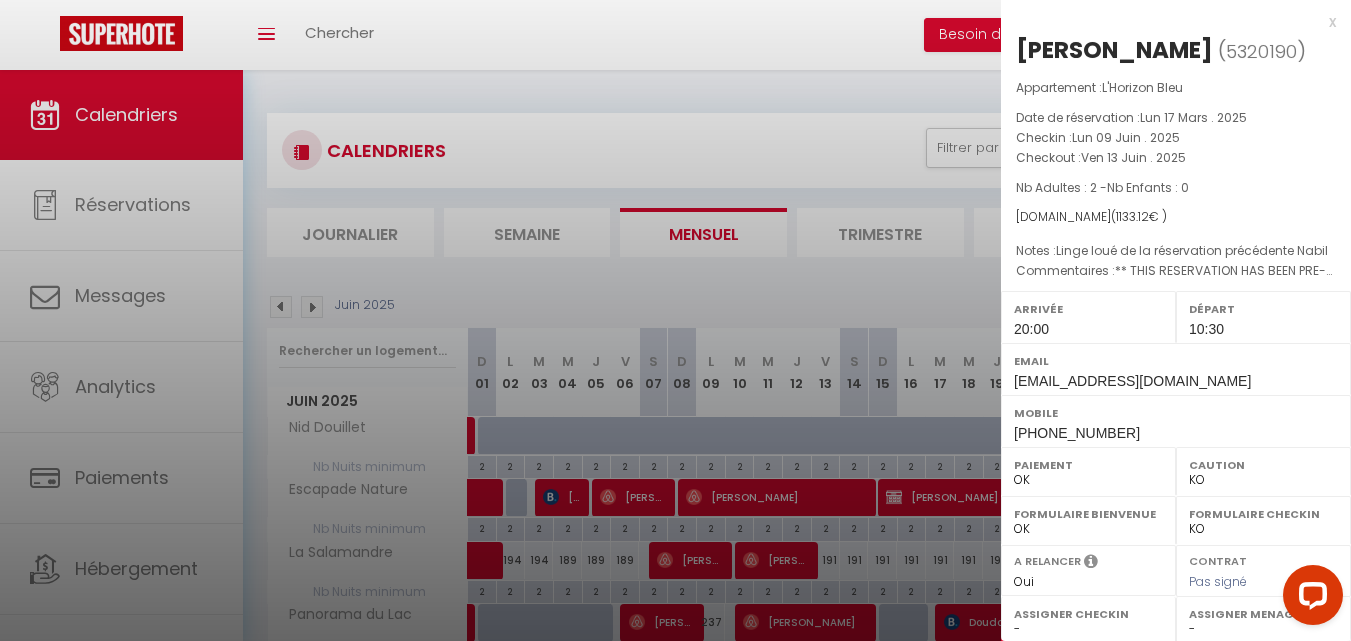 click on "[PERSON_NAME]" at bounding box center (1114, 50) 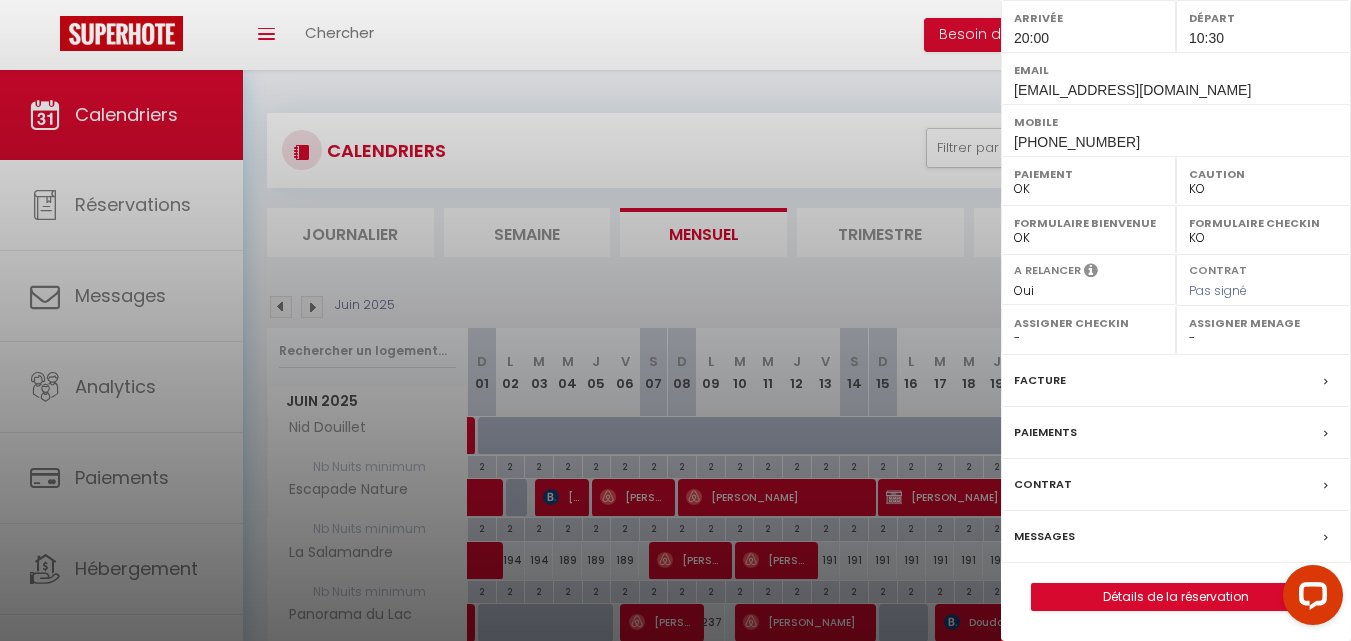 scroll, scrollTop: 323, scrollLeft: 0, axis: vertical 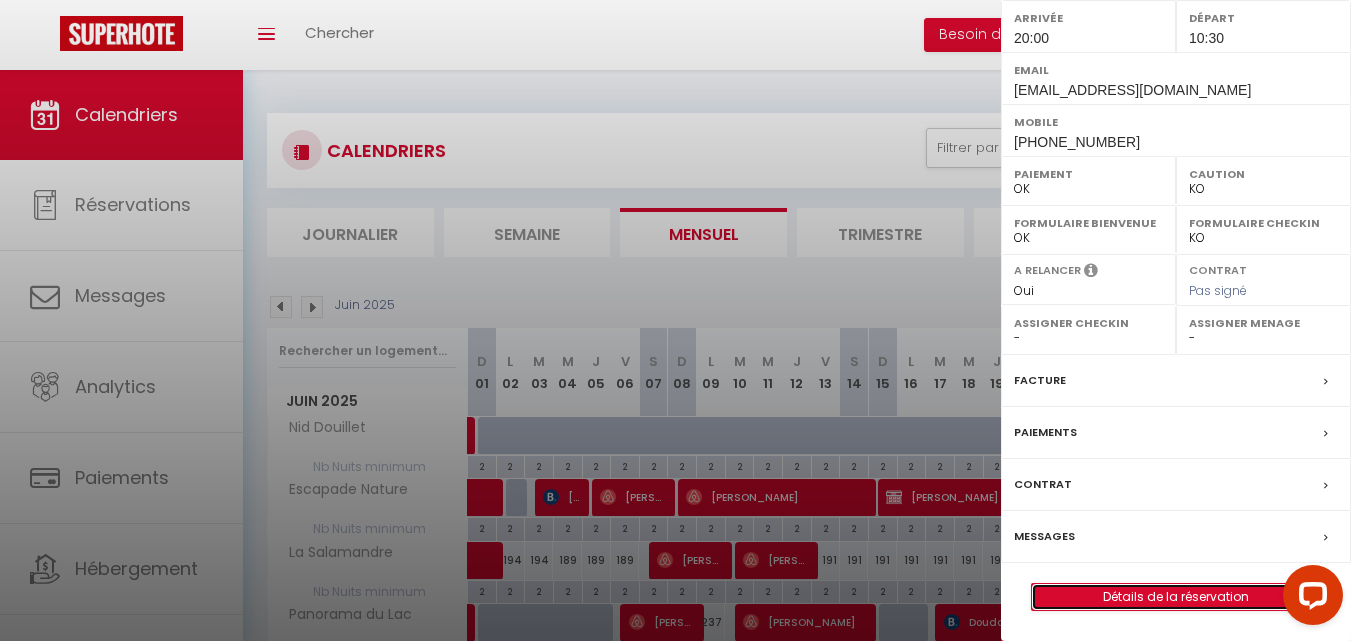 click on "Détails de la réservation" at bounding box center [1176, 597] 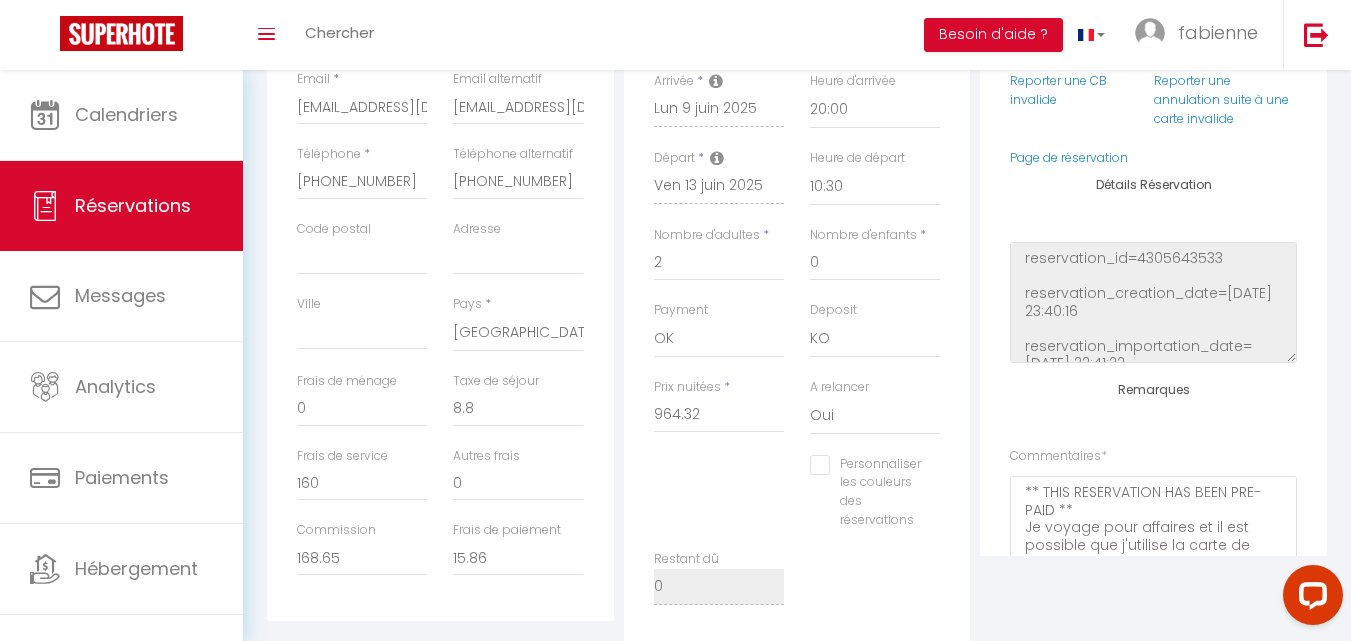 click on "Détails Voyageur   Prénom   *   [PERSON_NAME]   *   Clos Muntsant   Email   *   [EMAIL_ADDRESS][DOMAIN_NAME]   Email alternatif   [EMAIL_ADDRESS][DOMAIN_NAME]     Téléphone   *   [PHONE_NUMBER]   Téléphone alternatif   [PHONE_NUMBER]   Code postal     Adresse     [GEOGRAPHIC_DATA]   *   [GEOGRAPHIC_DATA]
[GEOGRAPHIC_DATA]
[GEOGRAPHIC_DATA]
[GEOGRAPHIC_DATA]
[GEOGRAPHIC_DATA]
[US_STATE]
[GEOGRAPHIC_DATA]
[GEOGRAPHIC_DATA]
[GEOGRAPHIC_DATA]
[GEOGRAPHIC_DATA]
[GEOGRAPHIC_DATA]
[GEOGRAPHIC_DATA]
[GEOGRAPHIC_DATA]
[GEOGRAPHIC_DATA]
[GEOGRAPHIC_DATA]
[GEOGRAPHIC_DATA]
[GEOGRAPHIC_DATA]
0     8.8" at bounding box center [440, 263] 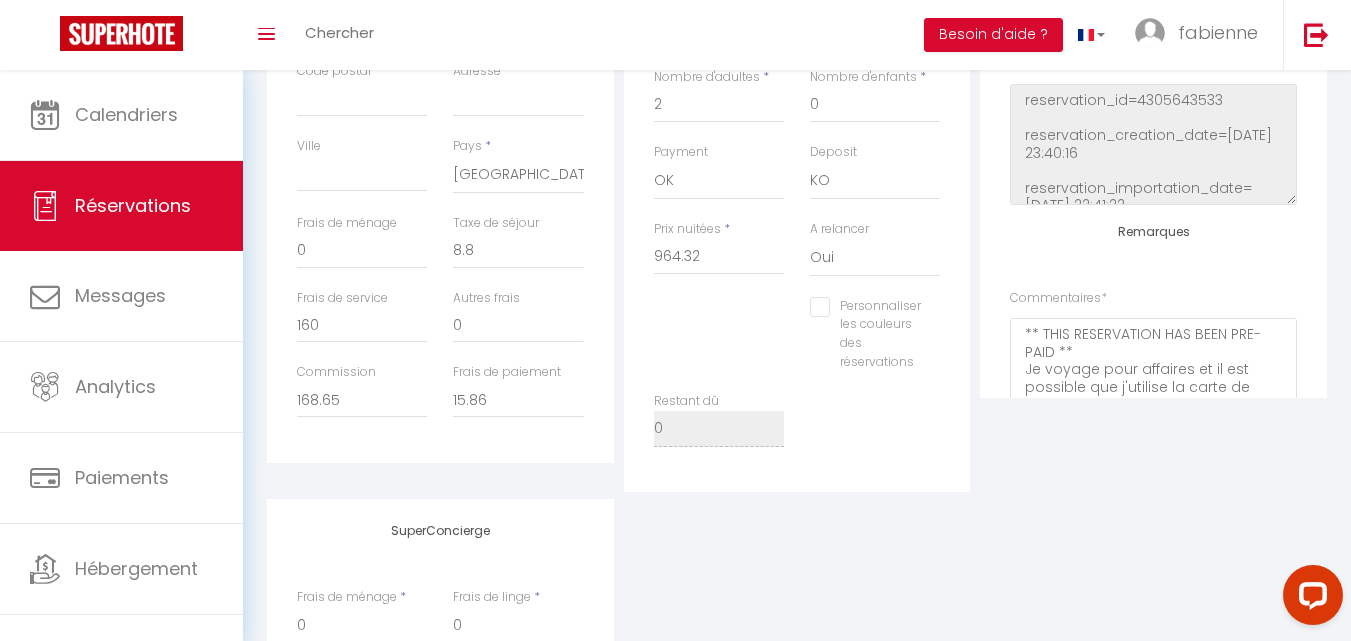 click on "Frais de paiement   15.86" at bounding box center (518, 400) 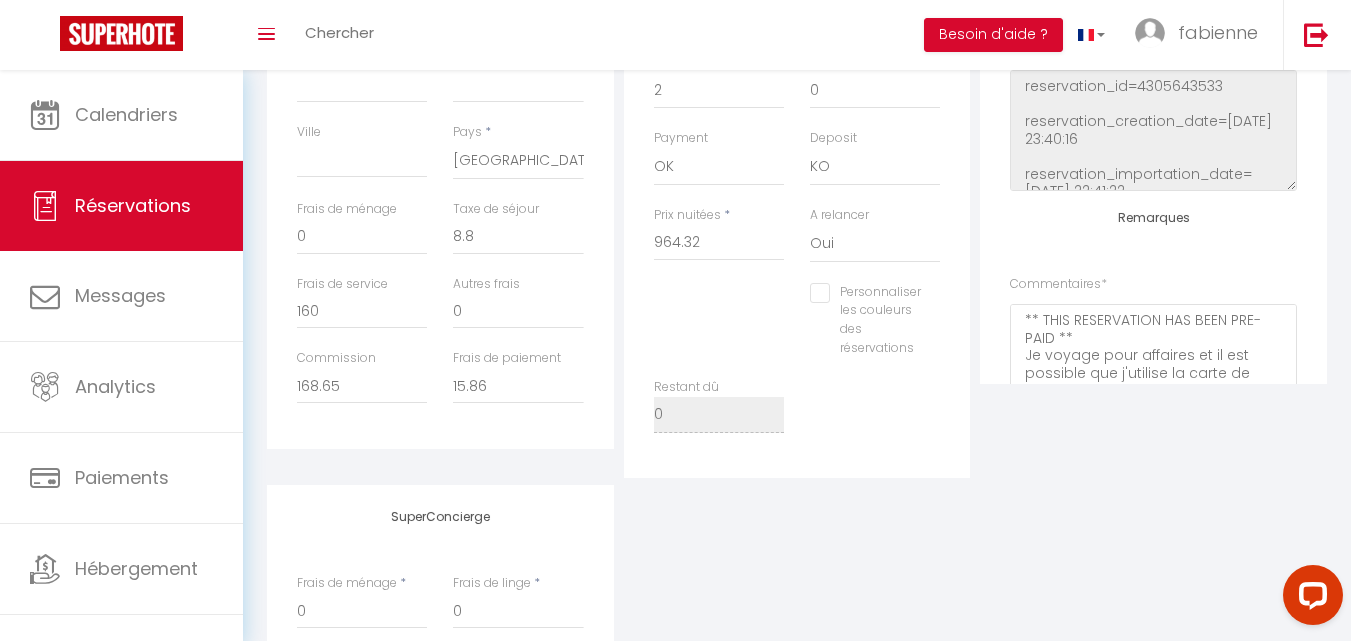 click on "Frais de paiement   15.86" at bounding box center [518, 386] 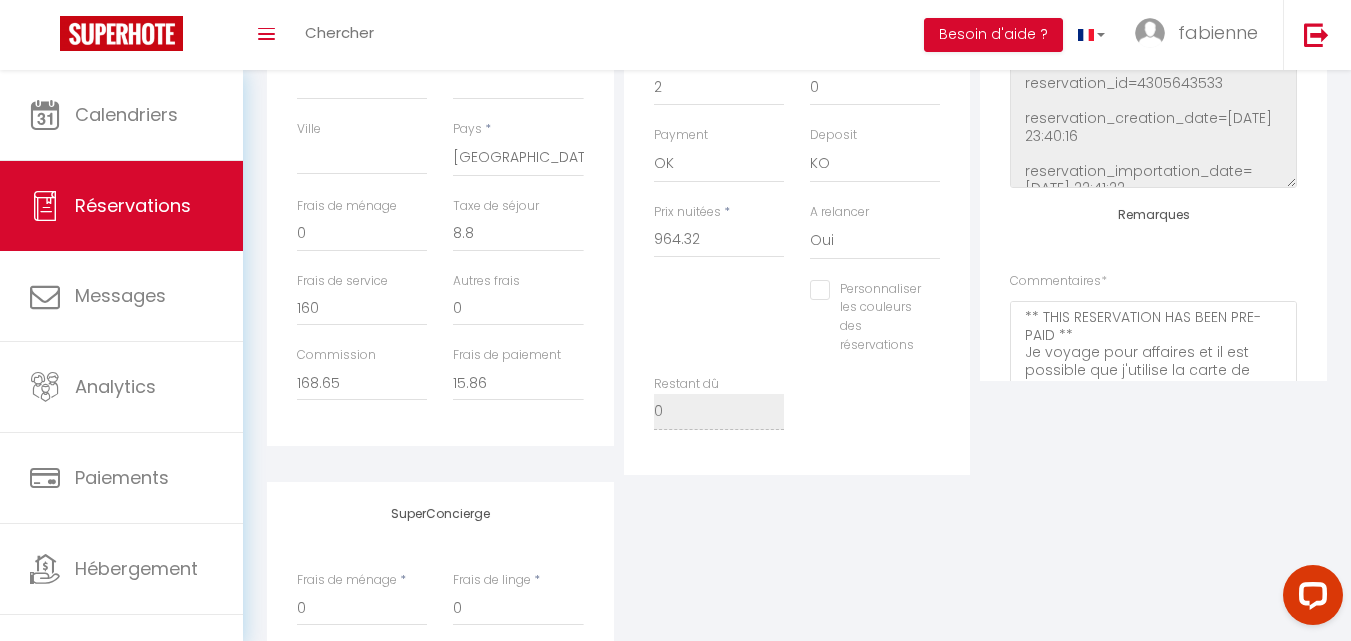 click on "Frais de paiement   15.86" at bounding box center (518, 383) 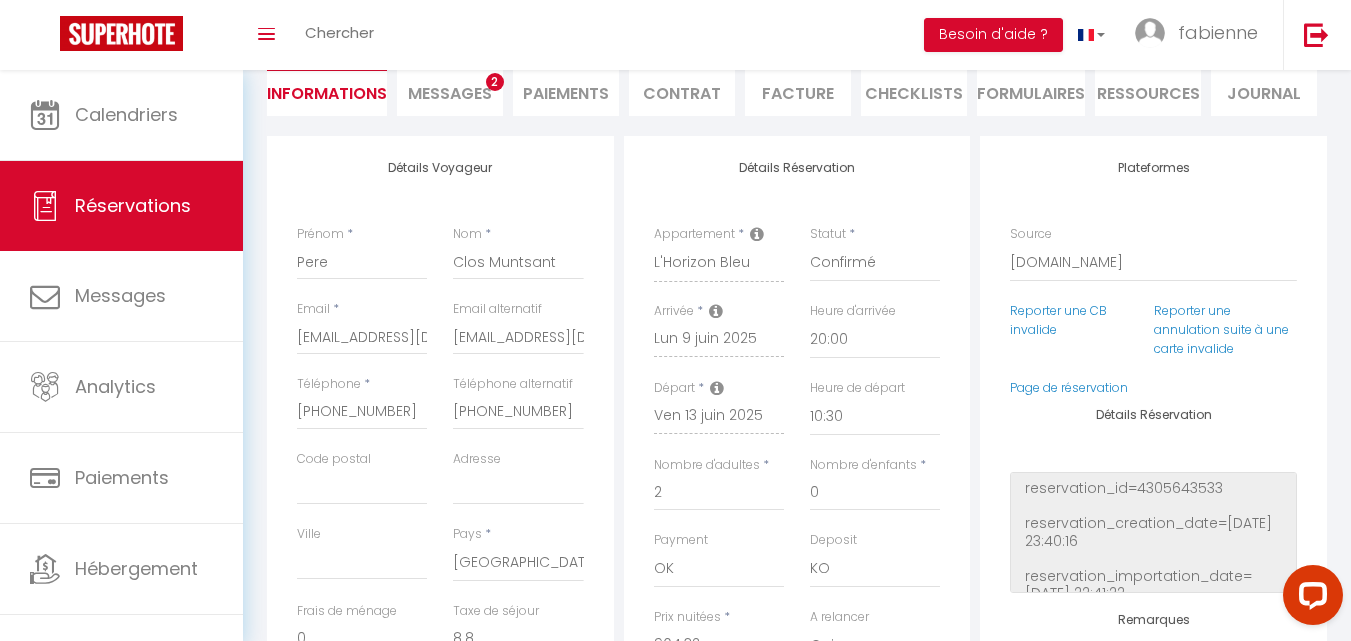 scroll, scrollTop: 100, scrollLeft: 0, axis: vertical 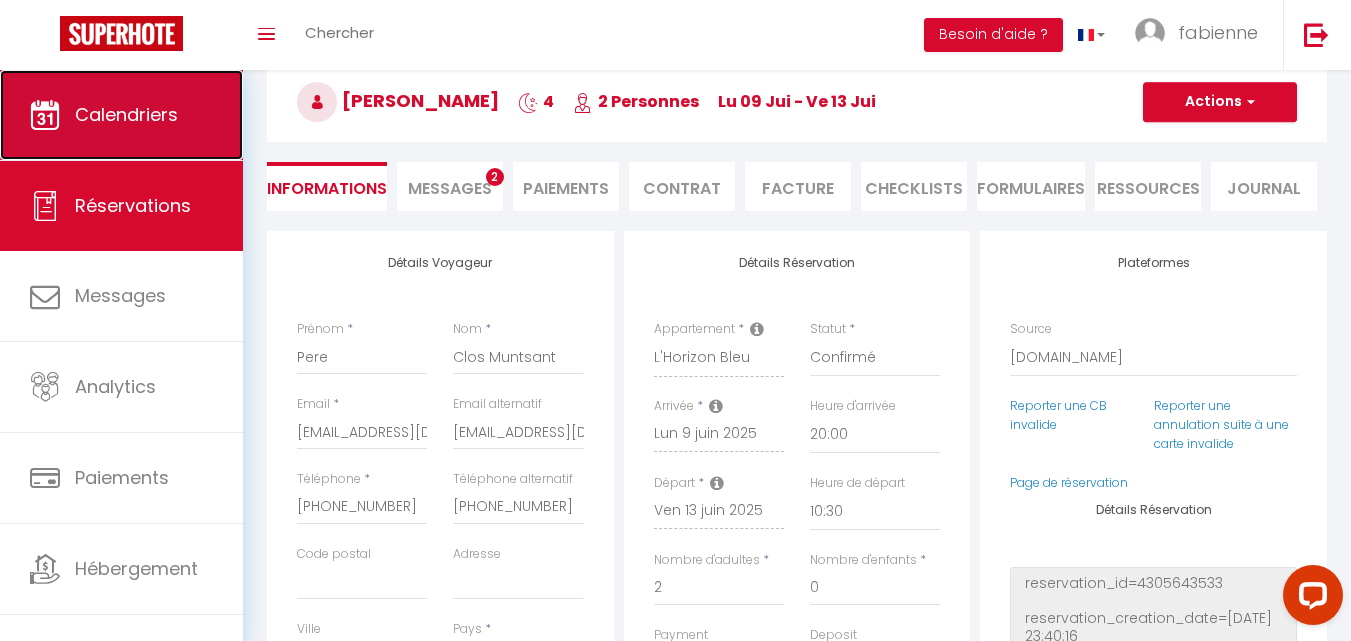 click on "Calendriers" at bounding box center [126, 114] 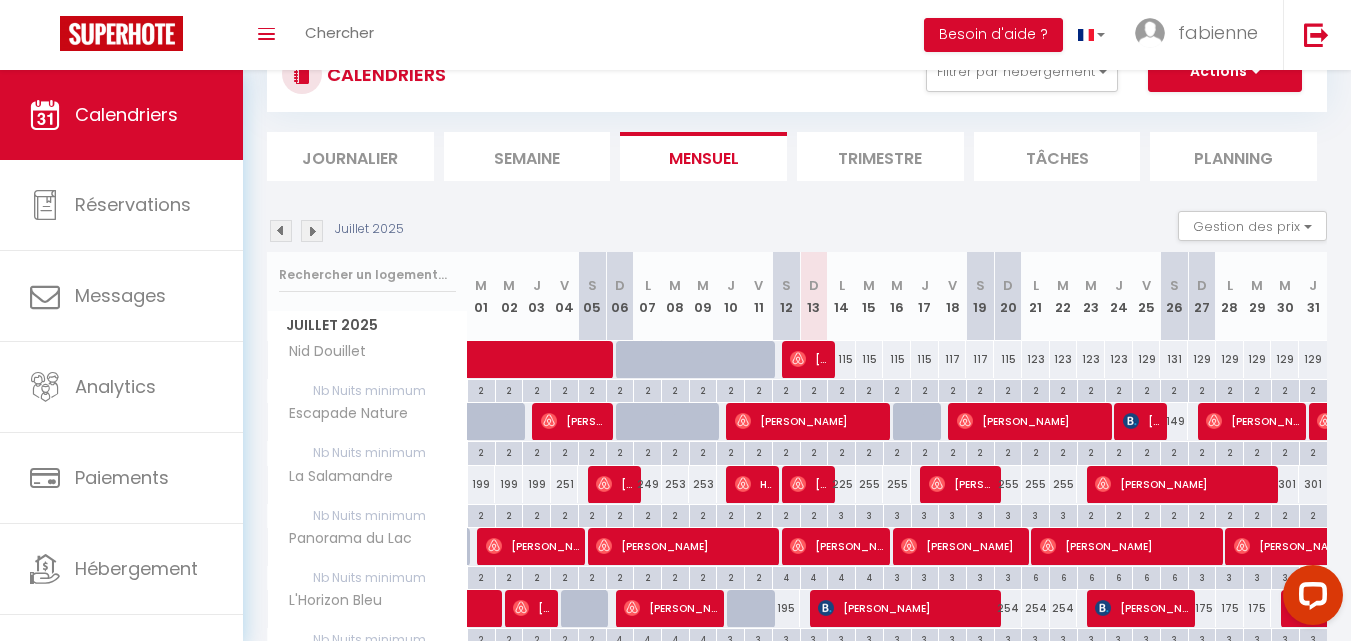 scroll, scrollTop: 0, scrollLeft: 0, axis: both 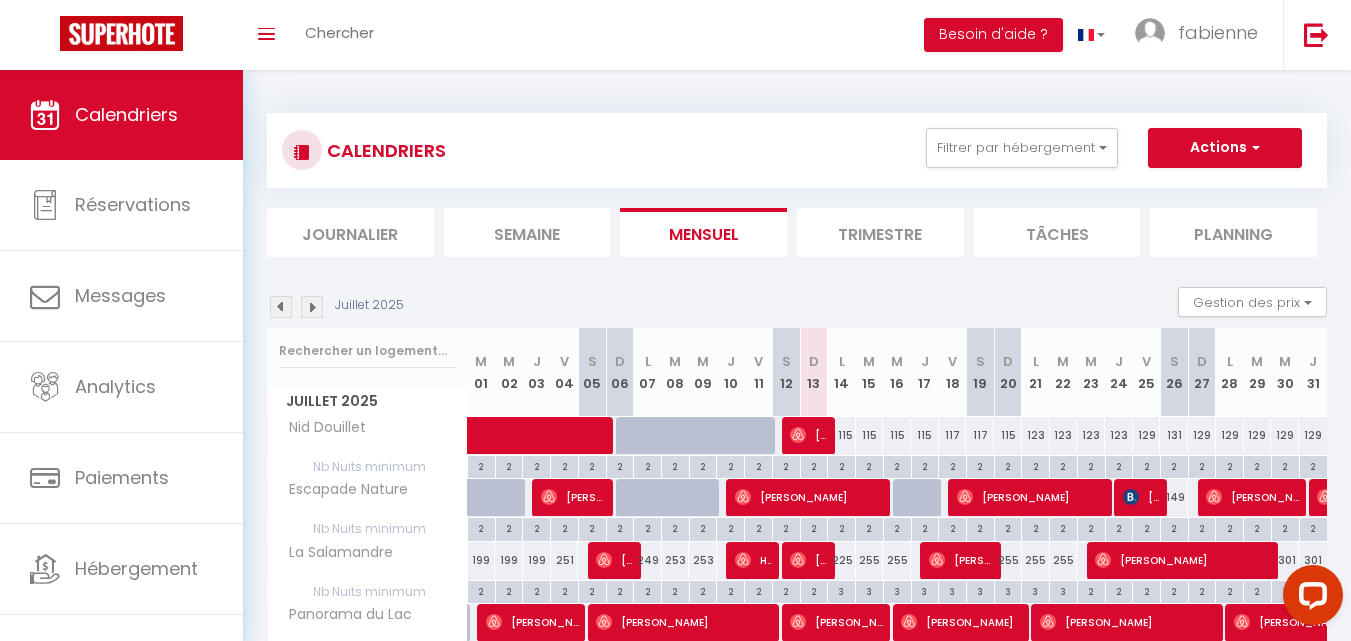 click at bounding box center [281, 307] 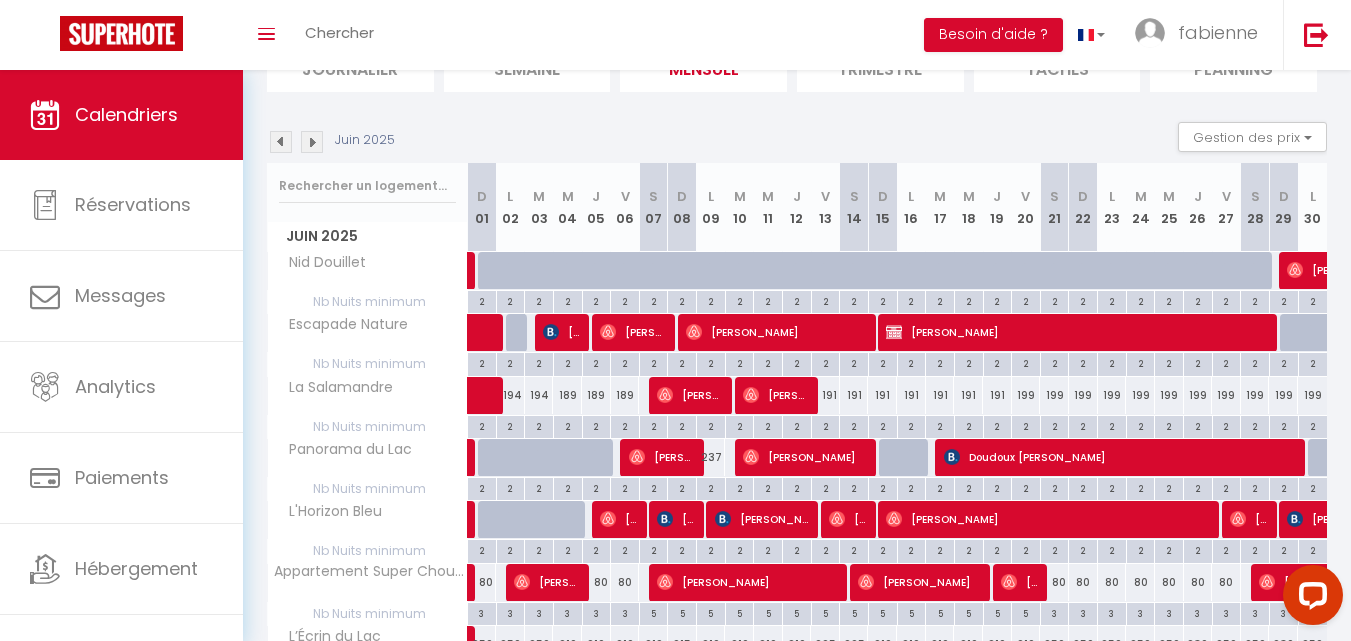 scroll, scrollTop: 200, scrollLeft: 0, axis: vertical 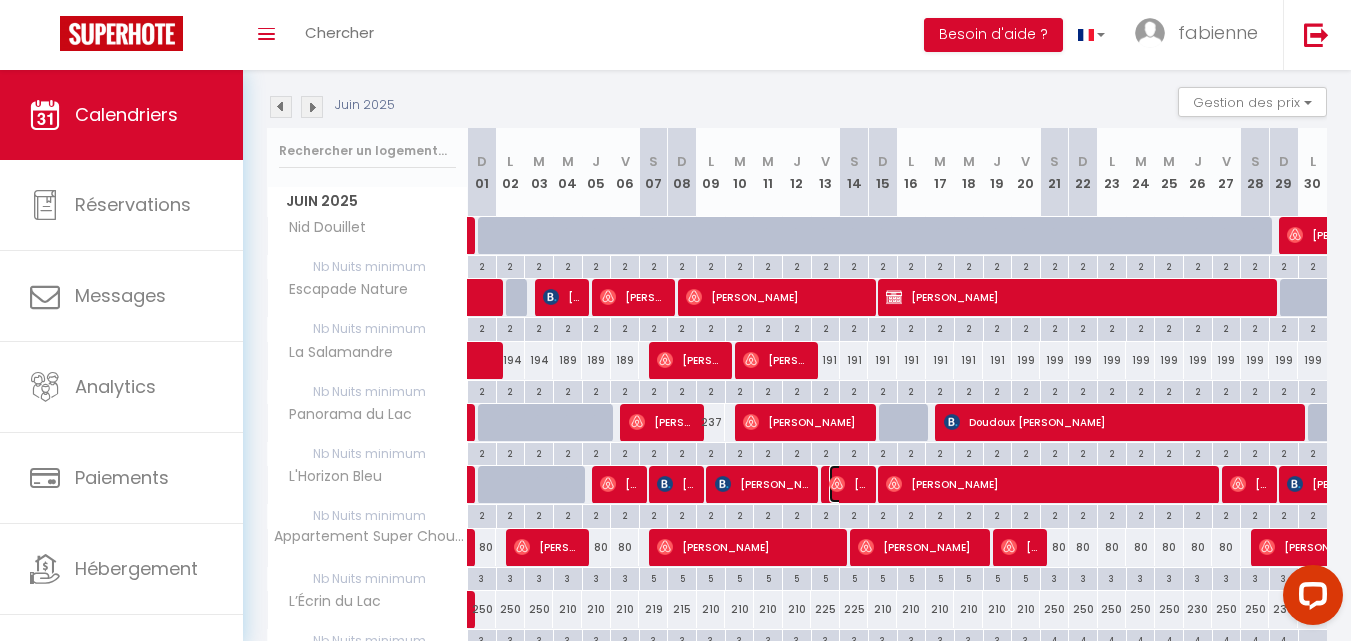 click on "[PERSON_NAME]" at bounding box center (848, 484) 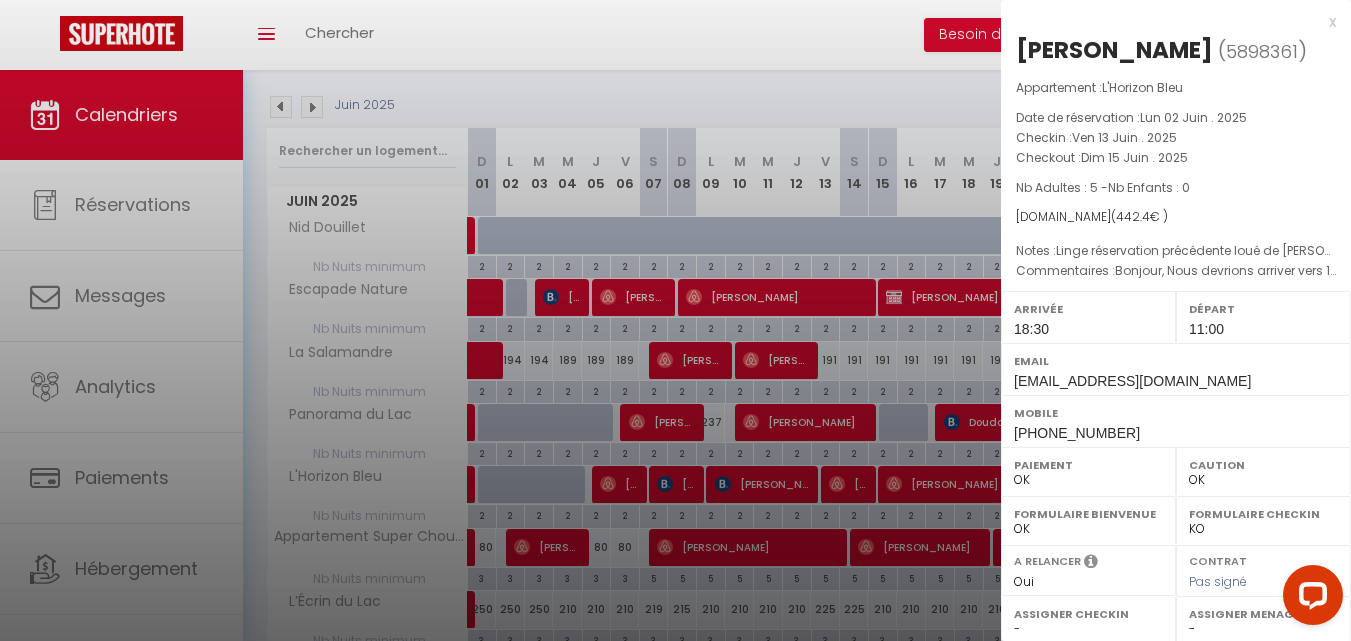 drag, startPoint x: 1023, startPoint y: 47, endPoint x: 1161, endPoint y: 62, distance: 138.81282 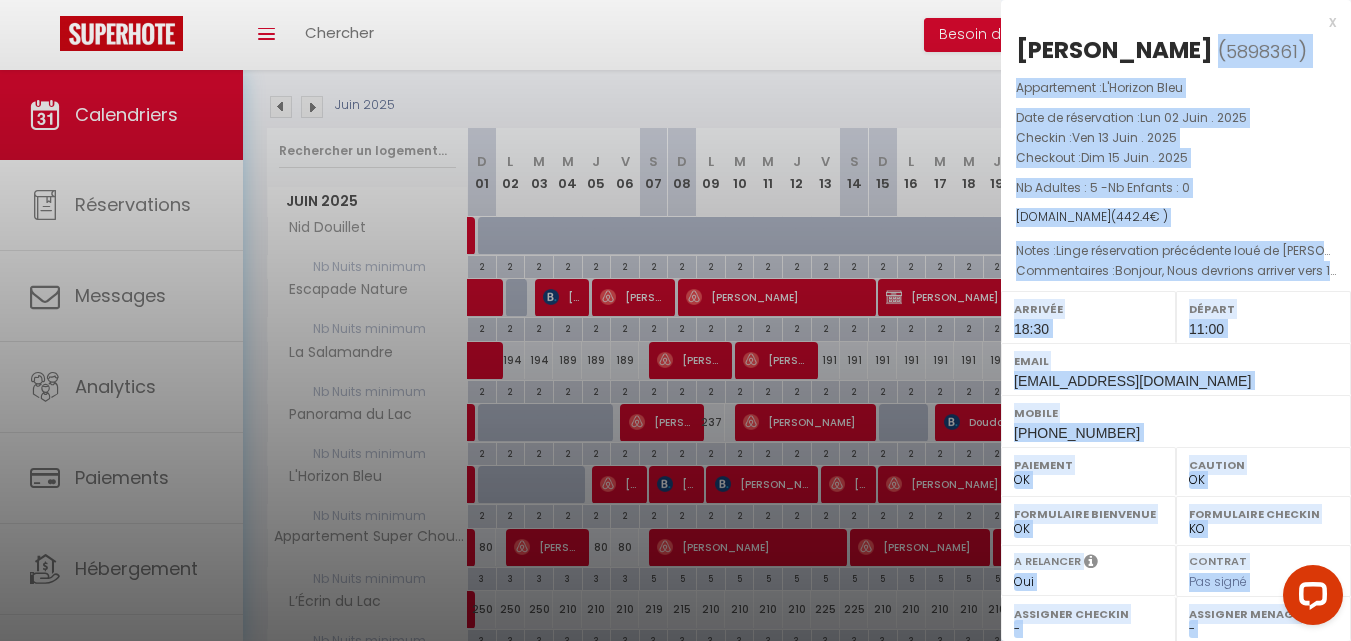 drag, startPoint x: 1231, startPoint y: 50, endPoint x: 995, endPoint y: 46, distance: 236.03389 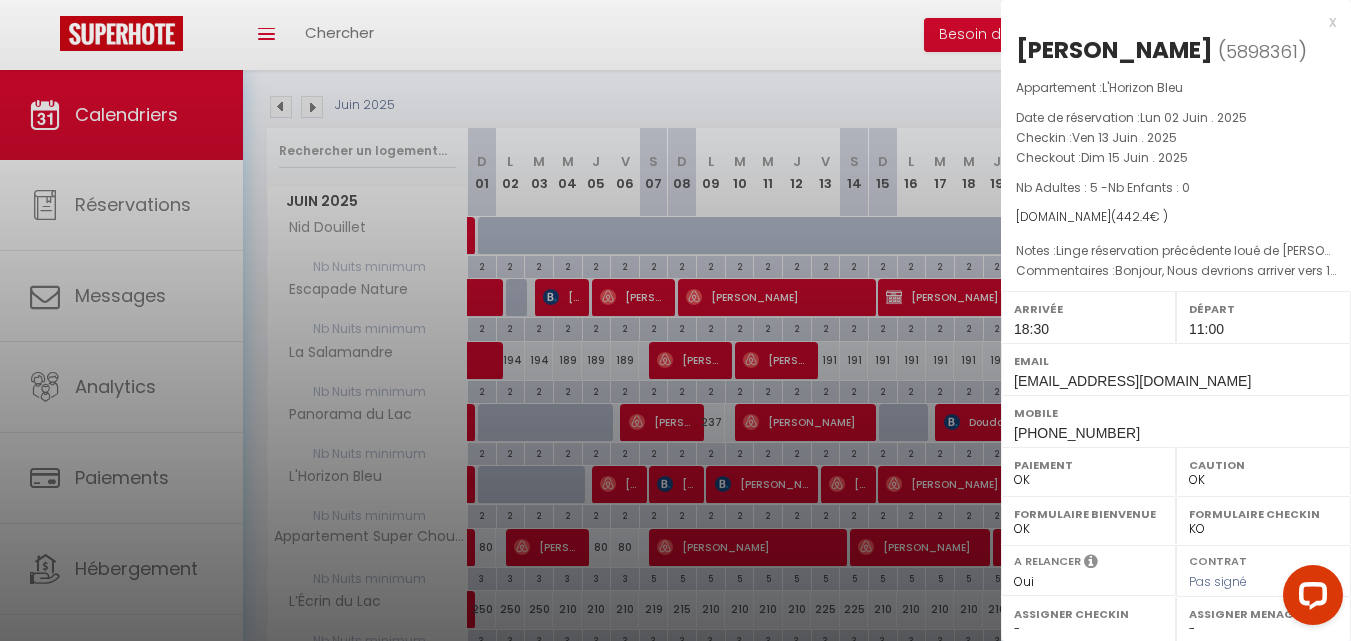 click on "[PERSON_NAME]" at bounding box center [1114, 50] 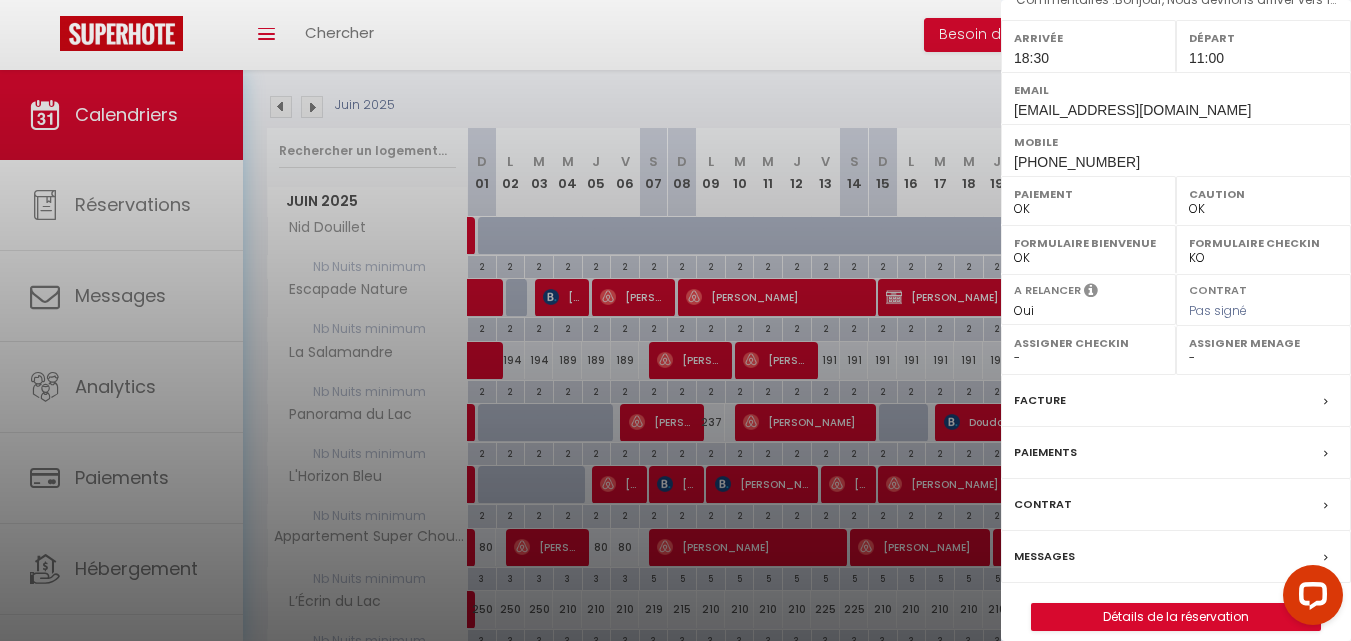 scroll, scrollTop: 291, scrollLeft: 0, axis: vertical 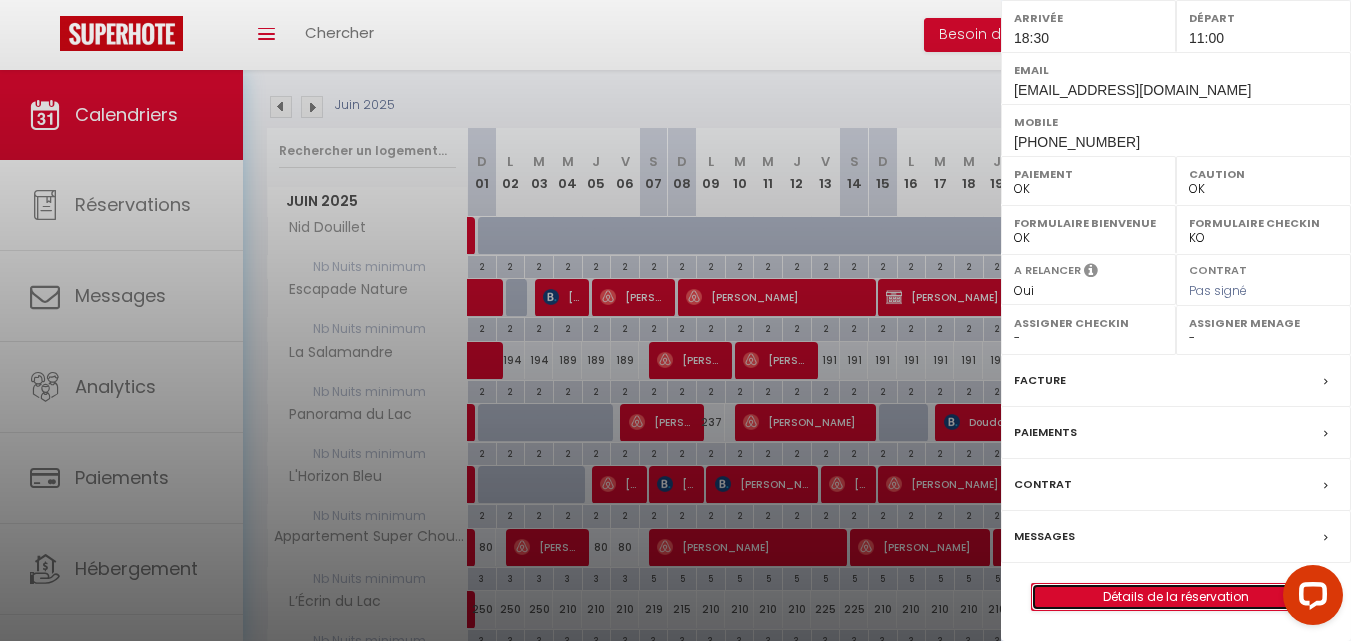 click on "Détails de la réservation" at bounding box center (1176, 597) 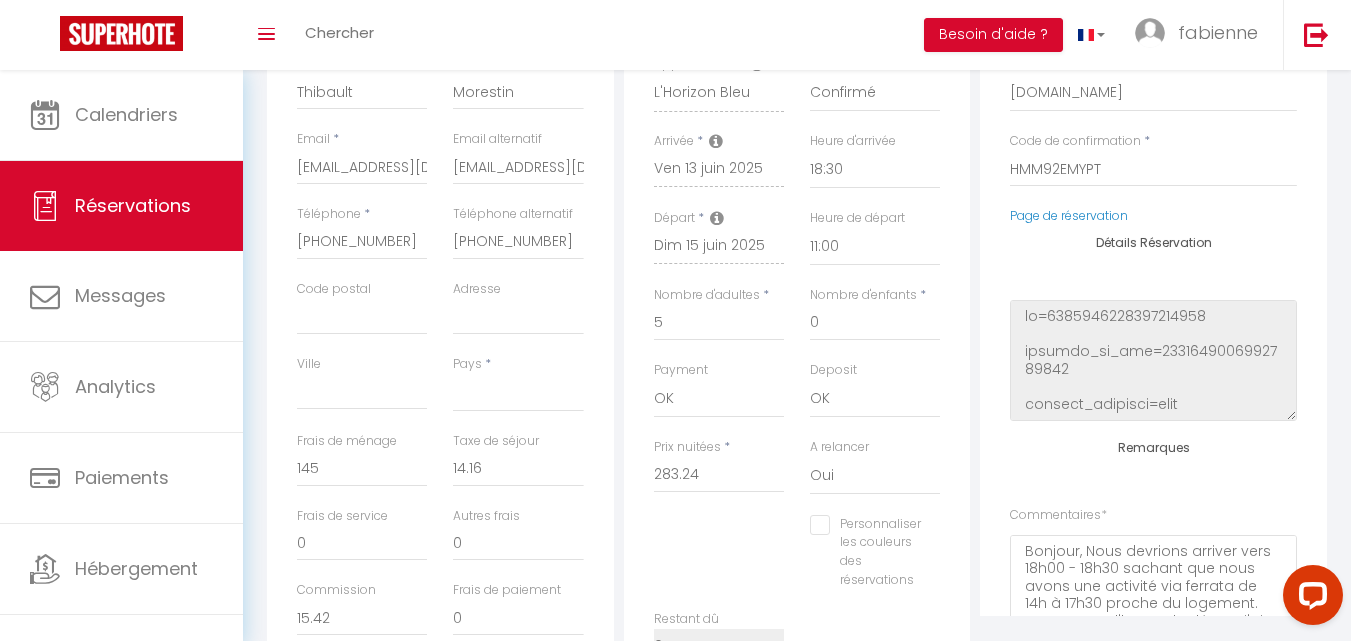 scroll, scrollTop: 400, scrollLeft: 0, axis: vertical 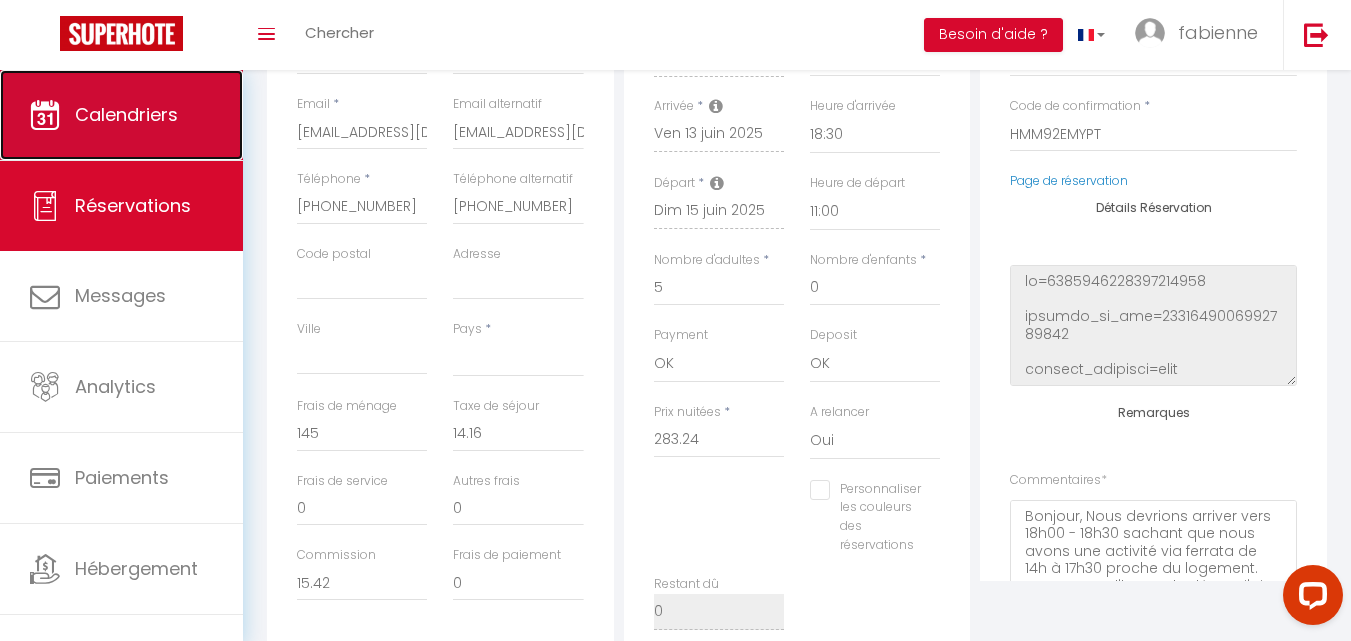 click on "Calendriers" at bounding box center [121, 115] 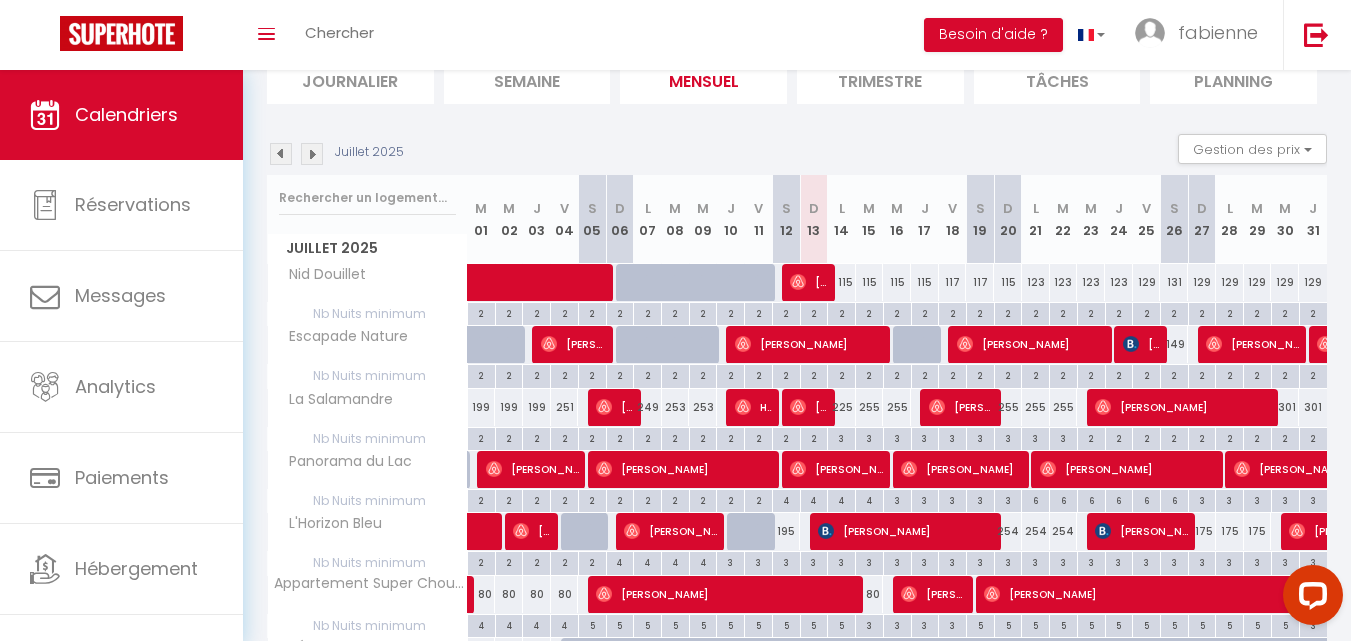 scroll, scrollTop: 200, scrollLeft: 0, axis: vertical 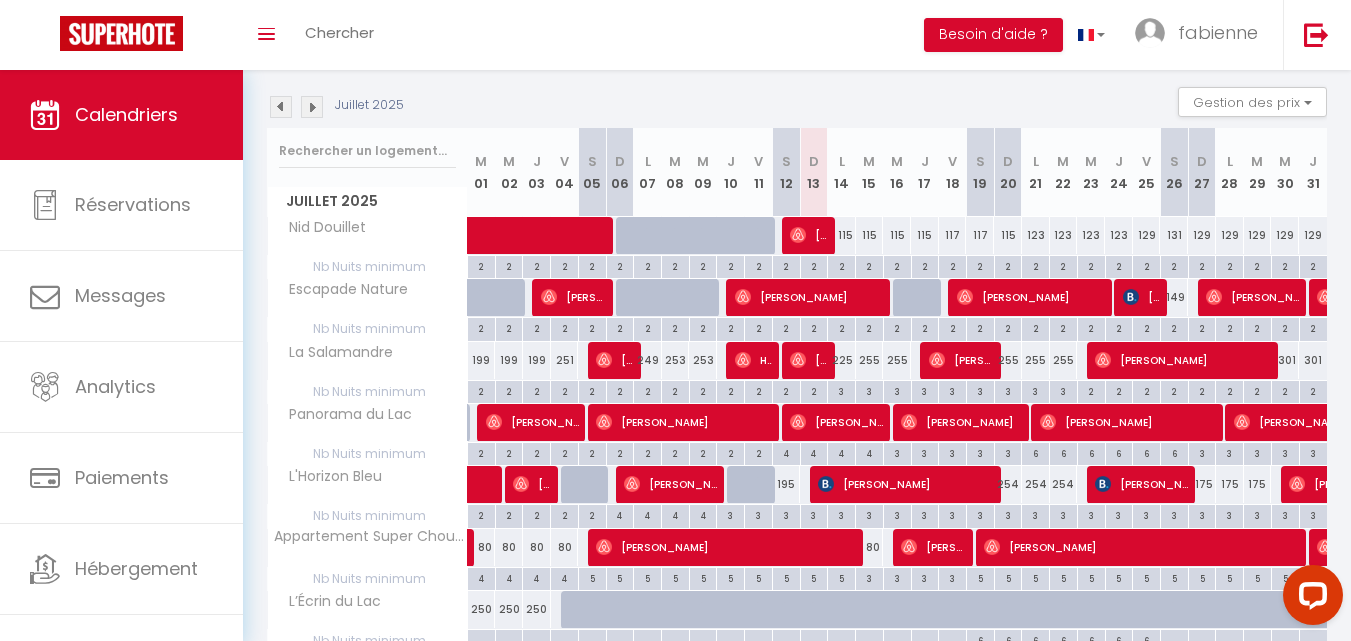 click at bounding box center (281, 107) 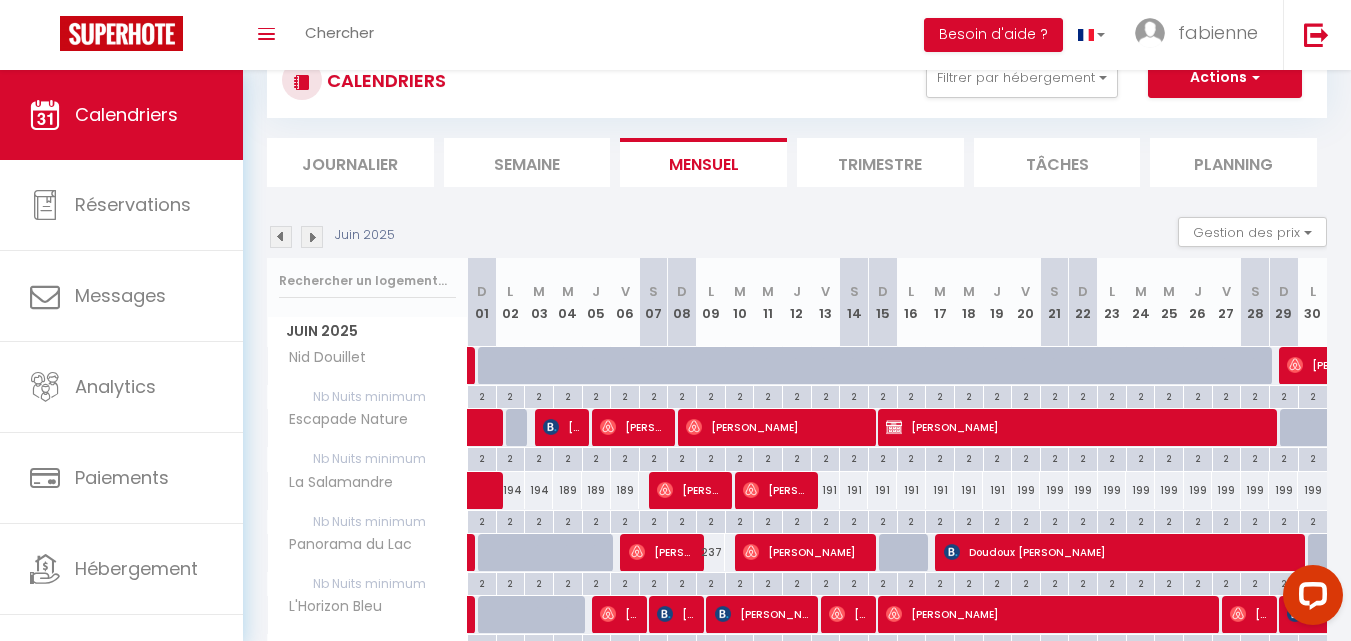scroll, scrollTop: 200, scrollLeft: 0, axis: vertical 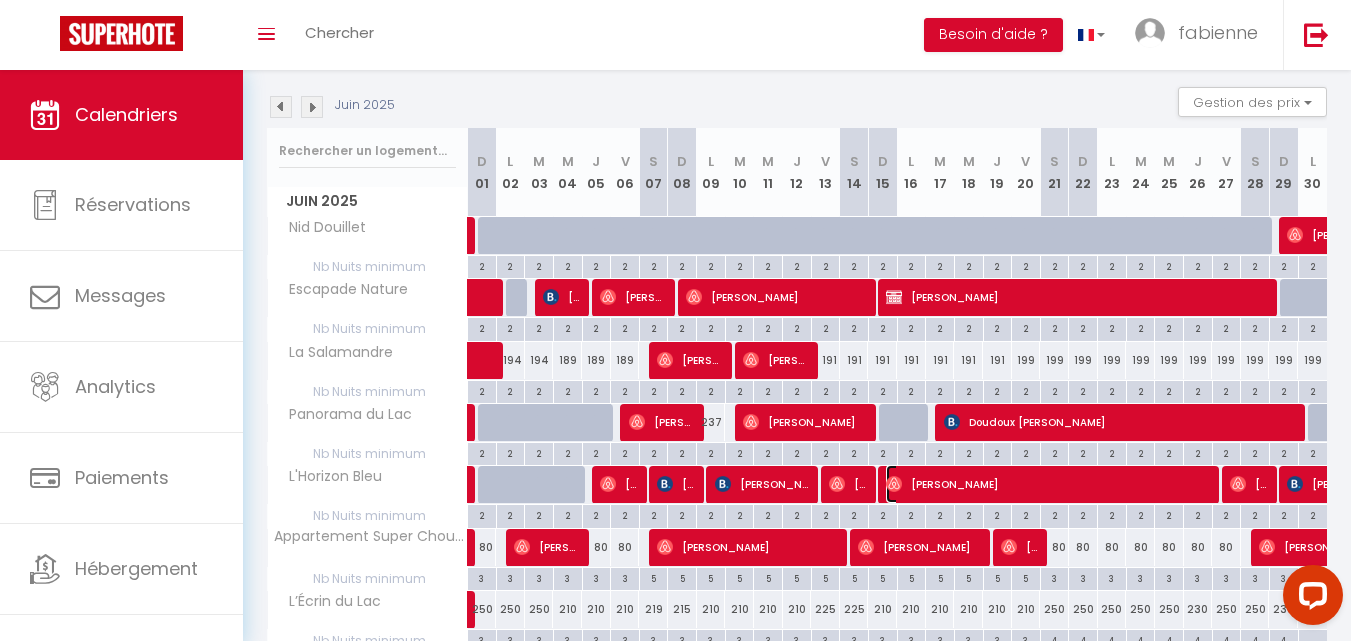 click on "[PERSON_NAME]" at bounding box center [1050, 484] 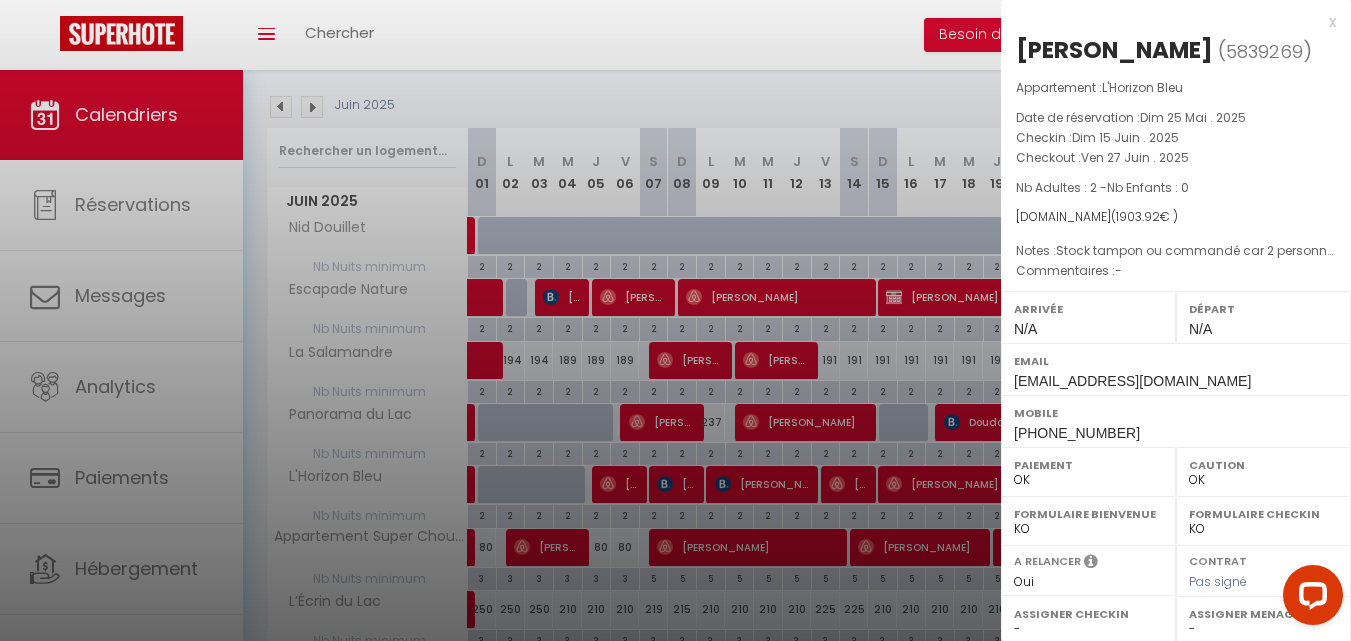 drag, startPoint x: 1148, startPoint y: 50, endPoint x: 1018, endPoint y: 60, distance: 130.38405 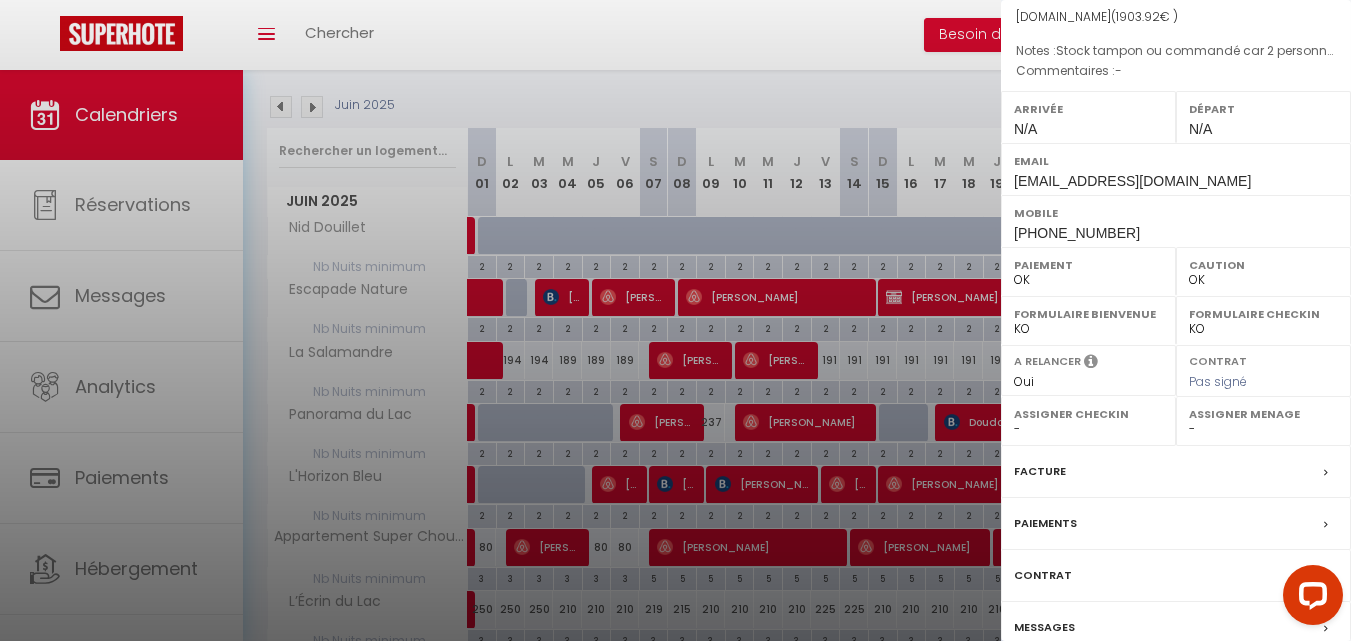 scroll, scrollTop: 291, scrollLeft: 0, axis: vertical 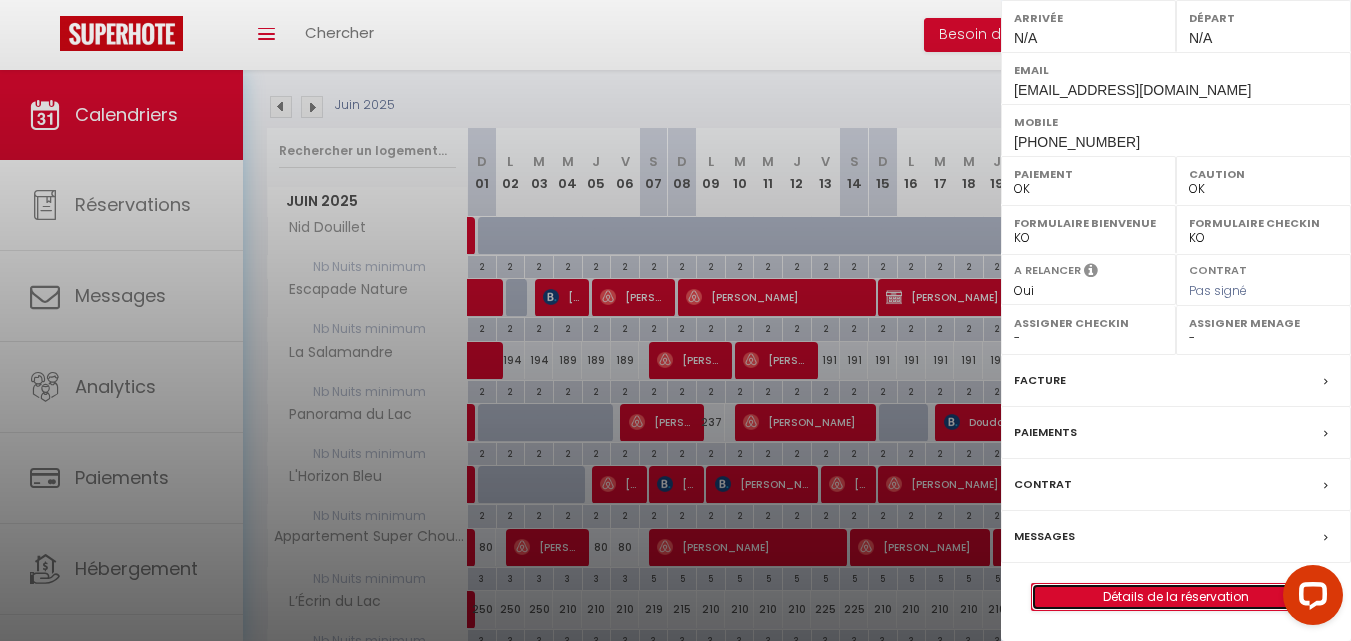 click on "Détails de la réservation" at bounding box center (1176, 597) 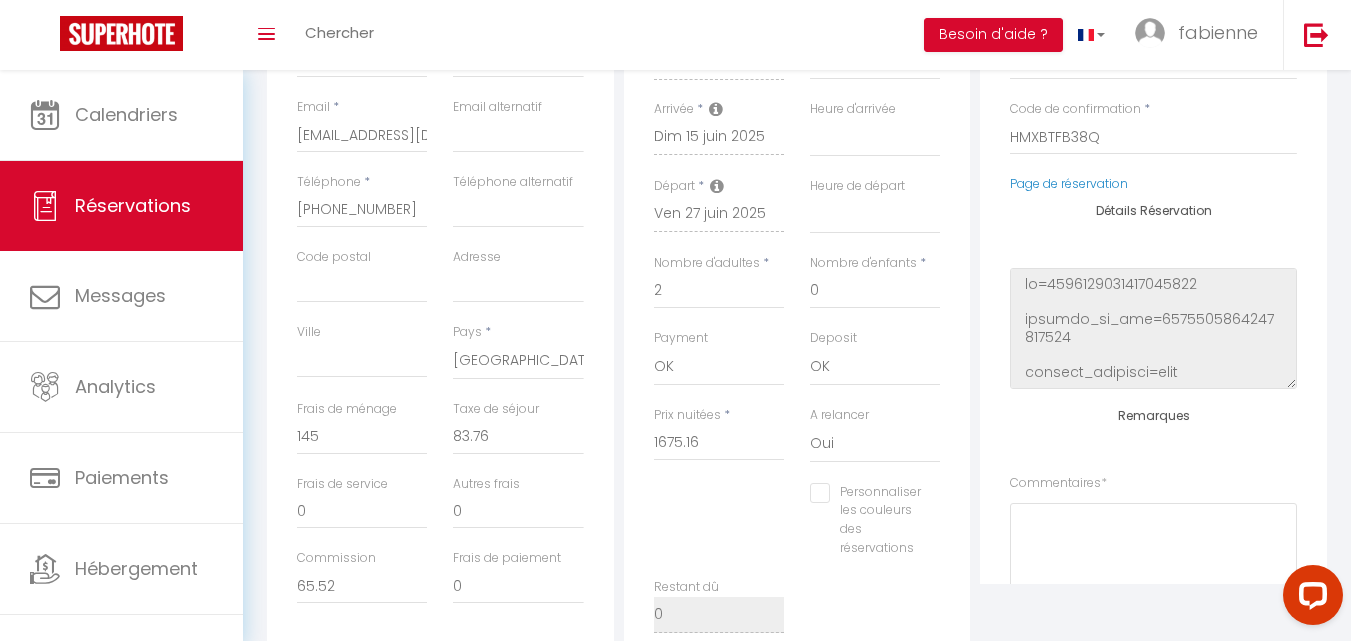 scroll, scrollTop: 400, scrollLeft: 0, axis: vertical 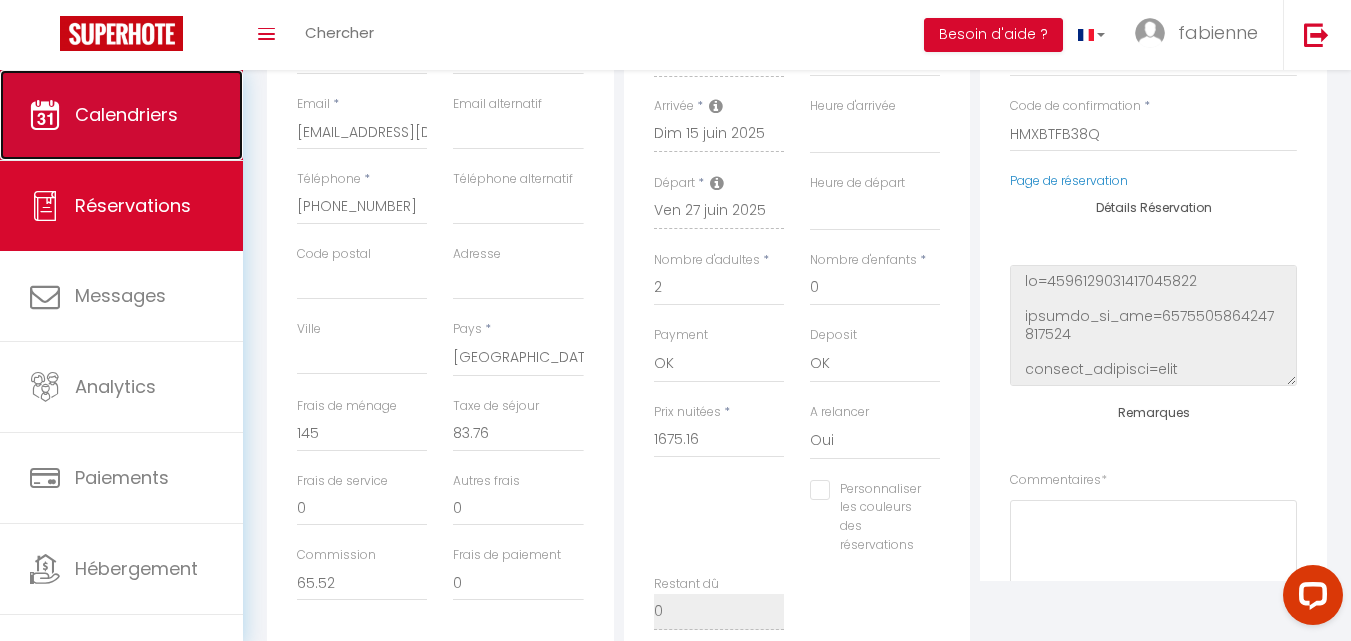 click on "Calendriers" at bounding box center [126, 114] 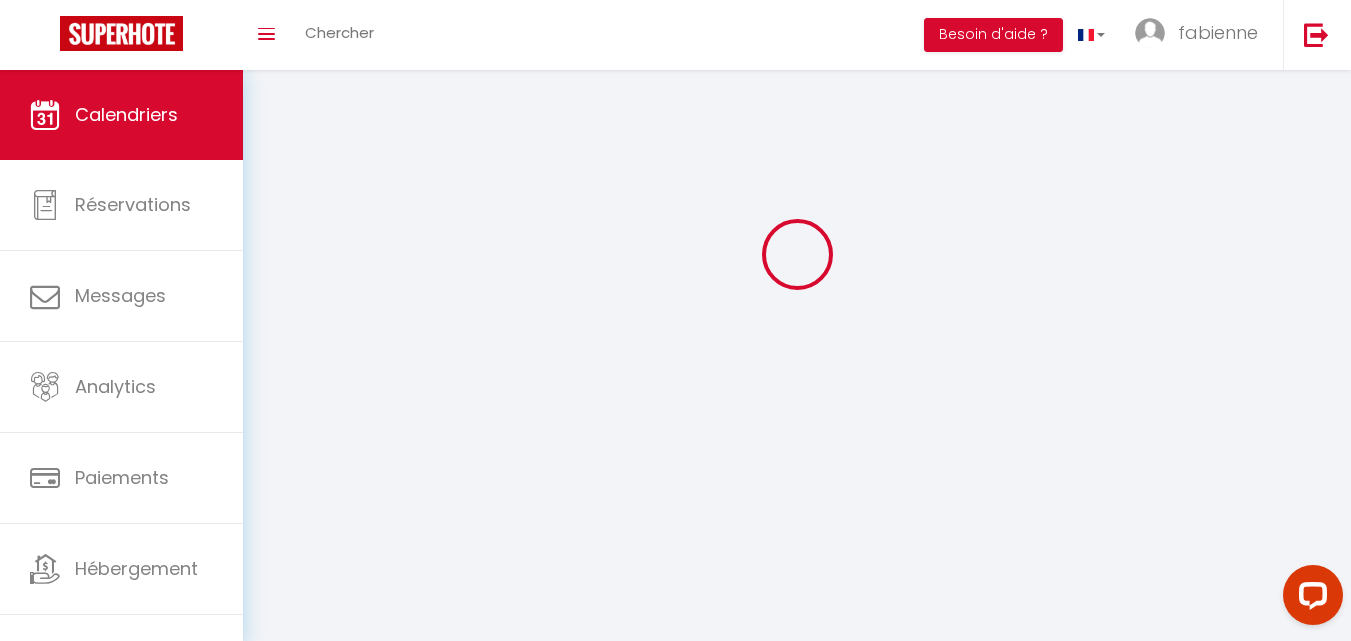 scroll, scrollTop: 0, scrollLeft: 0, axis: both 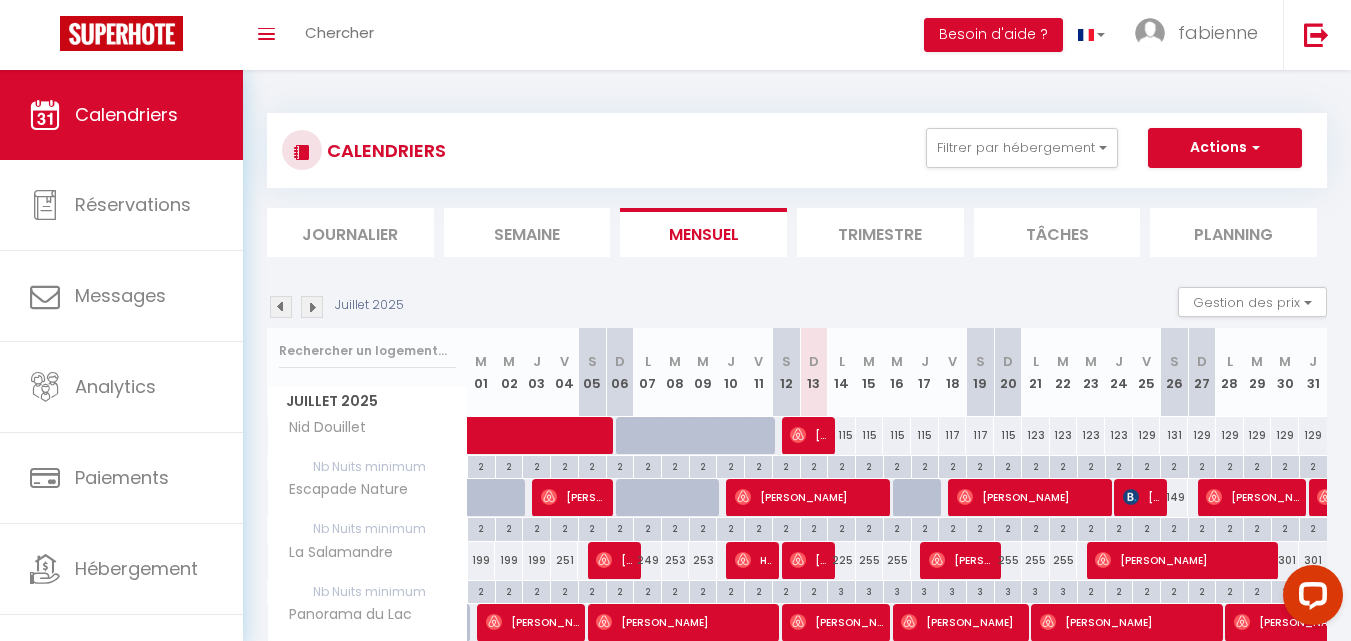 click at bounding box center [281, 307] 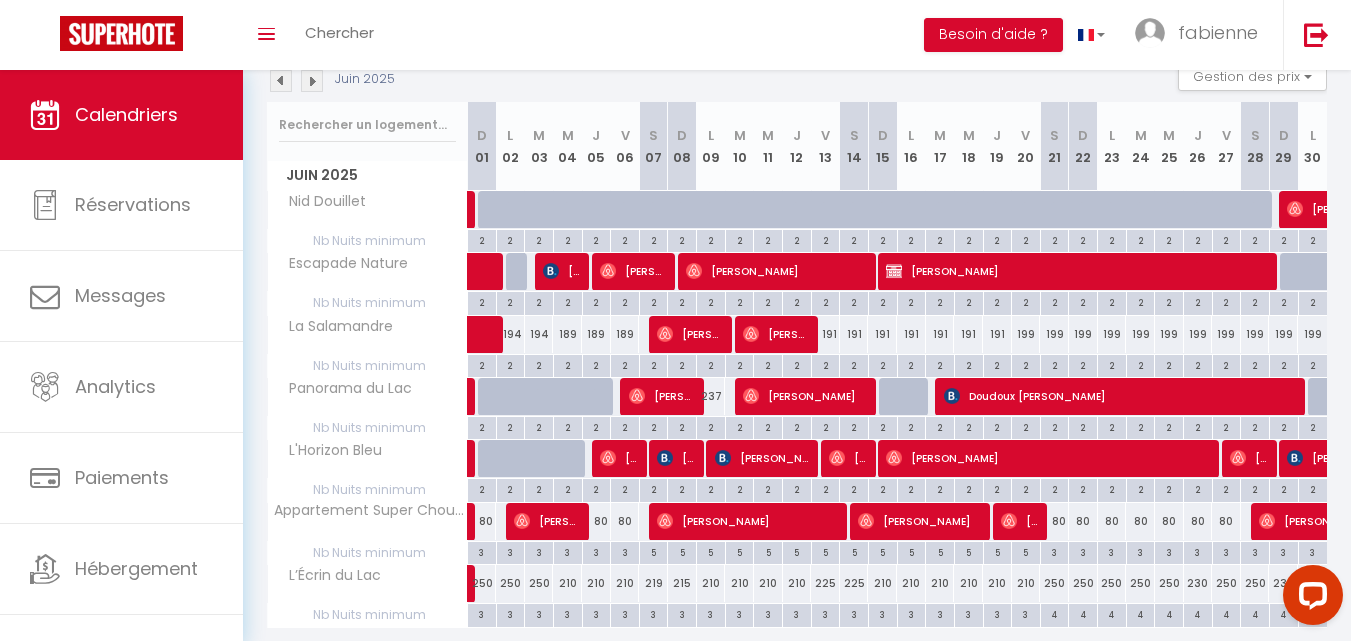 scroll, scrollTop: 296, scrollLeft: 0, axis: vertical 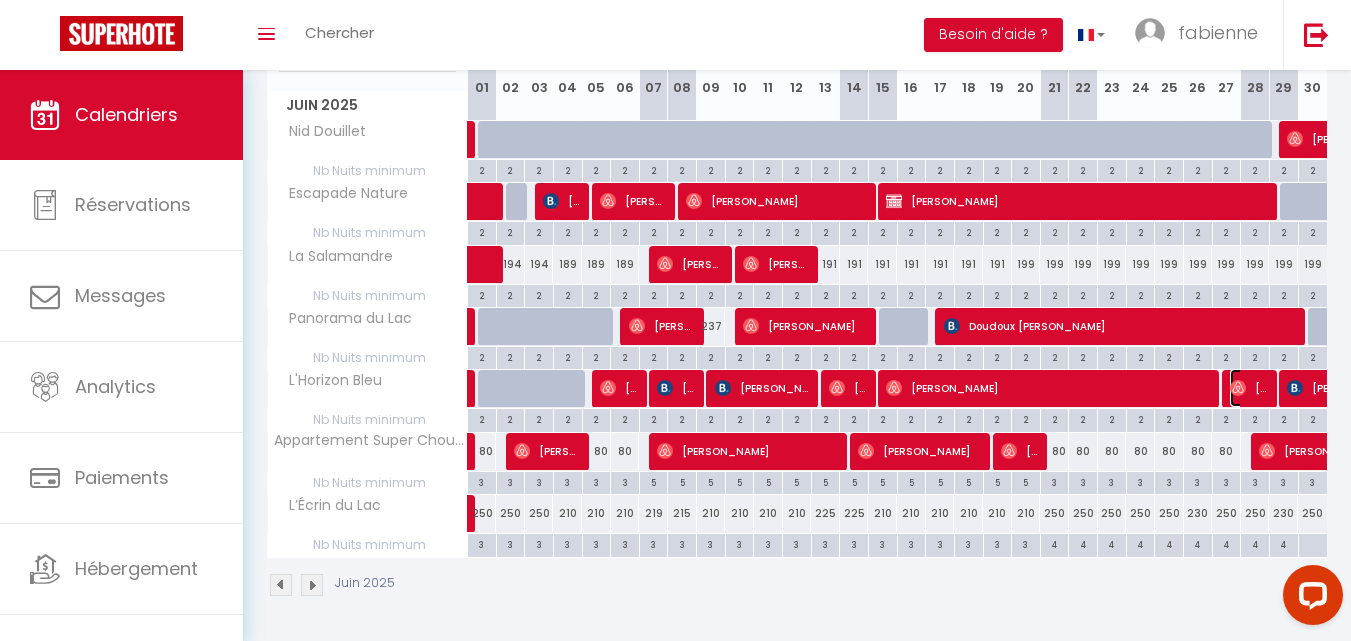 click on "[PERSON_NAME]" at bounding box center [1249, 388] 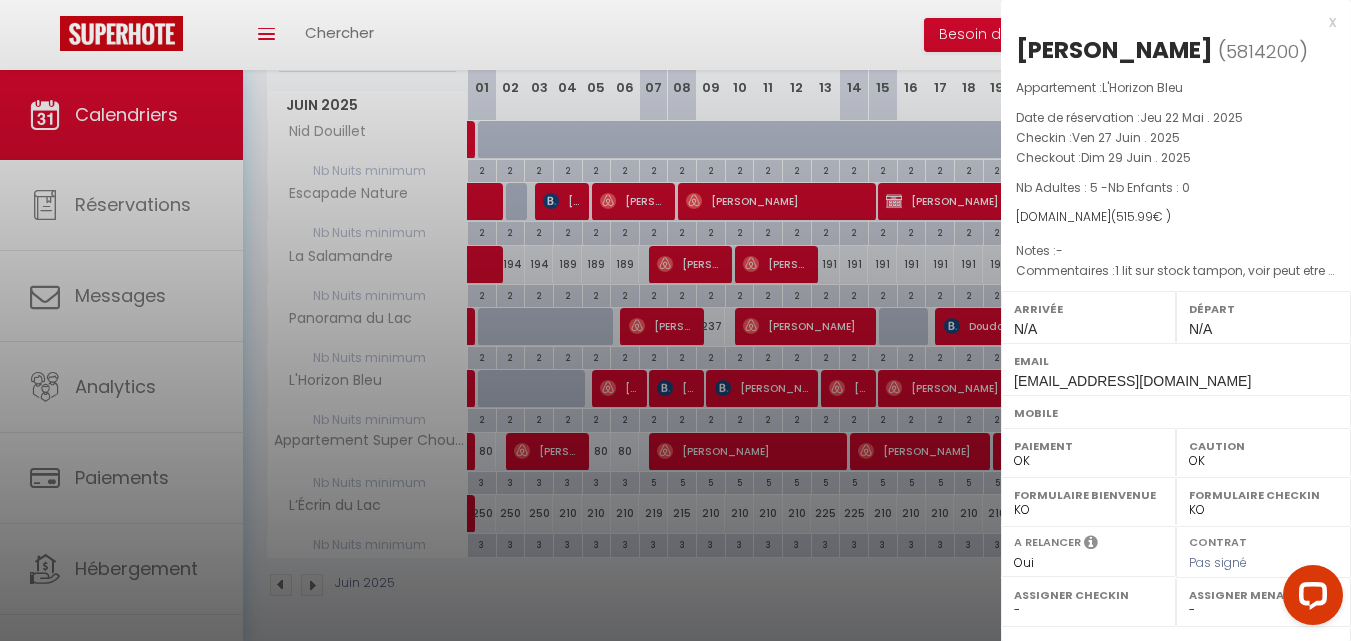 drag, startPoint x: 1217, startPoint y: 47, endPoint x: 1020, endPoint y: 47, distance: 197 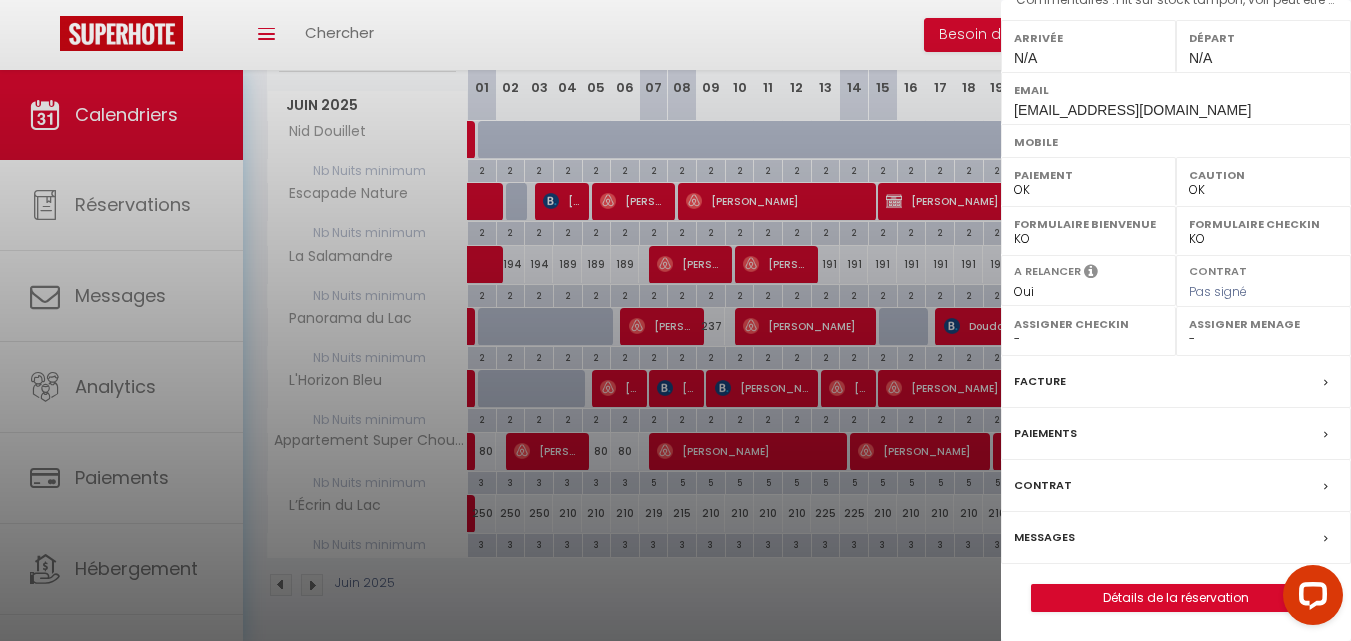 scroll, scrollTop: 272, scrollLeft: 0, axis: vertical 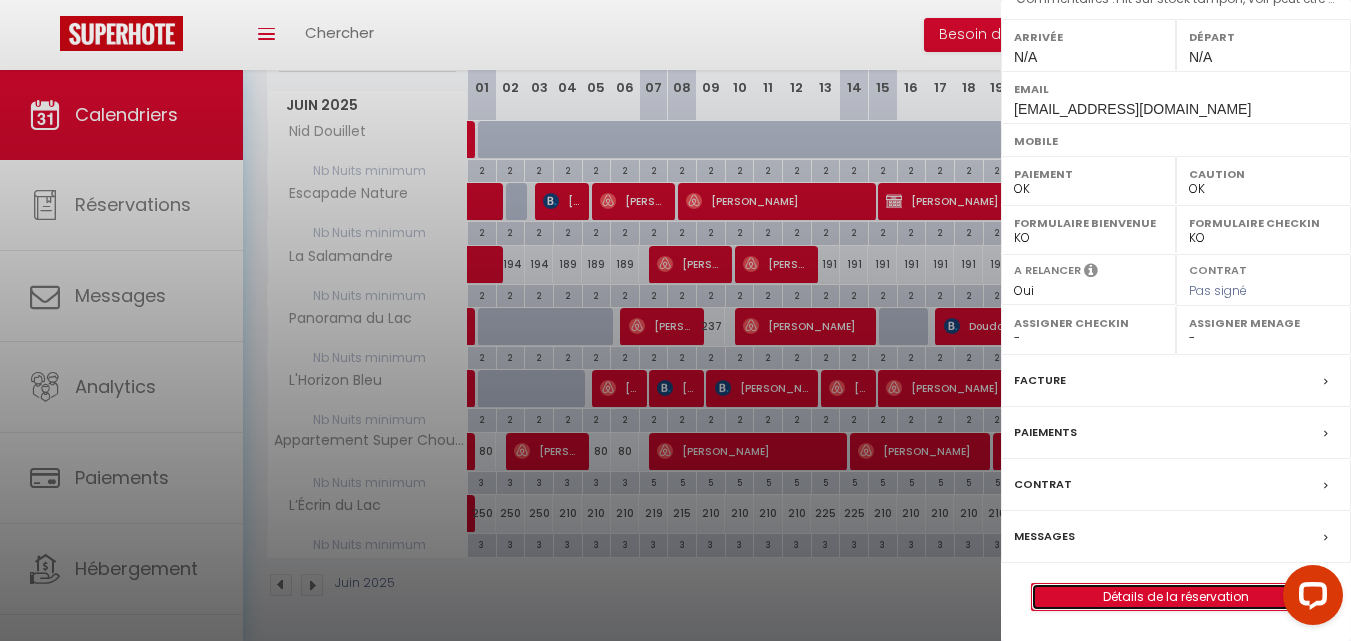 click on "Détails de la réservation" at bounding box center (1176, 597) 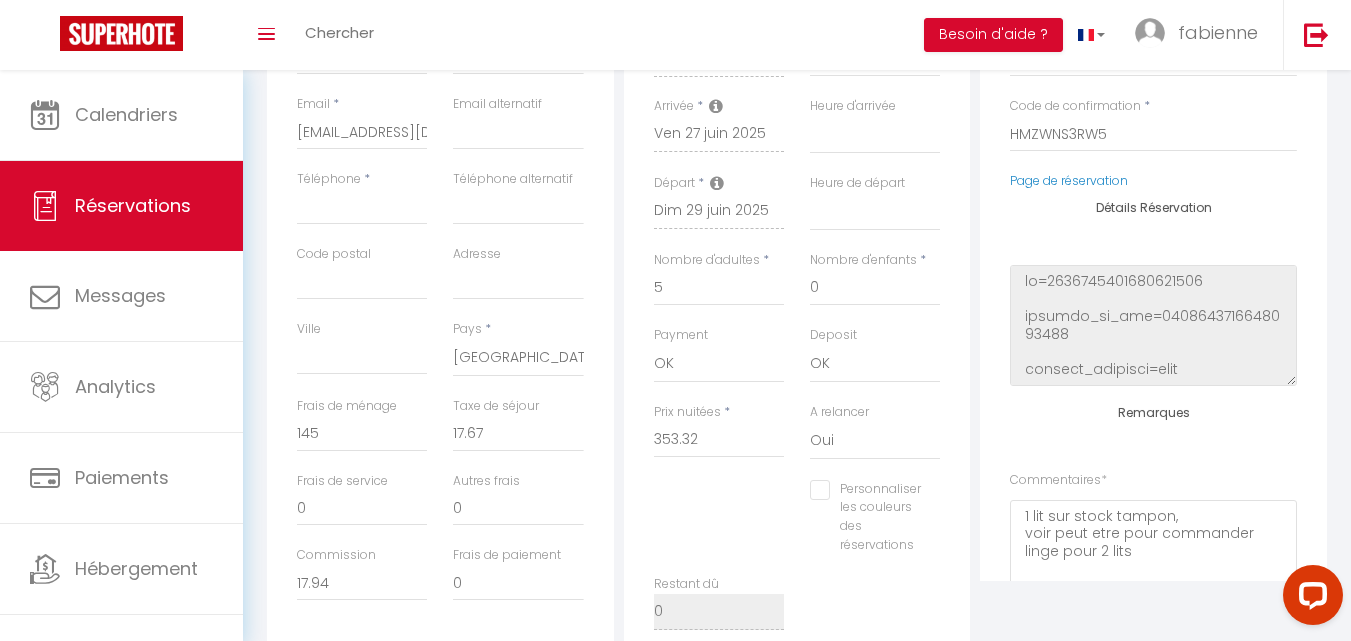 scroll, scrollTop: 500, scrollLeft: 0, axis: vertical 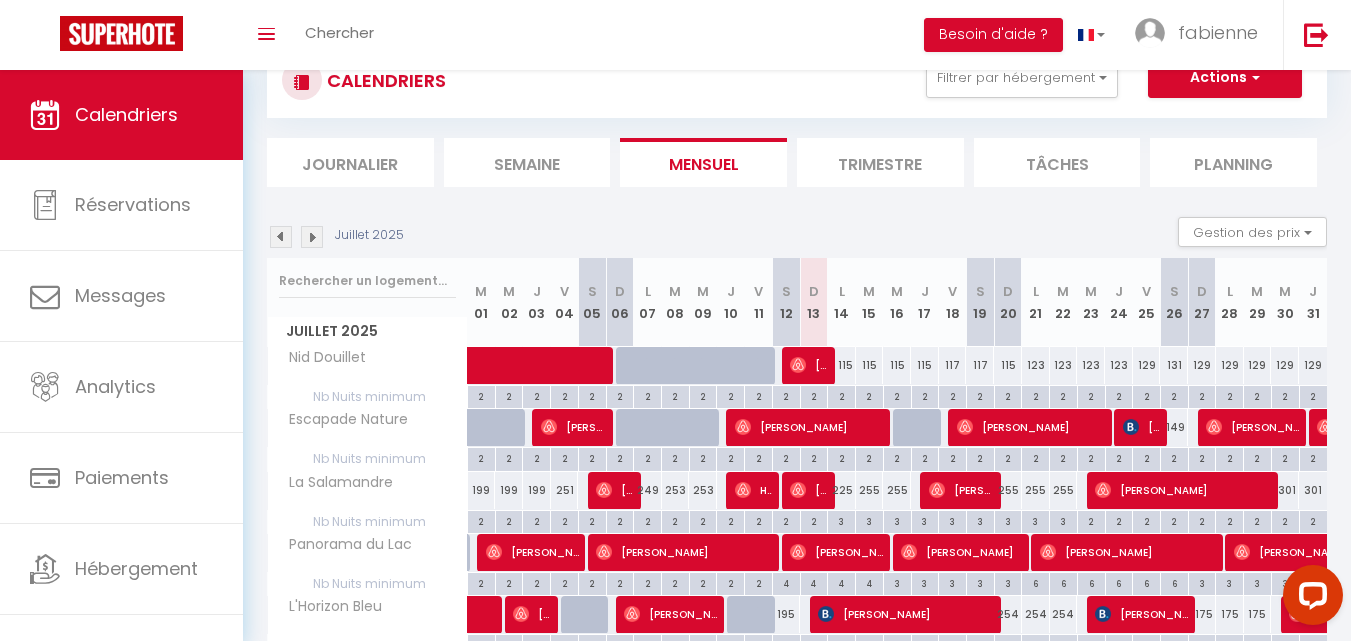 click at bounding box center (281, 237) 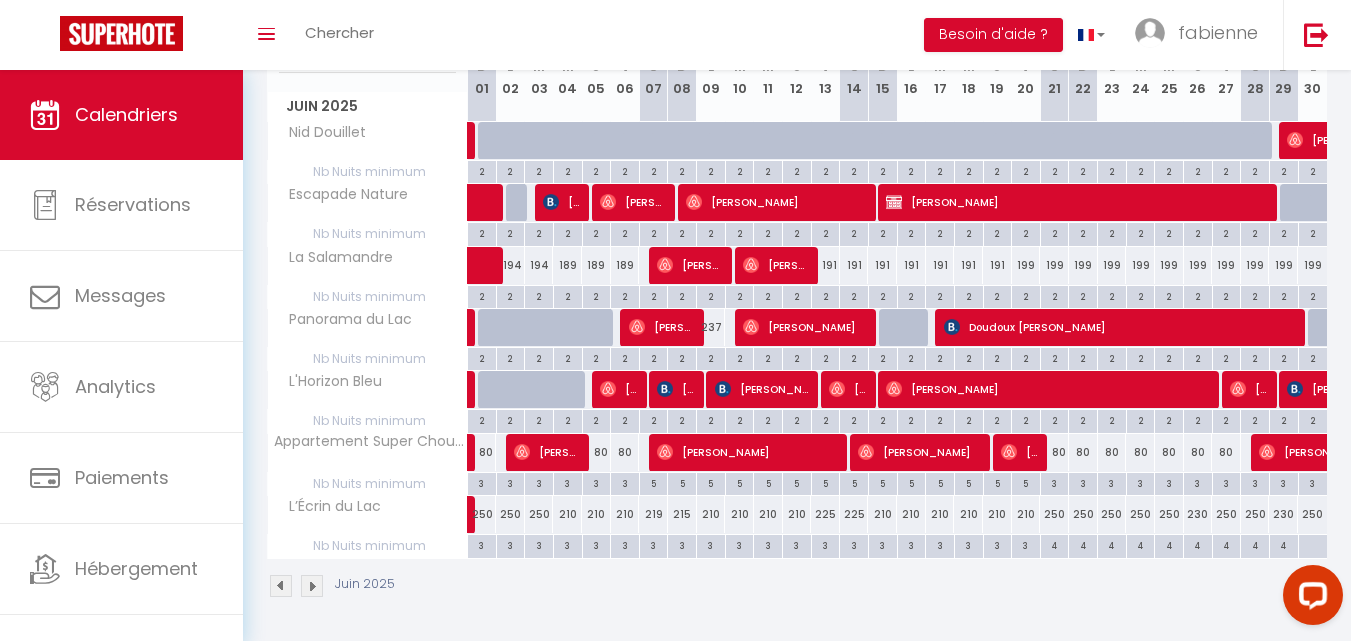 scroll, scrollTop: 296, scrollLeft: 0, axis: vertical 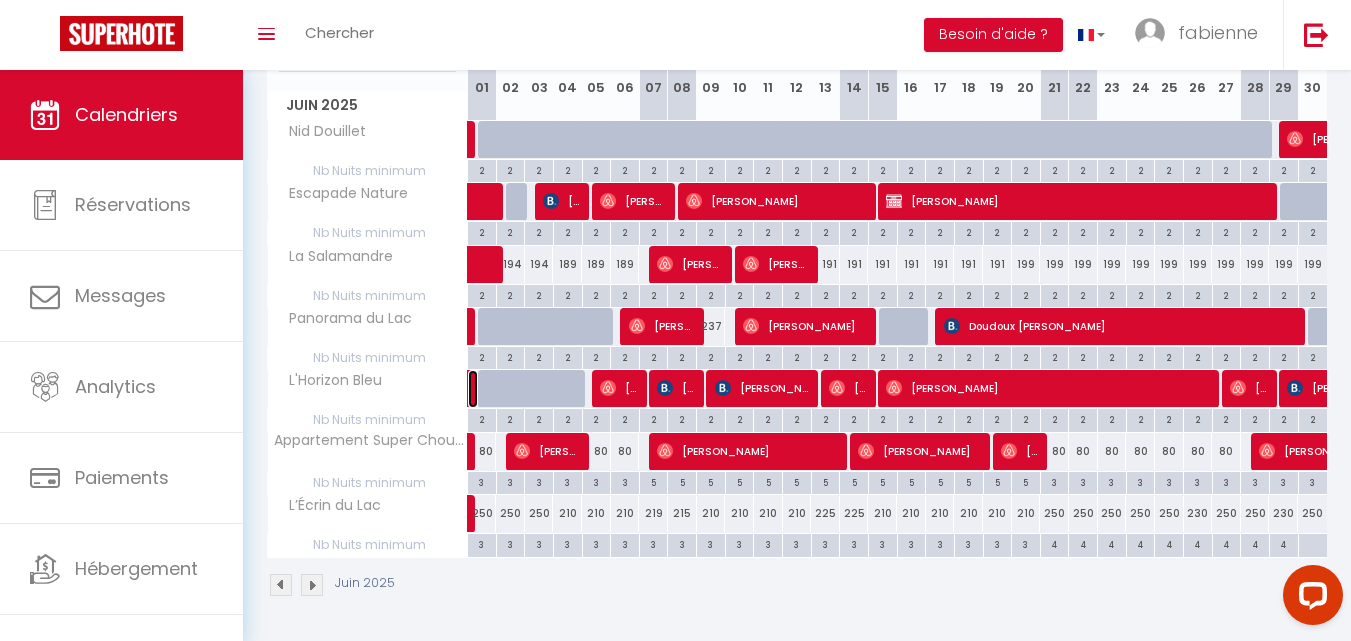 click at bounding box center [473, 389] 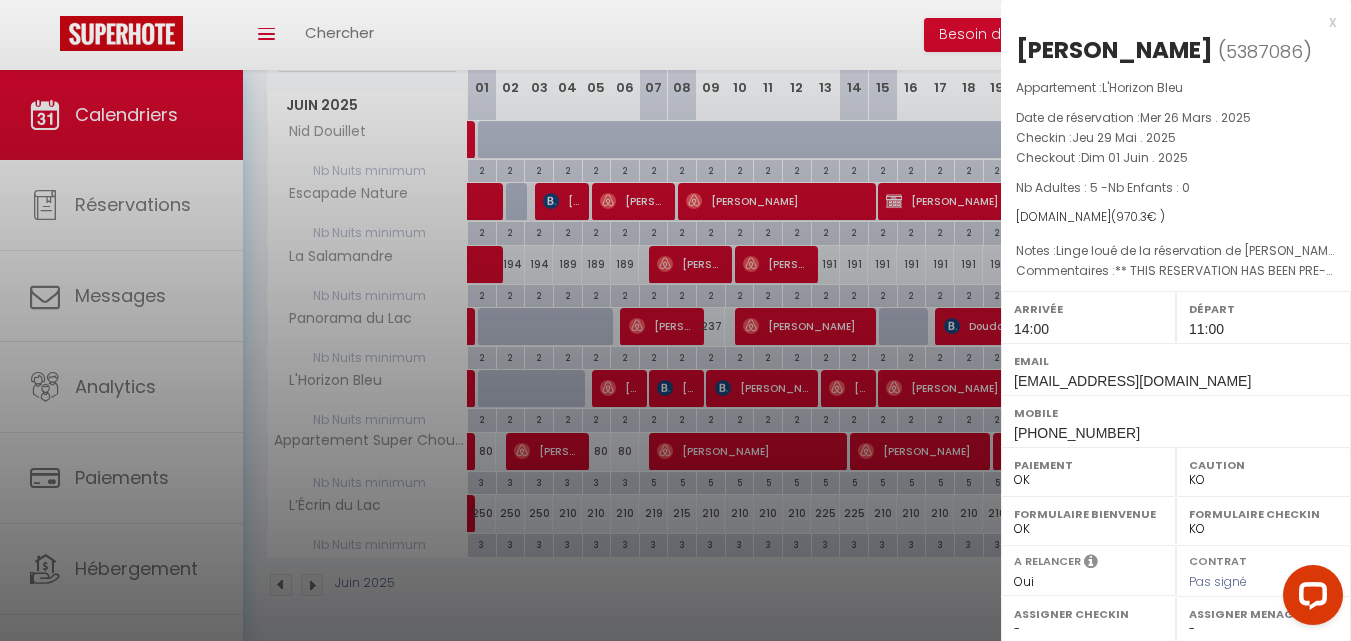 click at bounding box center (675, 320) 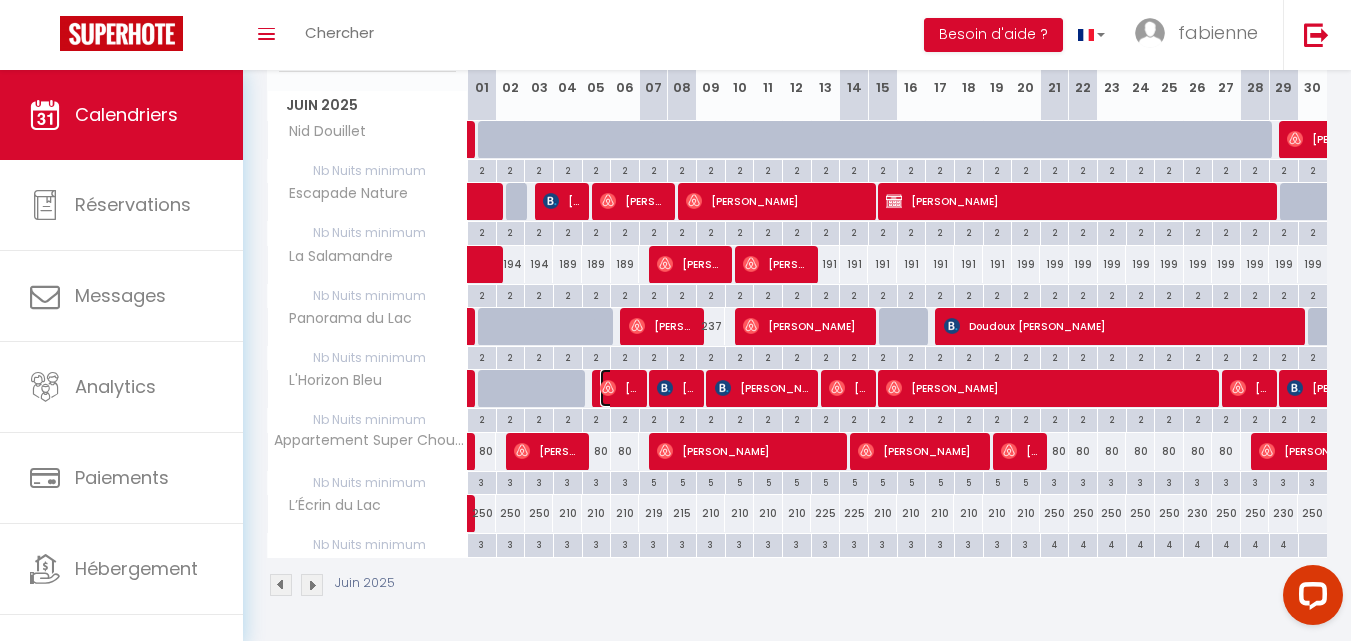 click at bounding box center [608, 388] 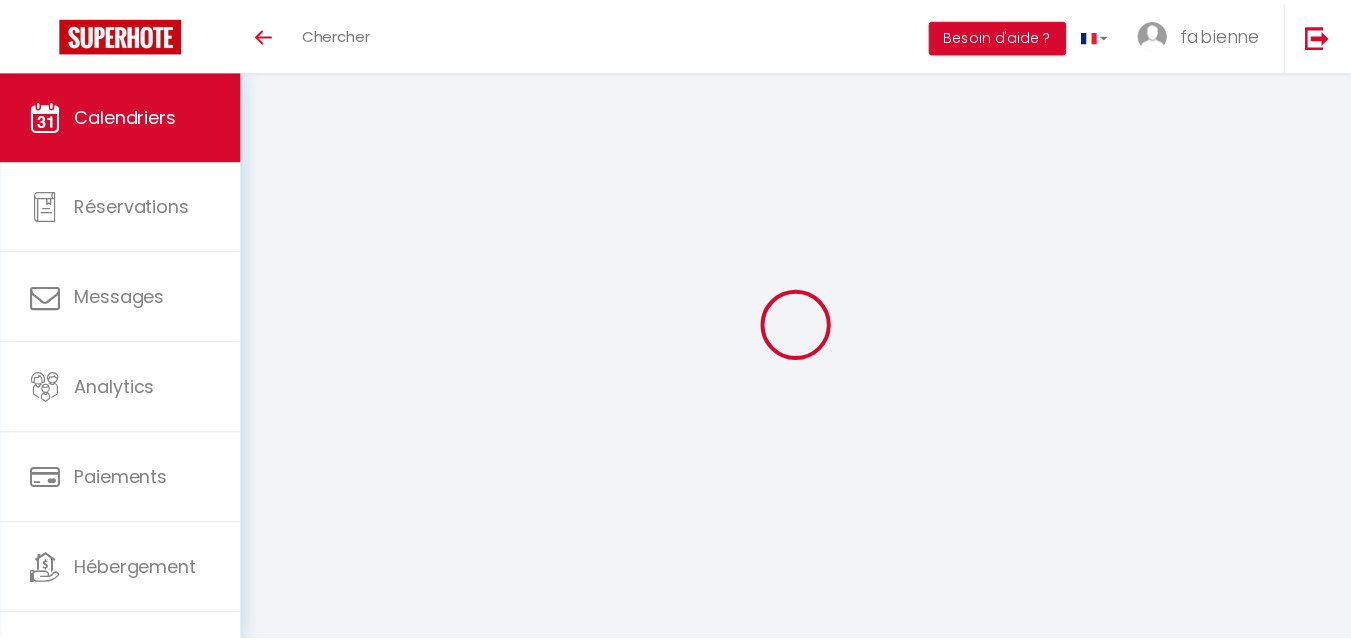 scroll, scrollTop: 0, scrollLeft: 0, axis: both 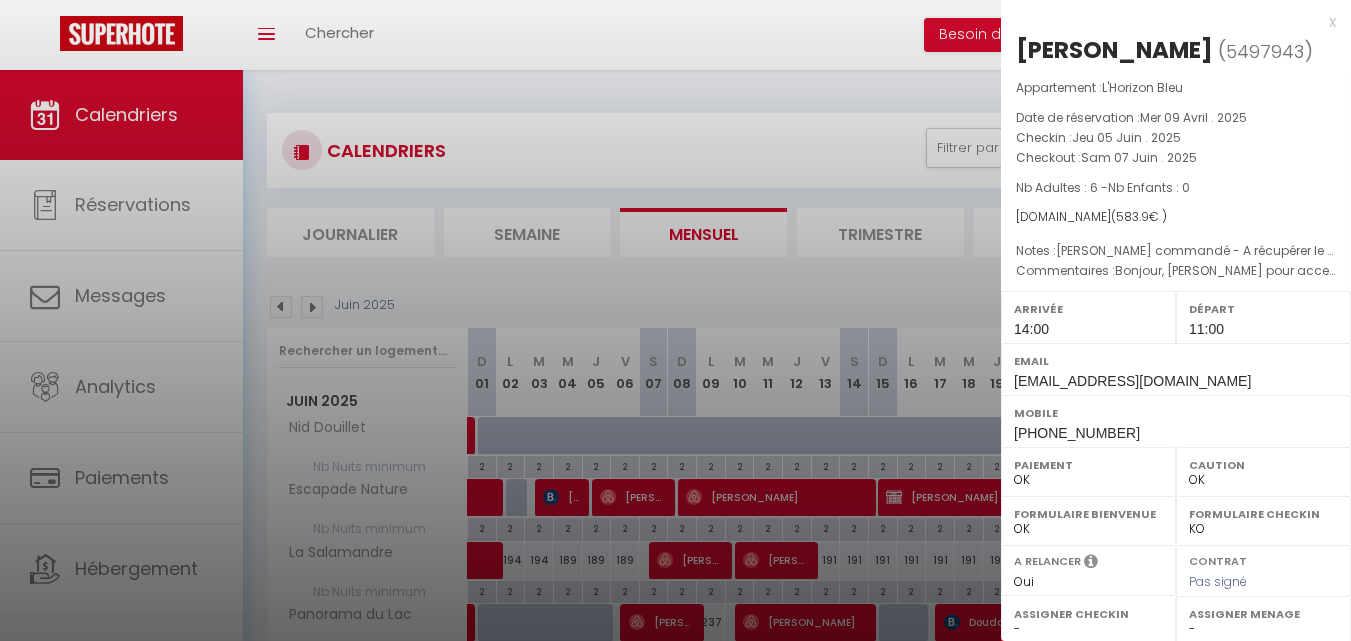 select on "0" 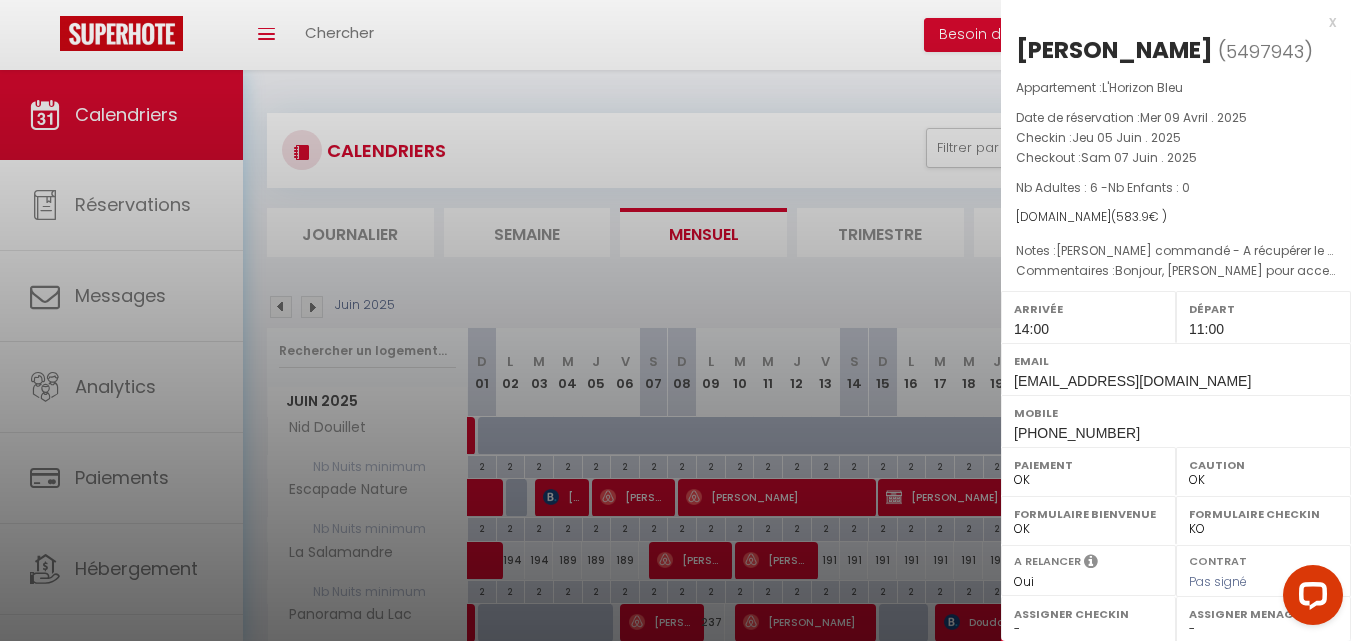 scroll, scrollTop: 296, scrollLeft: 0, axis: vertical 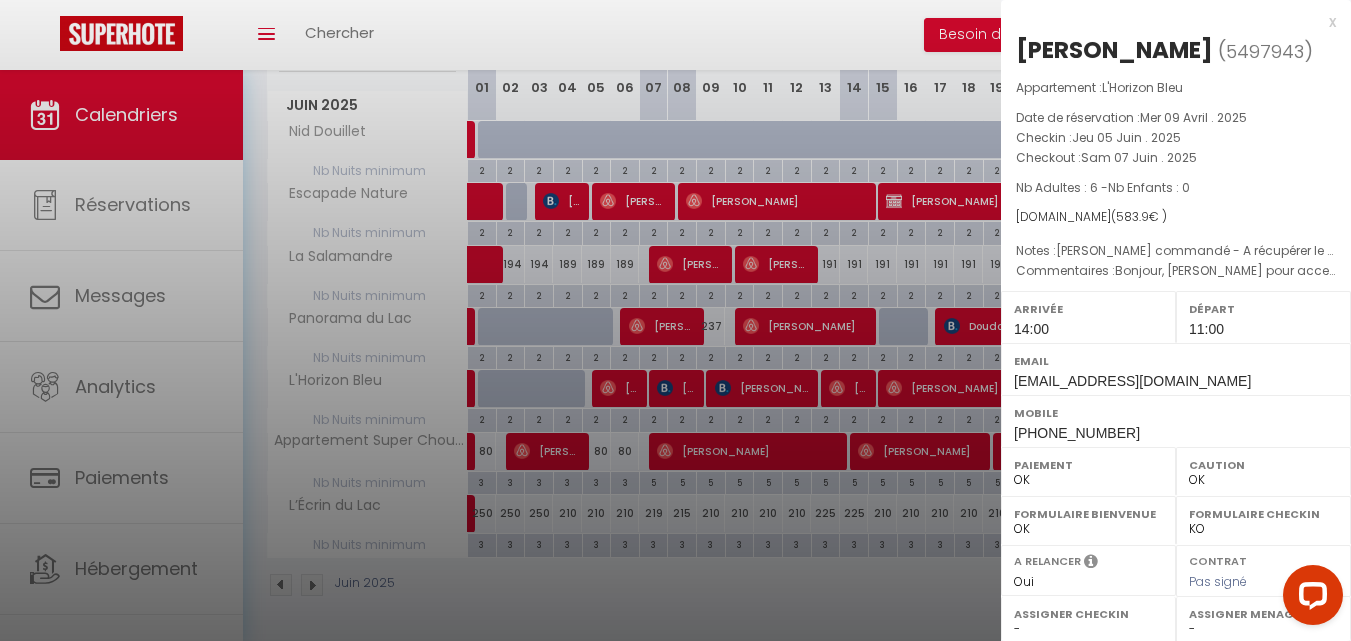 click at bounding box center (675, 320) 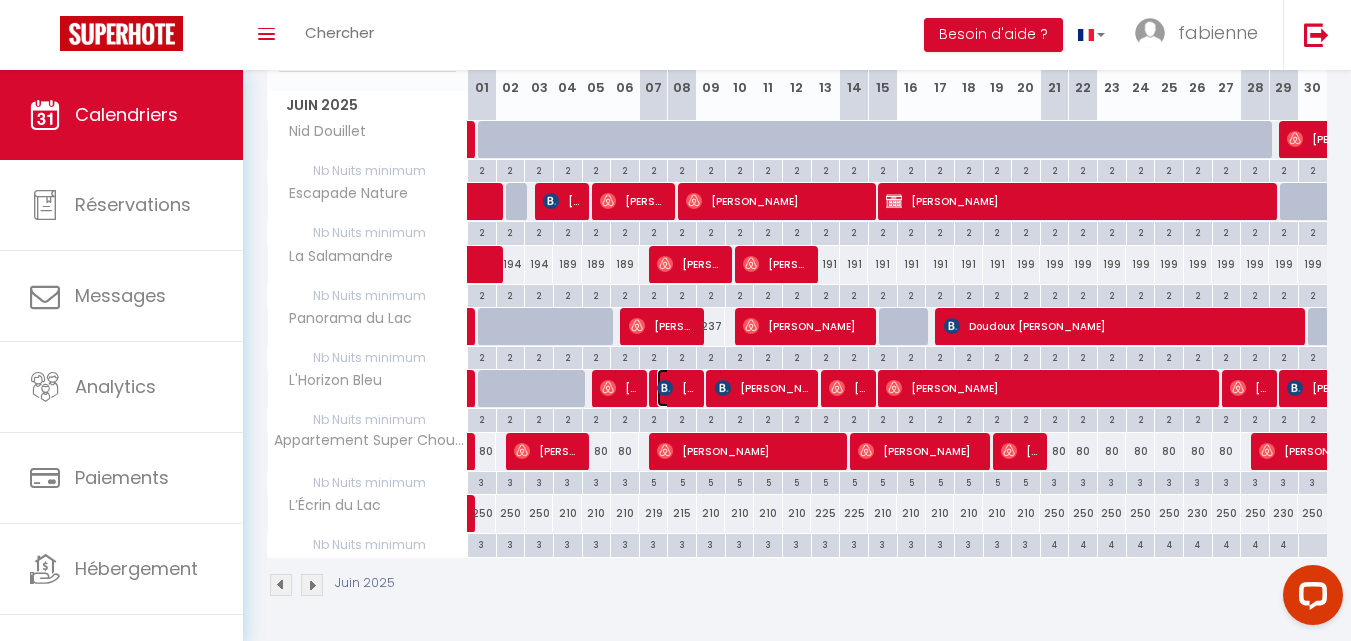 click on "[PERSON_NAME]" at bounding box center [676, 388] 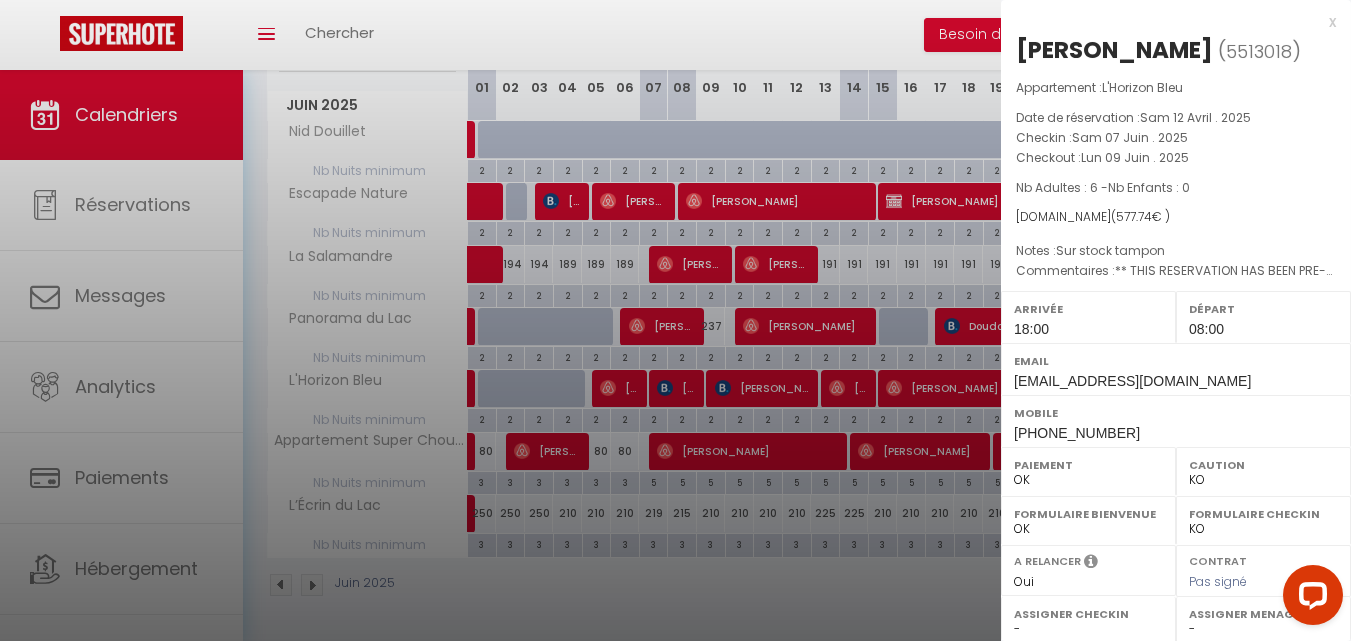 click at bounding box center [675, 320] 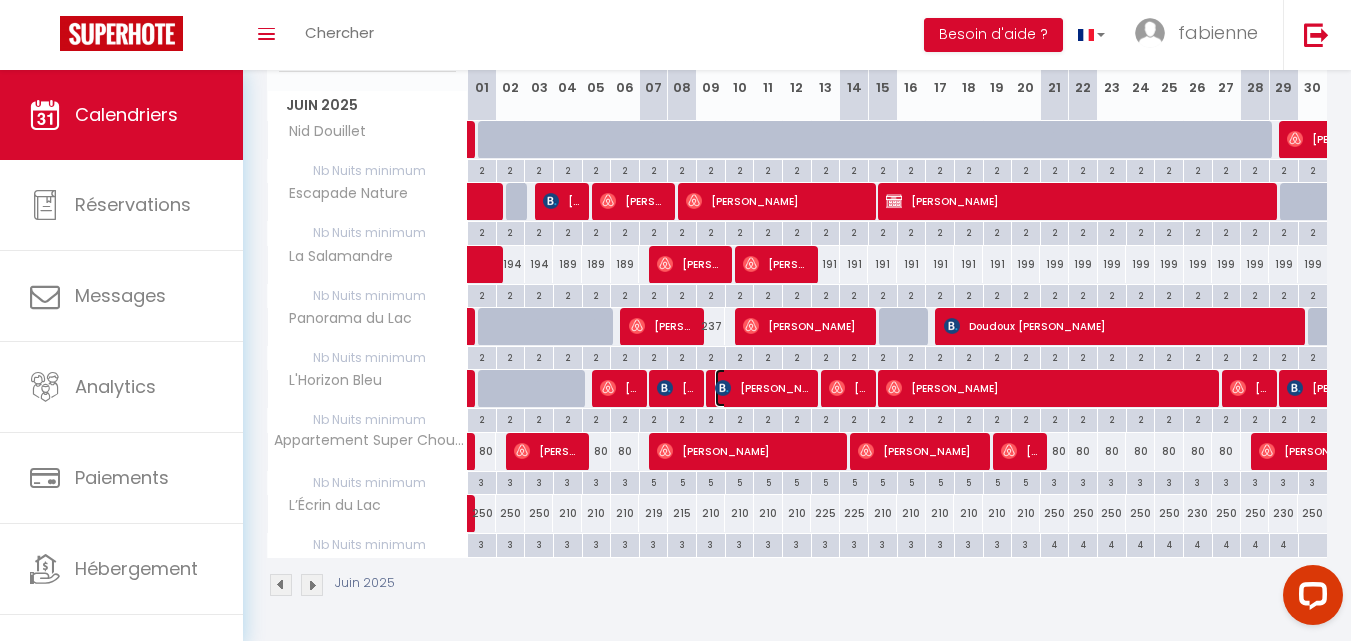 click on "[PERSON_NAME]" at bounding box center (763, 388) 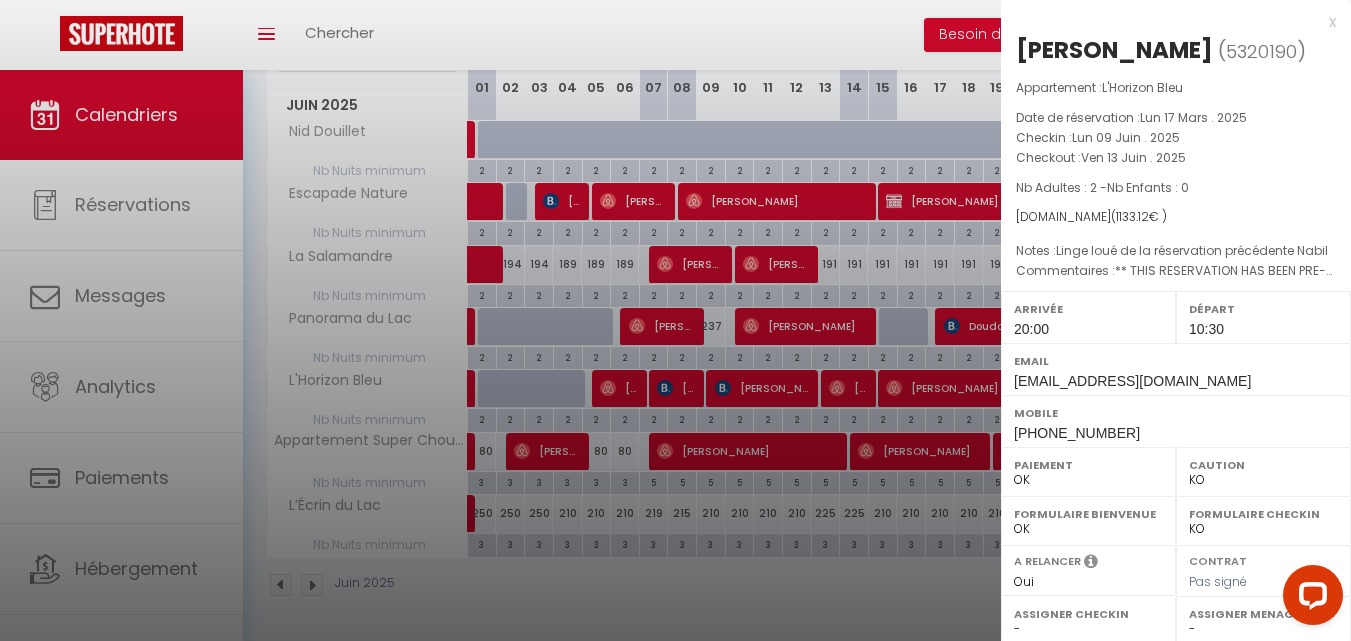 click at bounding box center (675, 320) 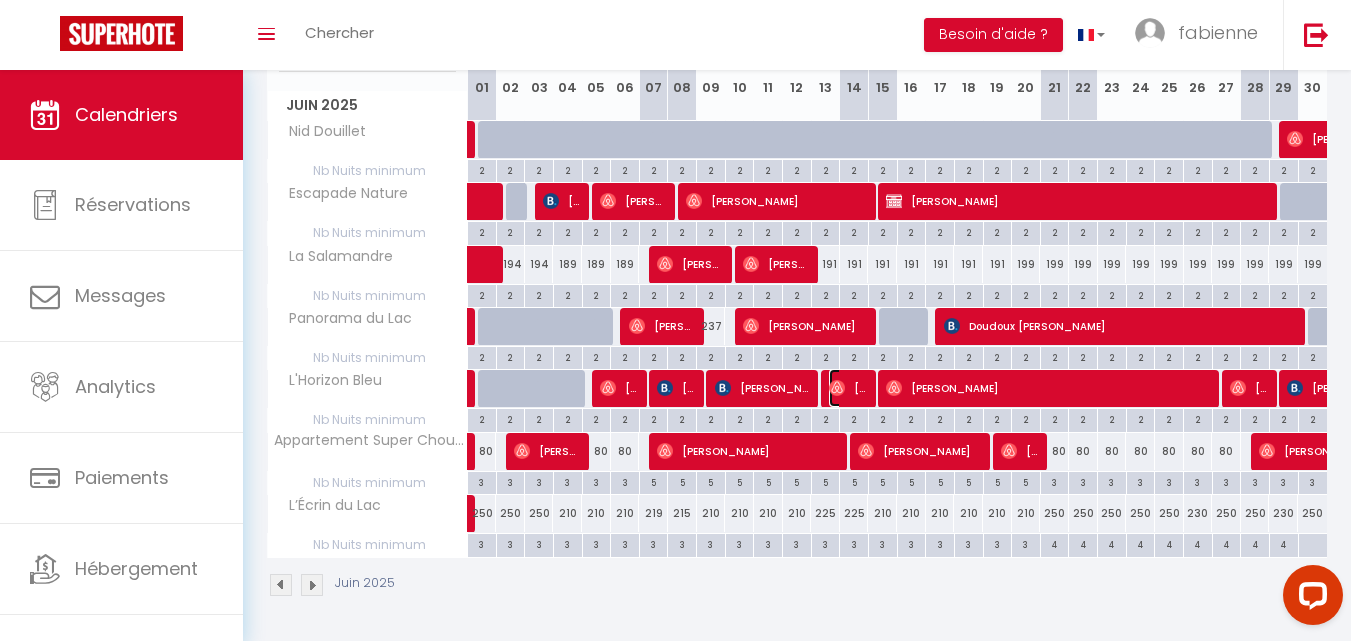click on "[PERSON_NAME]" at bounding box center (848, 388) 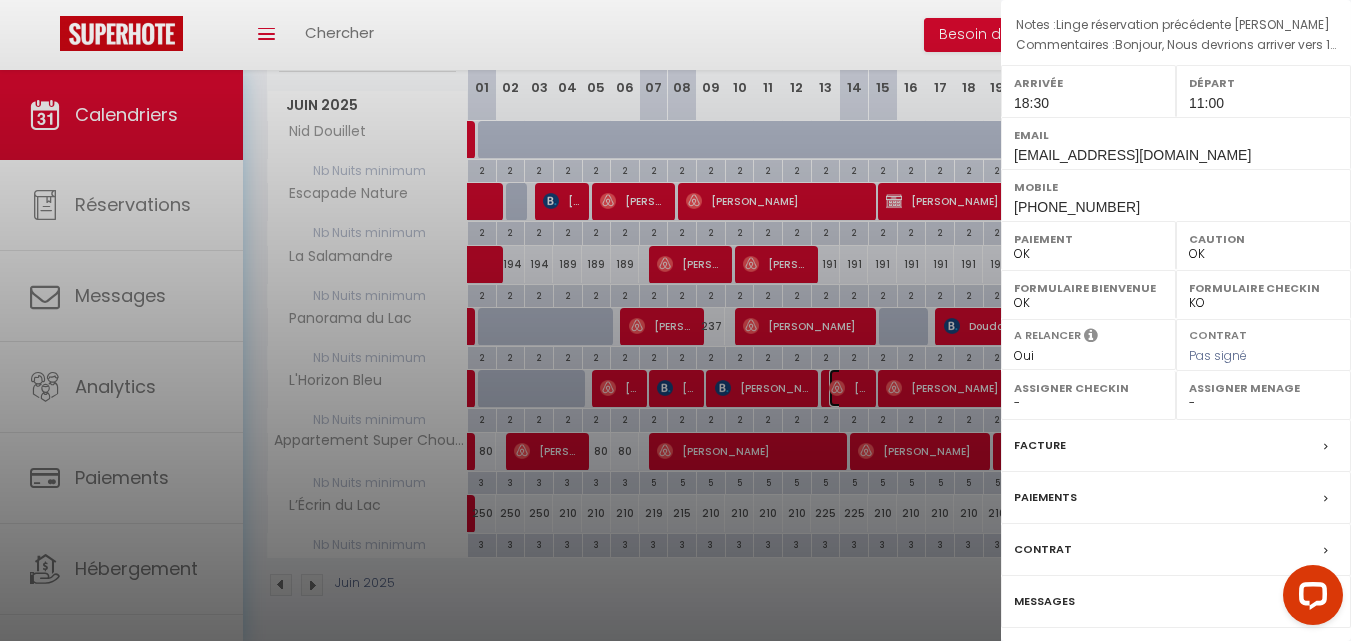 scroll, scrollTop: 291, scrollLeft: 0, axis: vertical 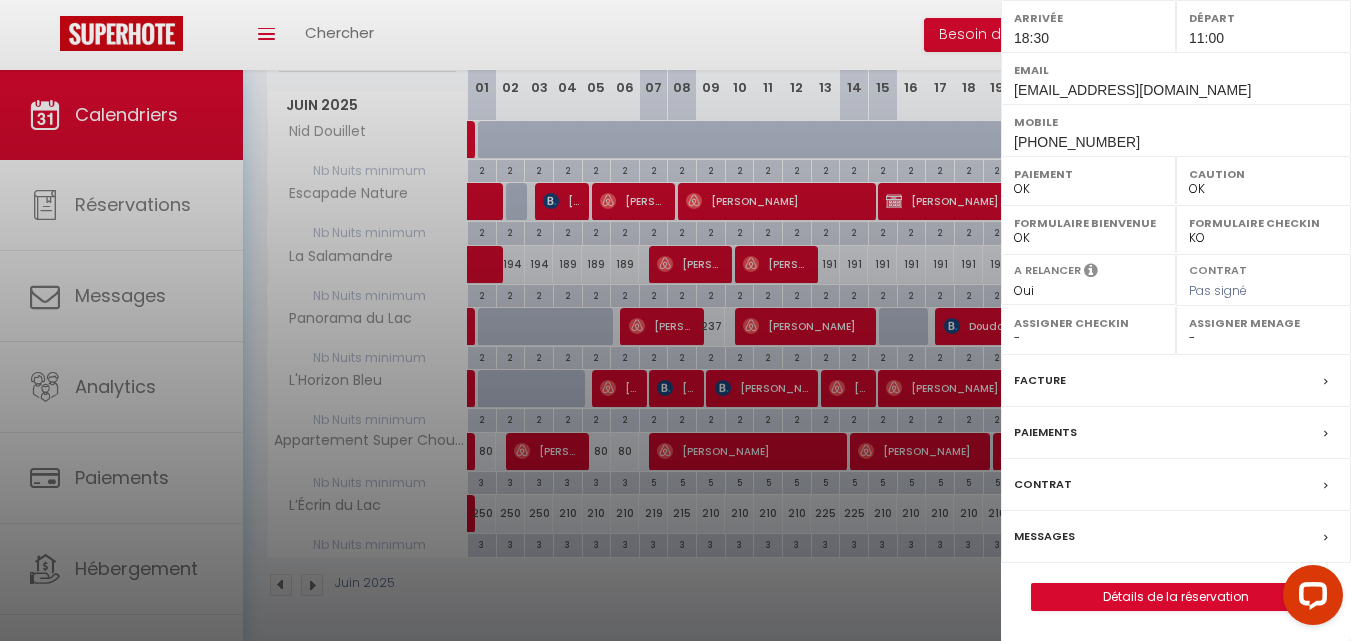 click at bounding box center (675, 320) 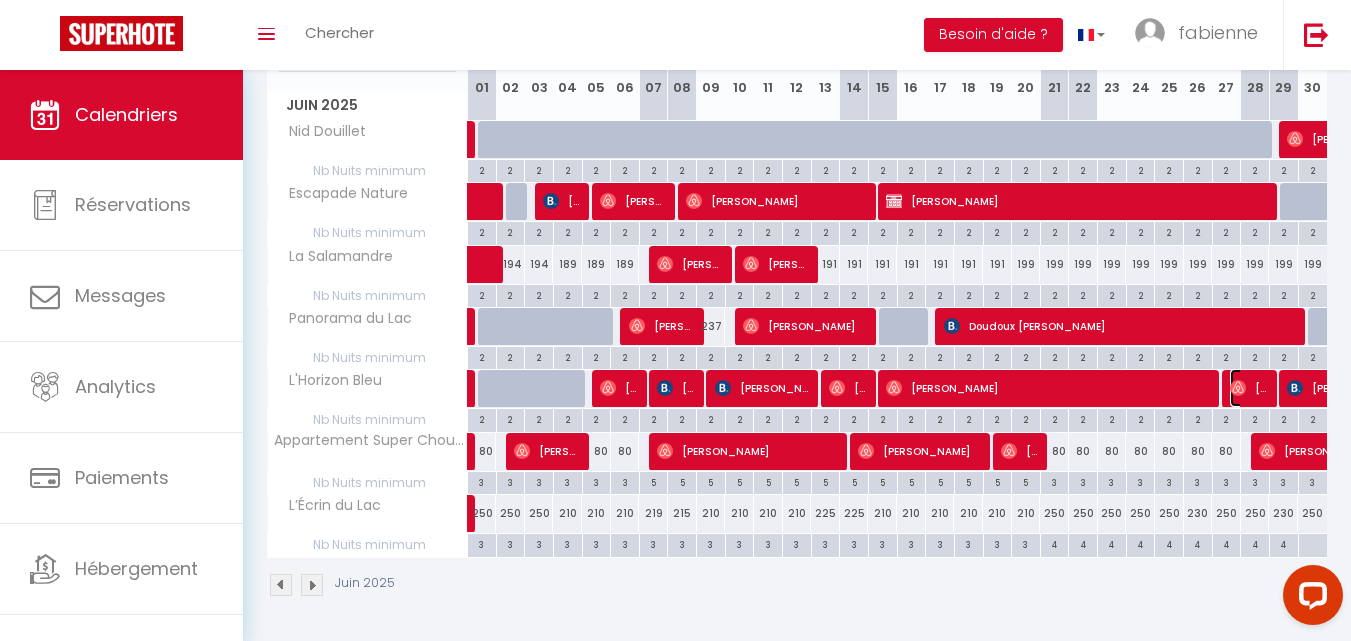 click on "[PERSON_NAME]" at bounding box center (1249, 388) 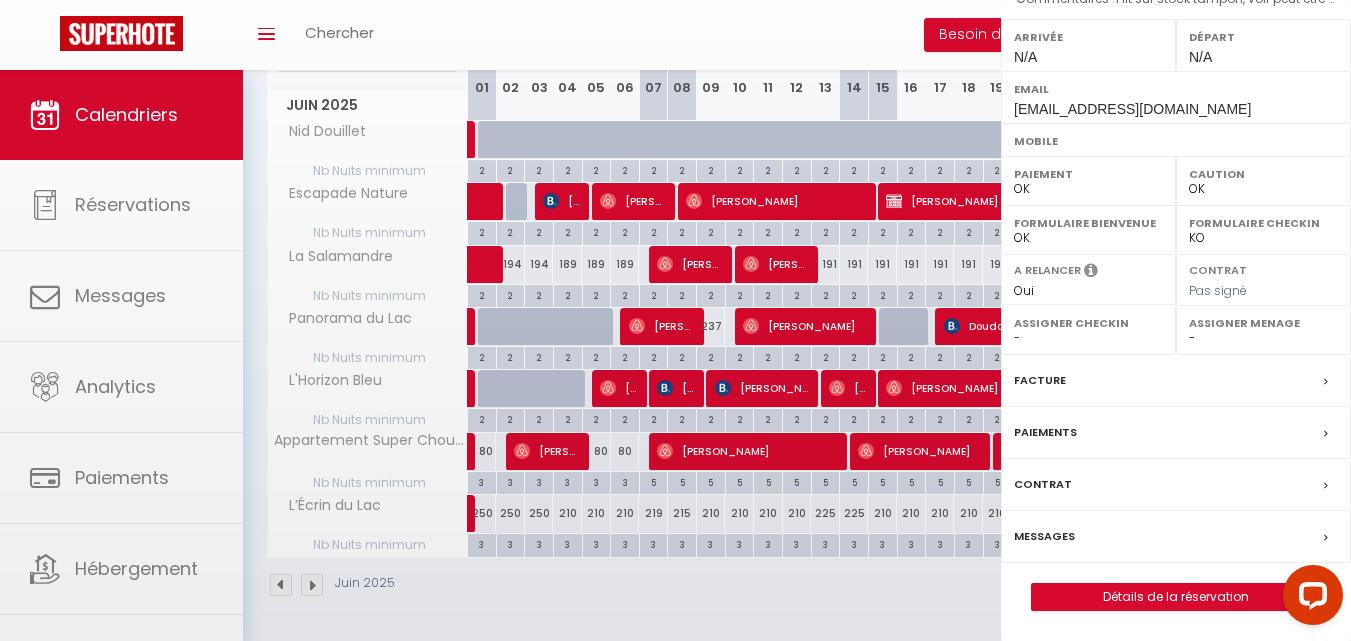 scroll, scrollTop: 272, scrollLeft: 0, axis: vertical 